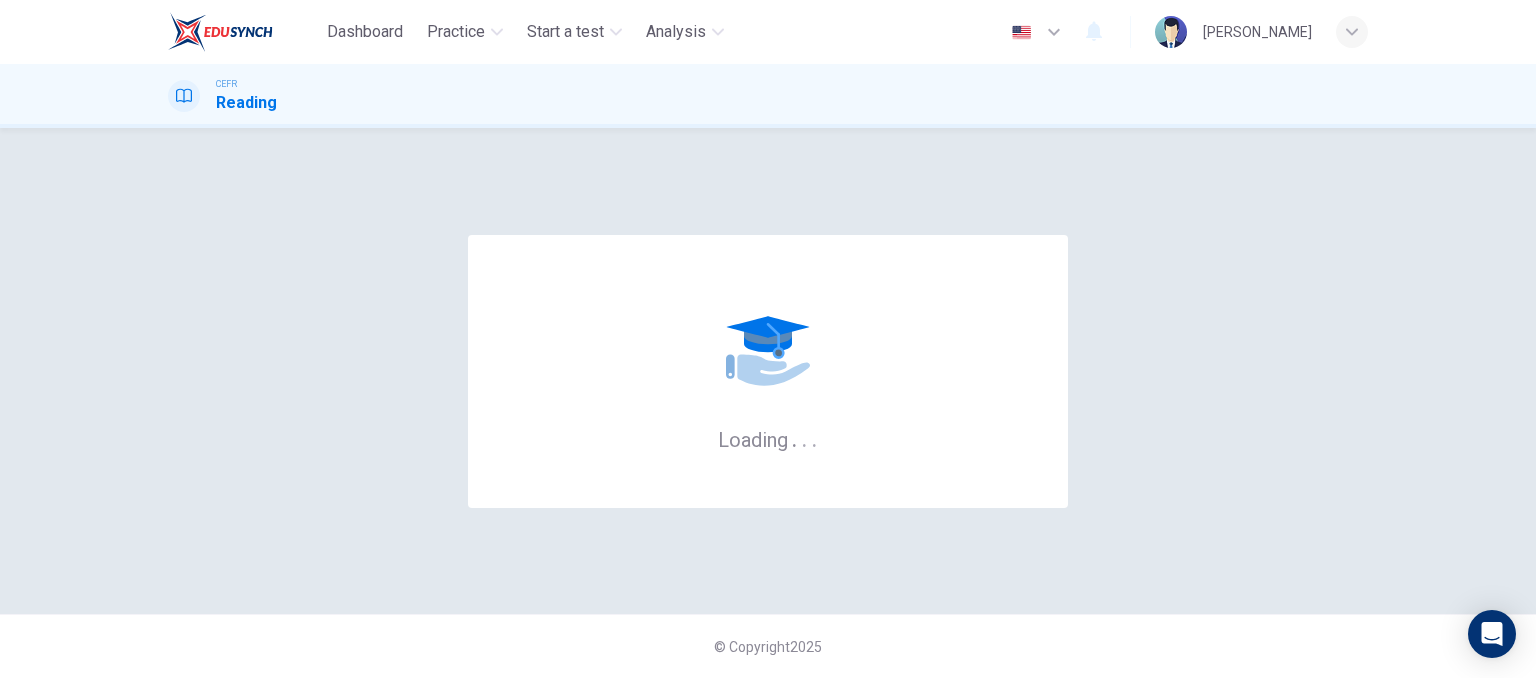 scroll, scrollTop: 0, scrollLeft: 0, axis: both 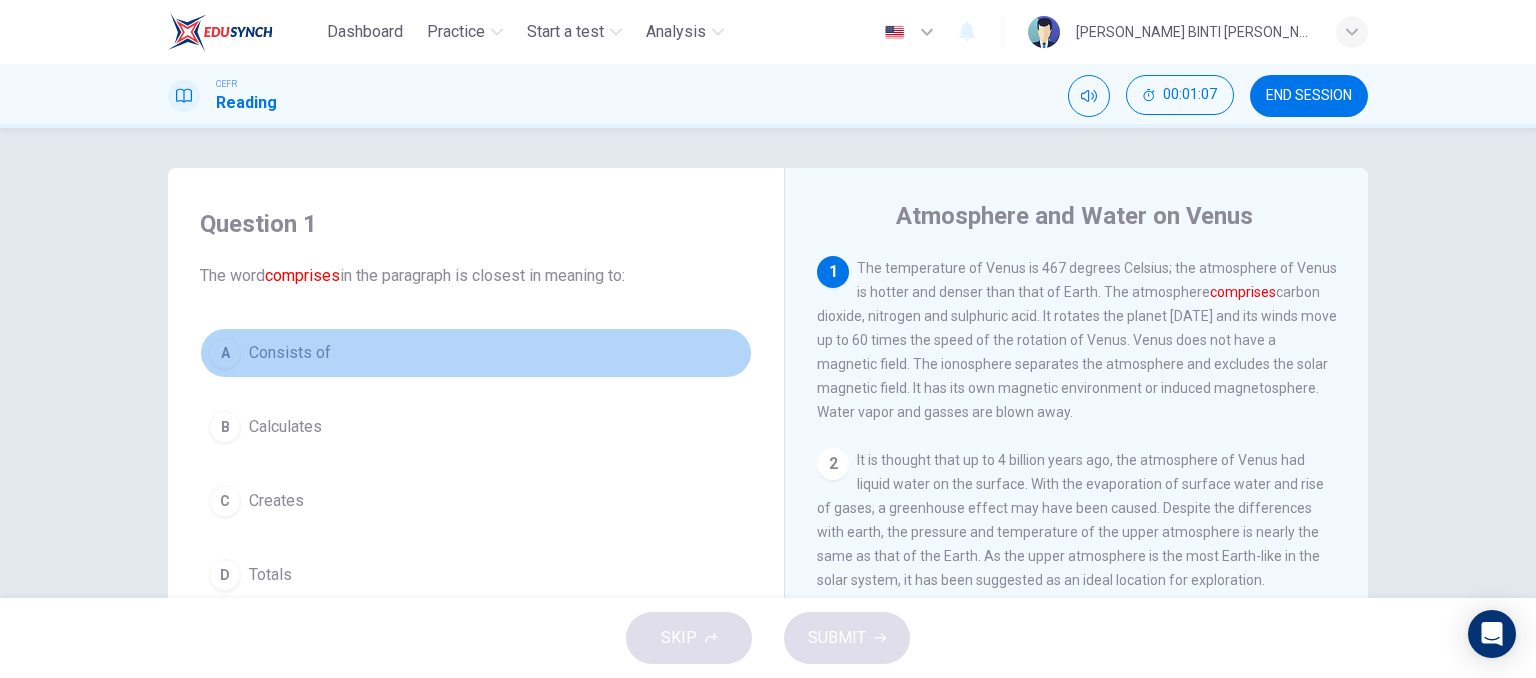 click on "A Consists of" at bounding box center [476, 353] 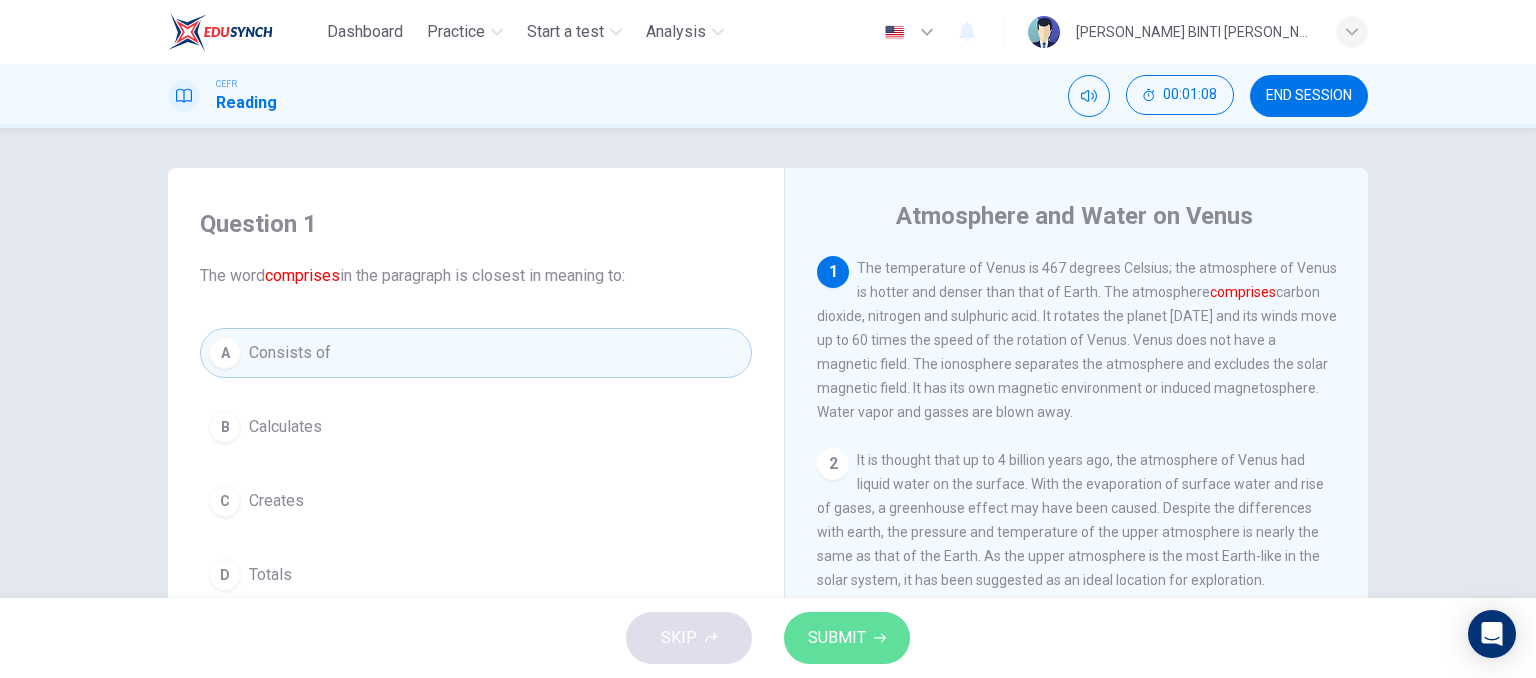 click on "SUBMIT" at bounding box center [837, 638] 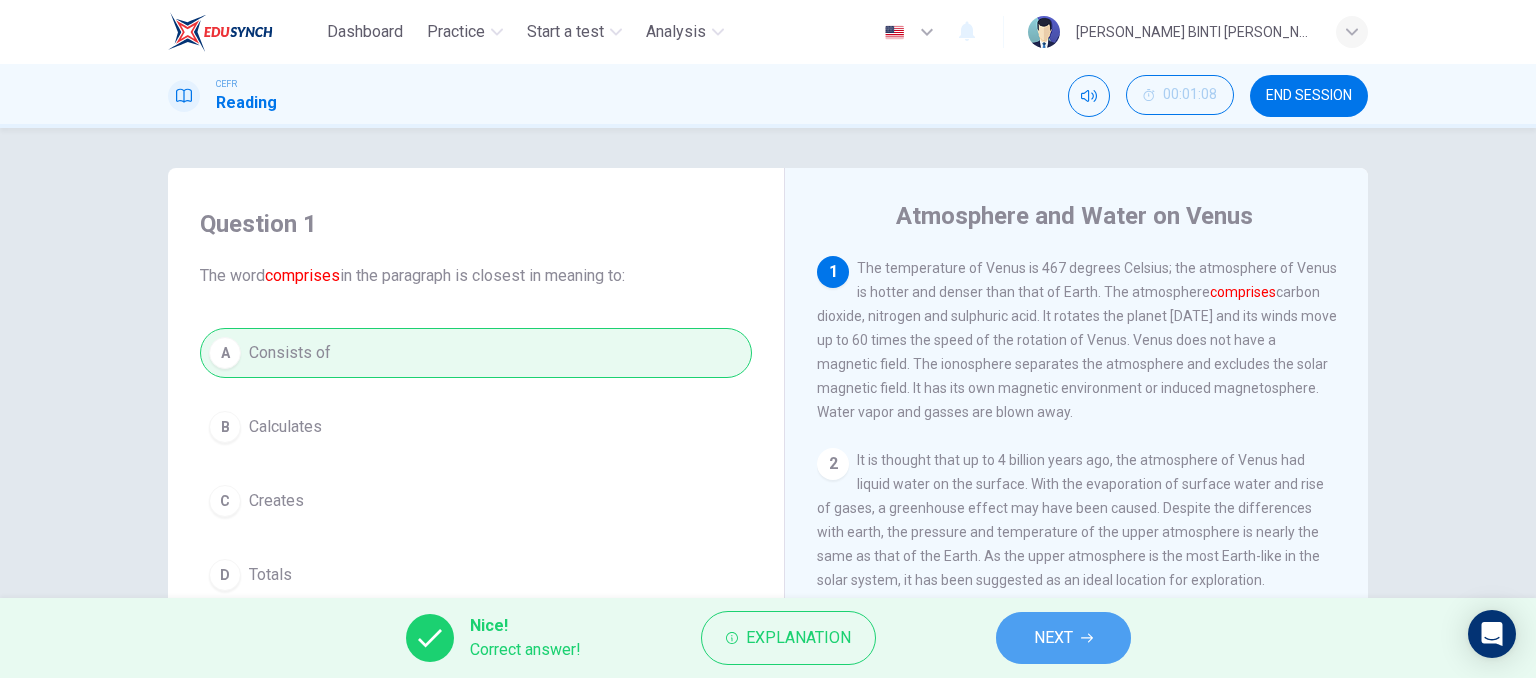 click on "NEXT" at bounding box center [1053, 638] 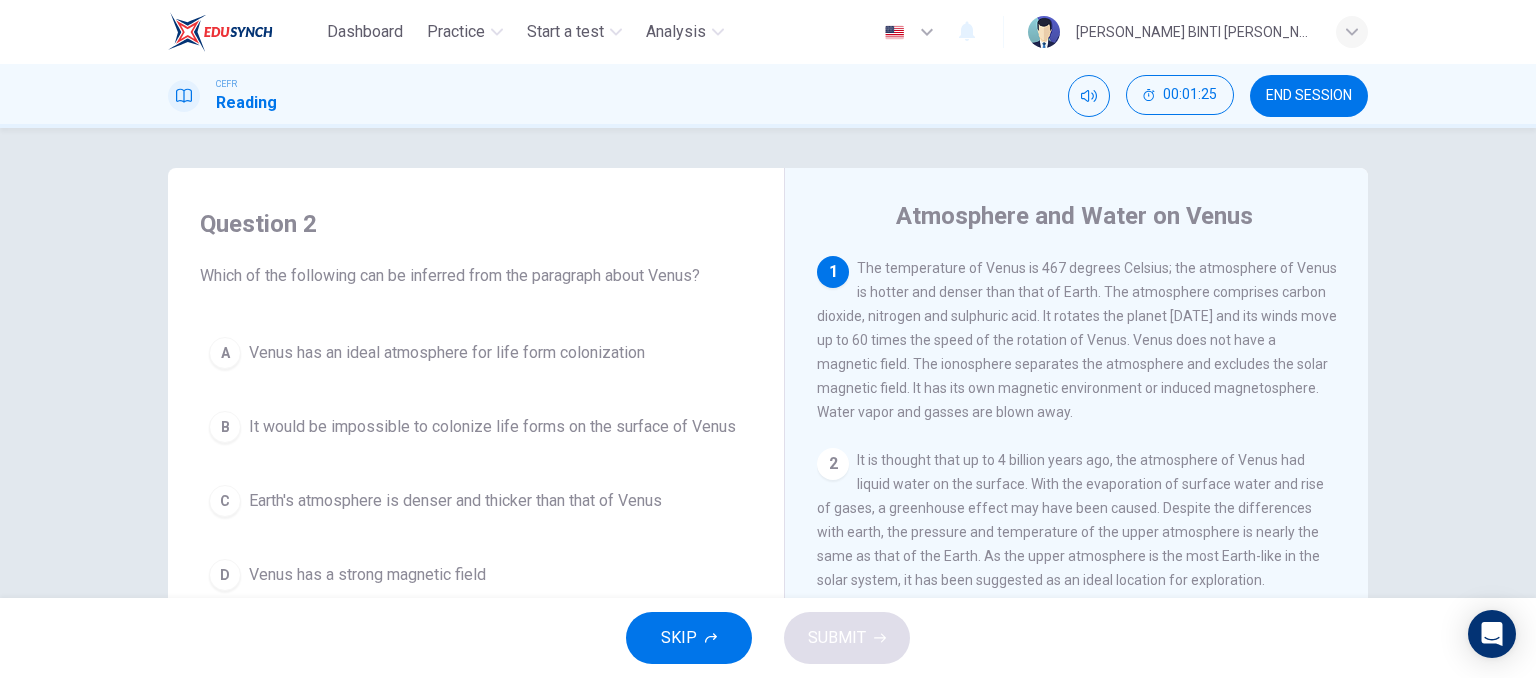 scroll, scrollTop: 86, scrollLeft: 0, axis: vertical 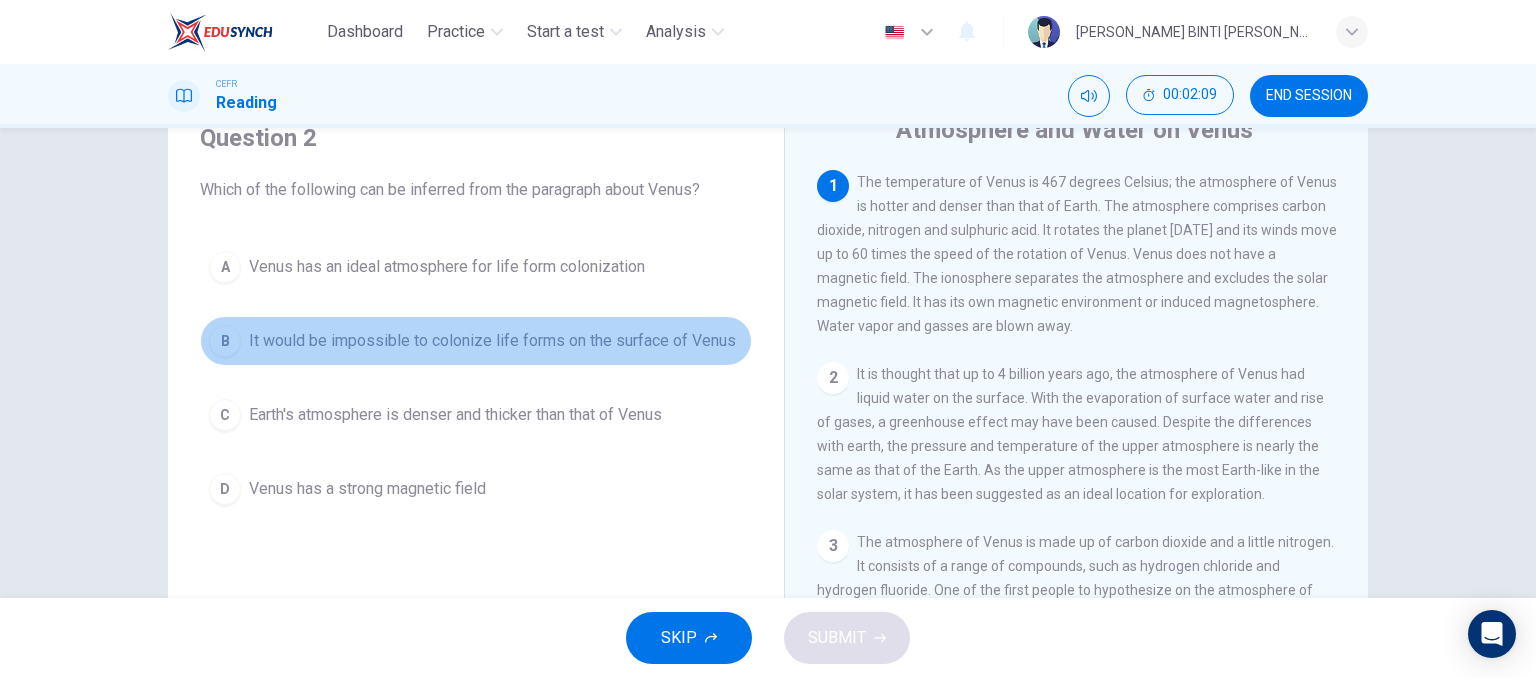 click on "It would be impossible to colonize life forms on the surface of Venus" at bounding box center (492, 341) 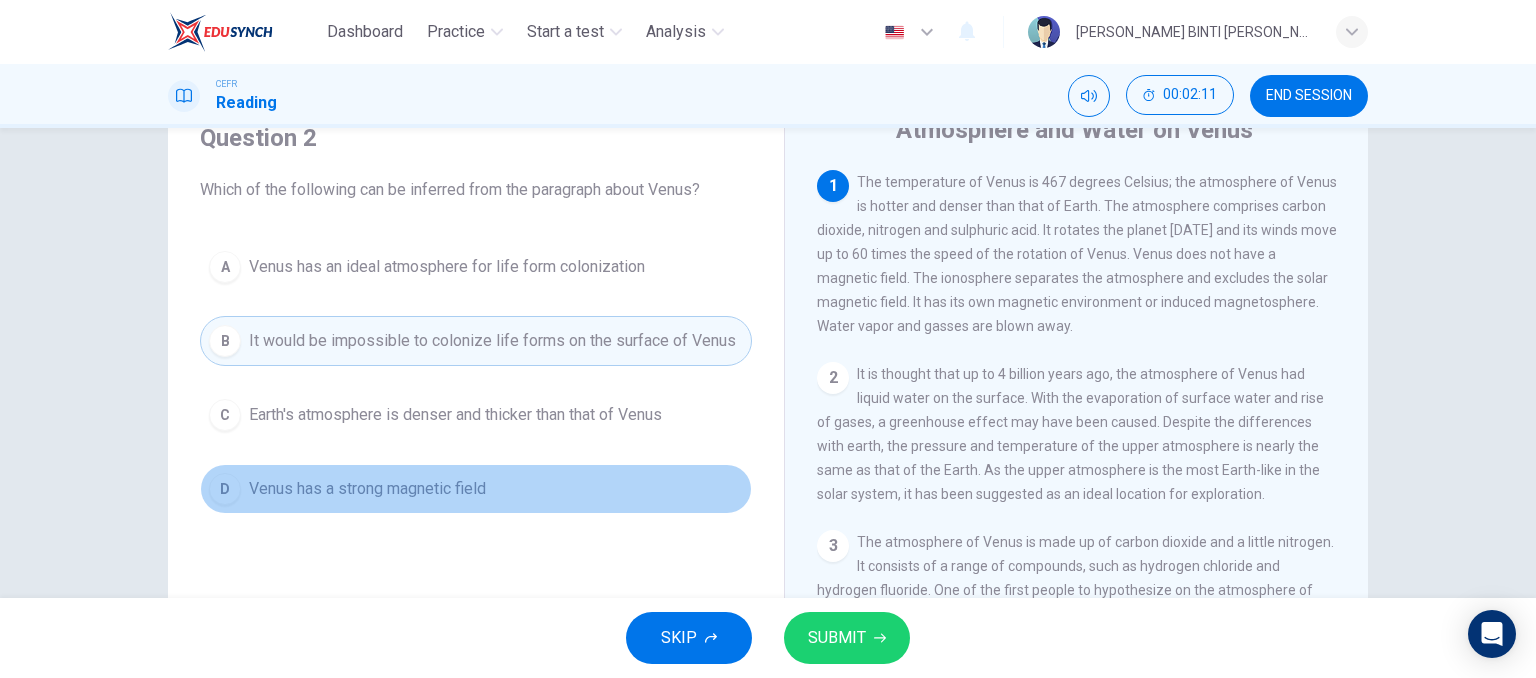 click on "D Venus has a strong magnetic field" at bounding box center (476, 489) 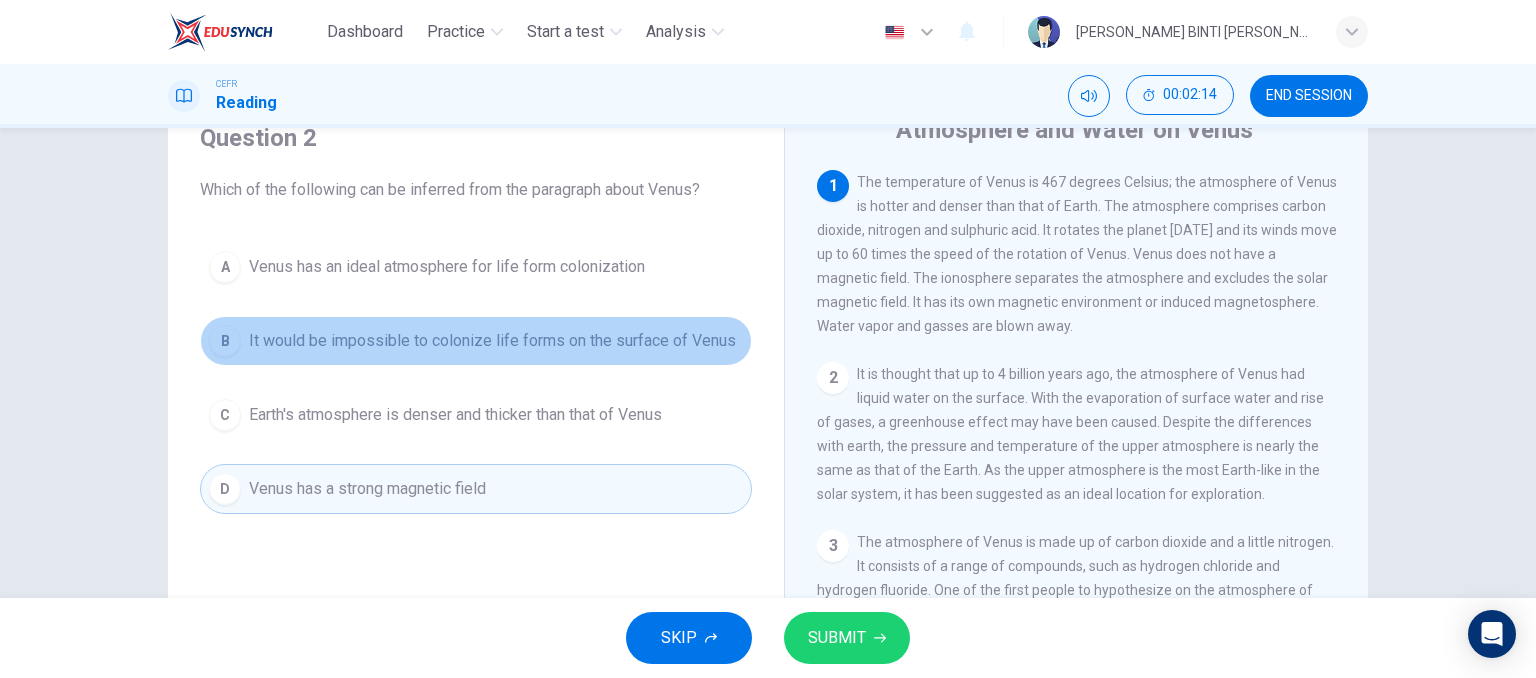 click on "B It would be impossible to colonize life forms on the surface of Venus" at bounding box center [476, 341] 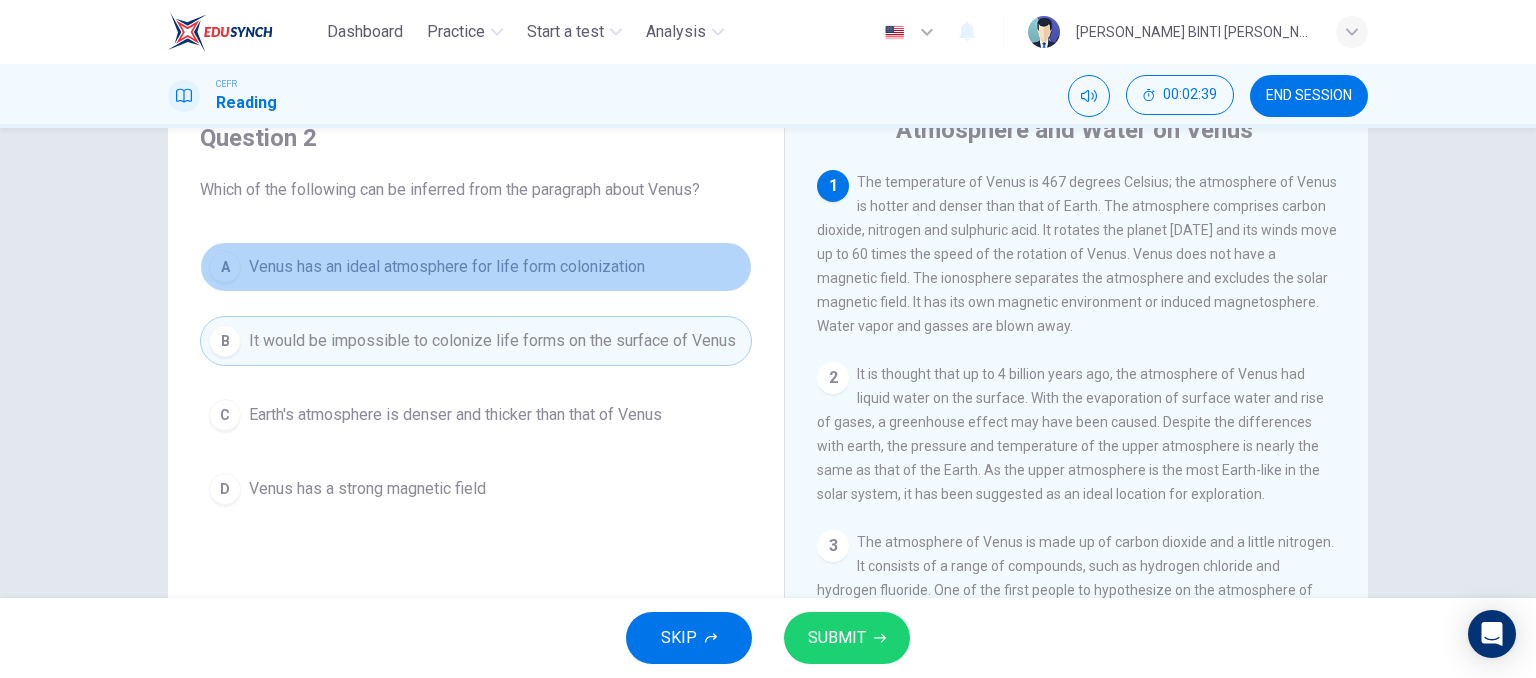 click on "Venus has an ideal atmosphere for life form colonization" at bounding box center [447, 267] 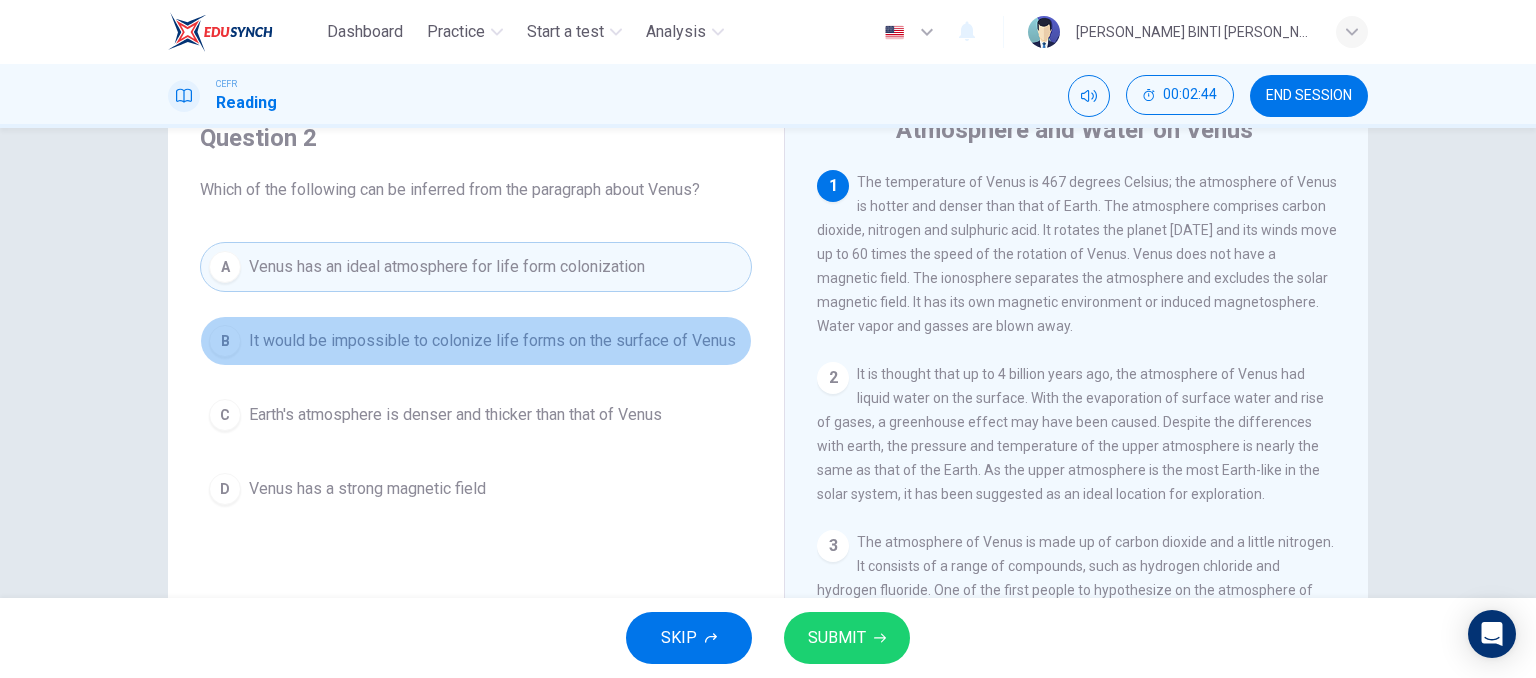 click on "It would be impossible to colonize life forms on the surface of Venus" at bounding box center (492, 341) 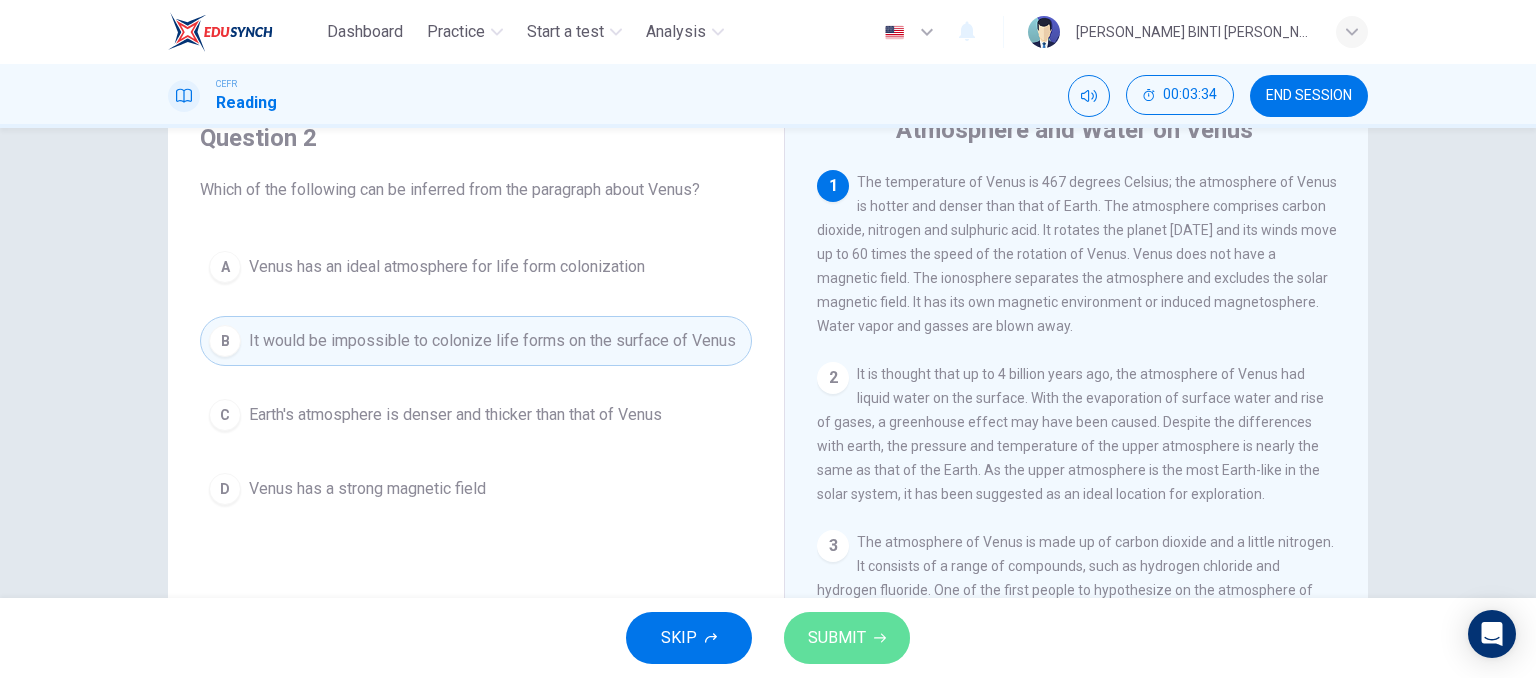 click on "SUBMIT" at bounding box center [837, 638] 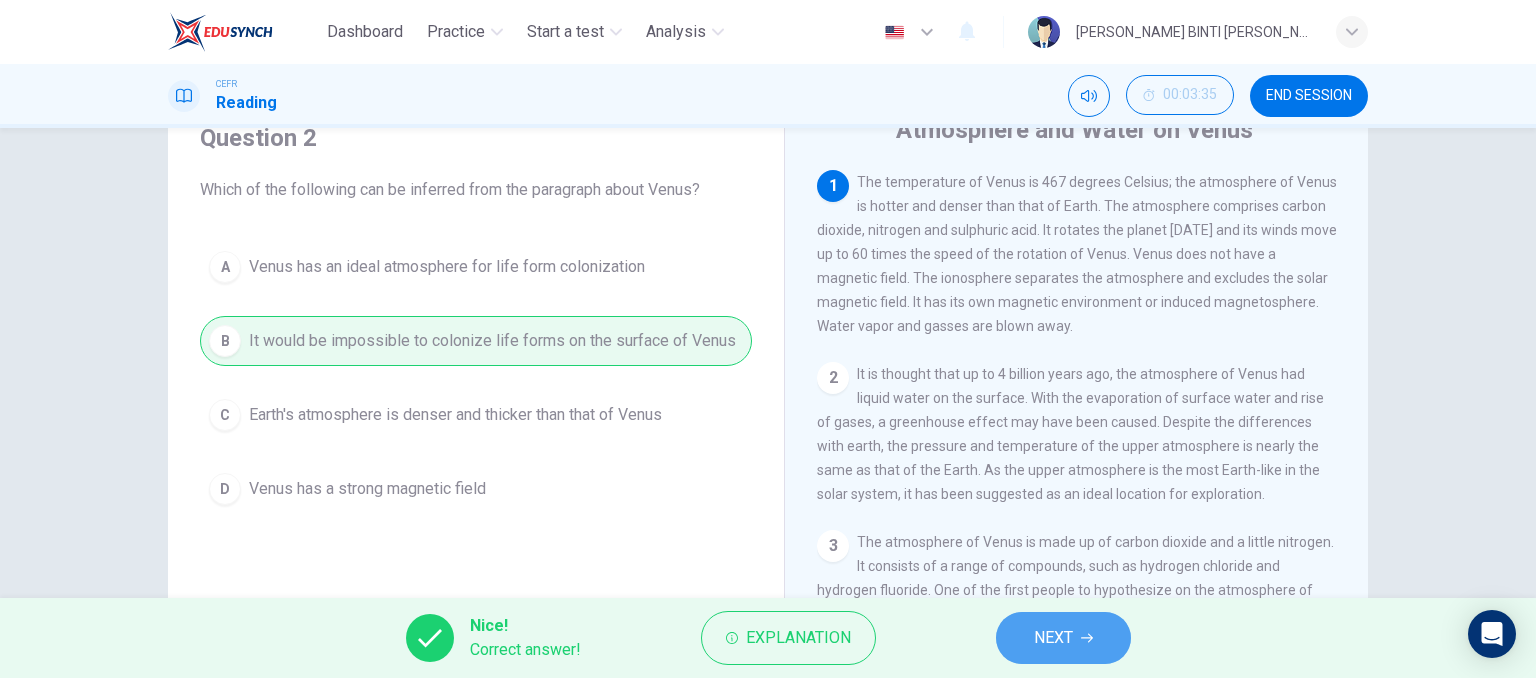 click on "NEXT" at bounding box center (1053, 638) 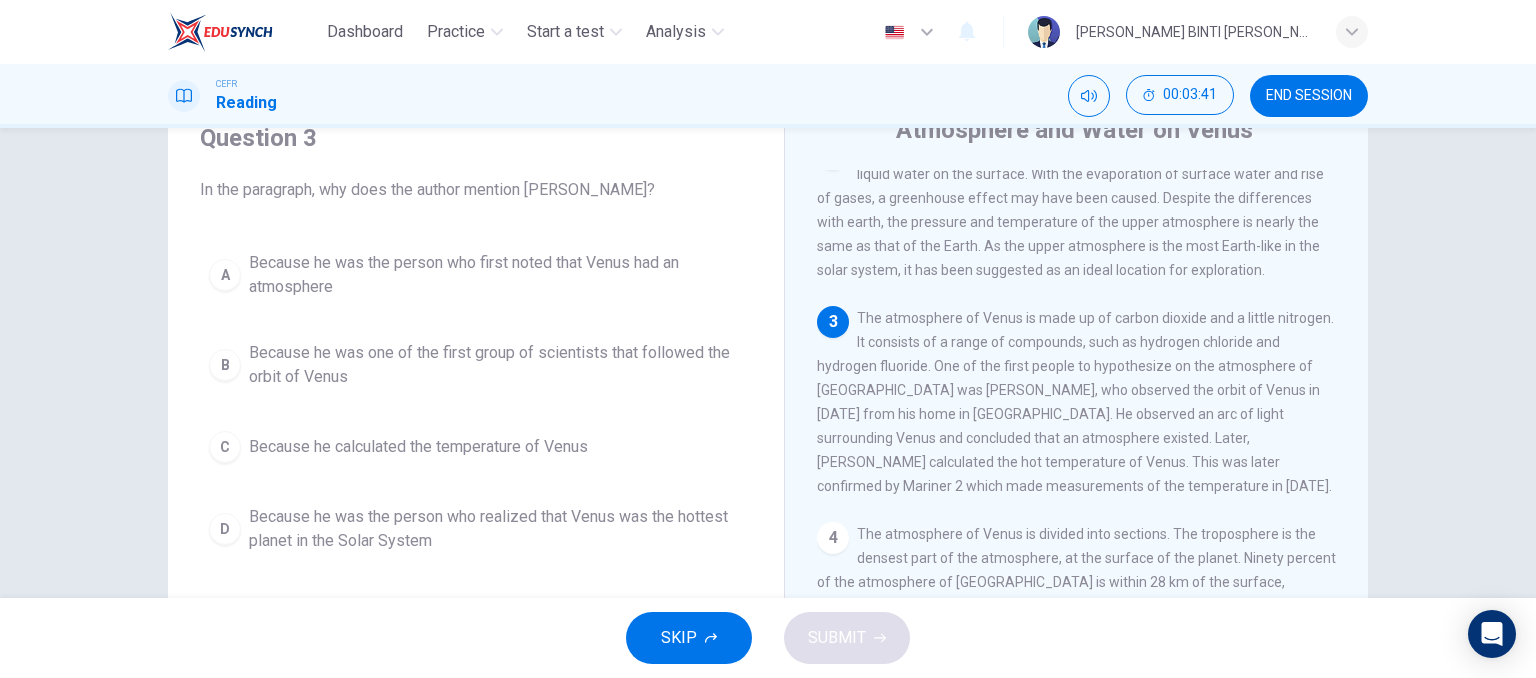scroll, scrollTop: 223, scrollLeft: 0, axis: vertical 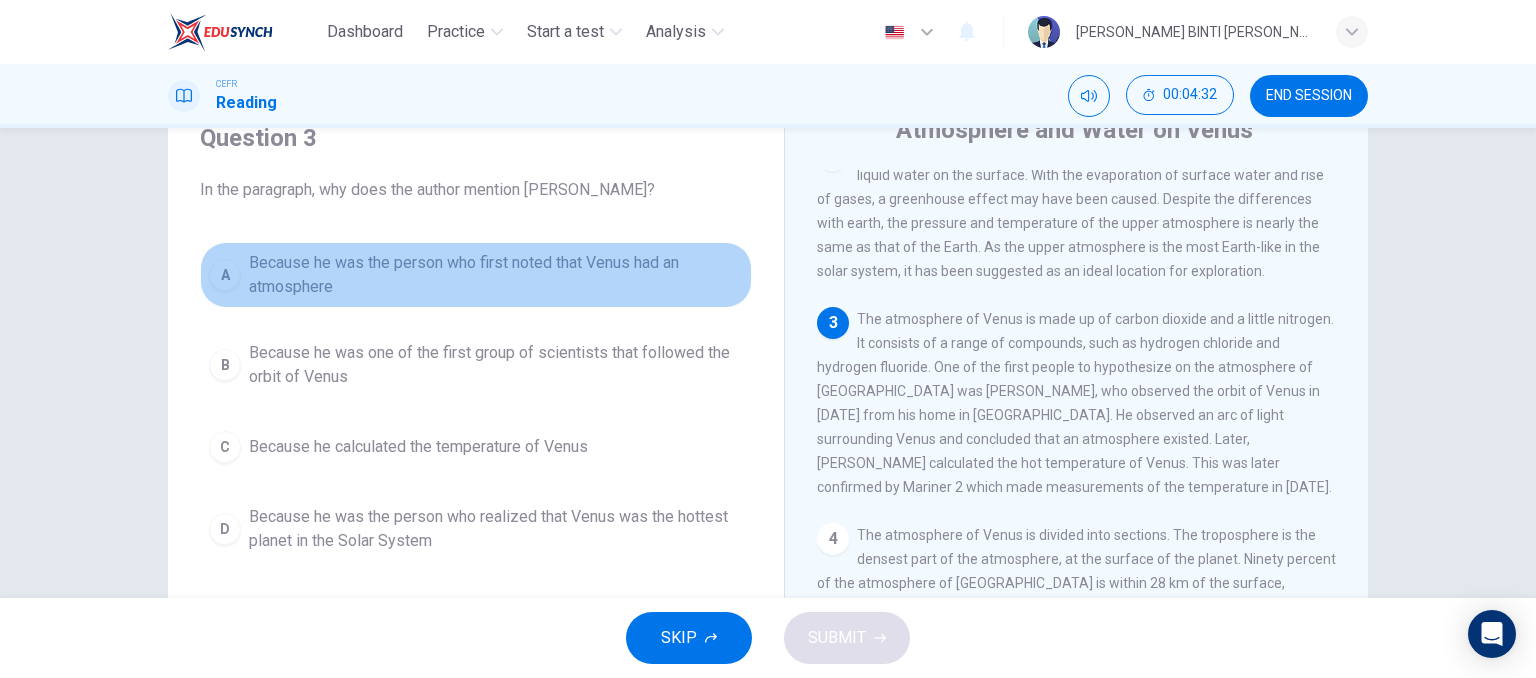 click on "Because he was the person who first noted that Venus had an atmosphere" at bounding box center (496, 275) 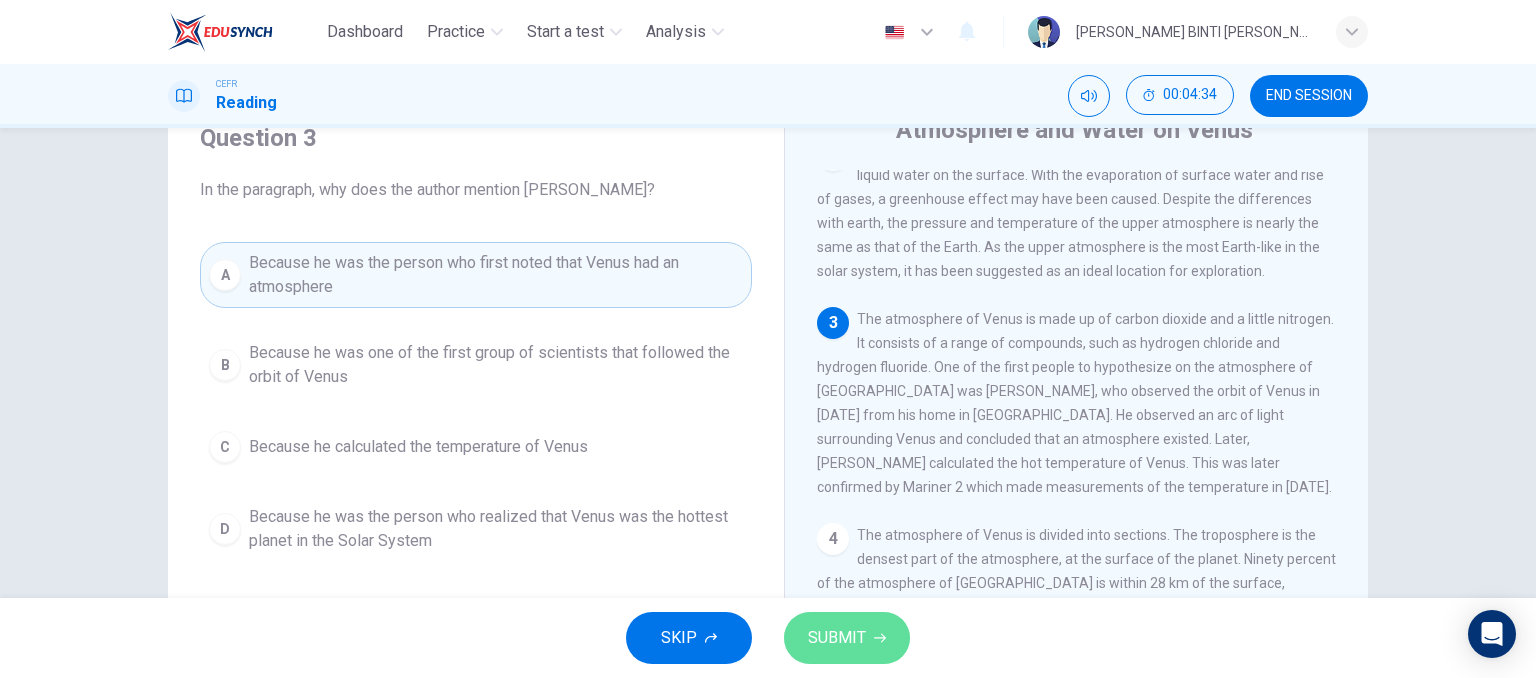 click on "SUBMIT" at bounding box center [837, 638] 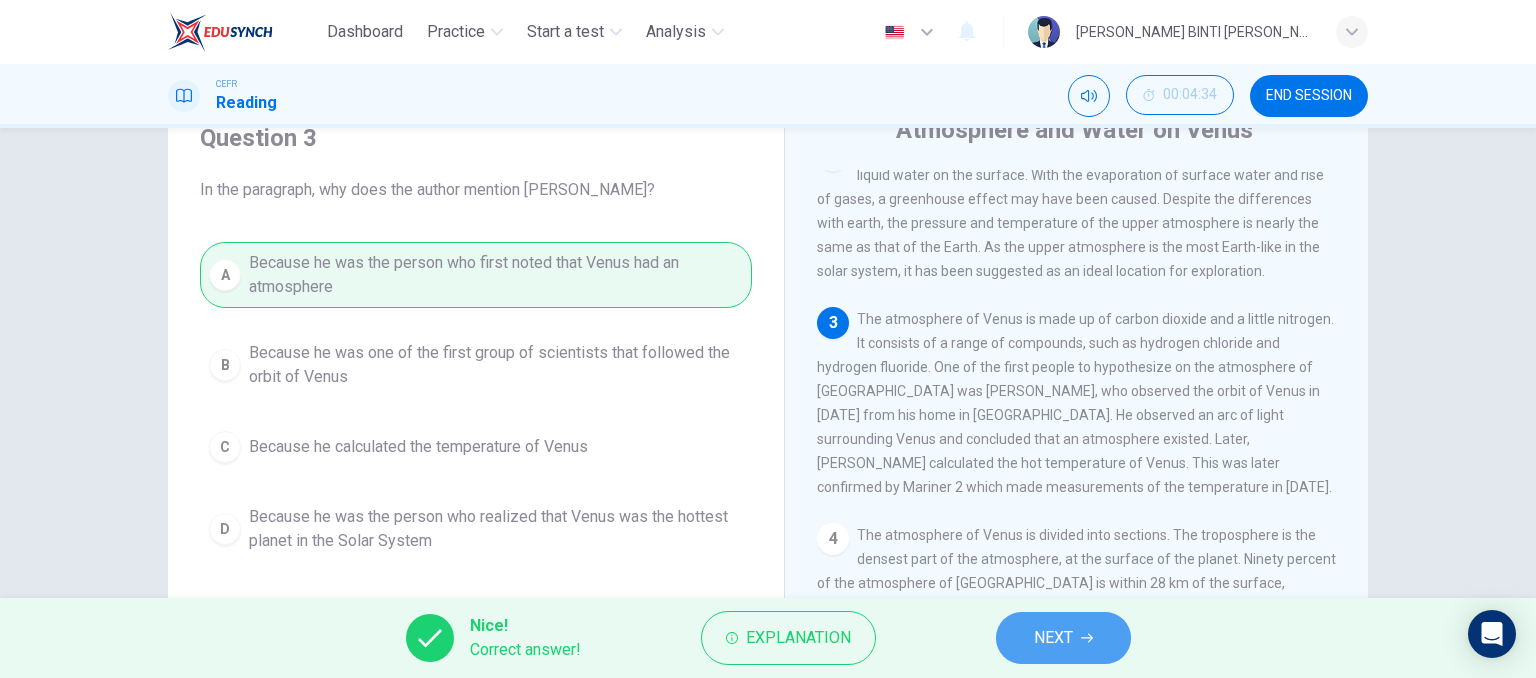 click on "NEXT" at bounding box center [1063, 638] 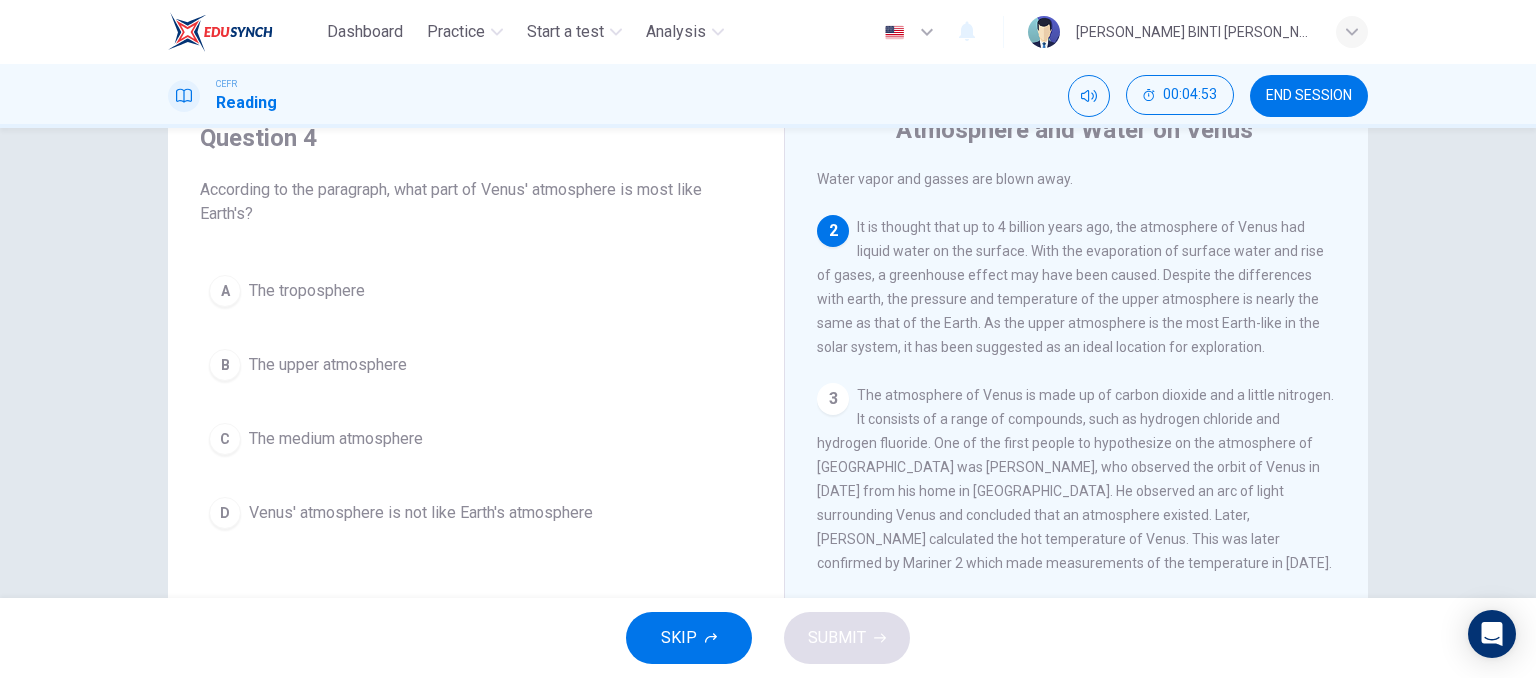 scroll, scrollTop: 148, scrollLeft: 0, axis: vertical 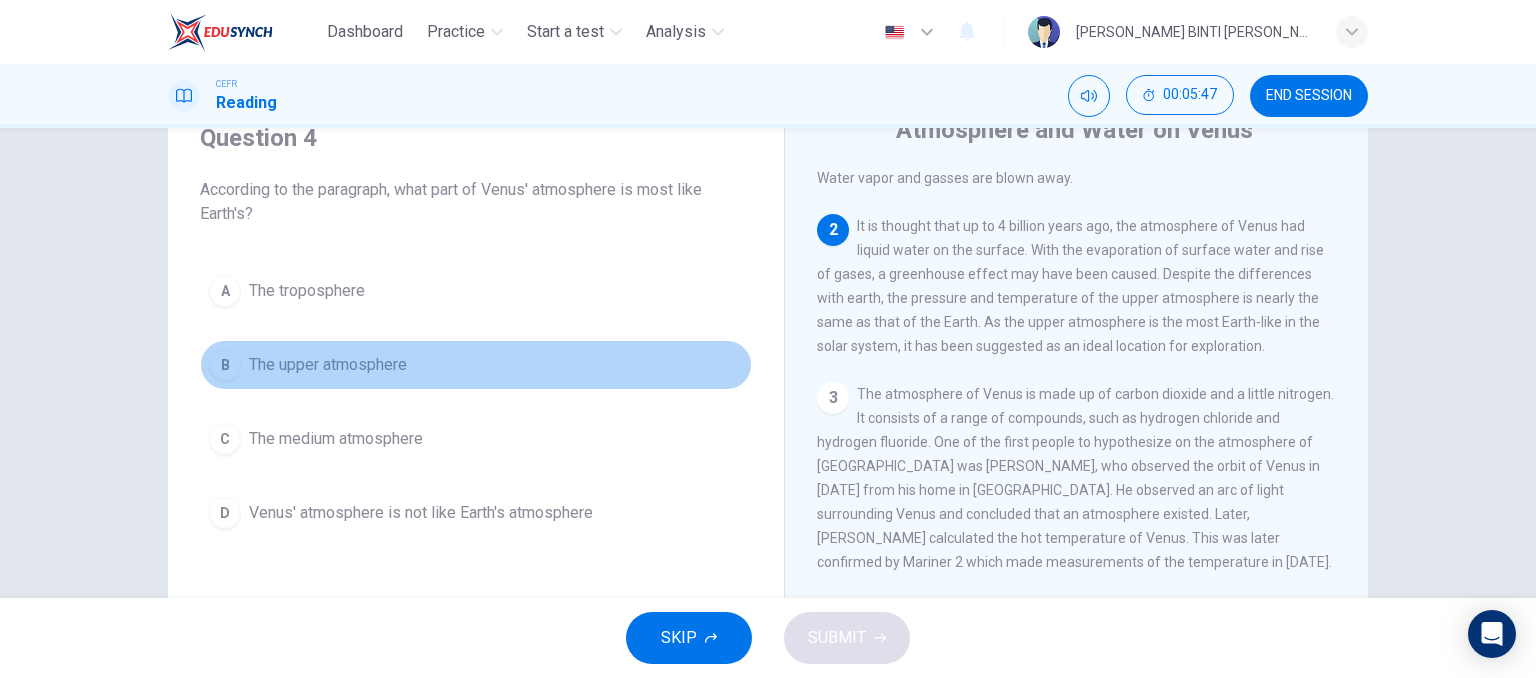 click on "B The upper atmosphere" at bounding box center (476, 365) 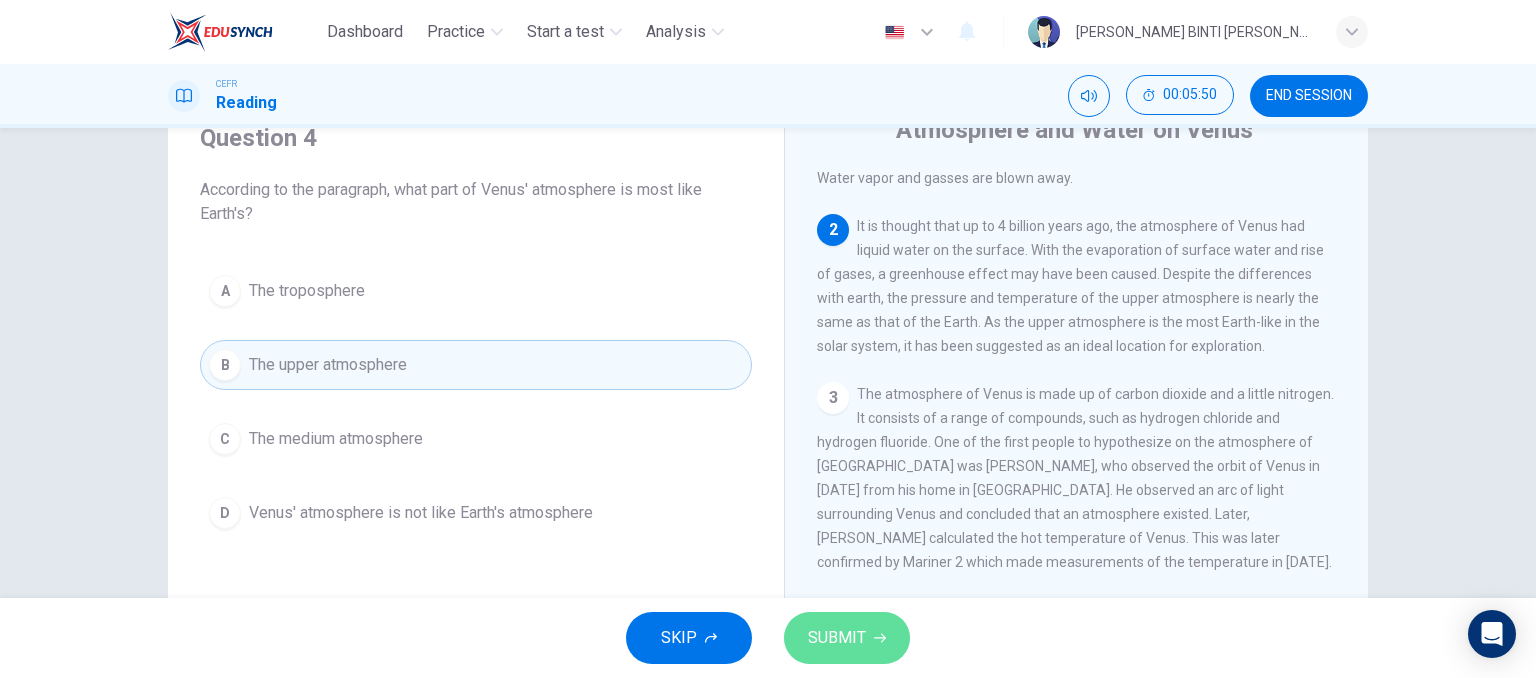 click on "SUBMIT" at bounding box center [837, 638] 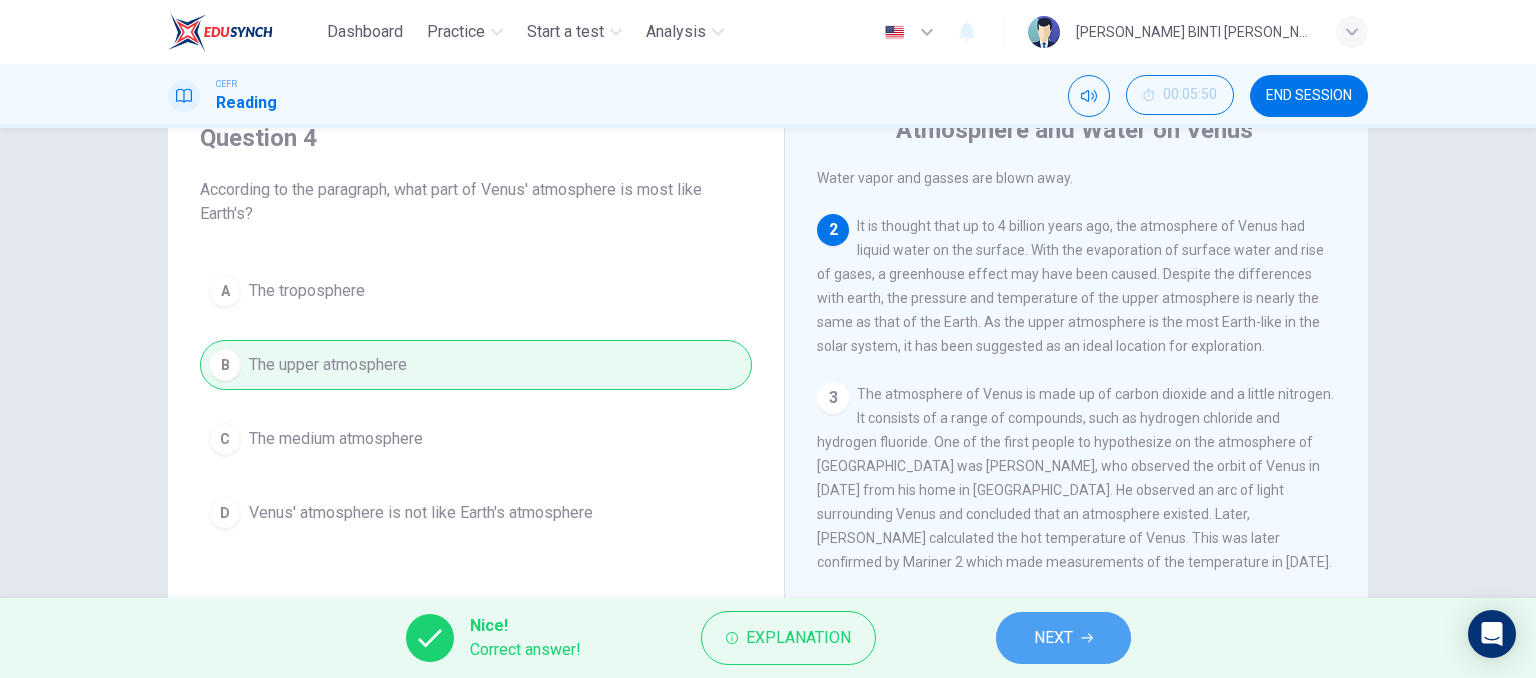 click on "NEXT" at bounding box center (1063, 638) 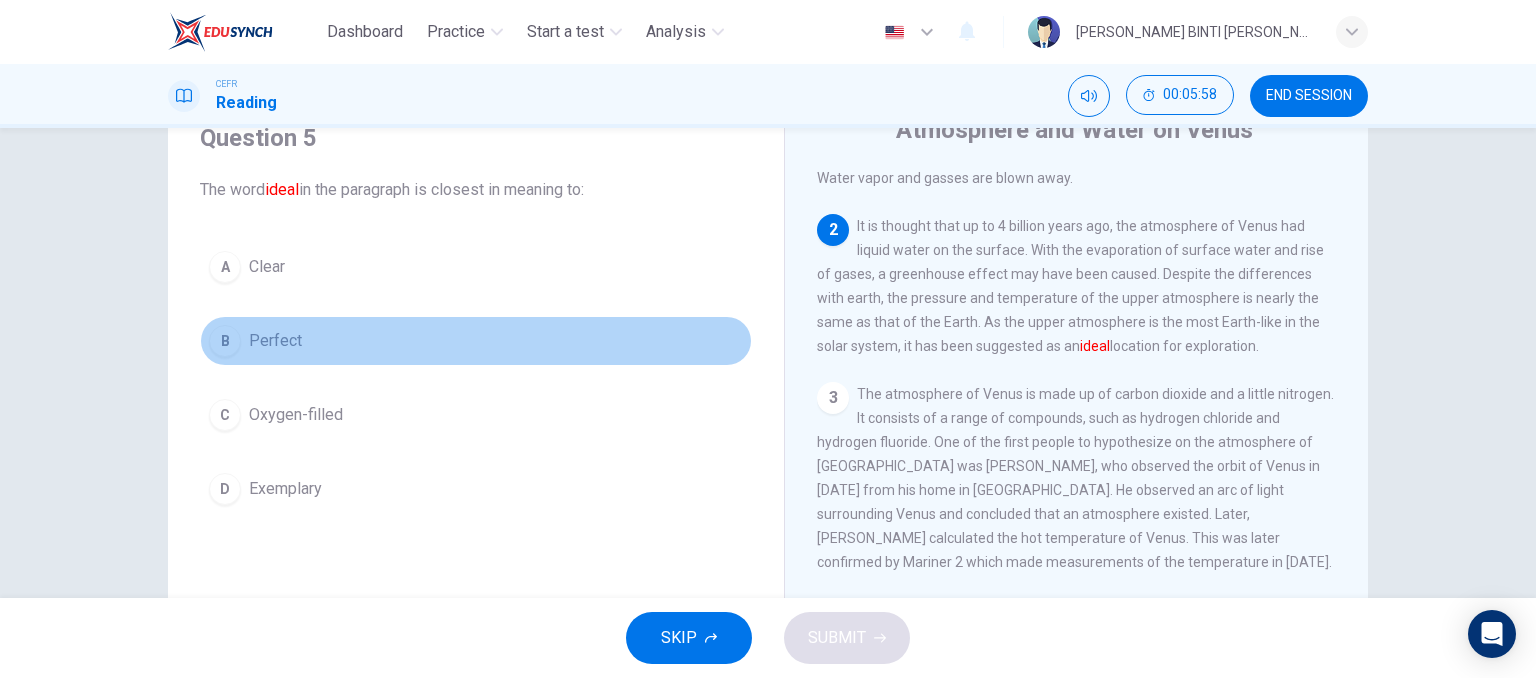 click on "Perfect" at bounding box center [275, 341] 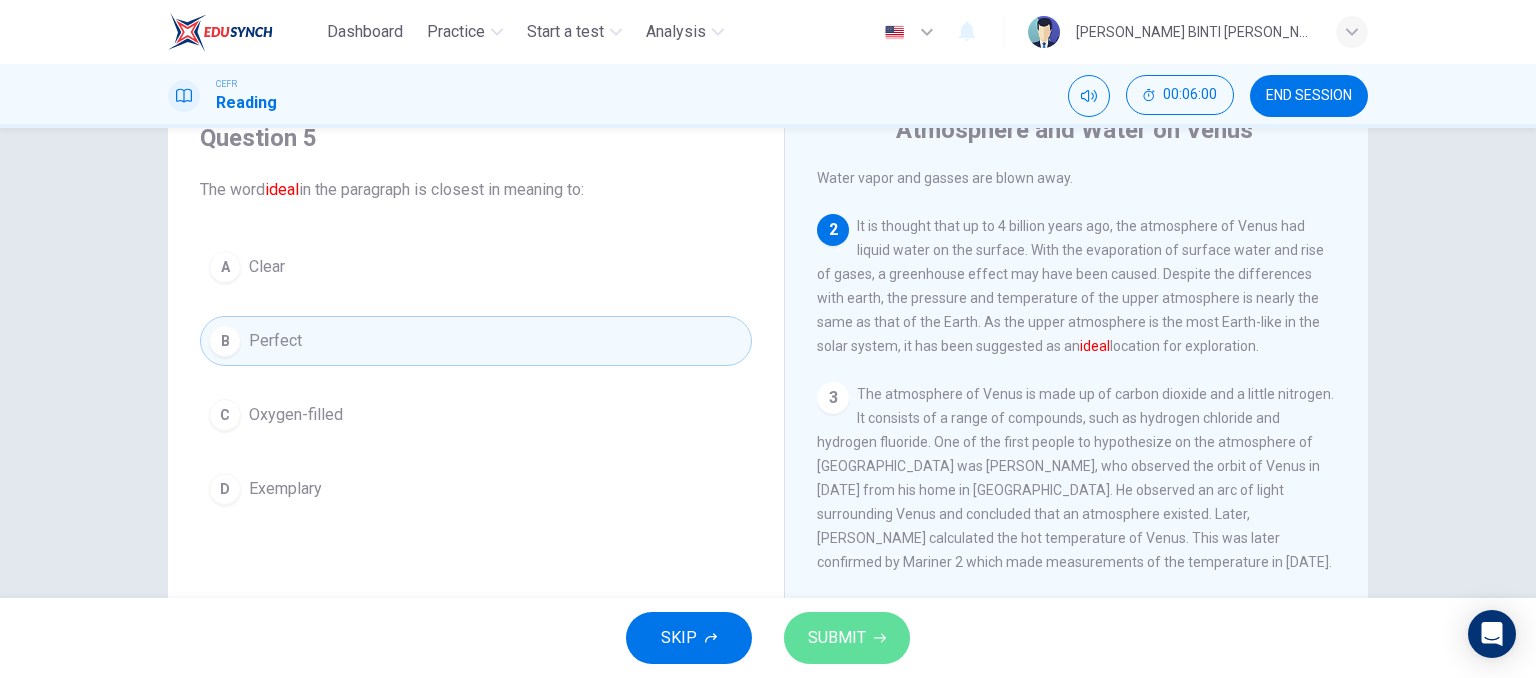 click 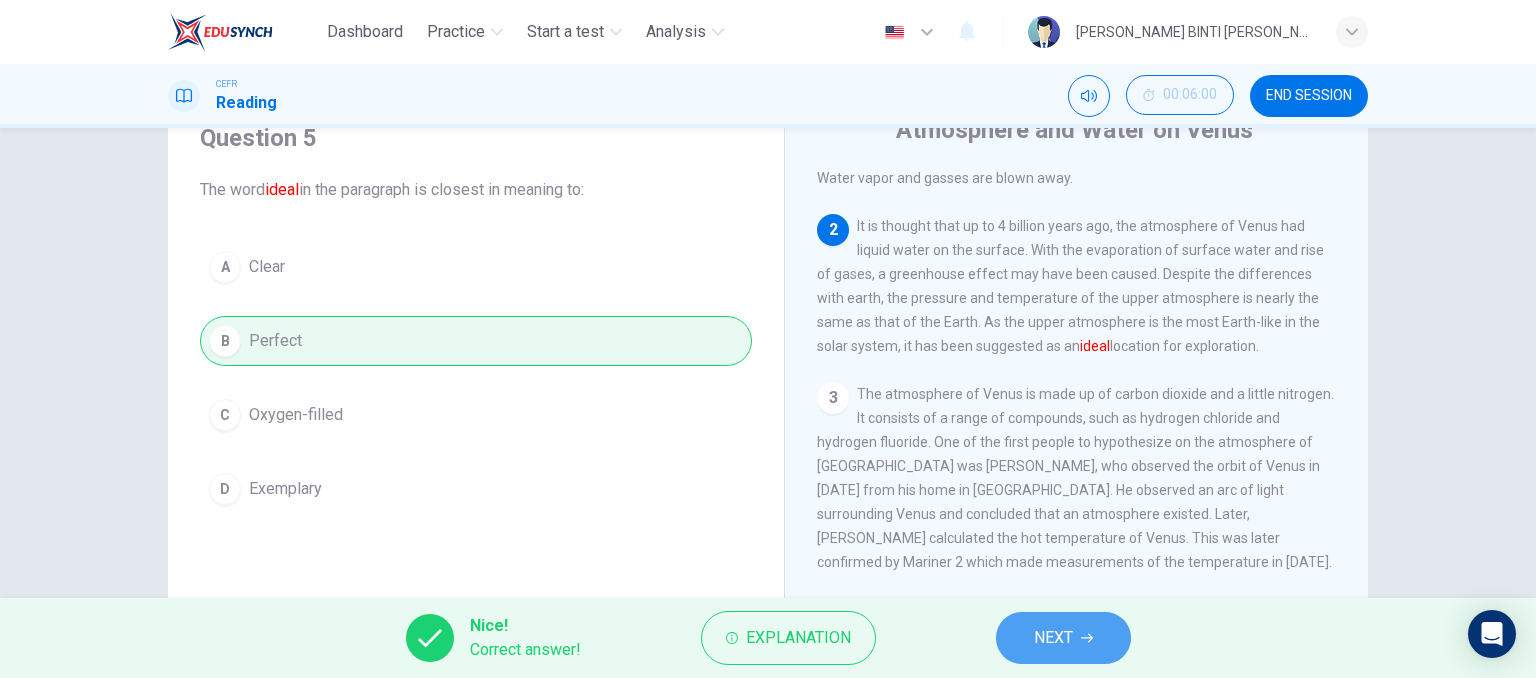 click on "NEXT" at bounding box center [1063, 638] 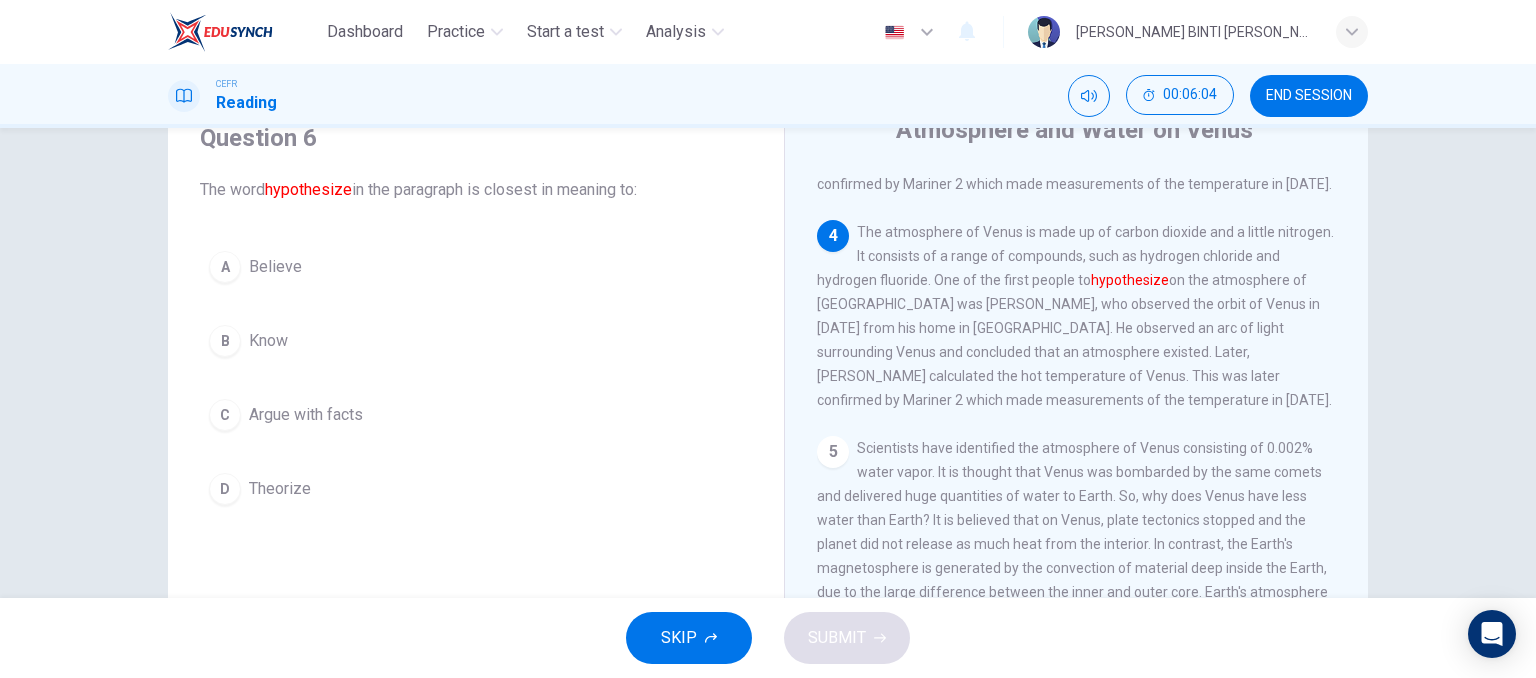 scroll, scrollTop: 524, scrollLeft: 0, axis: vertical 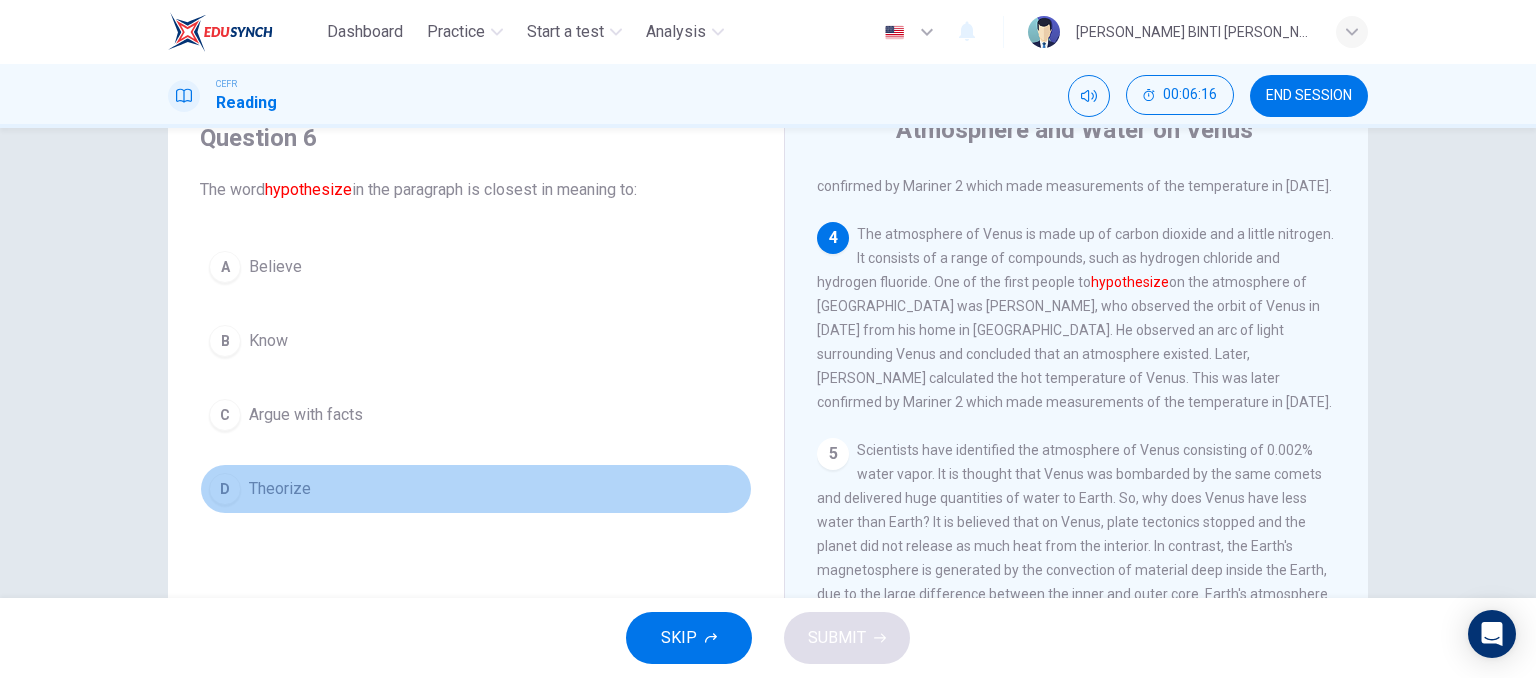 click on "Theorize" at bounding box center [280, 489] 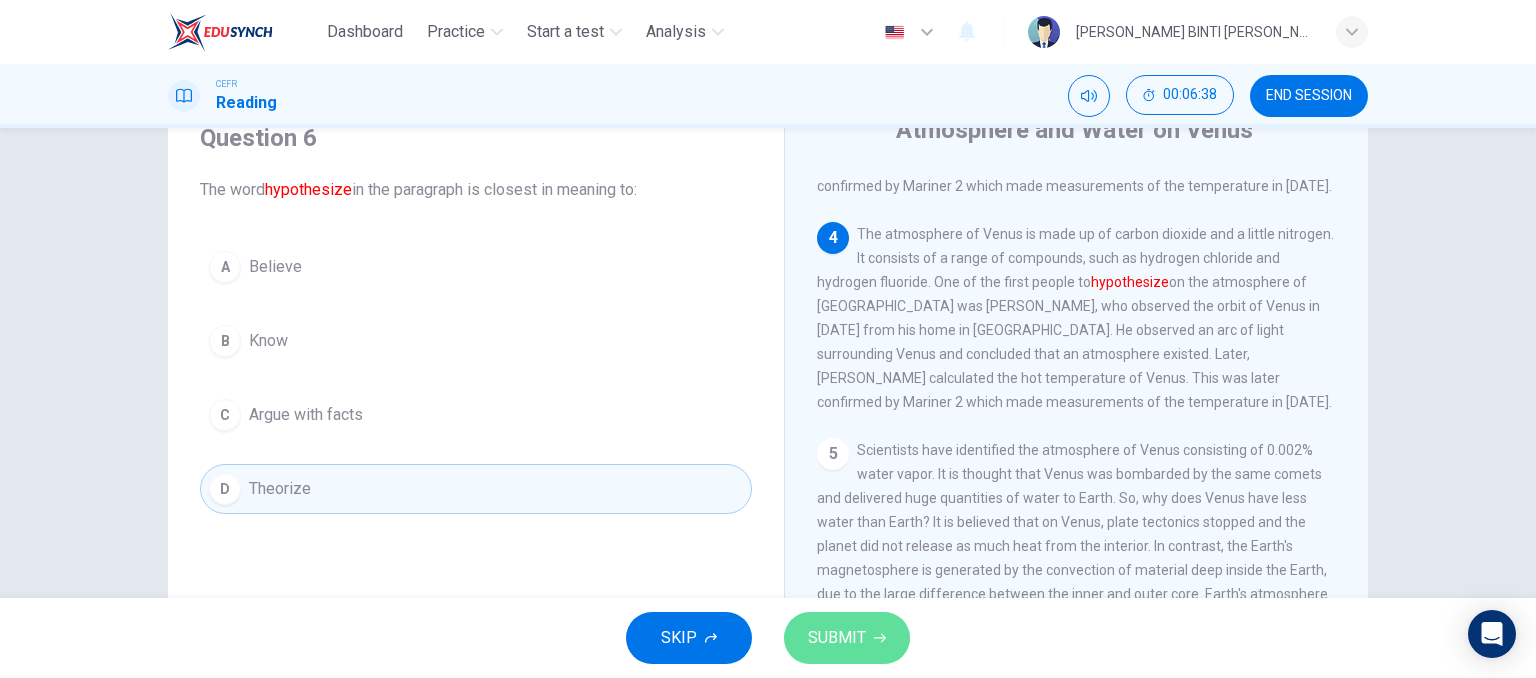 click on "SUBMIT" at bounding box center [847, 638] 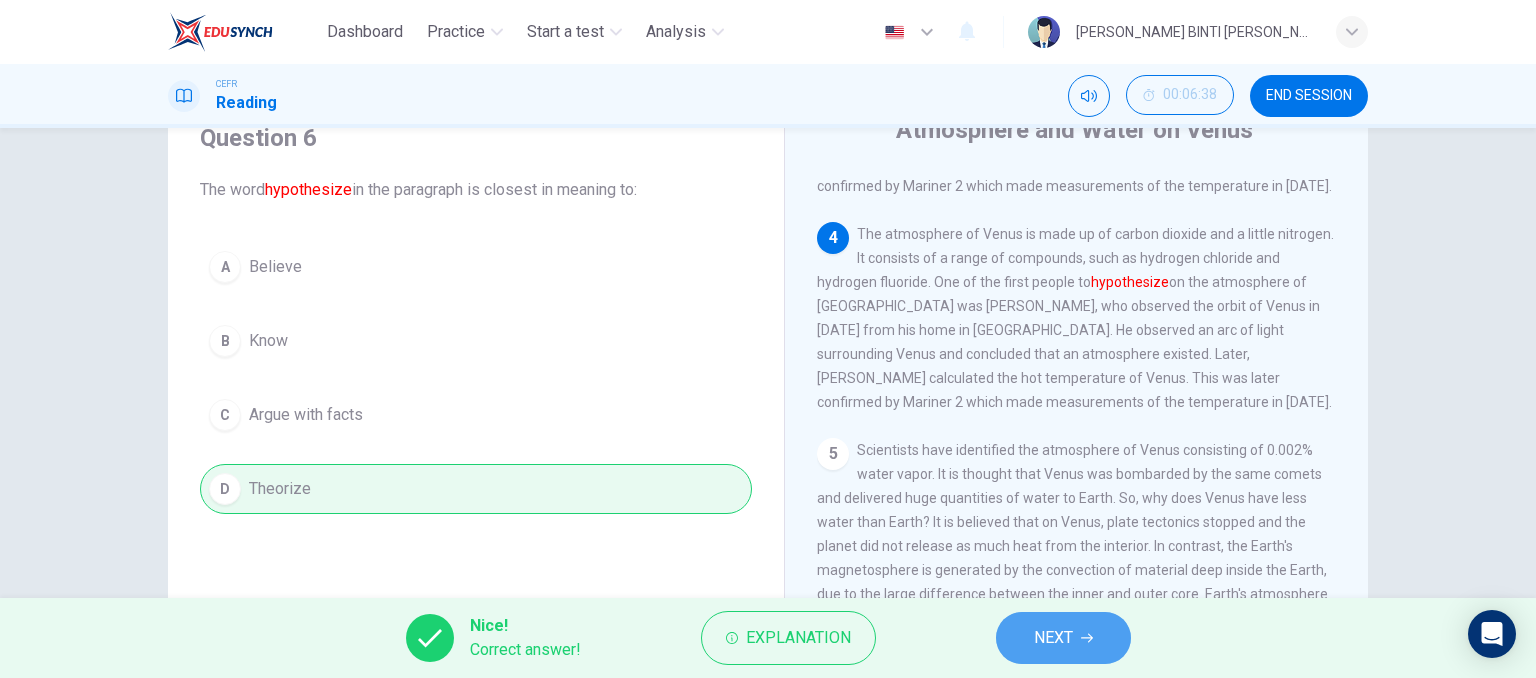 click on "NEXT" at bounding box center (1053, 638) 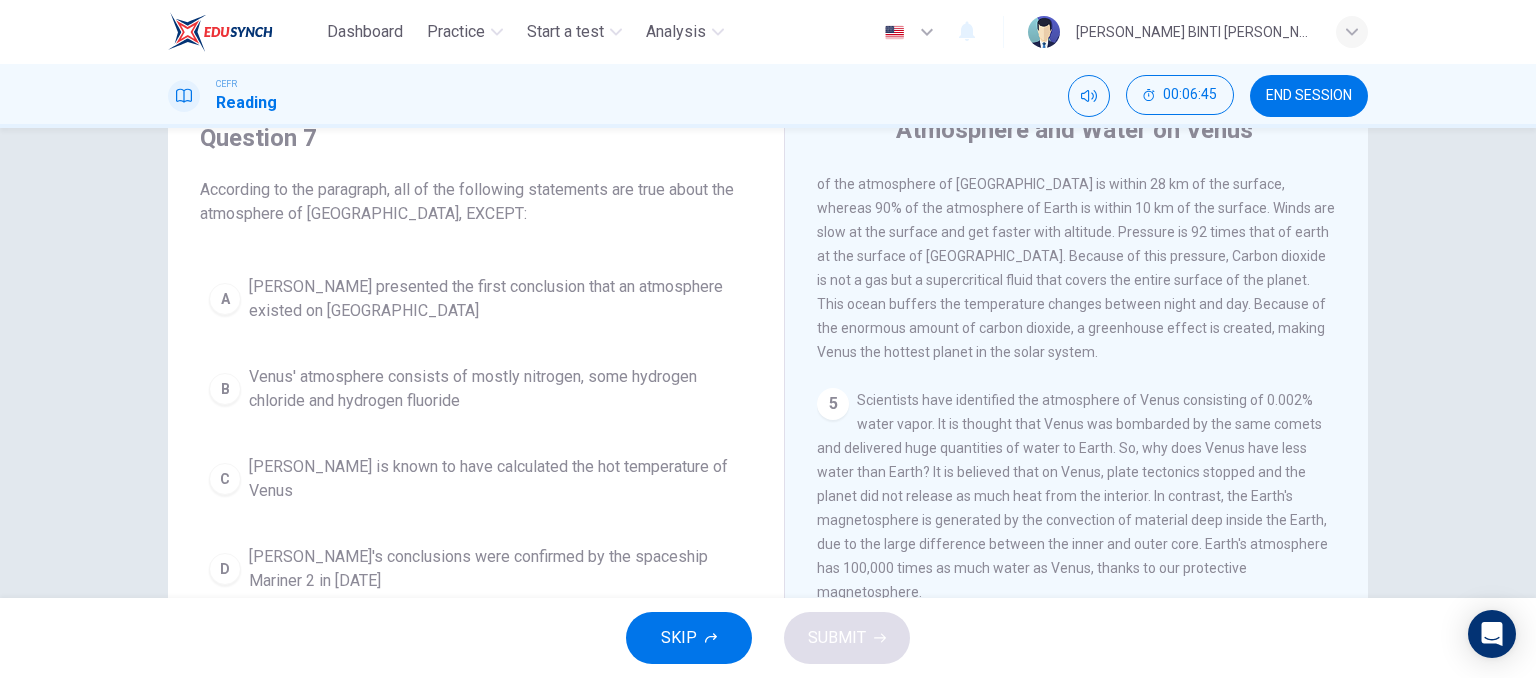 scroll, scrollTop: 752, scrollLeft: 0, axis: vertical 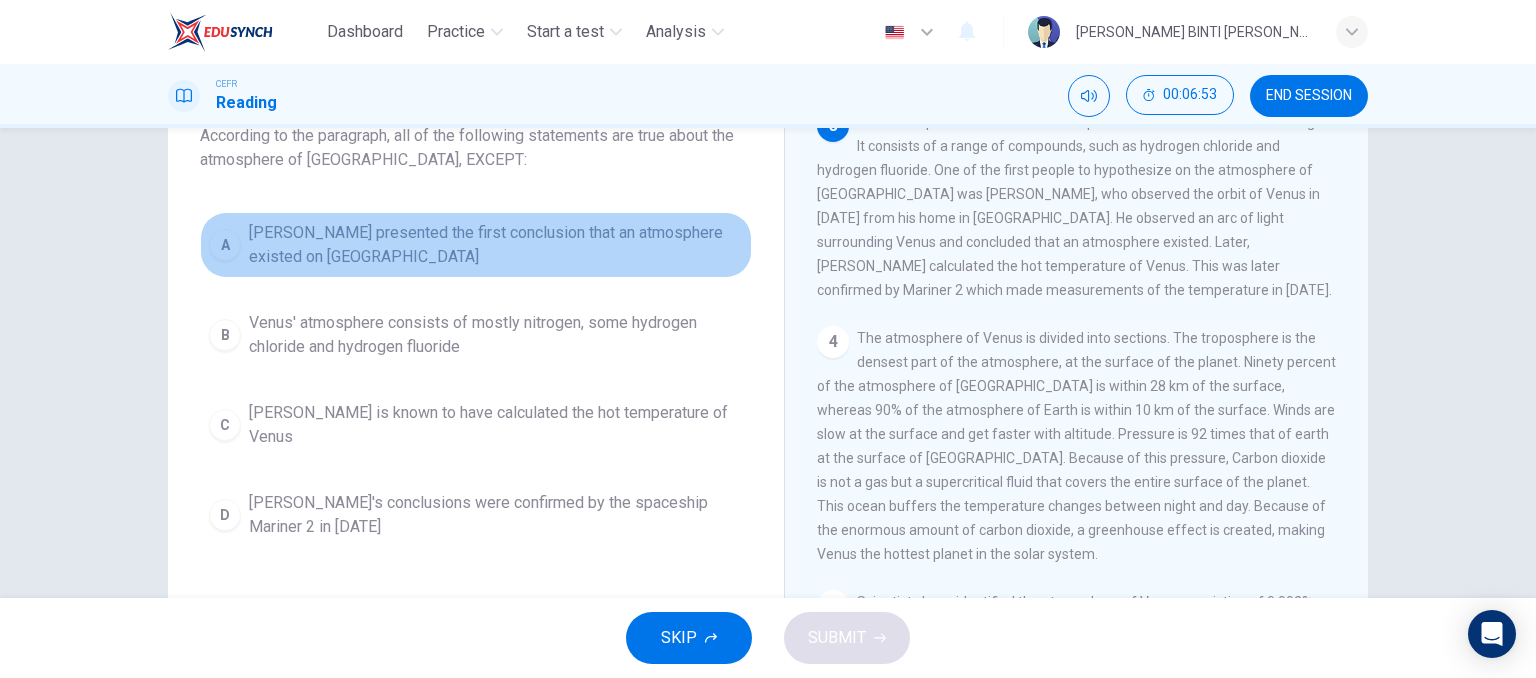 click on "[PERSON_NAME] presented the first conclusion that an atmosphere existed on [GEOGRAPHIC_DATA]" at bounding box center [496, 245] 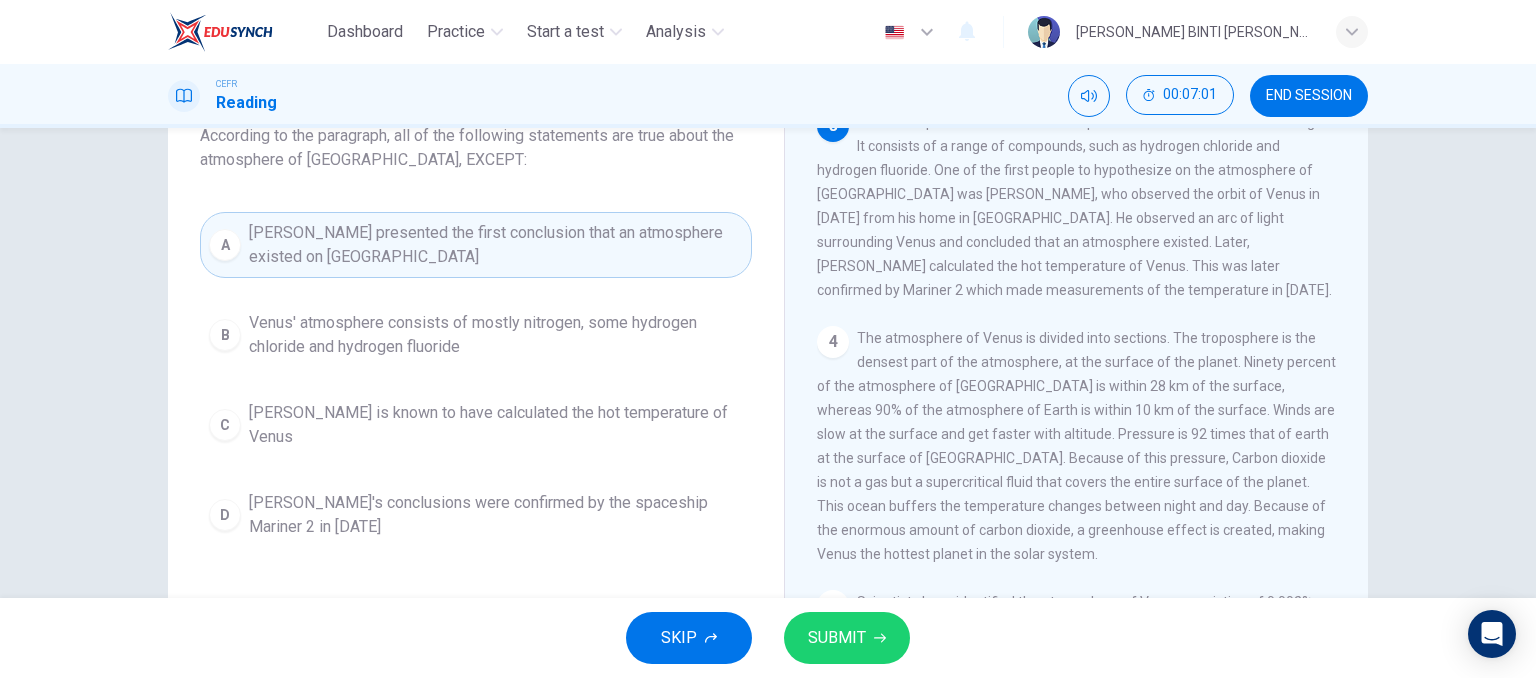 scroll, scrollTop: 327, scrollLeft: 0, axis: vertical 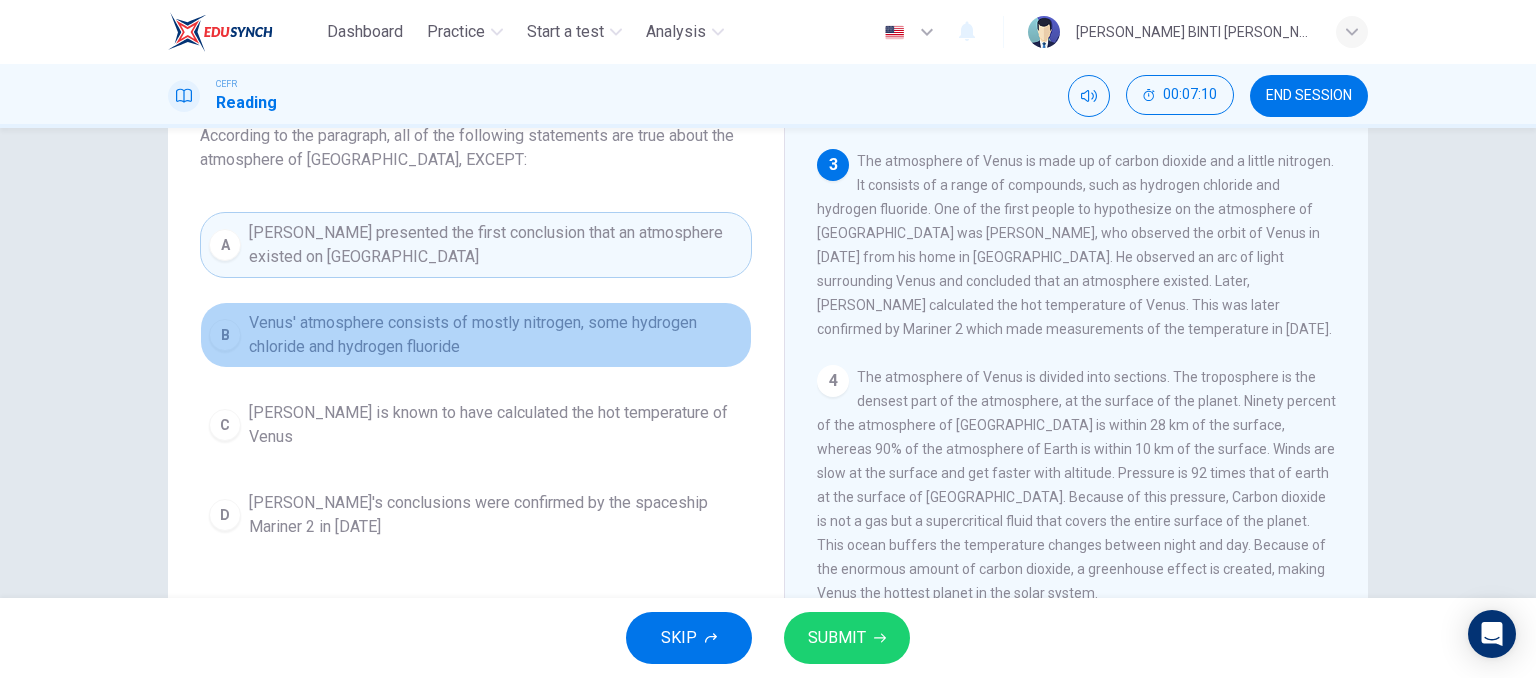 click on "Venus' atmosphere consists of mostly nitrogen, some hydrogen chloride and hydrogen fluoride" at bounding box center [496, 335] 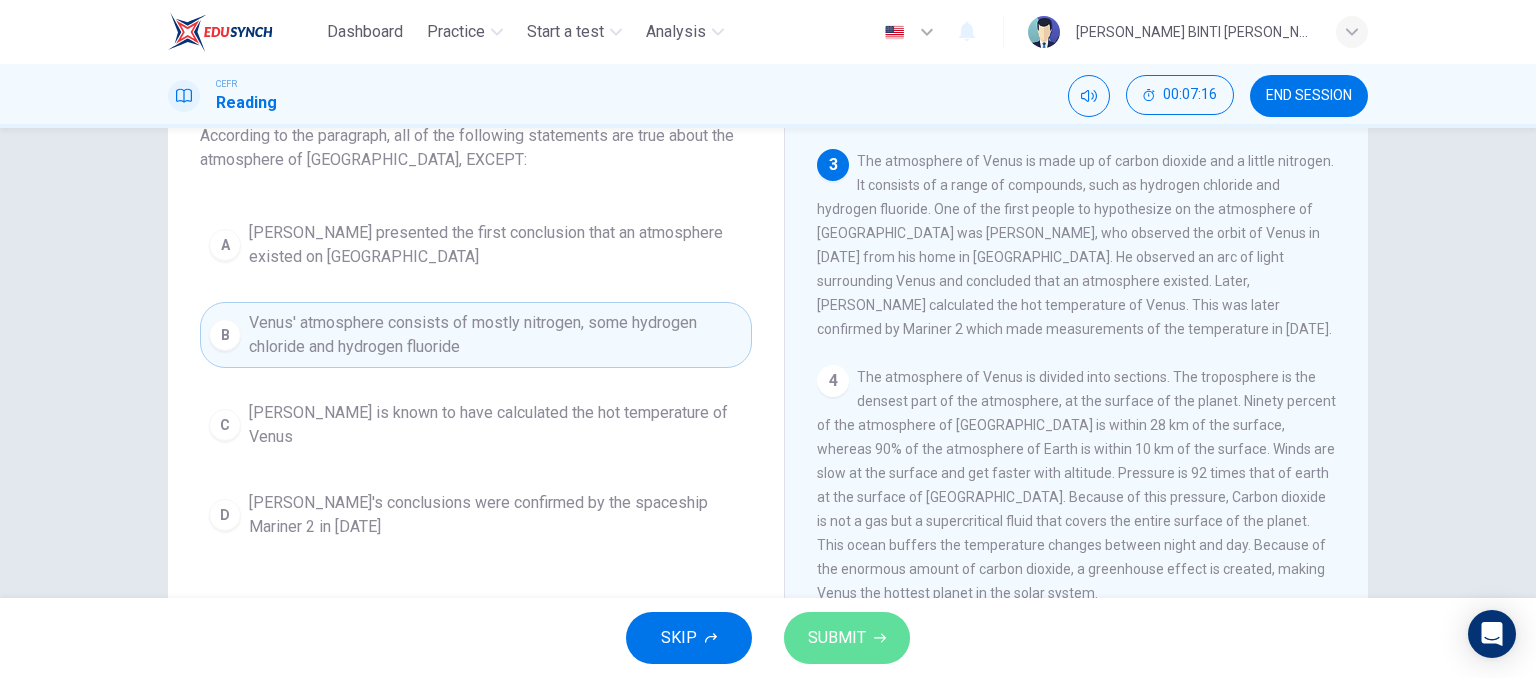 click on "SUBMIT" at bounding box center (847, 638) 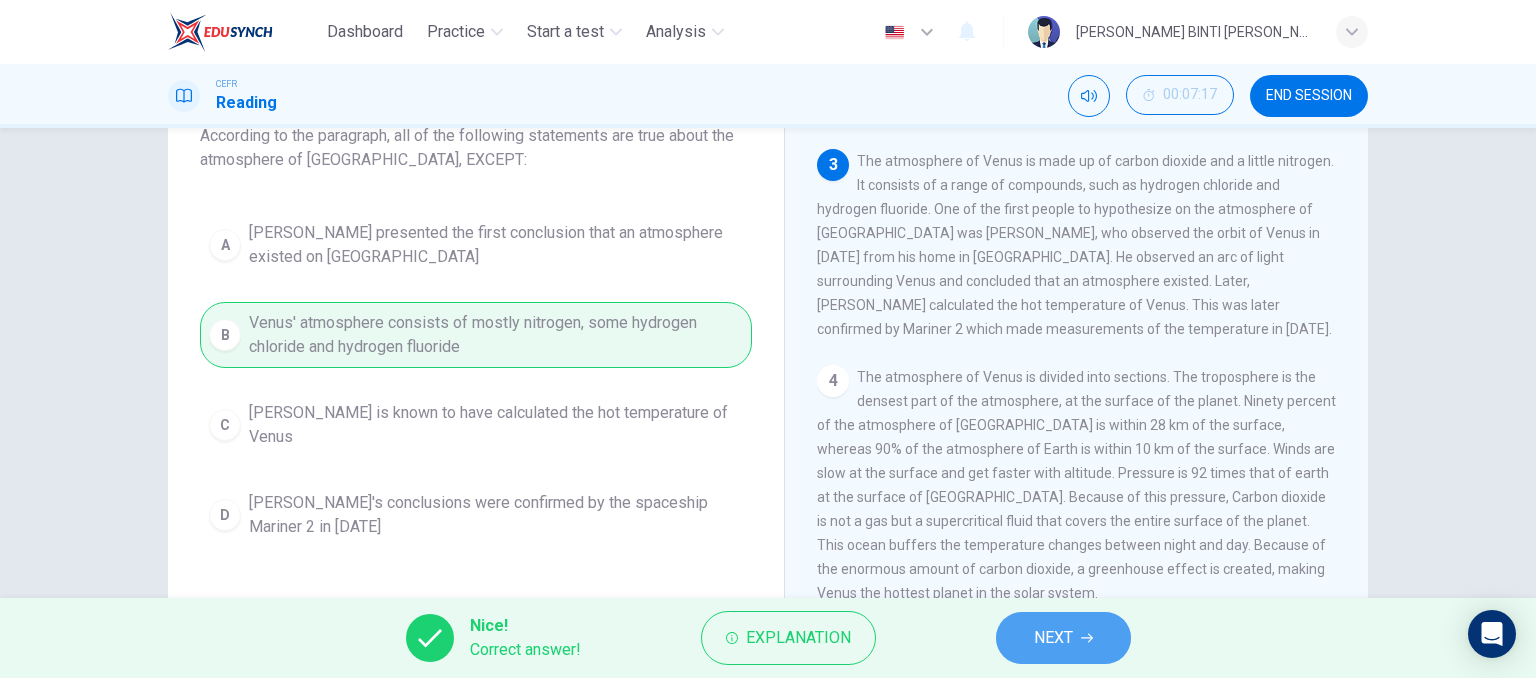 click on "NEXT" at bounding box center (1063, 638) 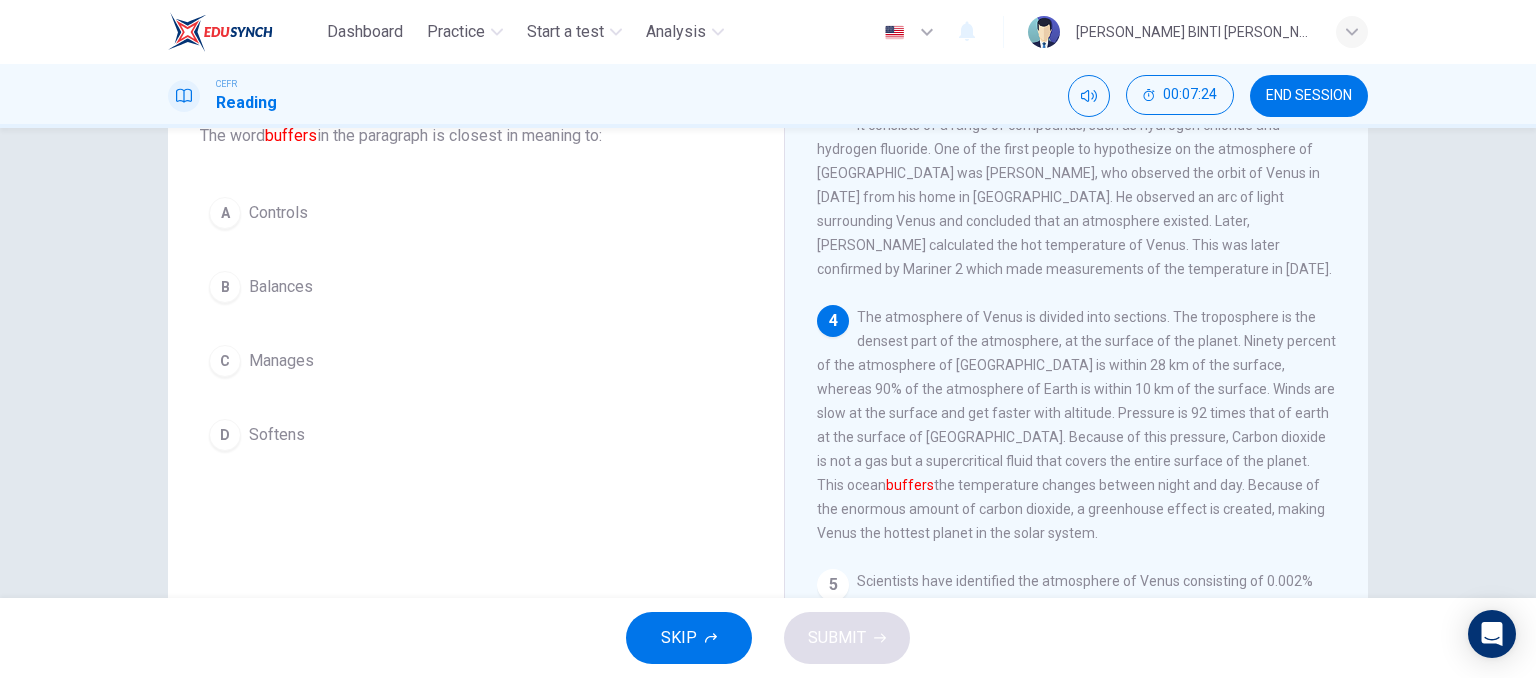 scroll, scrollTop: 452, scrollLeft: 0, axis: vertical 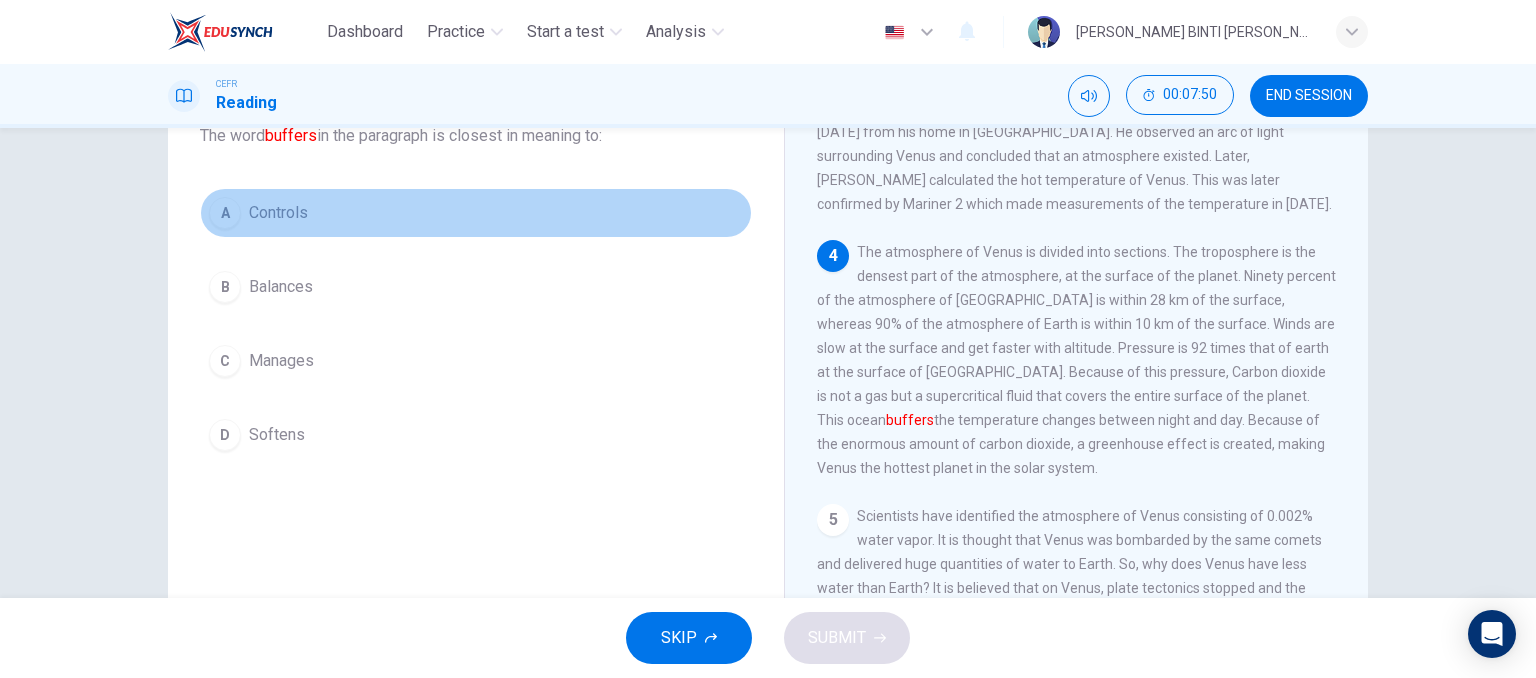click on "A Controls" at bounding box center [476, 213] 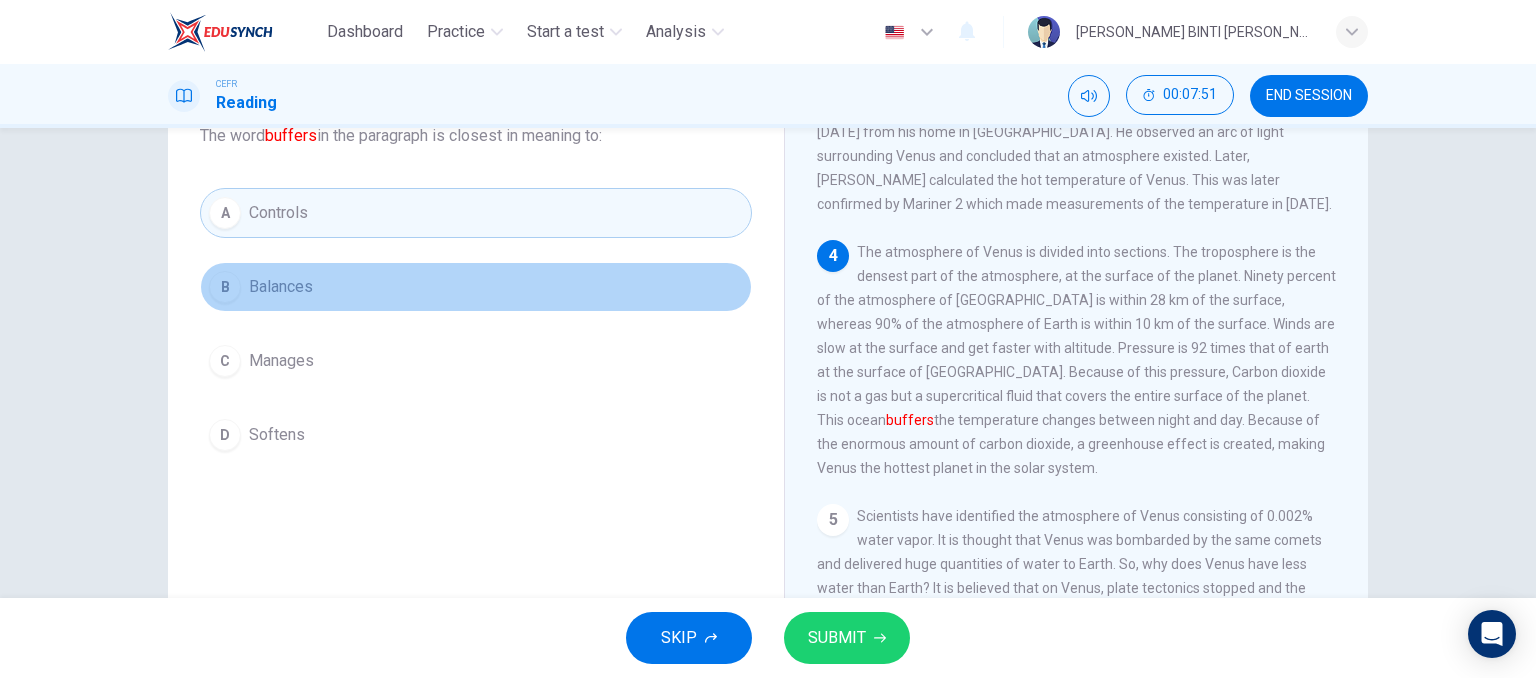 click on "Balances" at bounding box center [281, 287] 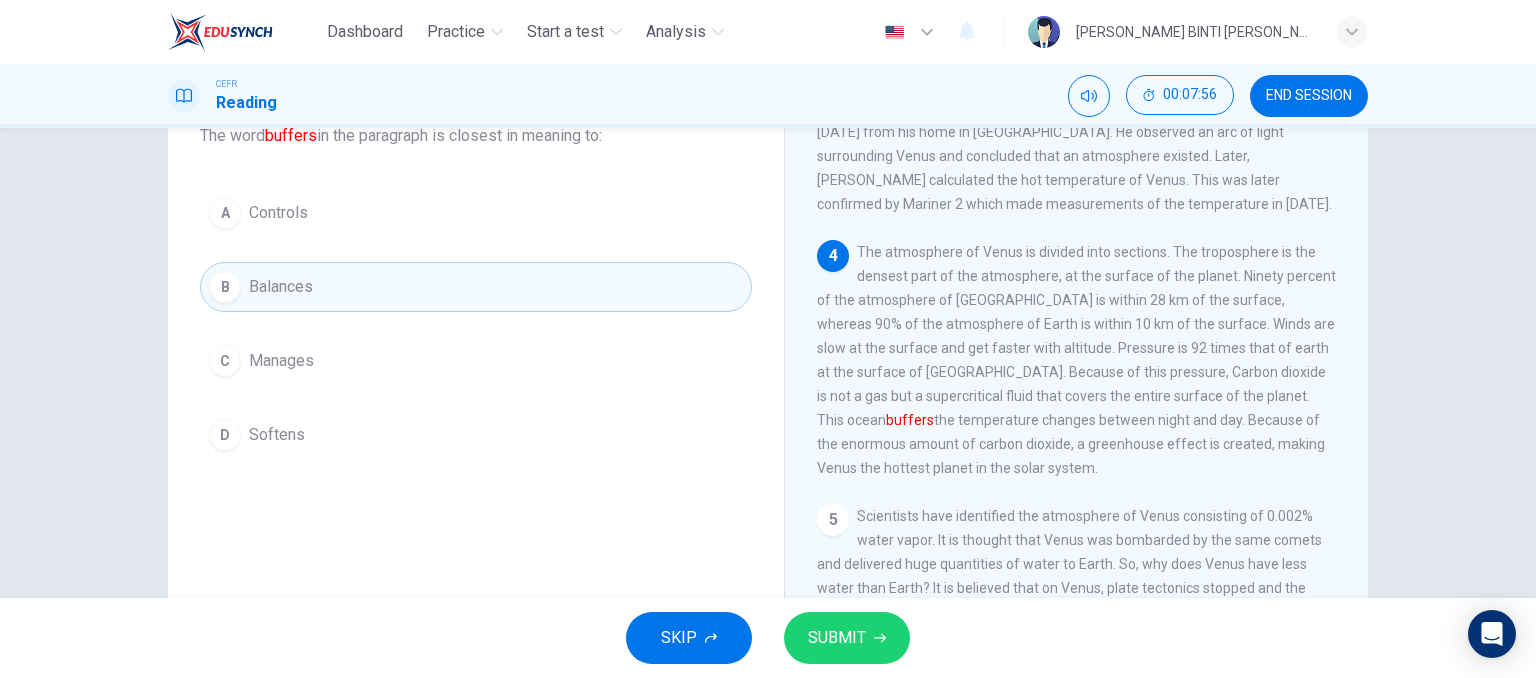 click on "A Controls B Balances C Manages D Softens" at bounding box center [476, 324] 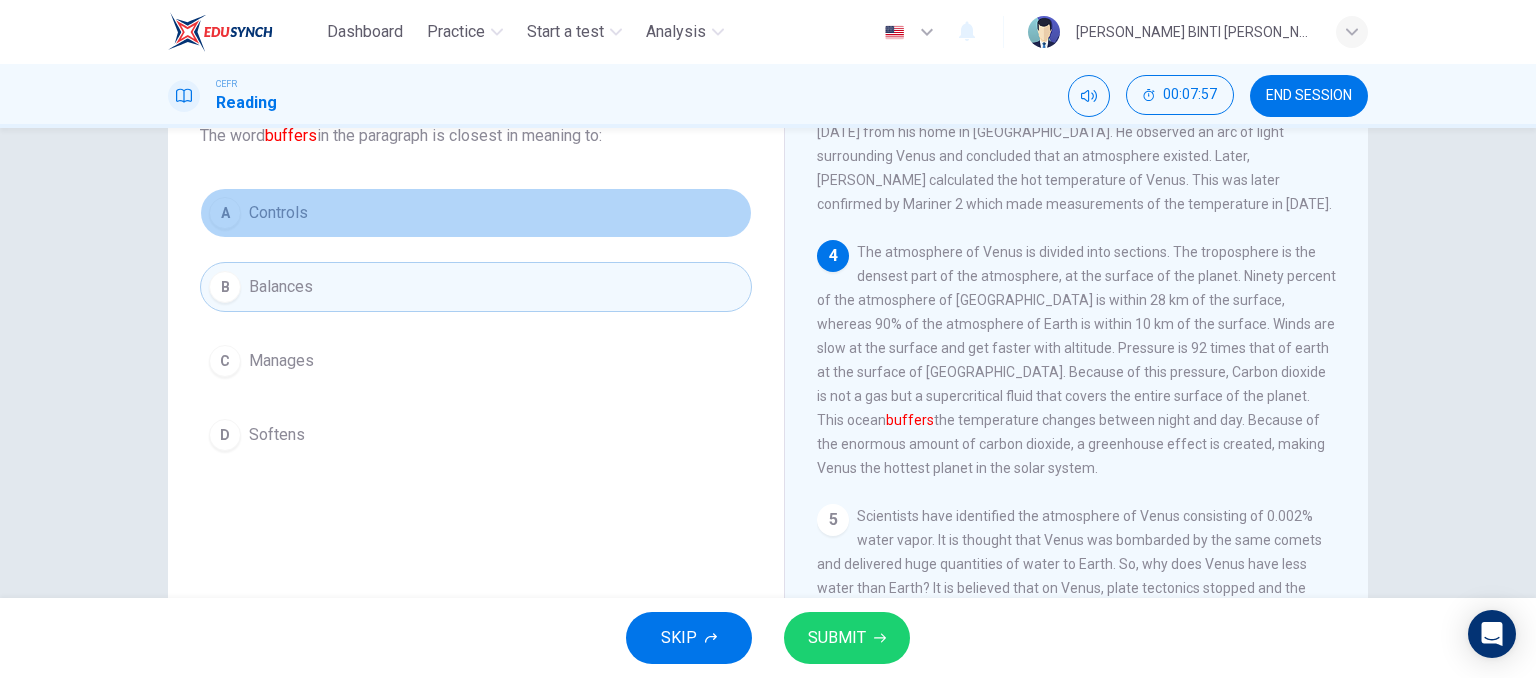 click on "A Controls" at bounding box center (476, 213) 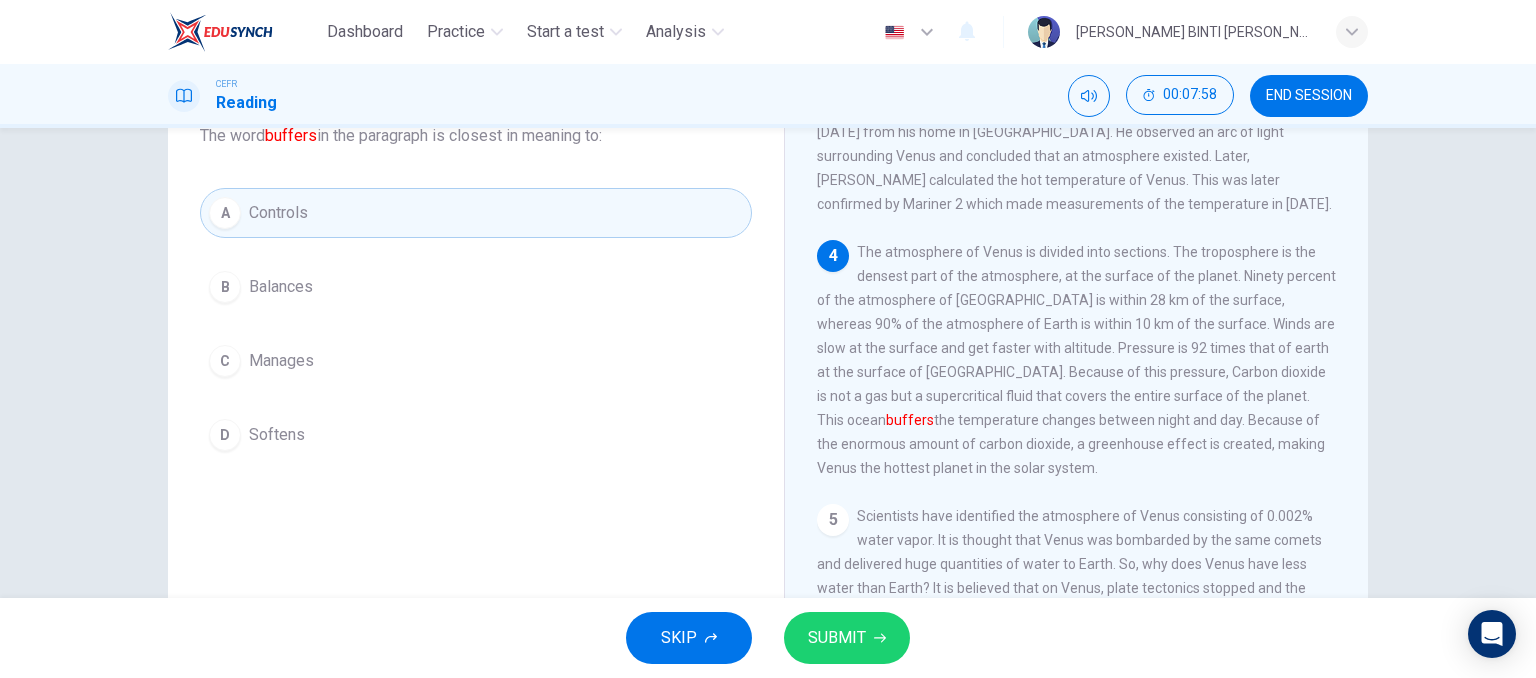 click on "A Controls B Balances C Manages D Softens" at bounding box center (476, 324) 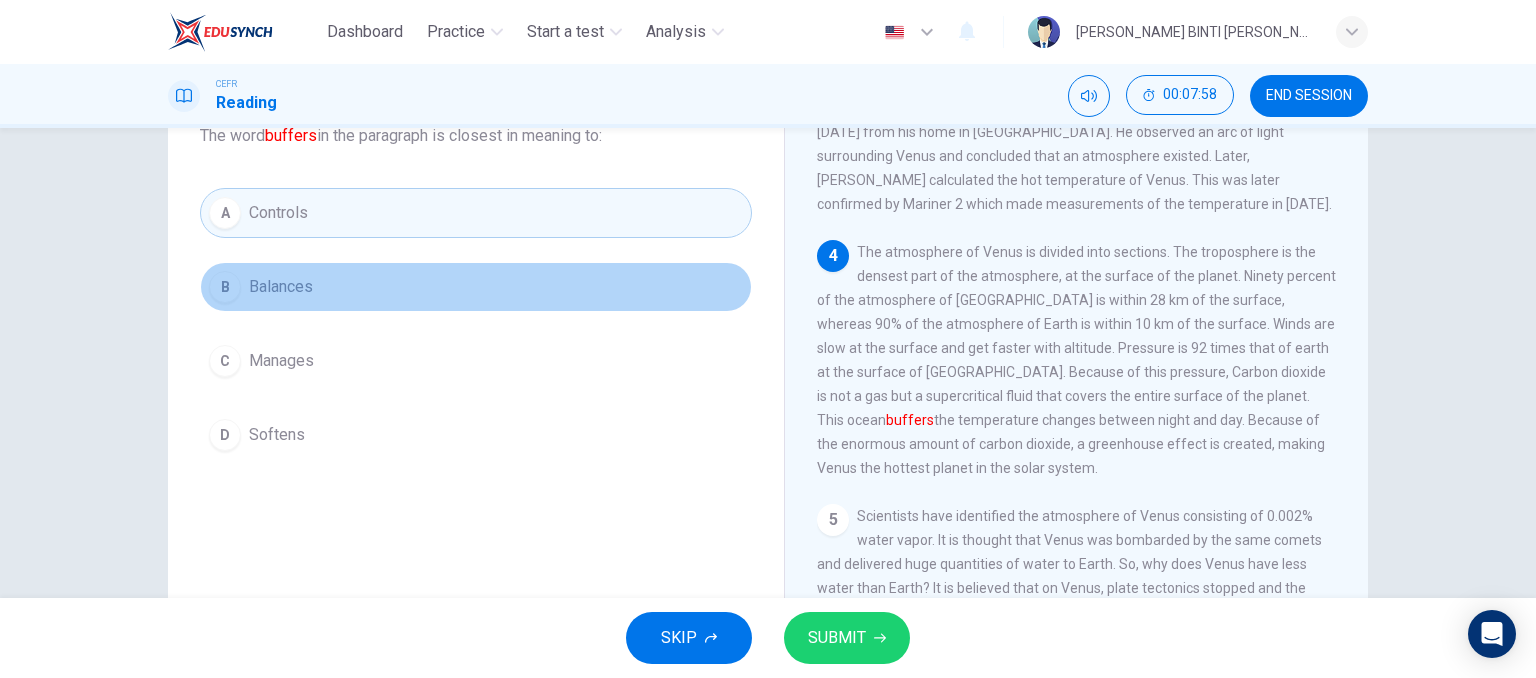 click on "Balances" at bounding box center (281, 287) 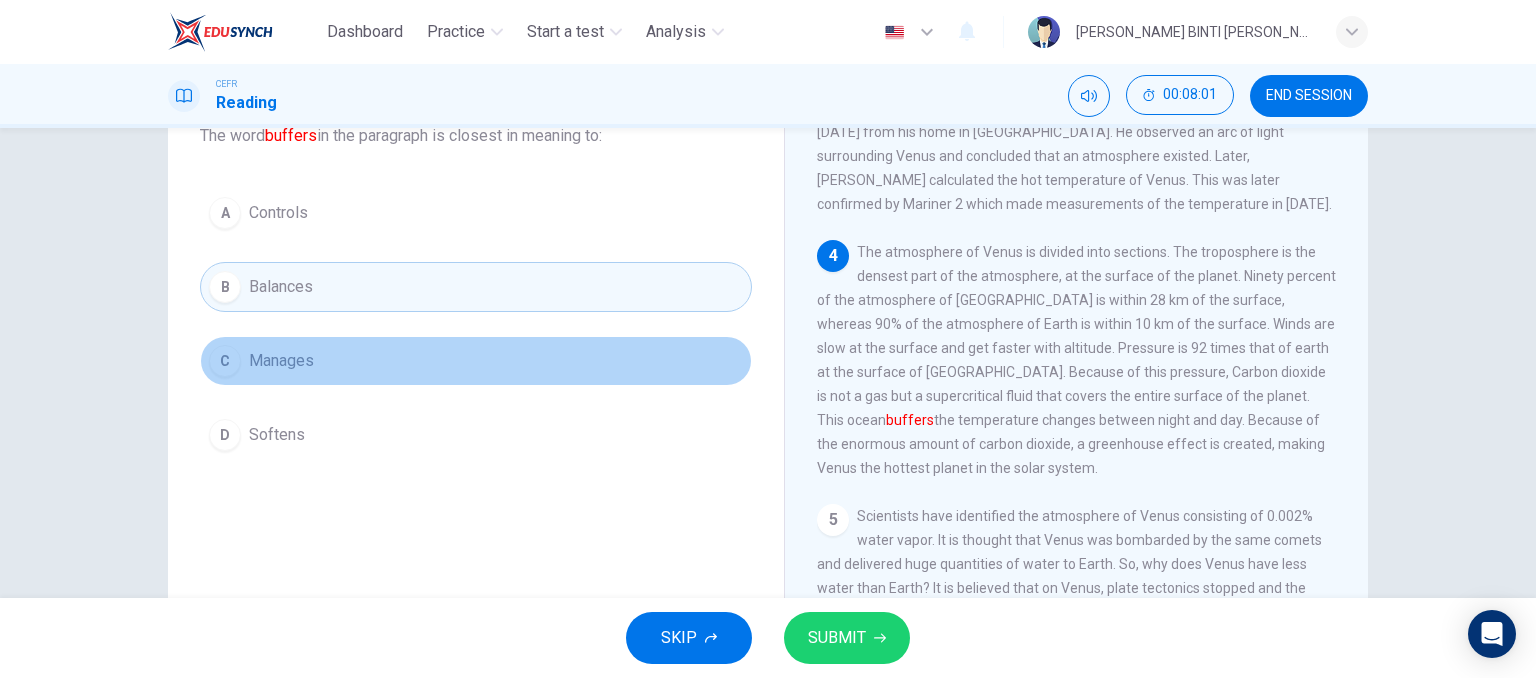 click on "Manages" at bounding box center [281, 361] 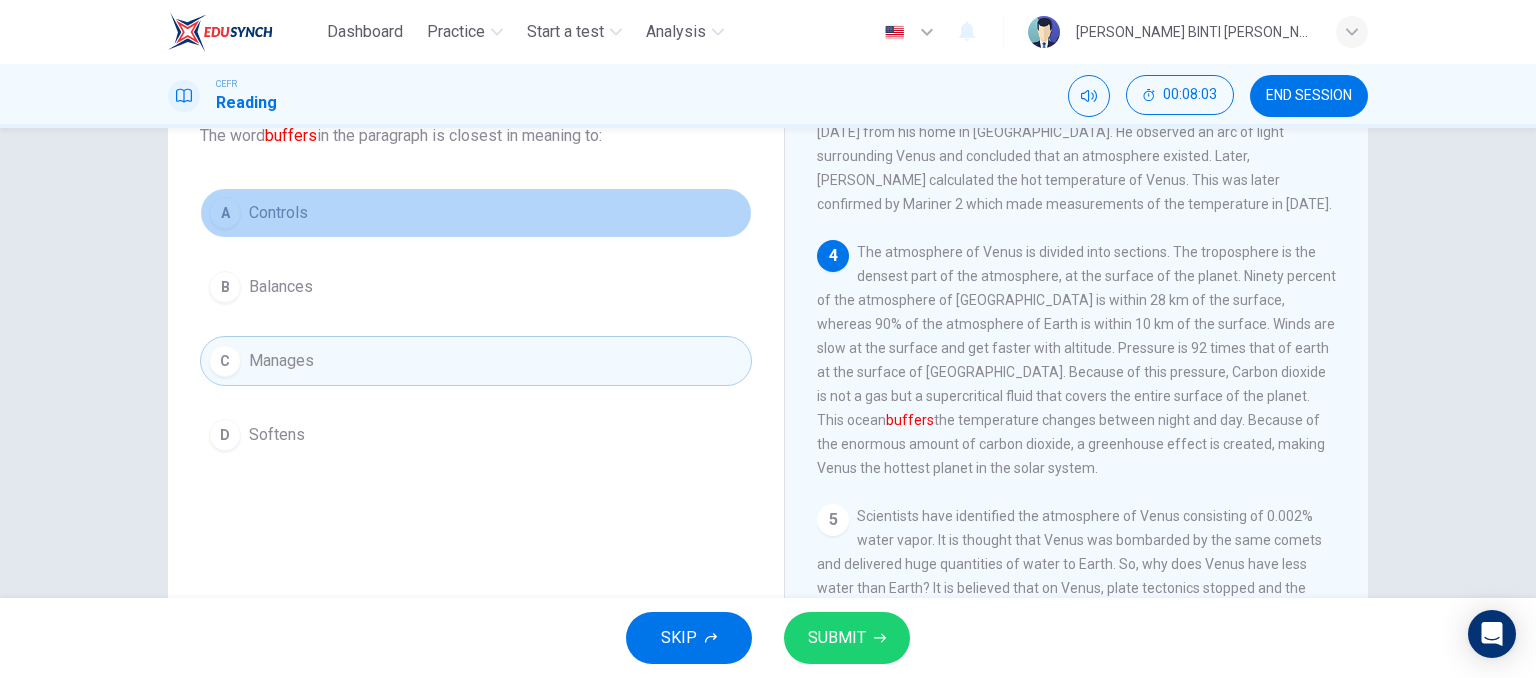 click on "A Controls" at bounding box center [476, 213] 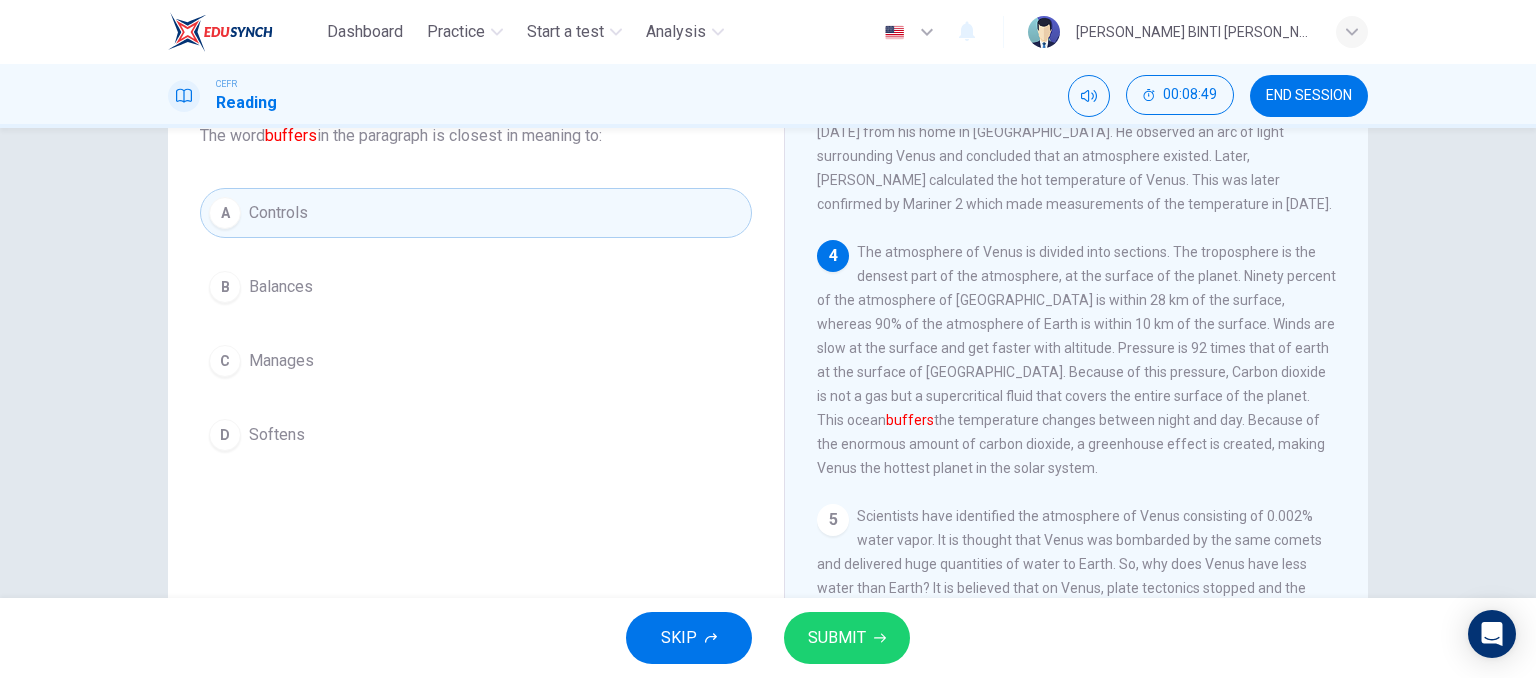 click on "SUBMIT" at bounding box center [847, 638] 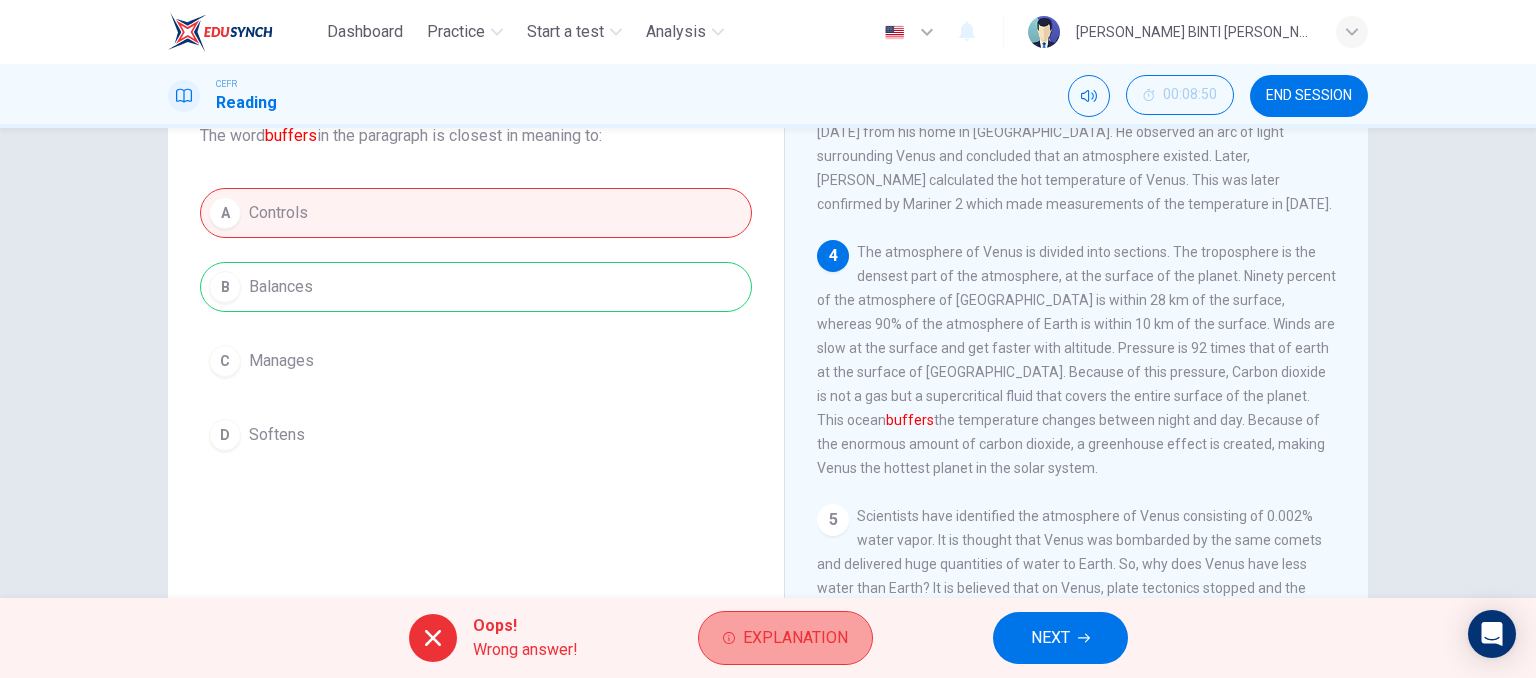 click on "Explanation" at bounding box center [795, 638] 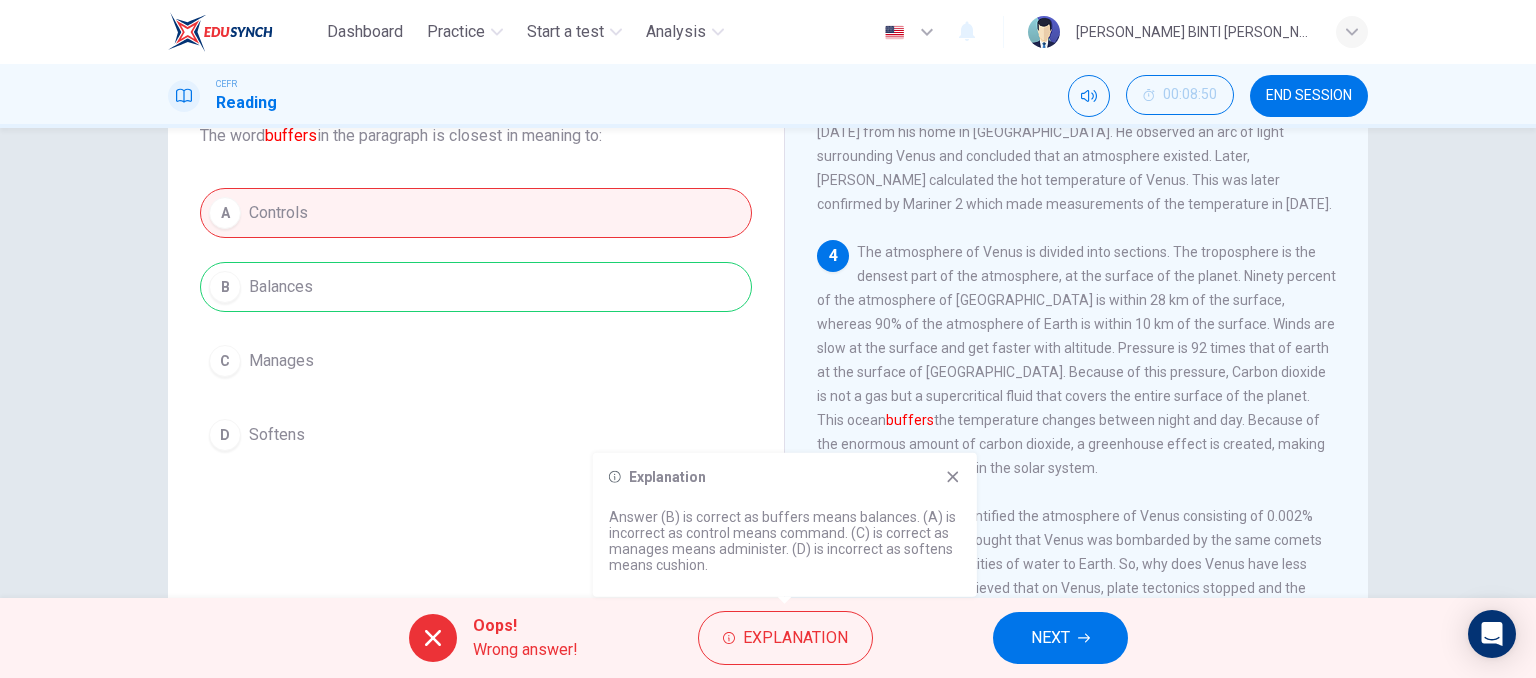 click 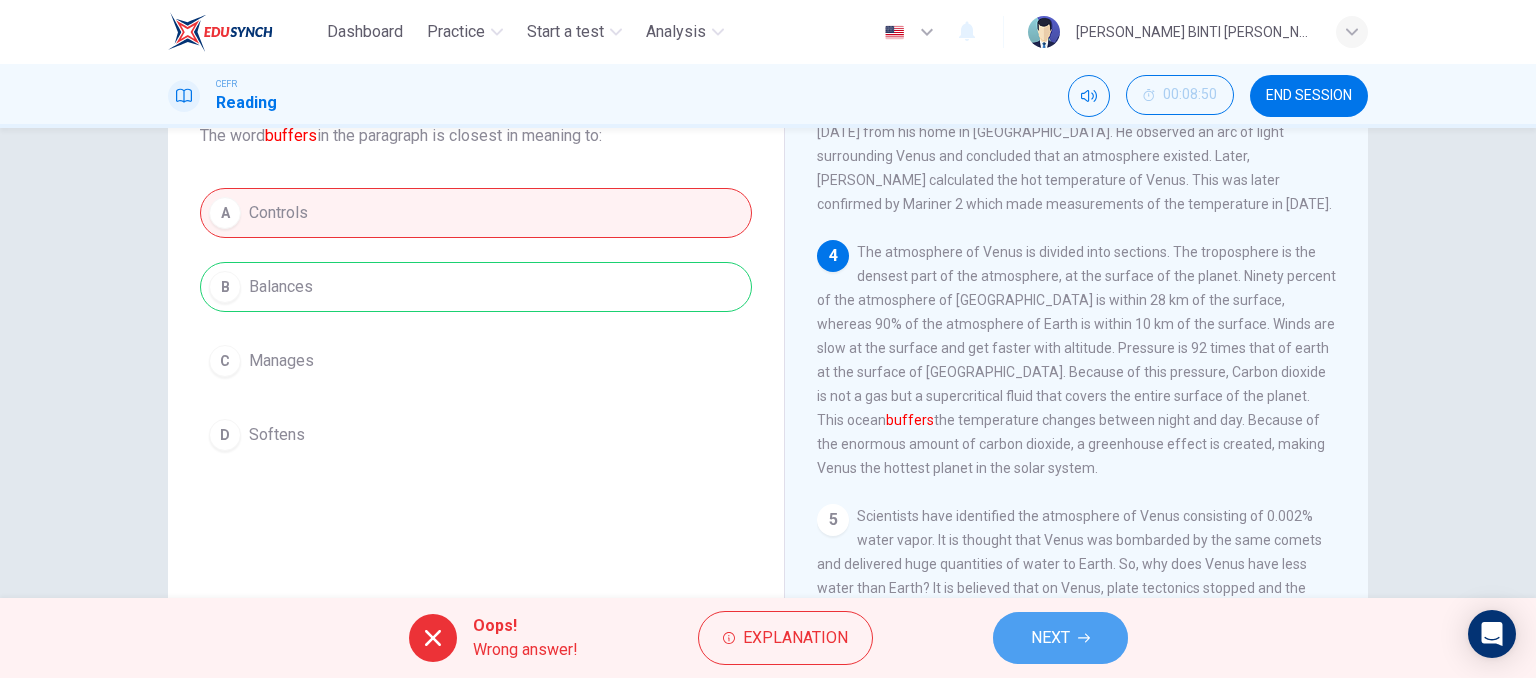 click on "NEXT" at bounding box center [1050, 638] 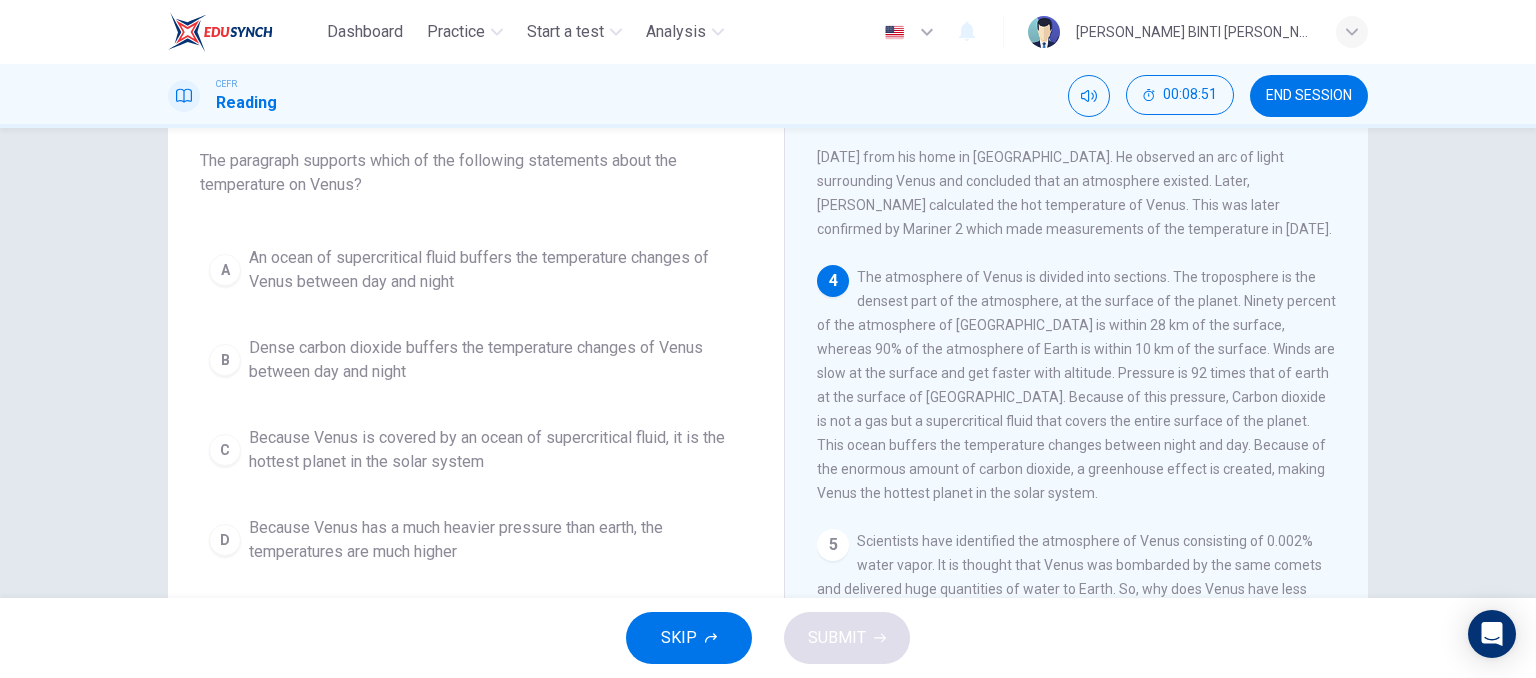 scroll, scrollTop: 134, scrollLeft: 0, axis: vertical 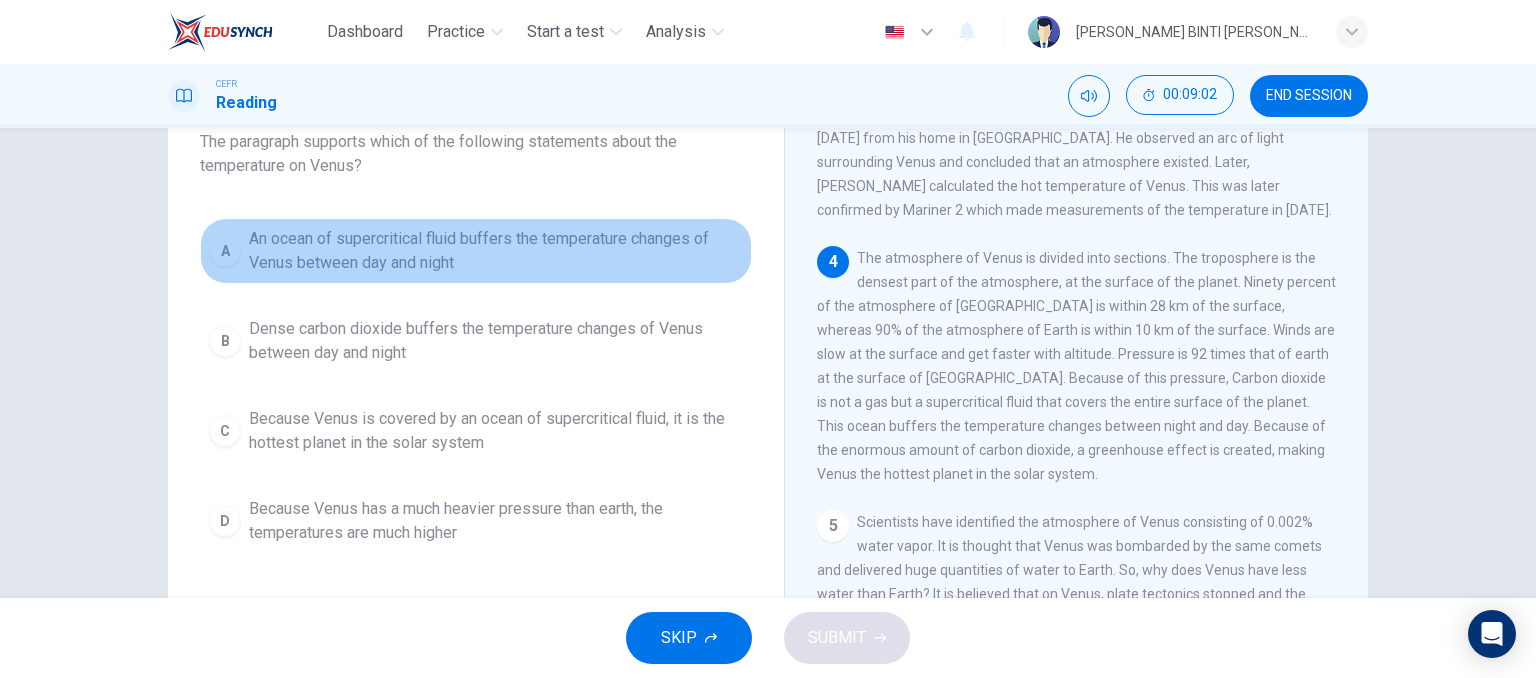 click on "An ocean of supercritical fluid buffers the temperature changes of Venus between day and night" at bounding box center [496, 251] 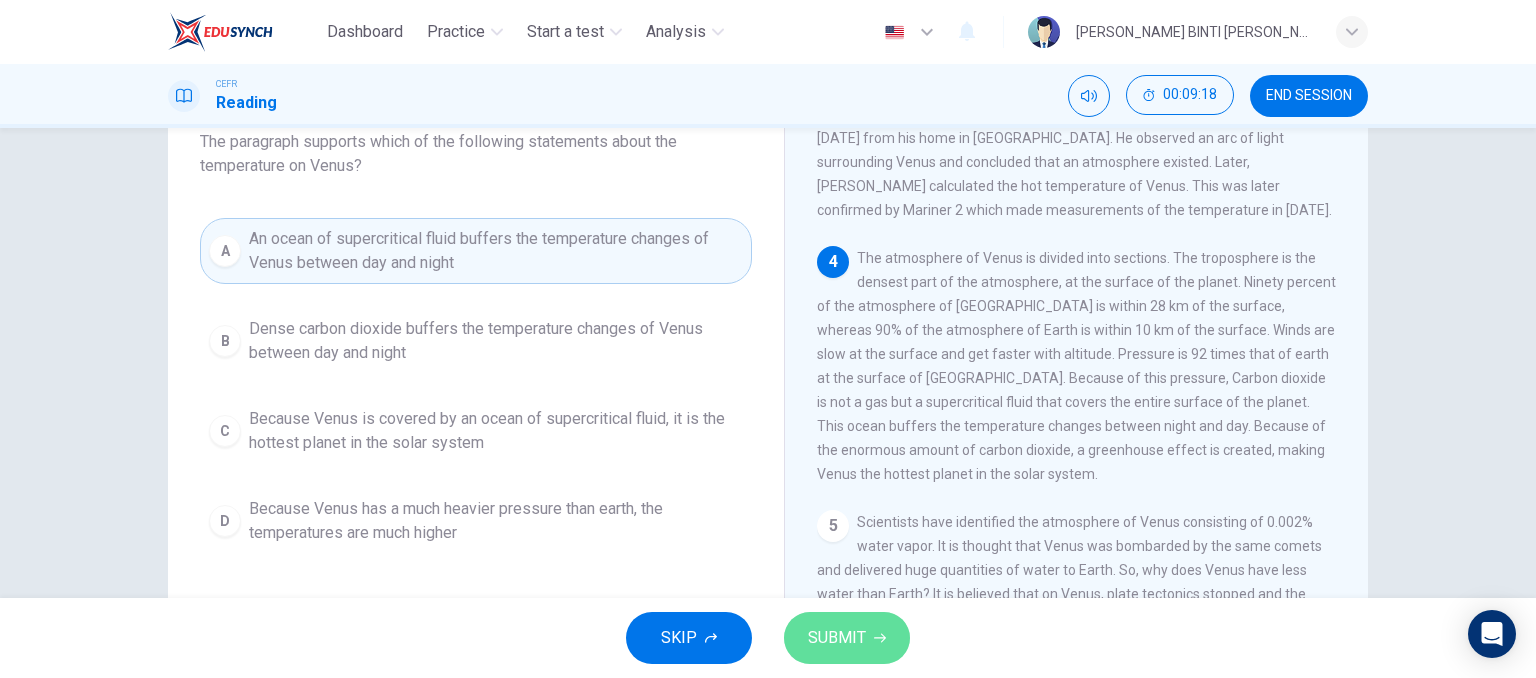 click on "SUBMIT" at bounding box center [847, 638] 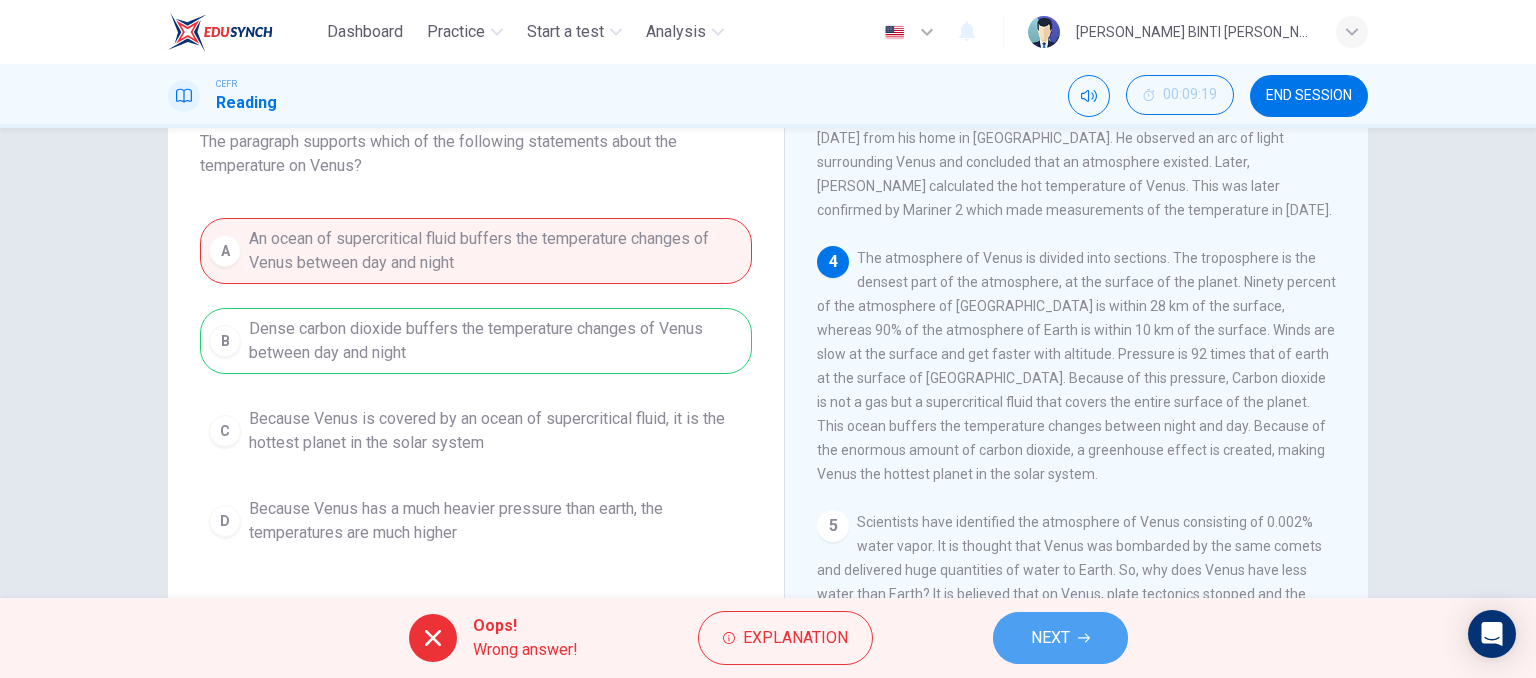 click on "NEXT" at bounding box center (1060, 638) 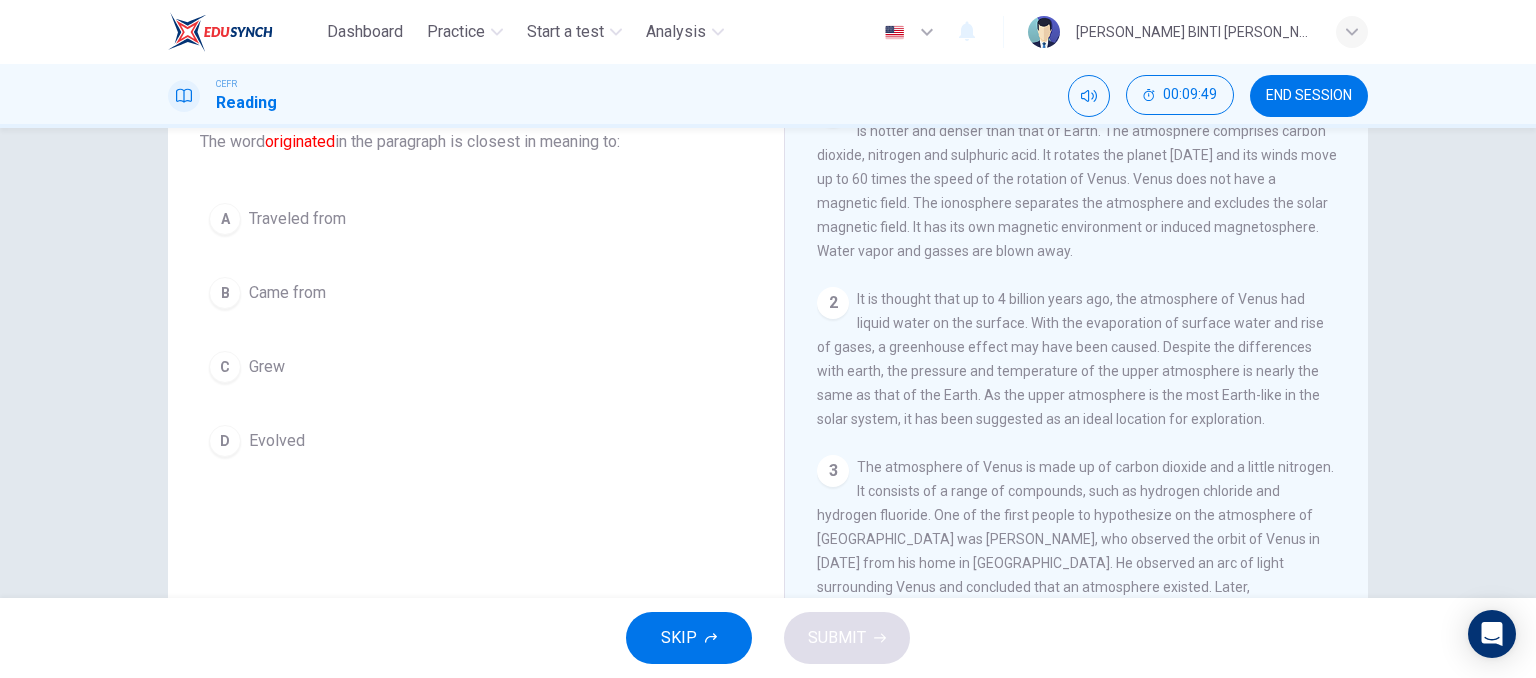 scroll, scrollTop: 0, scrollLeft: 0, axis: both 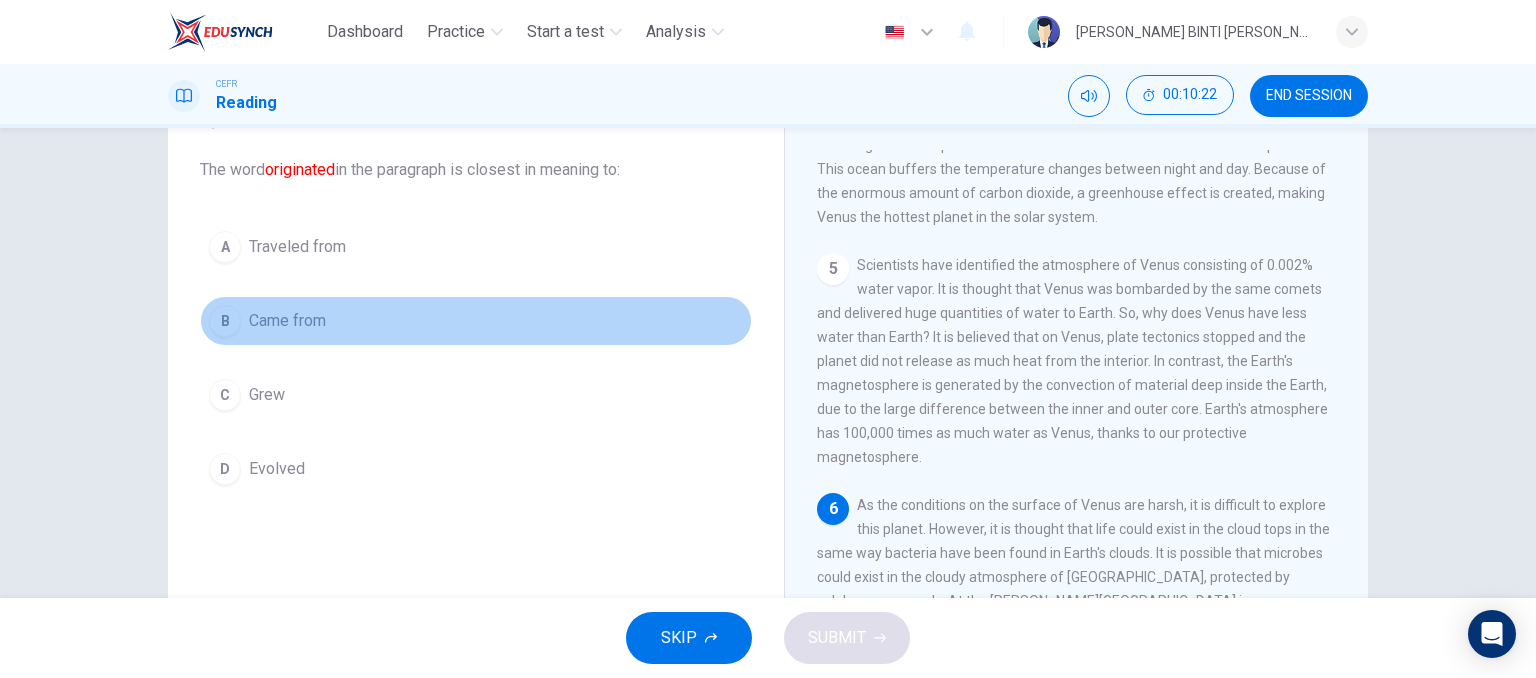 click on "Came from" at bounding box center (287, 321) 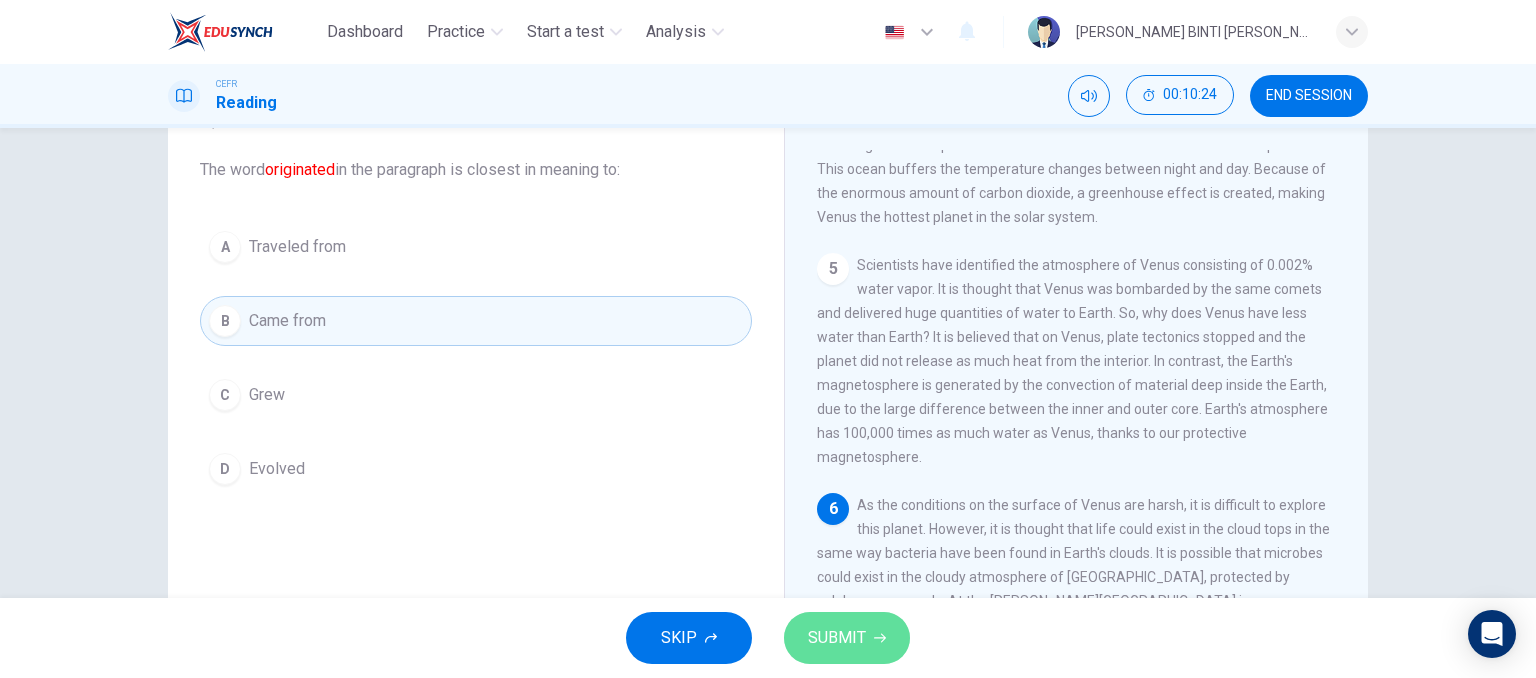 click on "SUBMIT" at bounding box center (837, 638) 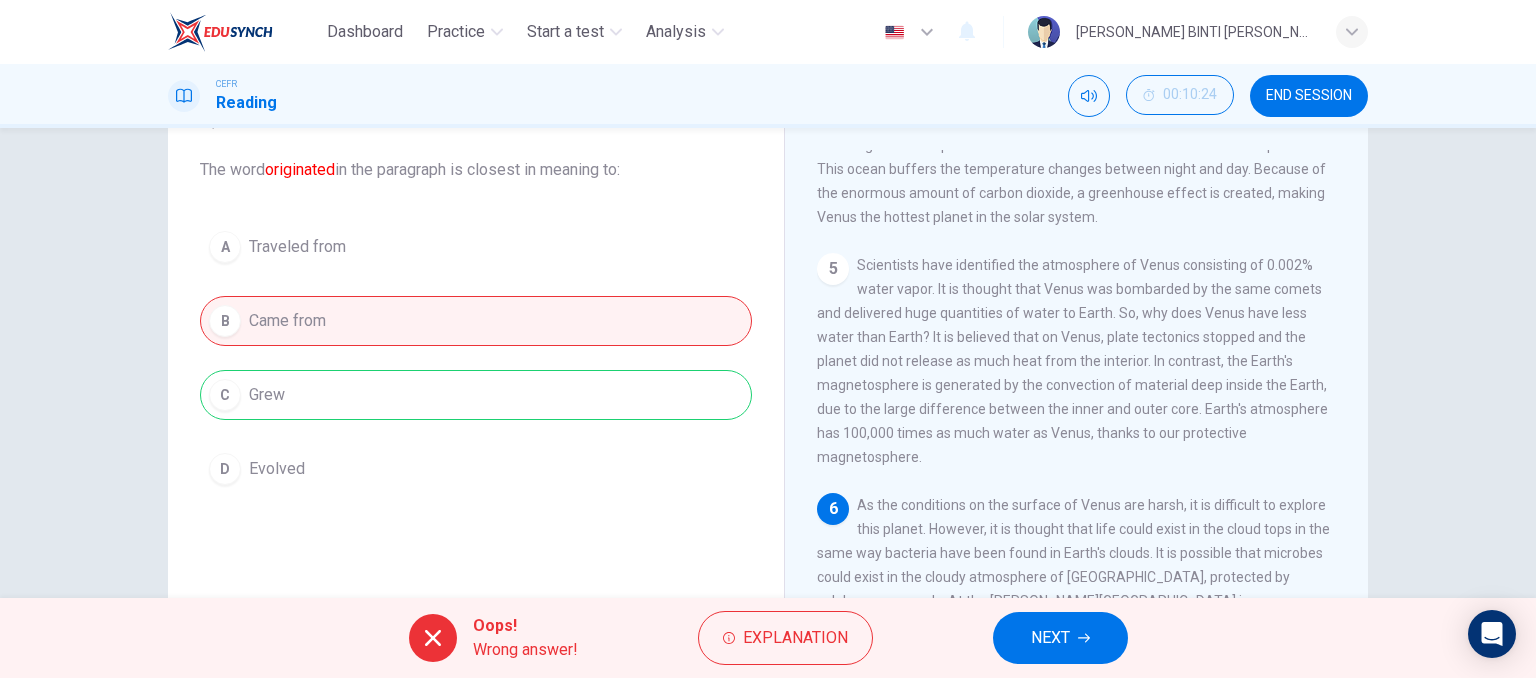 click on "A Traveled from B Came from C Grew D Evolved" at bounding box center [476, 358] 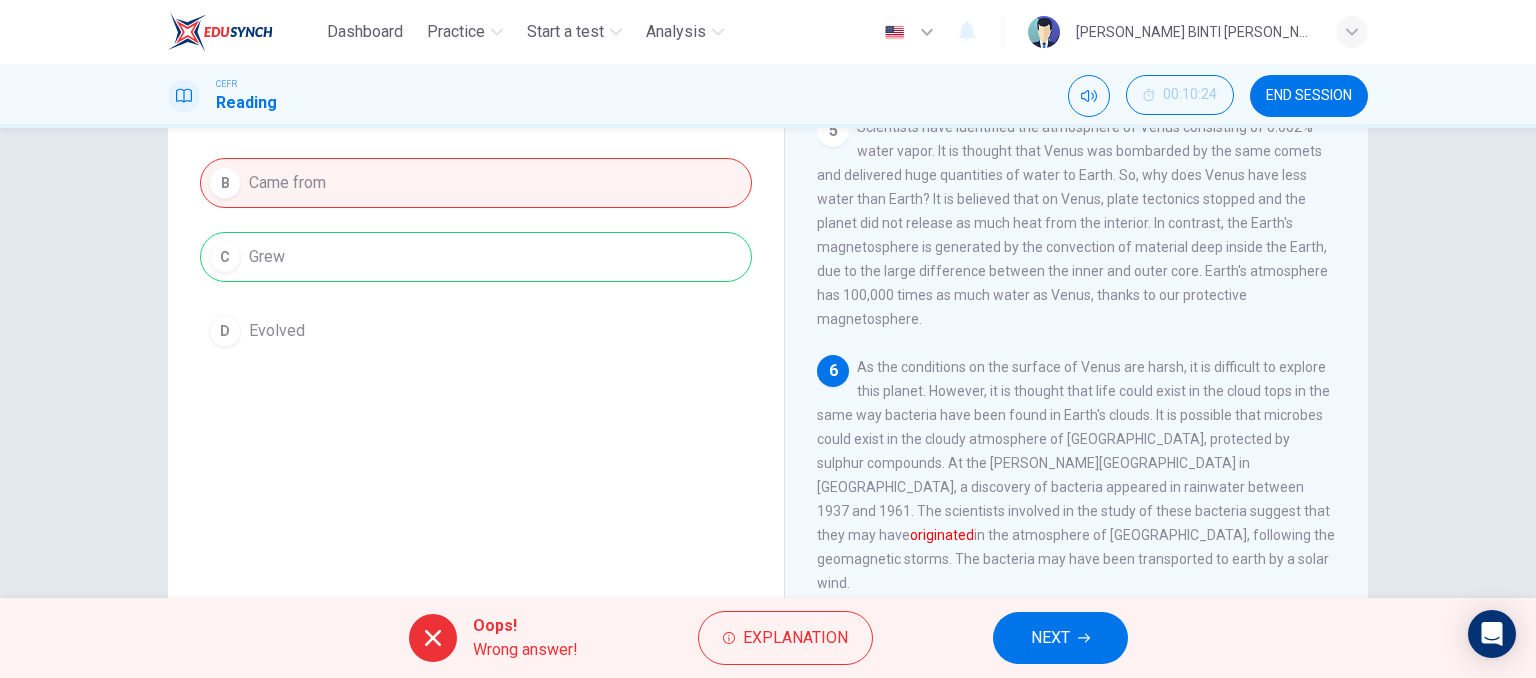 scroll, scrollTop: 246, scrollLeft: 0, axis: vertical 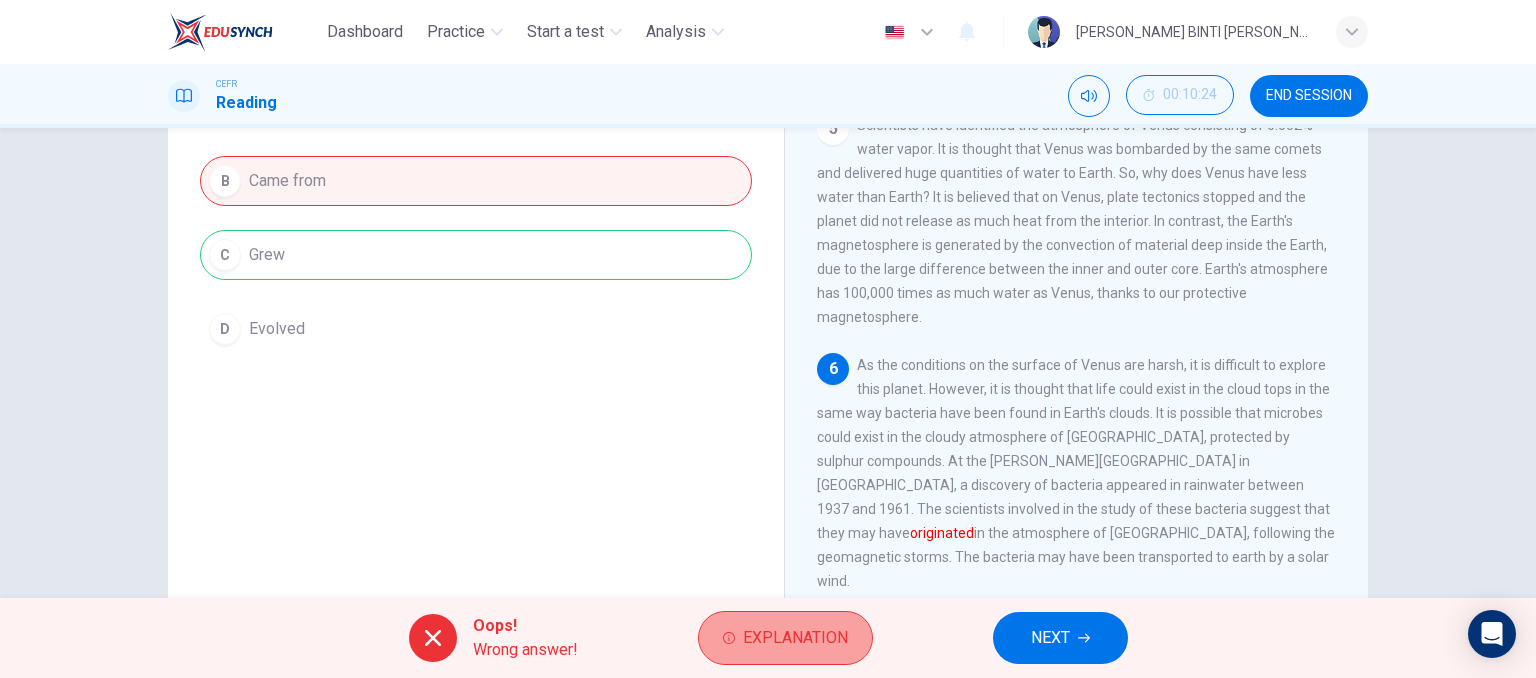 click on "Explanation" at bounding box center [785, 638] 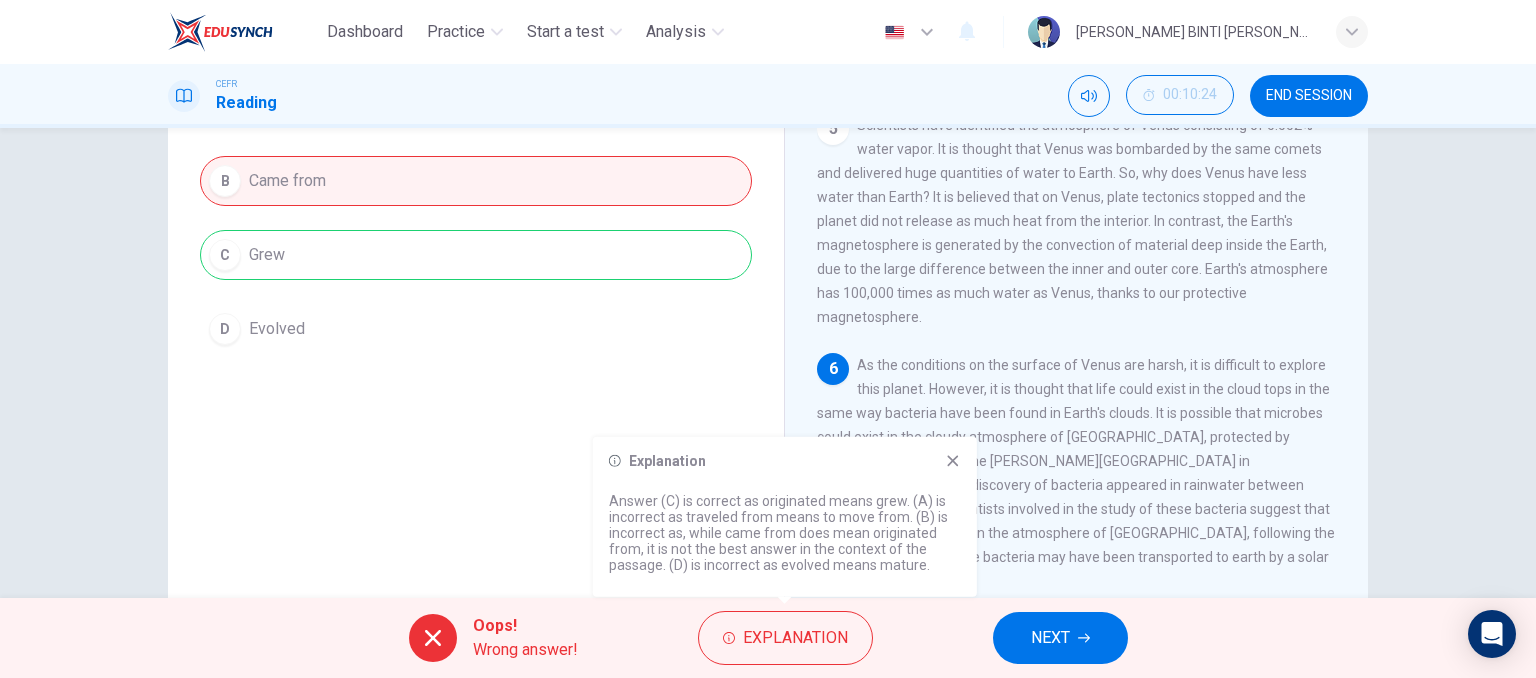 click 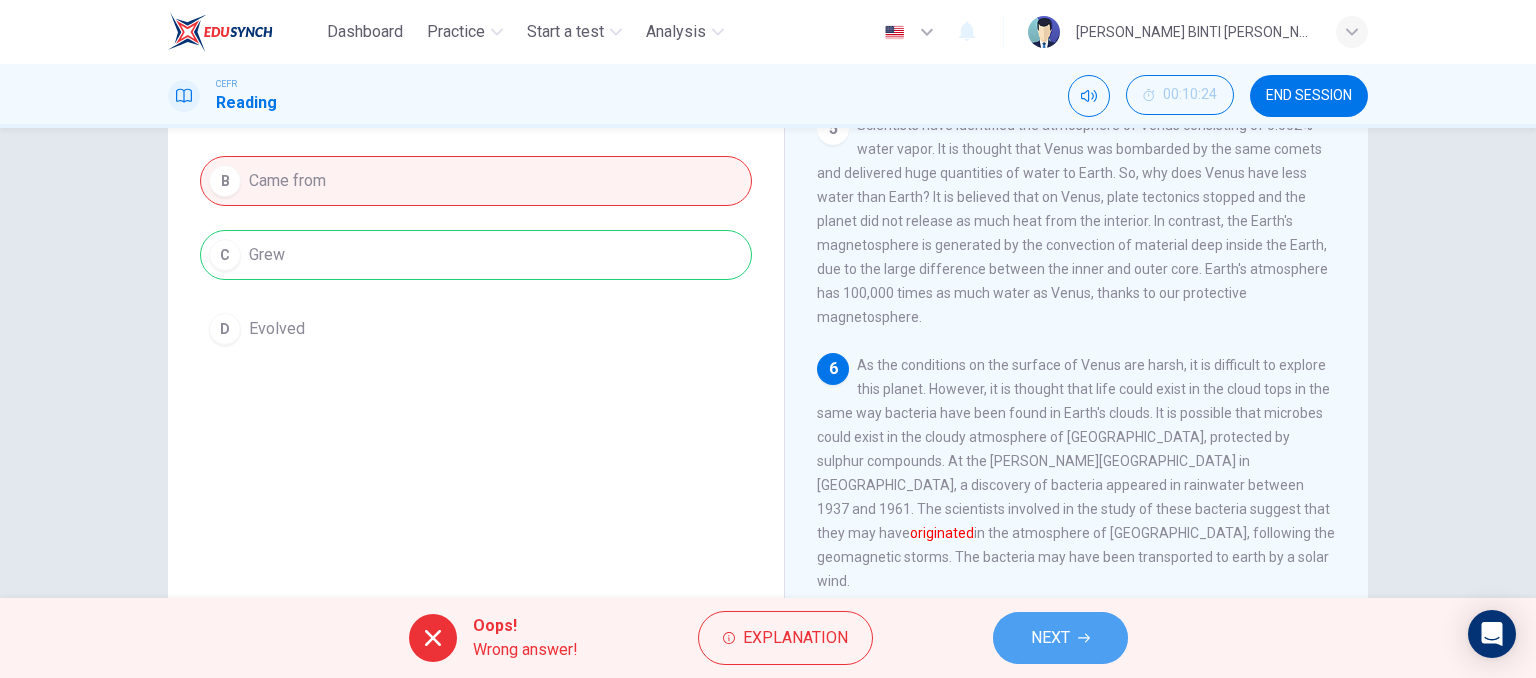 click on "NEXT" at bounding box center (1050, 638) 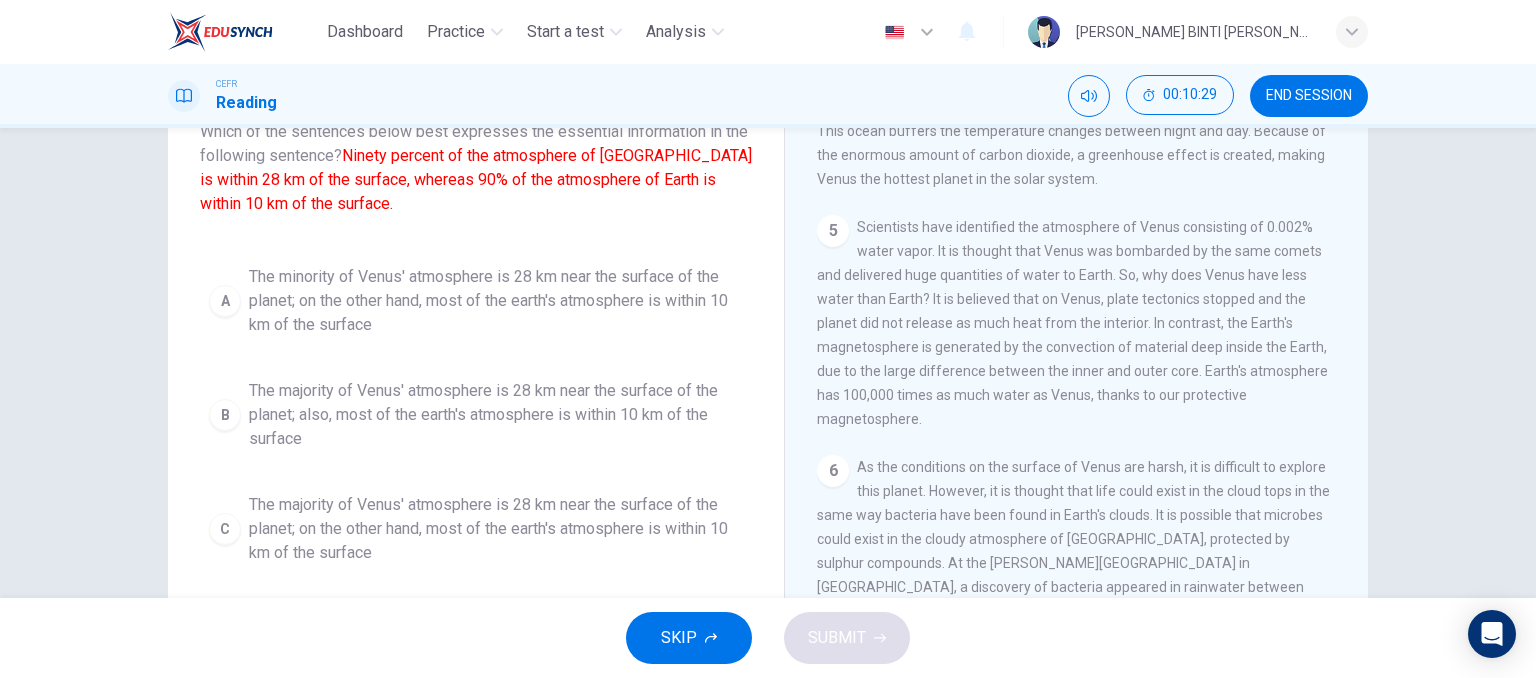 scroll, scrollTop: 64, scrollLeft: 0, axis: vertical 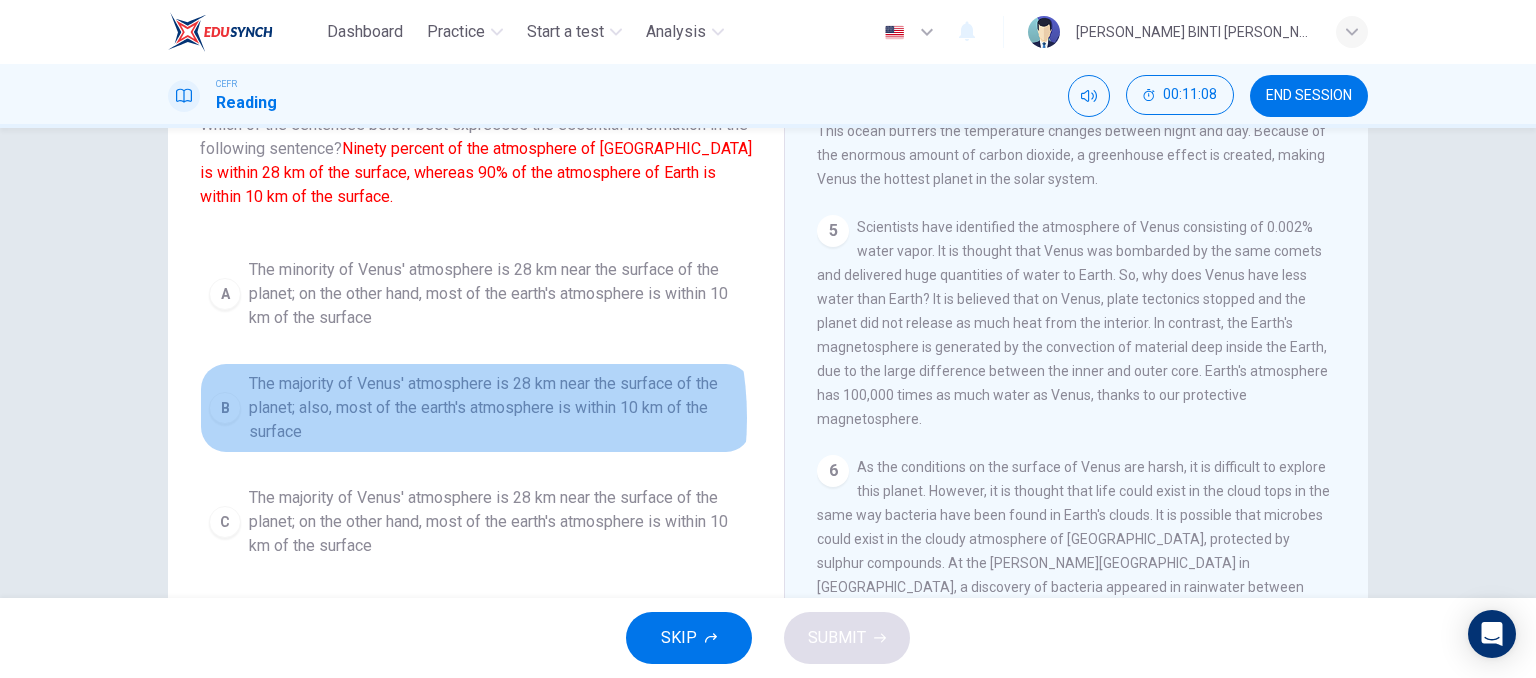 click on "The majority of Venus' atmosphere is 28 km near the surface of the planet; also, most of the earth's atmosphere is within 10 km of the surface" at bounding box center [496, 408] 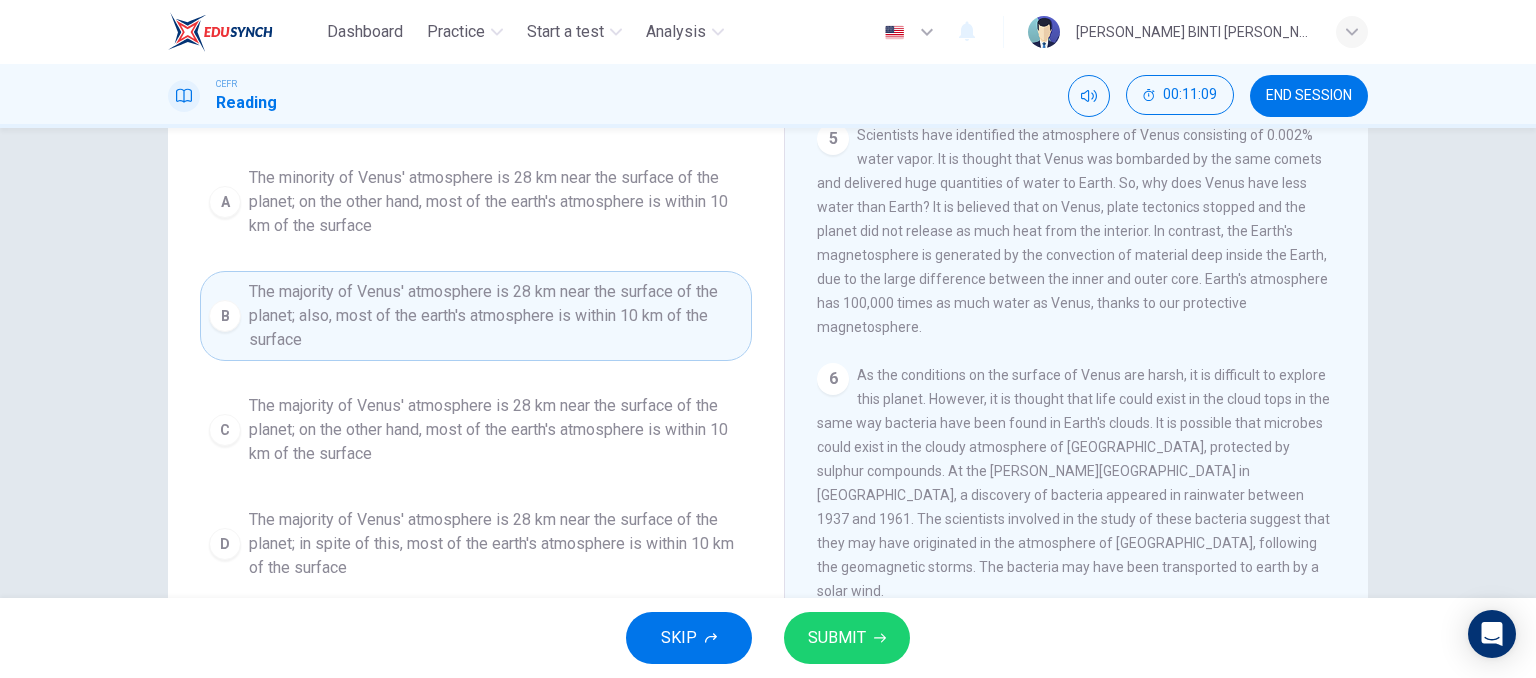 scroll, scrollTop: 237, scrollLeft: 0, axis: vertical 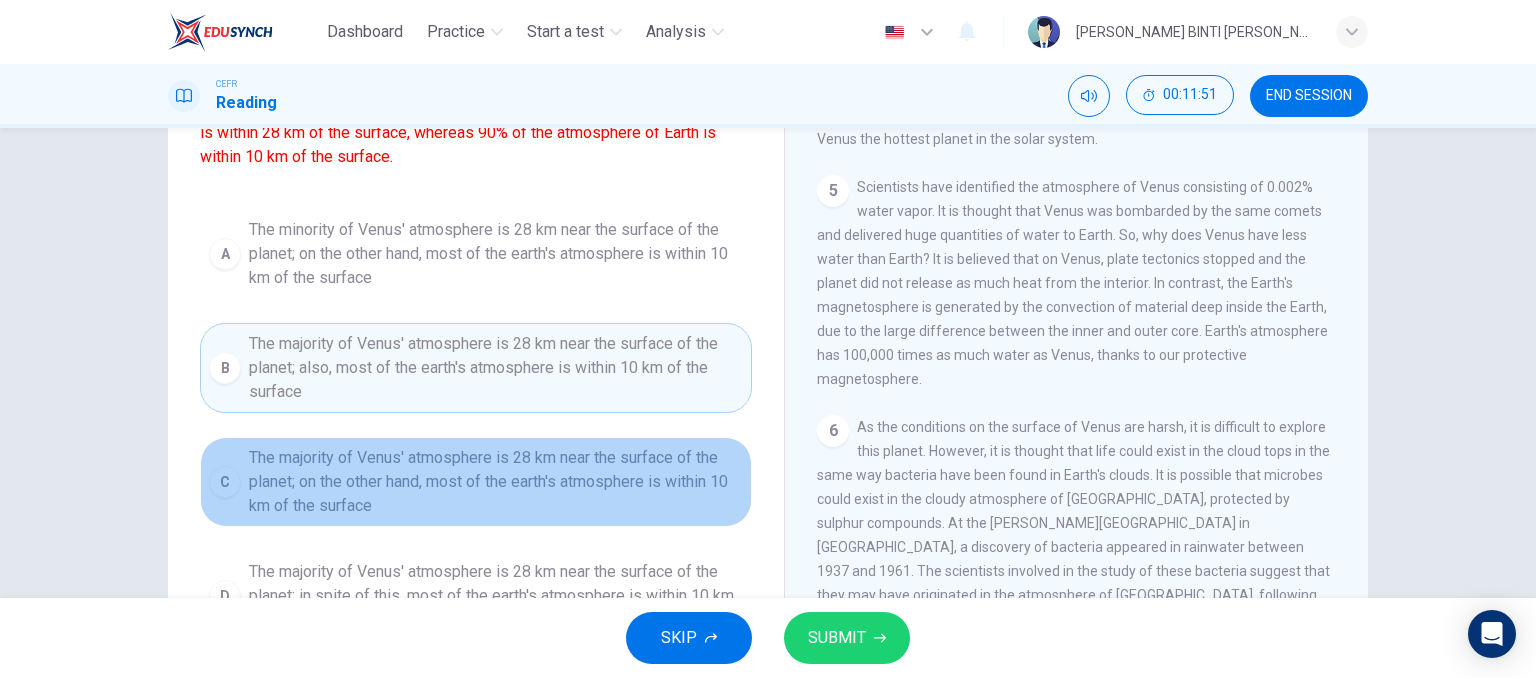 click on "The majority of Venus' atmosphere is 28 km near the surface of the planet; on the other hand, most of the earth's atmosphere is within 10 km of the surface" at bounding box center (496, 482) 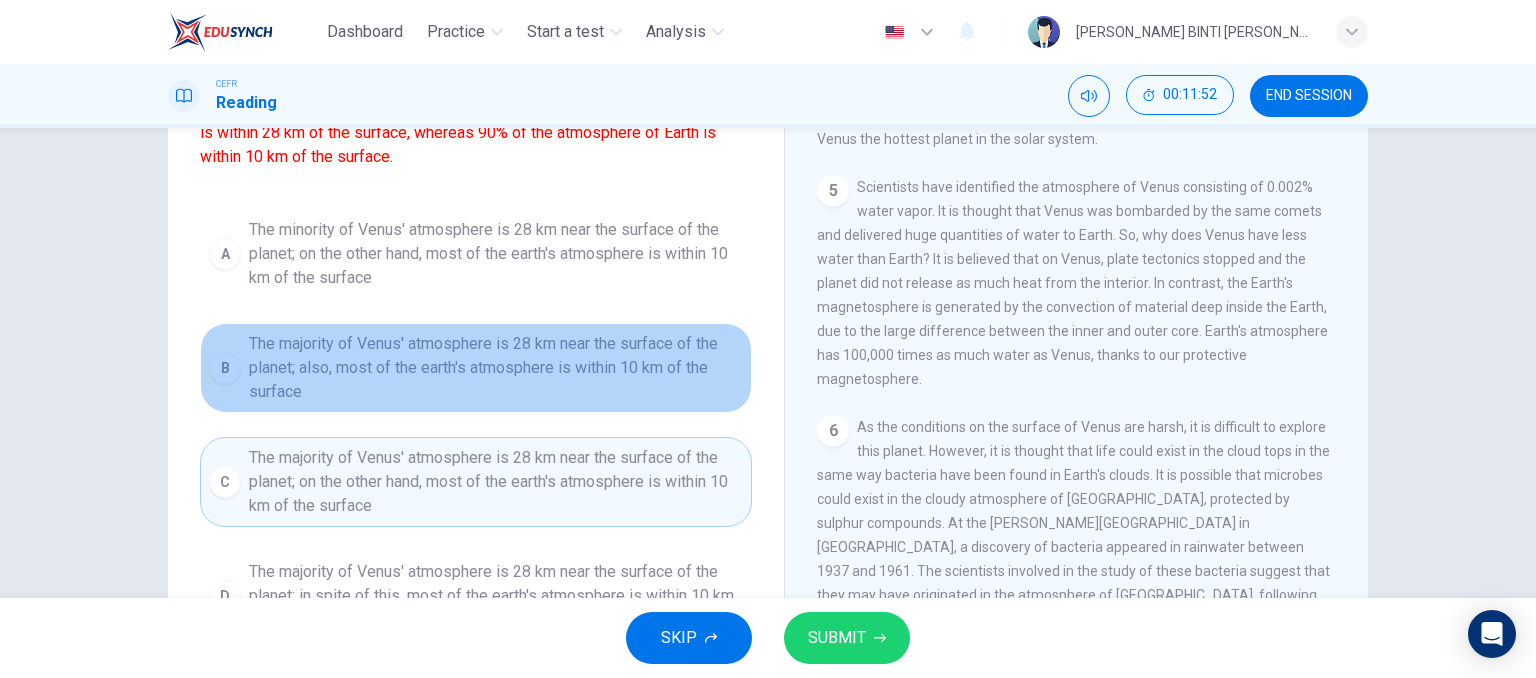 click on "The majority of Venus' atmosphere is 28 km near the surface of the planet; also, most of the earth's atmosphere is within 10 km of the surface" at bounding box center [496, 368] 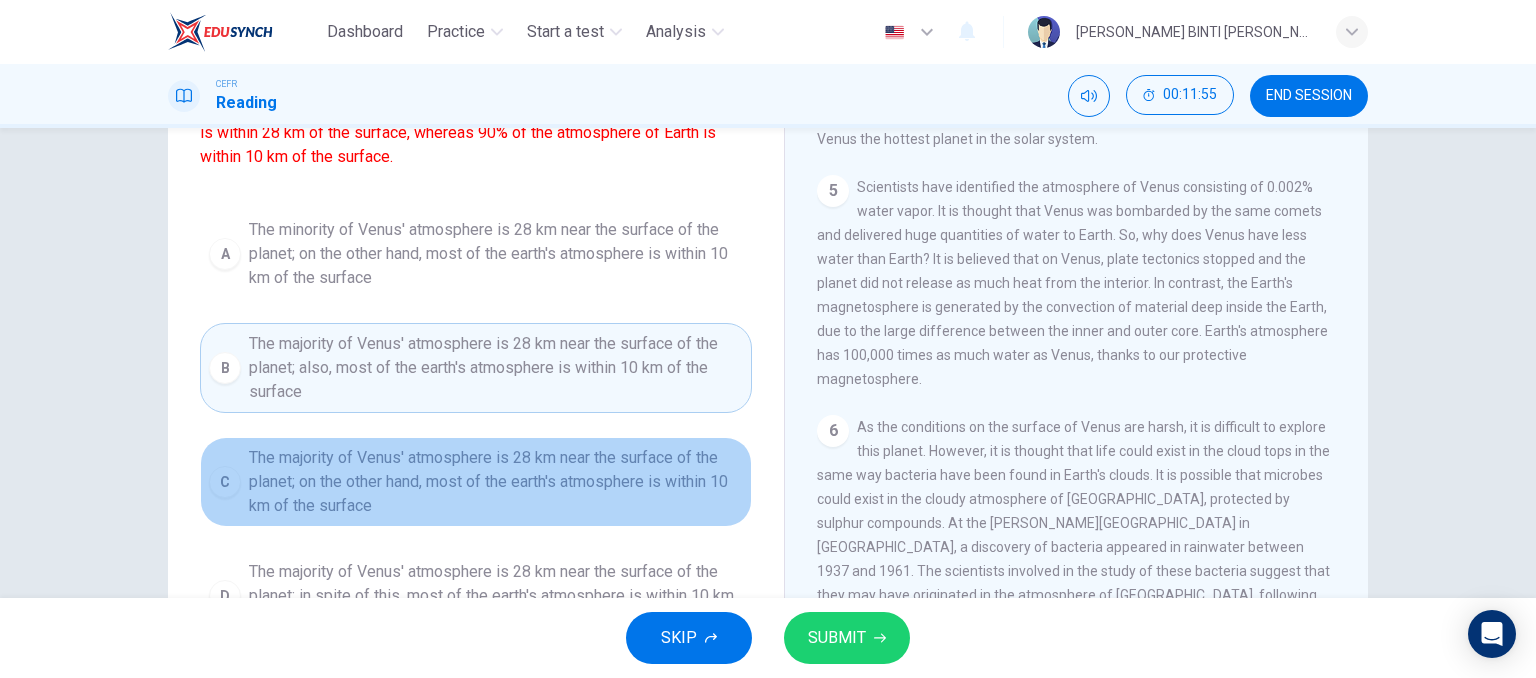 click on "The majority of Venus' atmosphere is 28 km near the surface of the planet; on the other hand, most of the earth's atmosphere is within 10 km of the surface" at bounding box center [496, 482] 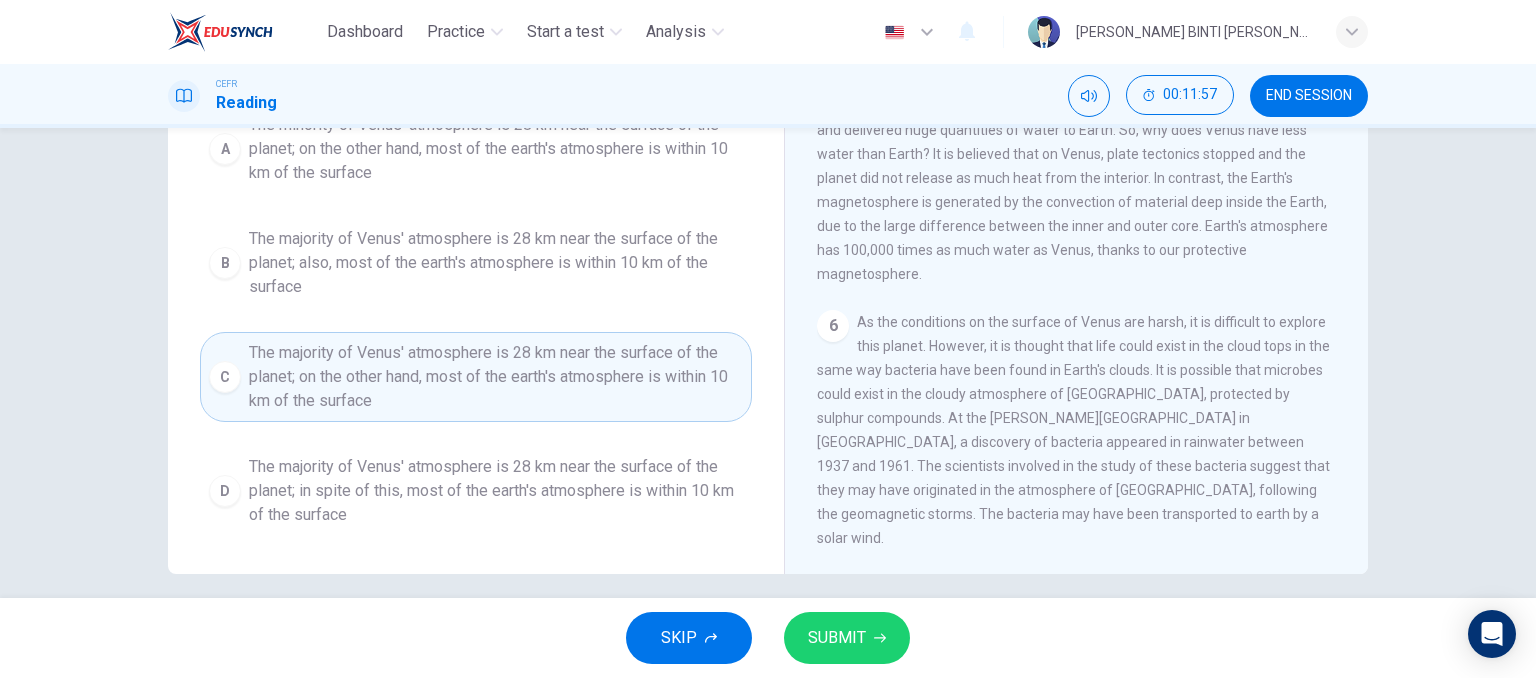 scroll, scrollTop: 288, scrollLeft: 0, axis: vertical 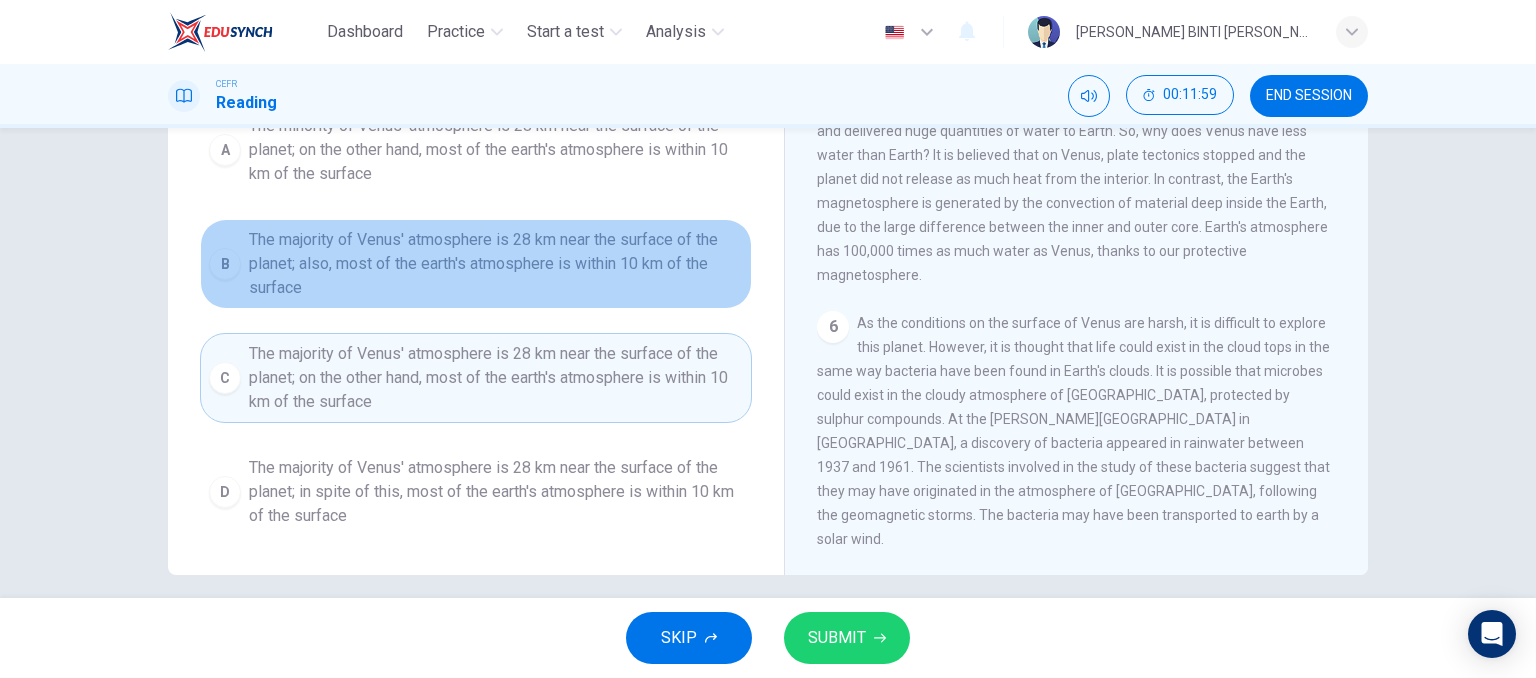 click on "The majority of Venus' atmosphere is 28 km near the surface of the planet; also, most of the earth's atmosphere is within 10 km of the surface" at bounding box center (496, 264) 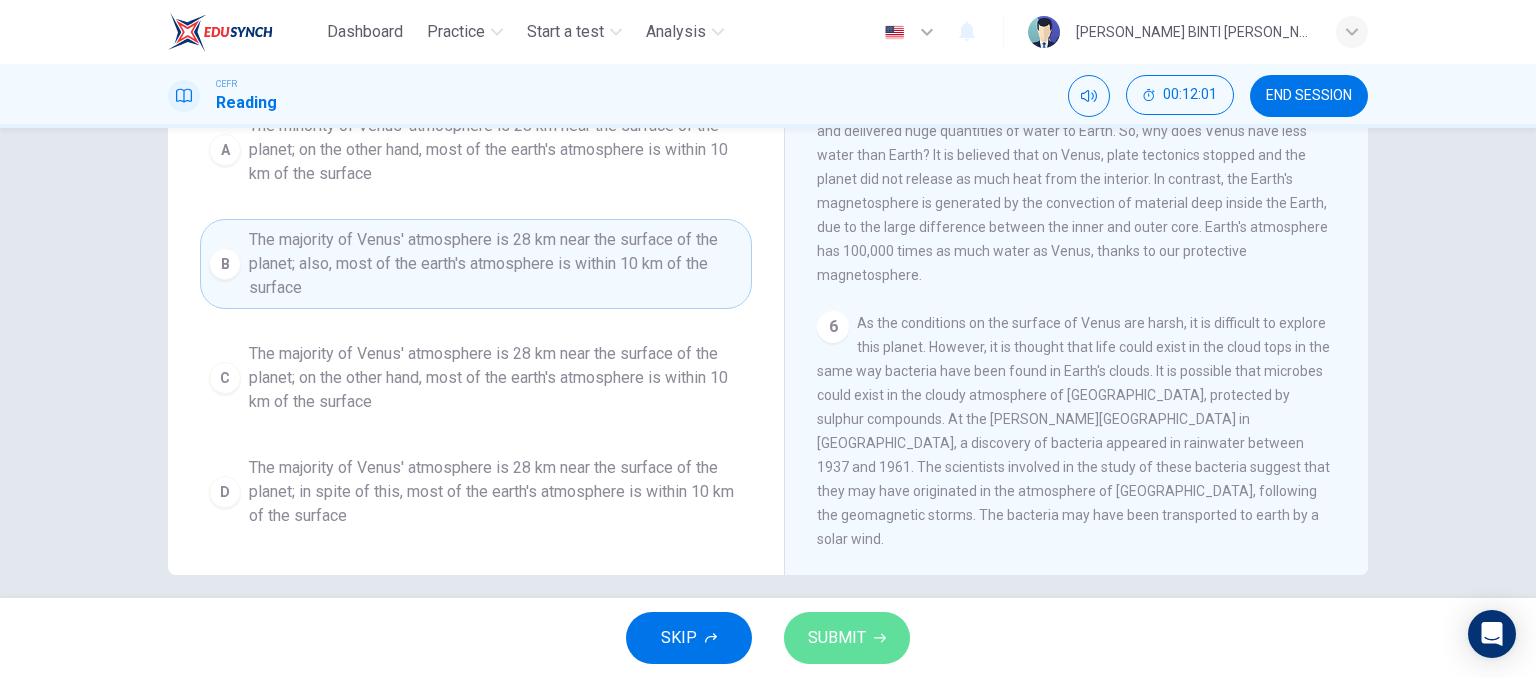 click on "SUBMIT" at bounding box center (847, 638) 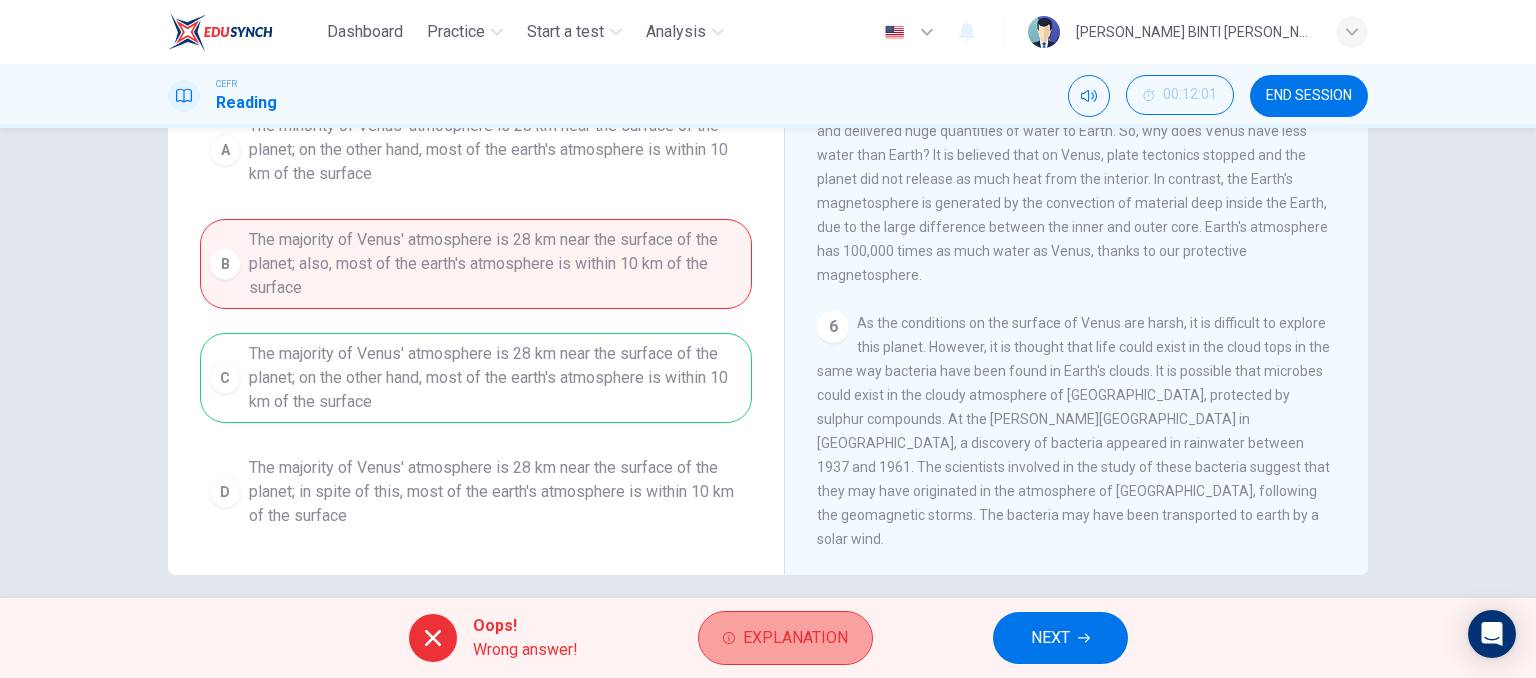 click on "Explanation" at bounding box center [795, 638] 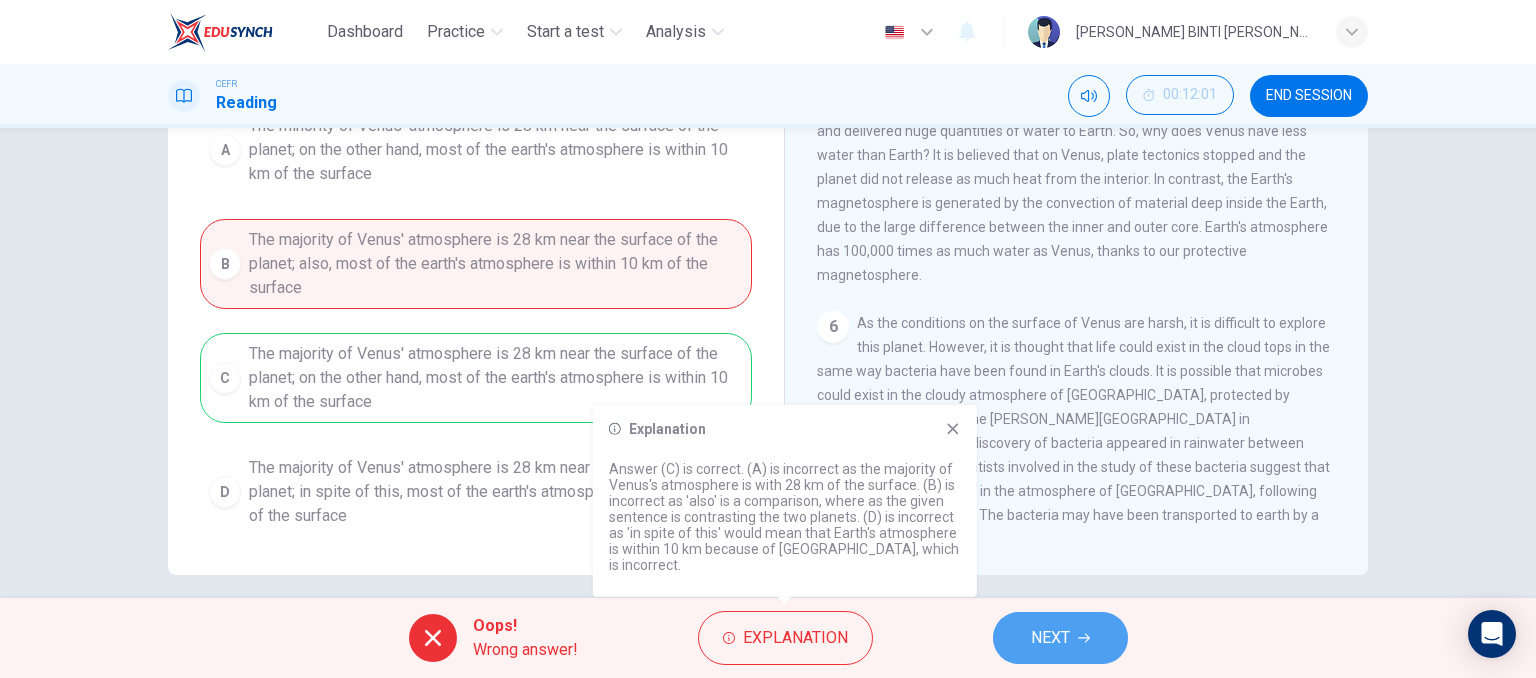 click on "NEXT" at bounding box center [1050, 638] 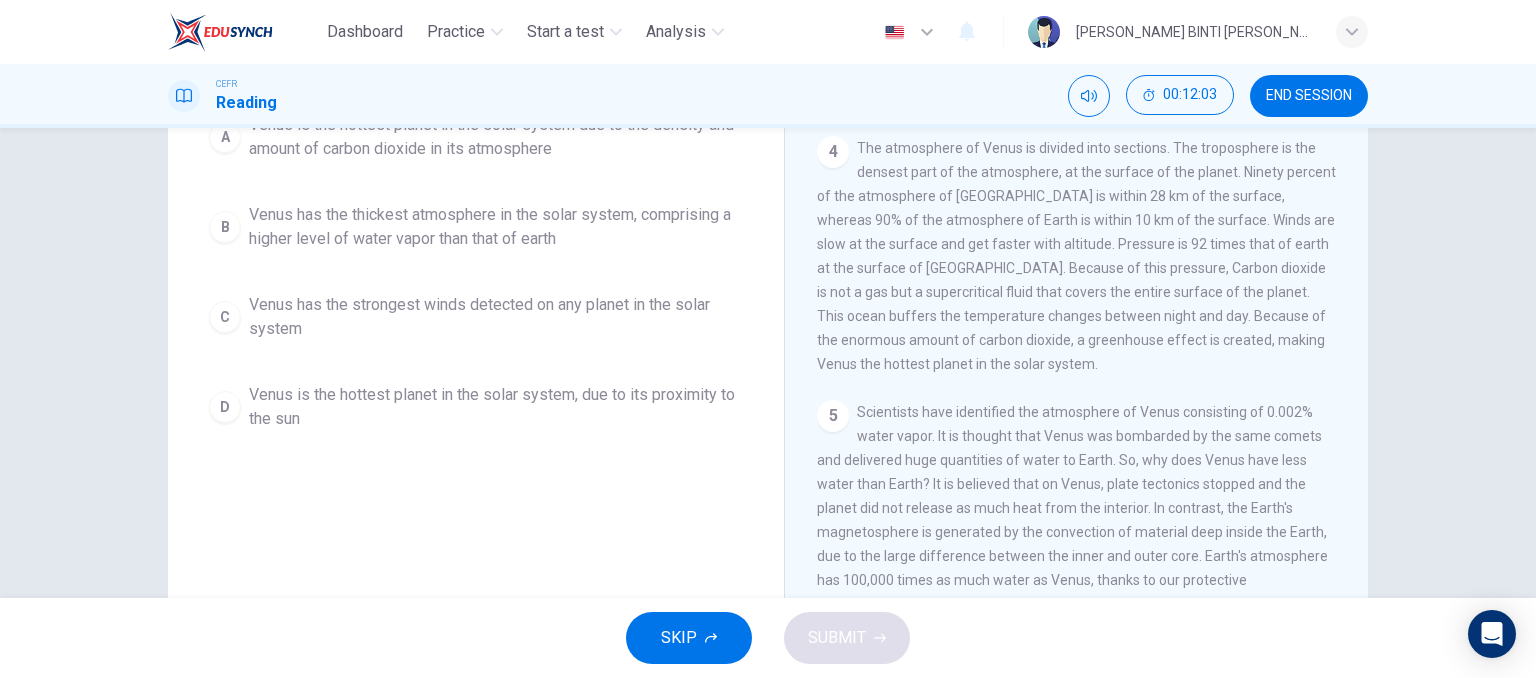 scroll, scrollTop: 444, scrollLeft: 0, axis: vertical 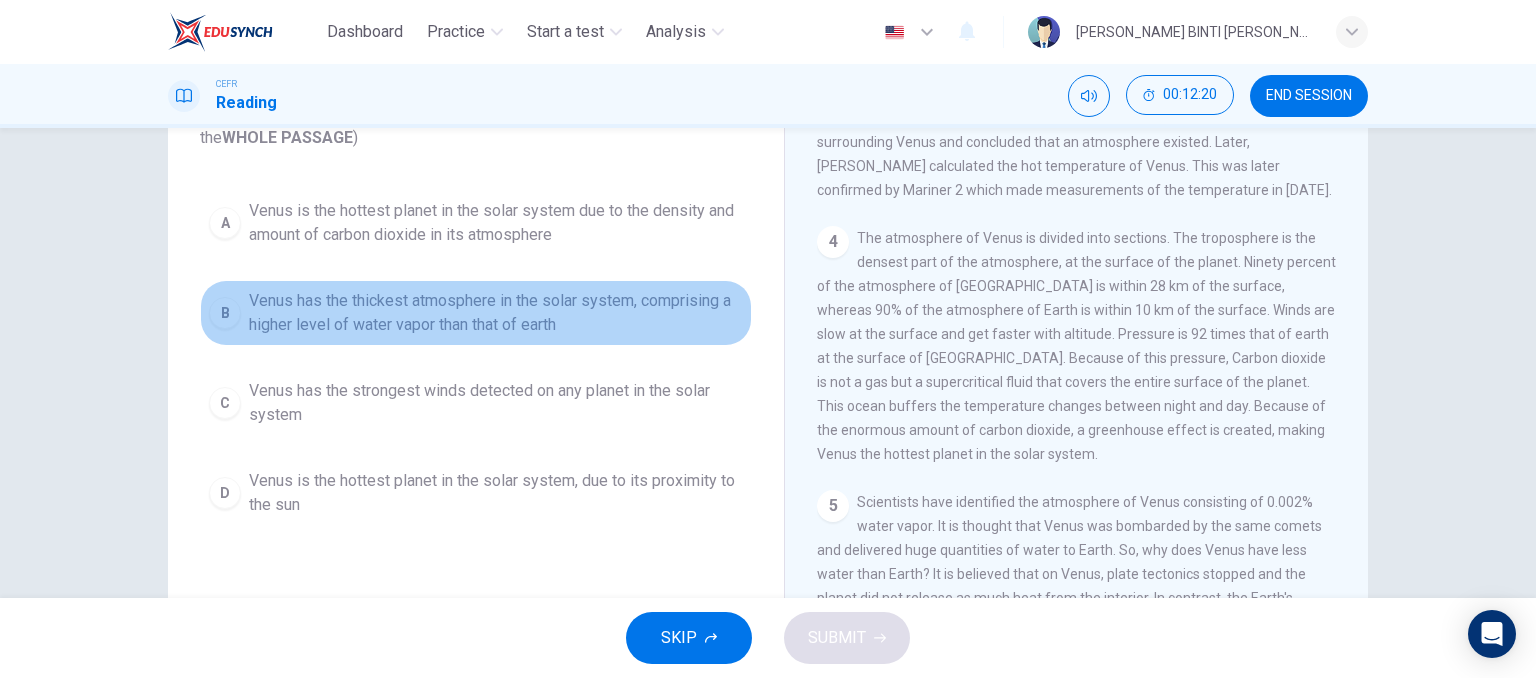 click on "B Venus has the thickest atmosphere in the solar system, comprising a higher level of water vapor than that of earth" at bounding box center [476, 313] 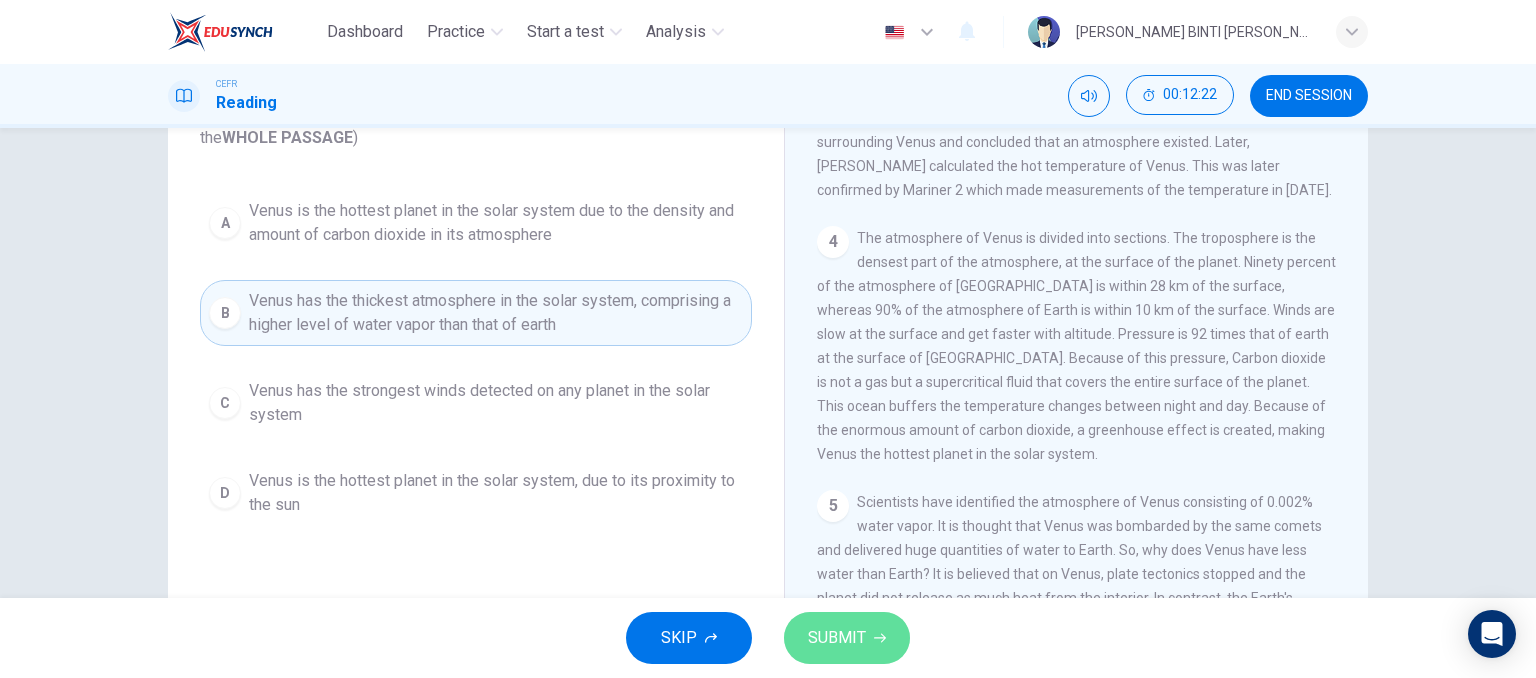 click on "SUBMIT" at bounding box center (847, 638) 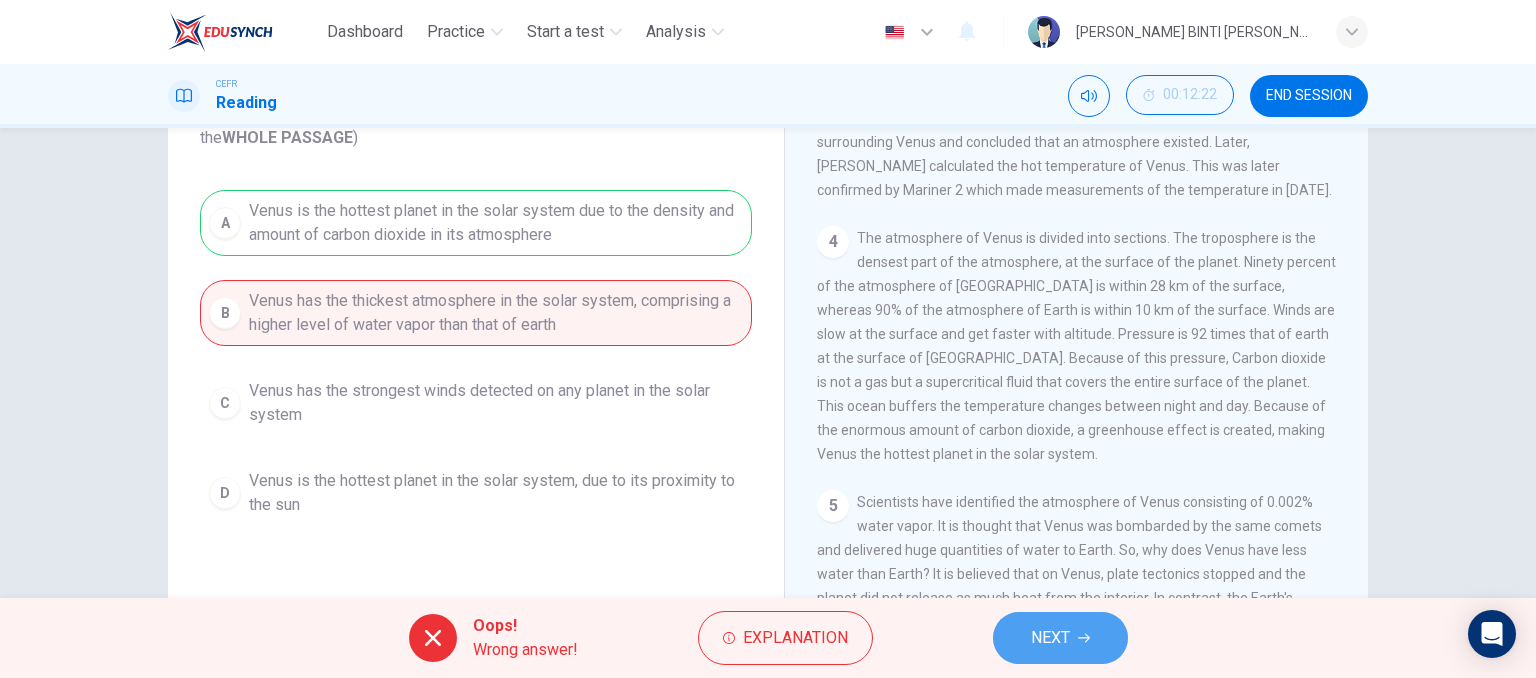 click on "NEXT" at bounding box center (1060, 638) 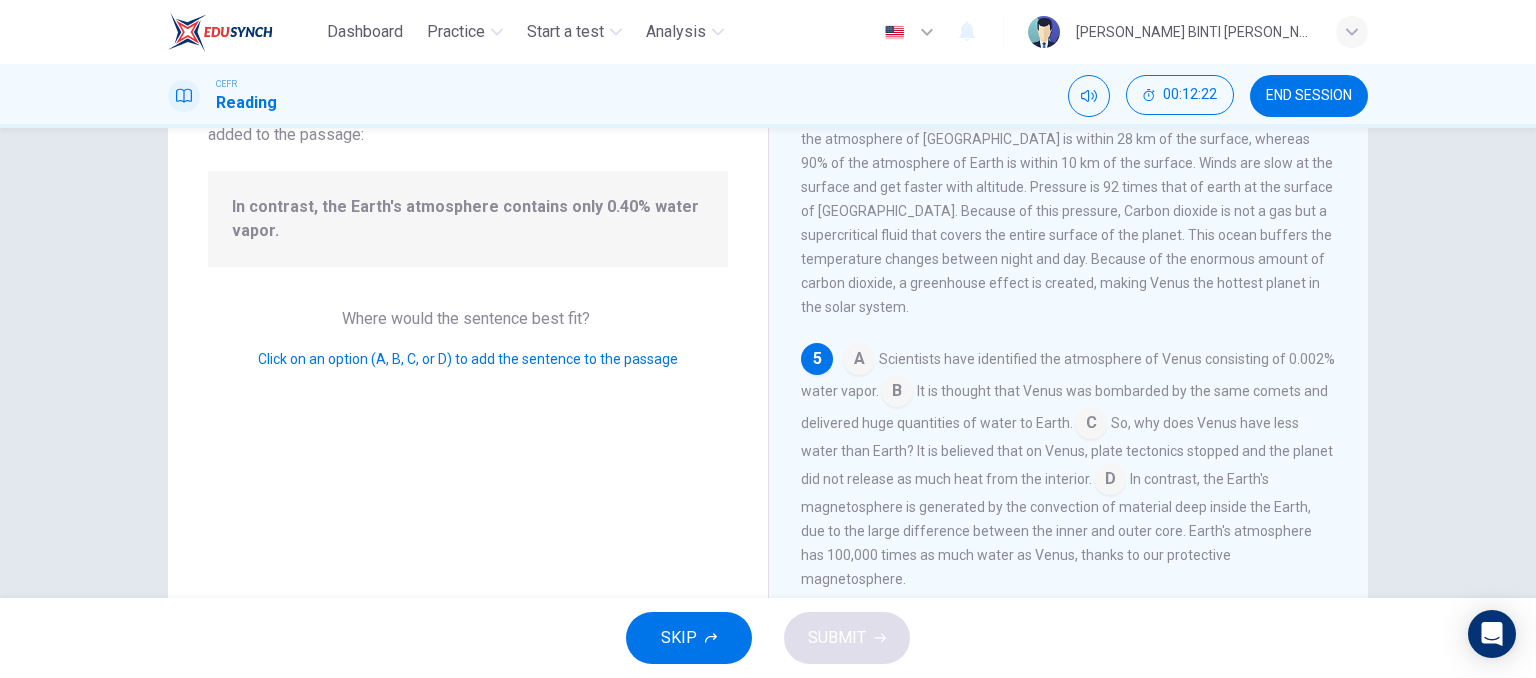 scroll, scrollTop: 737, scrollLeft: 0, axis: vertical 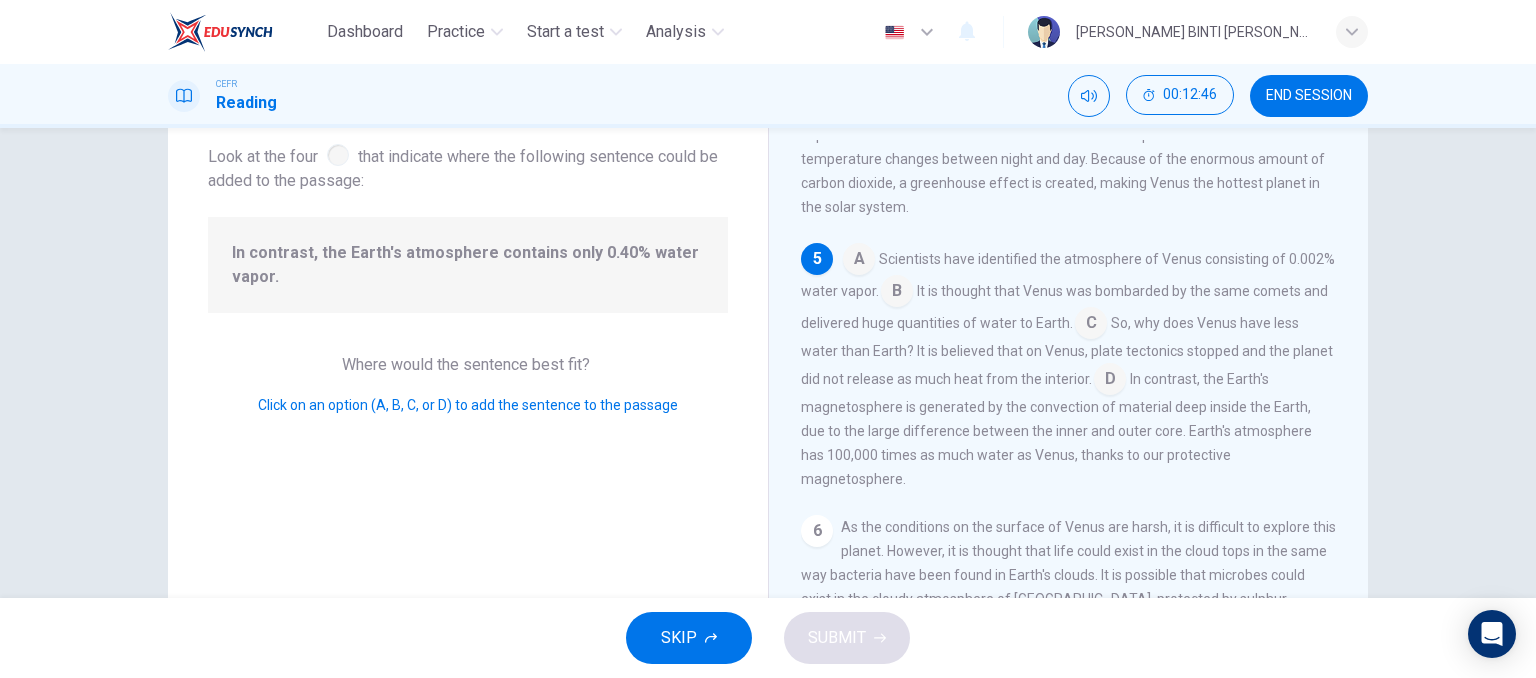 click at bounding box center (897, 293) 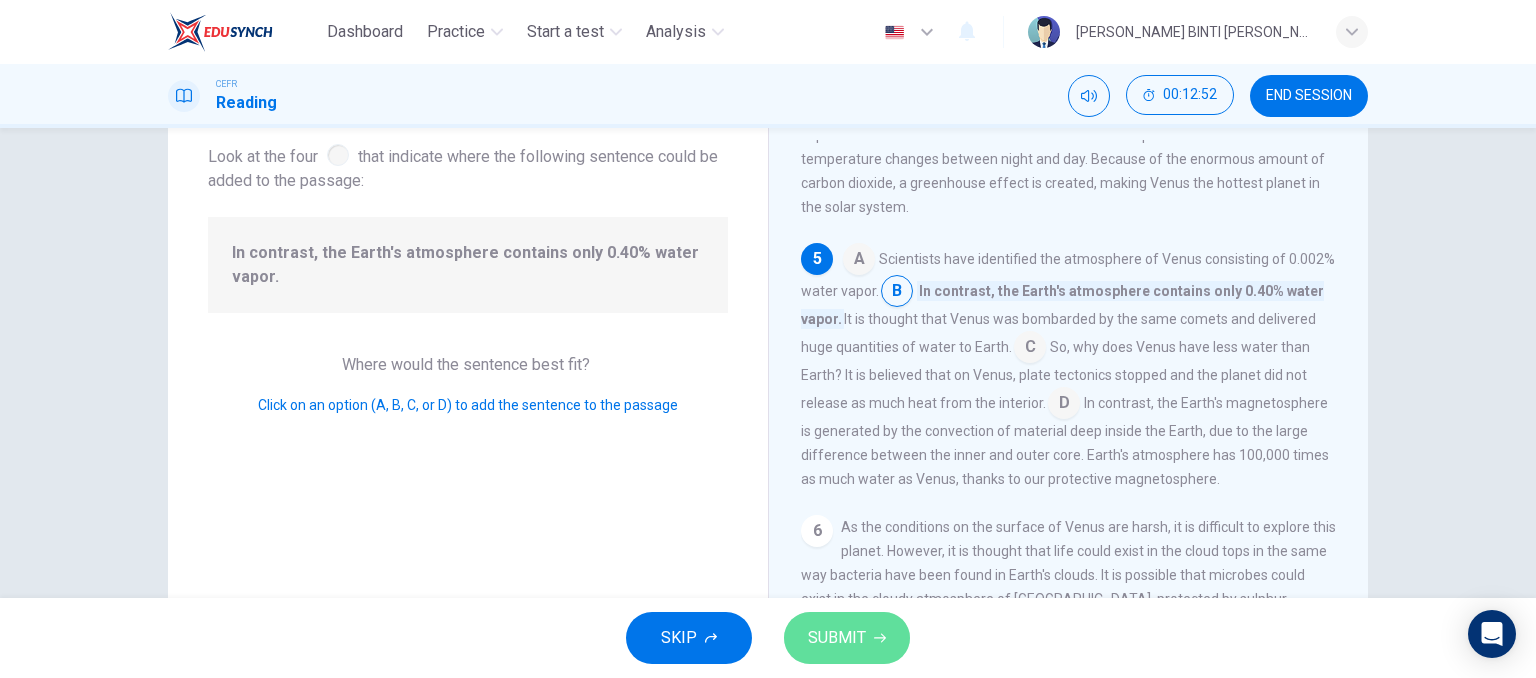 click on "SUBMIT" at bounding box center [847, 638] 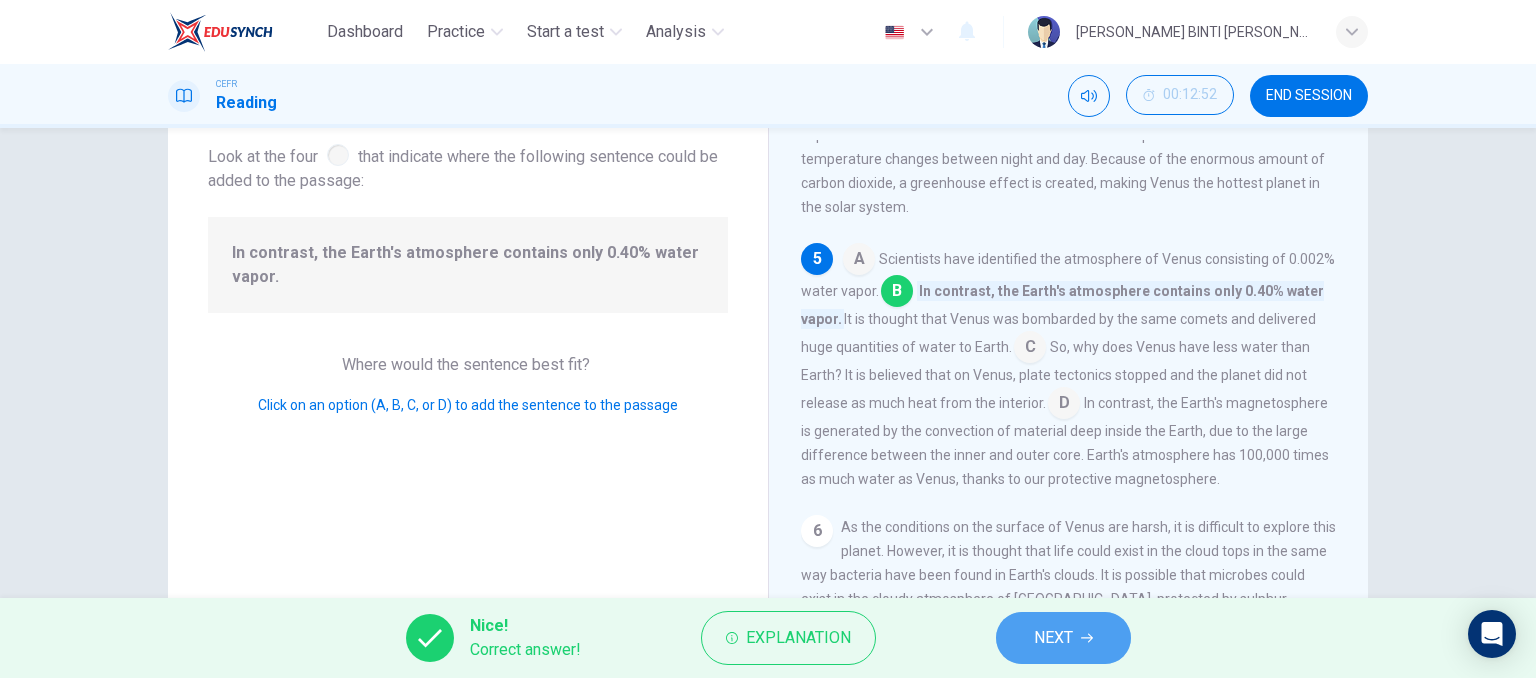 click on "NEXT" at bounding box center [1053, 638] 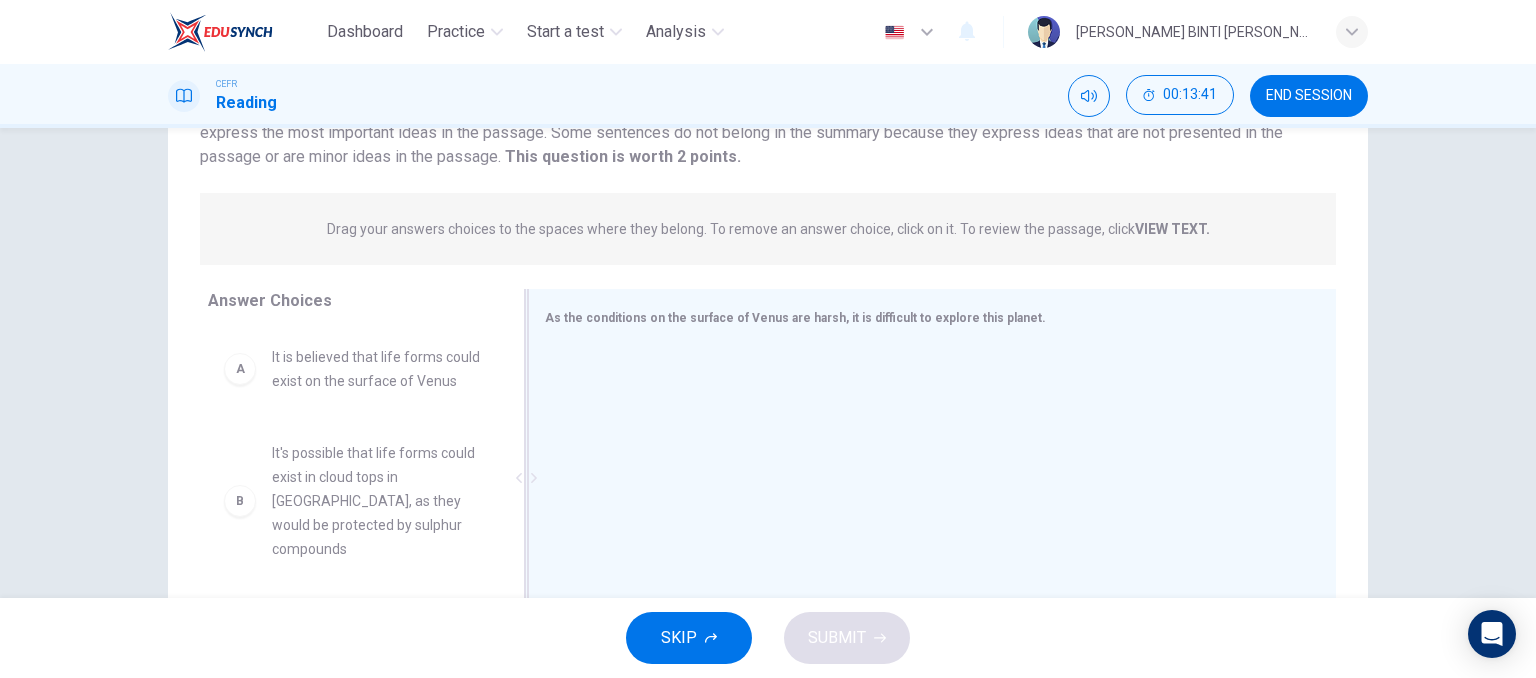scroll, scrollTop: 259, scrollLeft: 0, axis: vertical 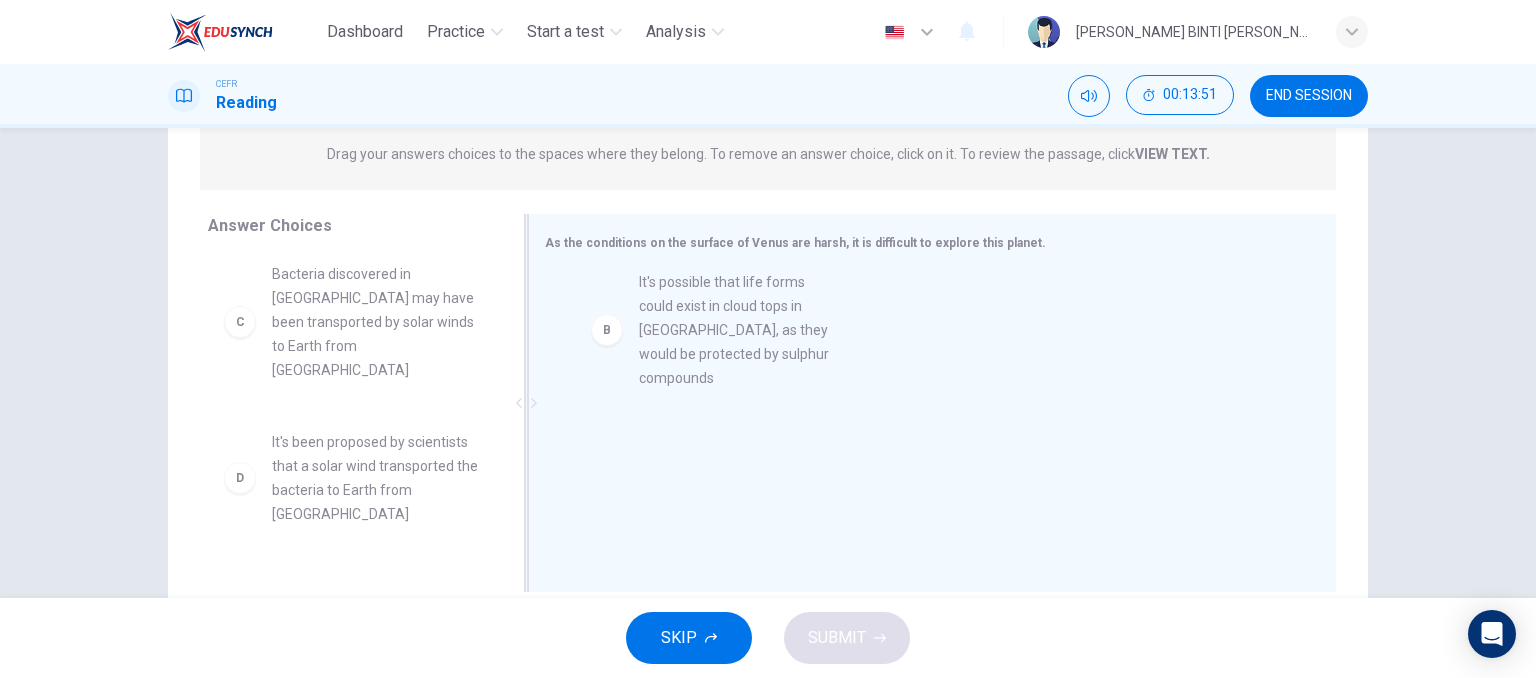 drag, startPoint x: 323, startPoint y: 296, endPoint x: 707, endPoint y: 320, distance: 384.74927 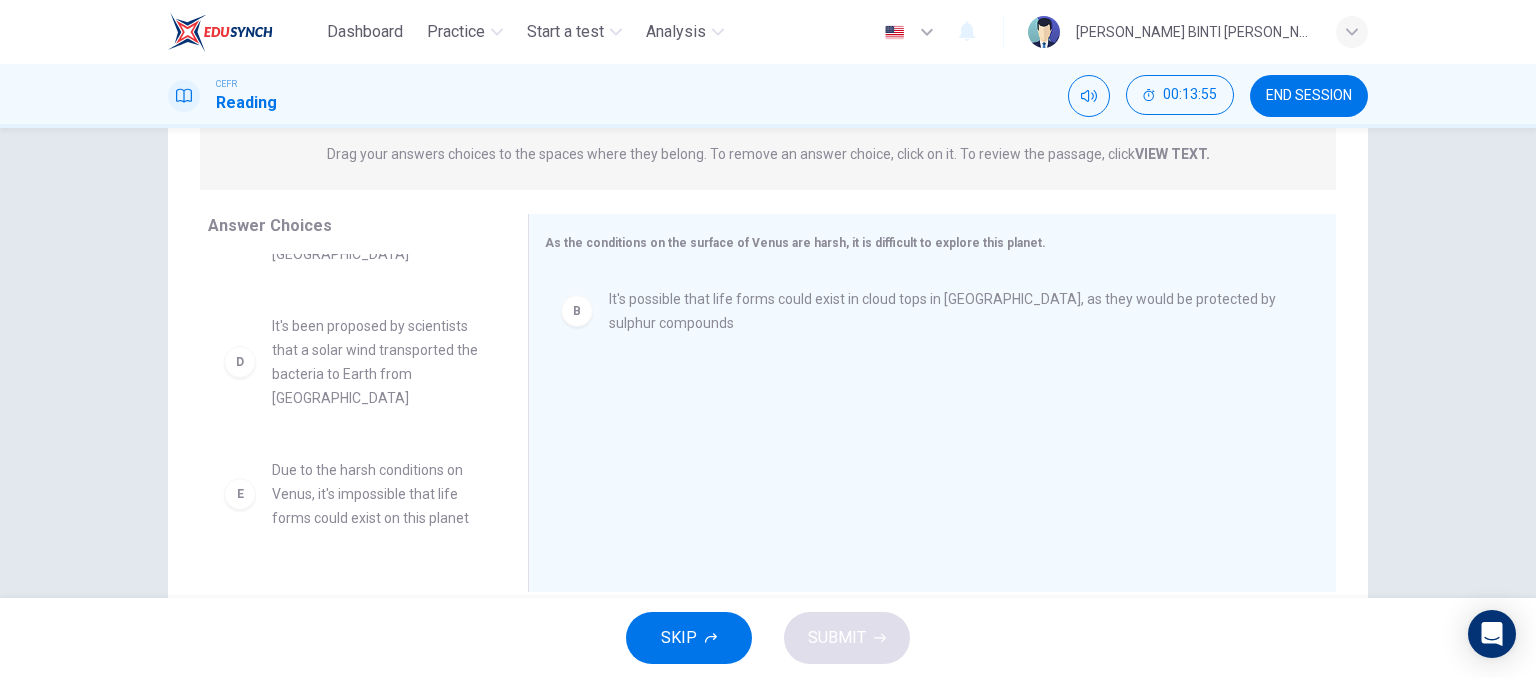scroll, scrollTop: 324, scrollLeft: 0, axis: vertical 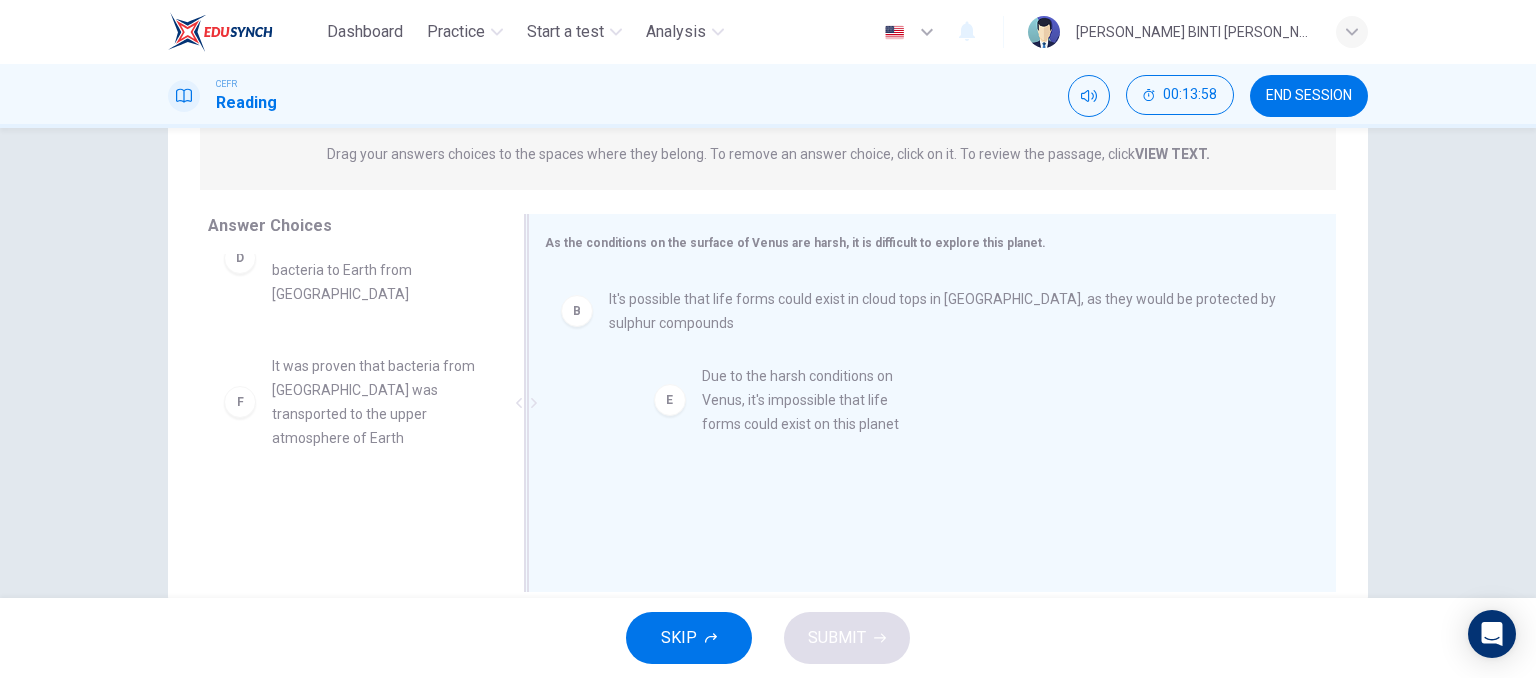 drag, startPoint x: 350, startPoint y: 408, endPoint x: 824, endPoint y: 419, distance: 474.12762 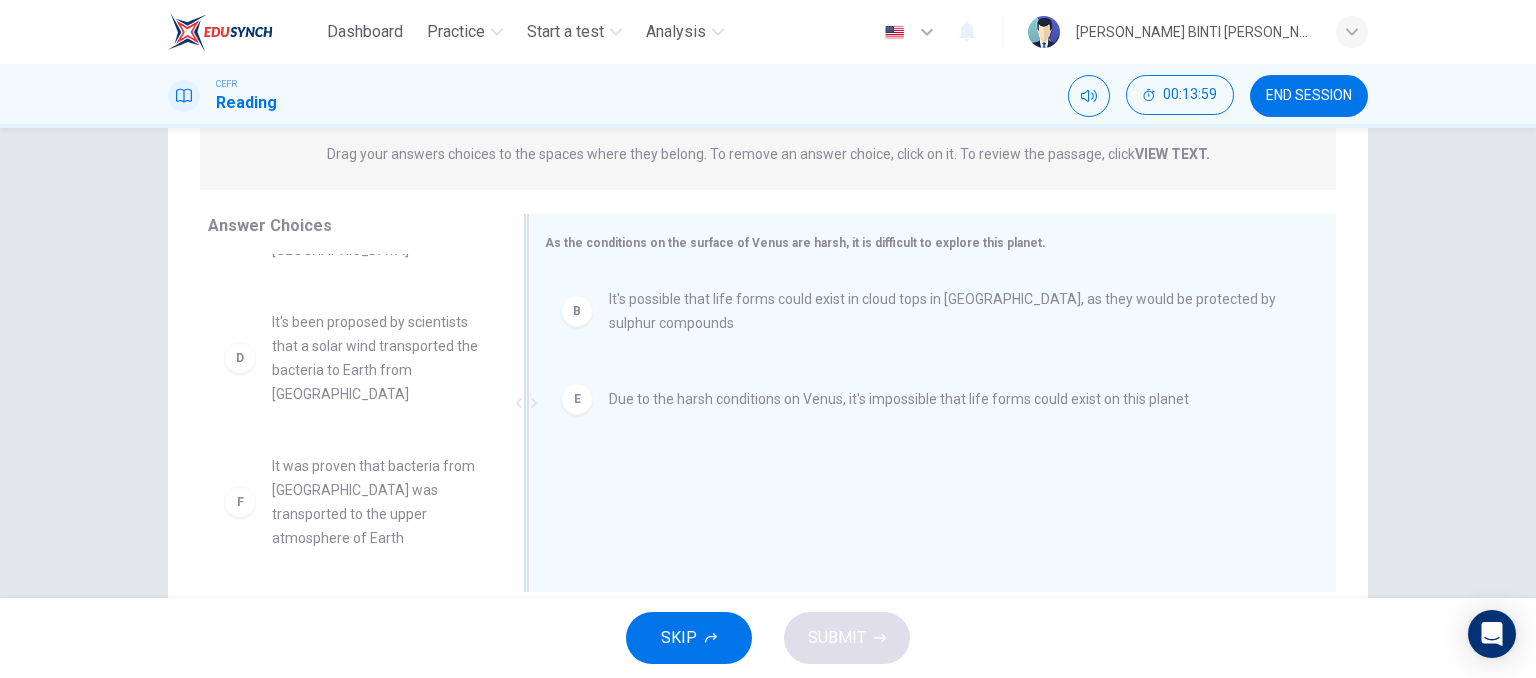 scroll, scrollTop: 204, scrollLeft: 0, axis: vertical 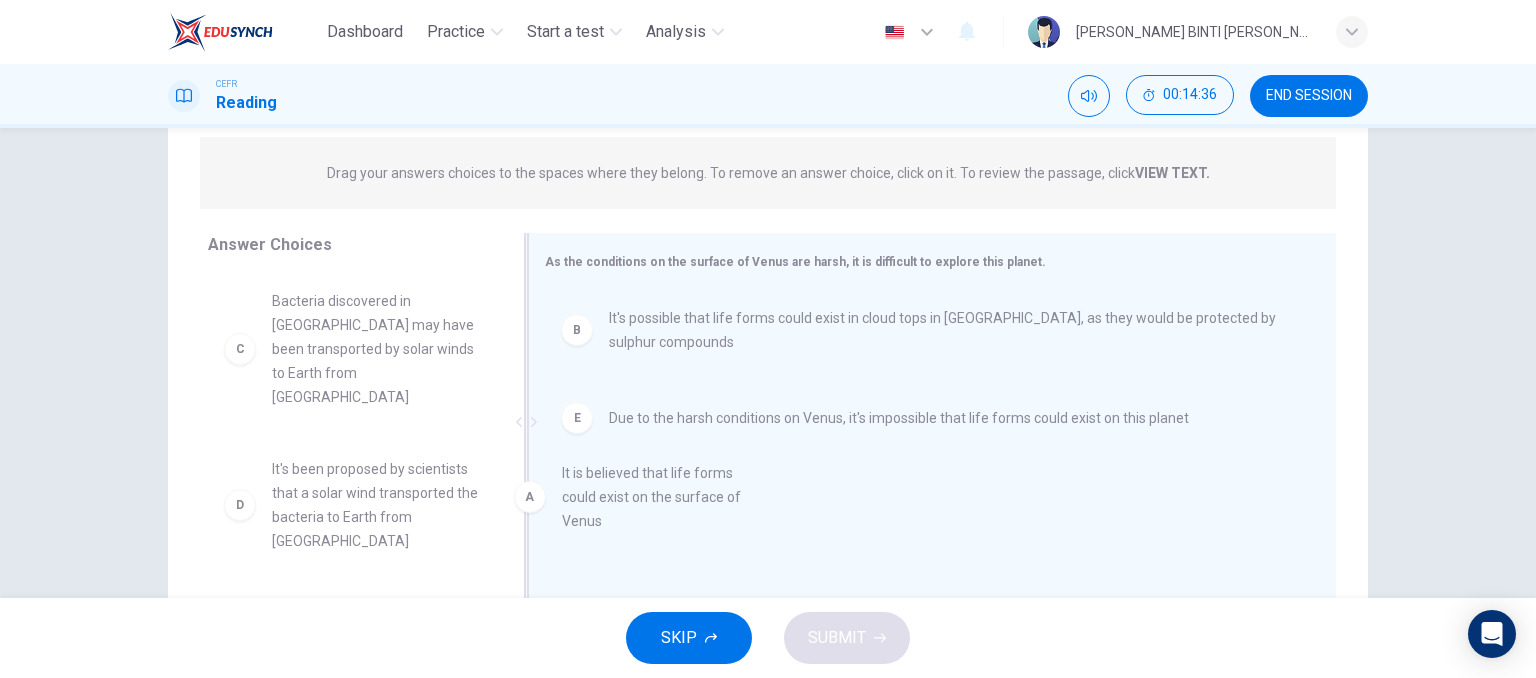 drag, startPoint x: 372, startPoint y: 327, endPoint x: 671, endPoint y: 500, distance: 345.44174 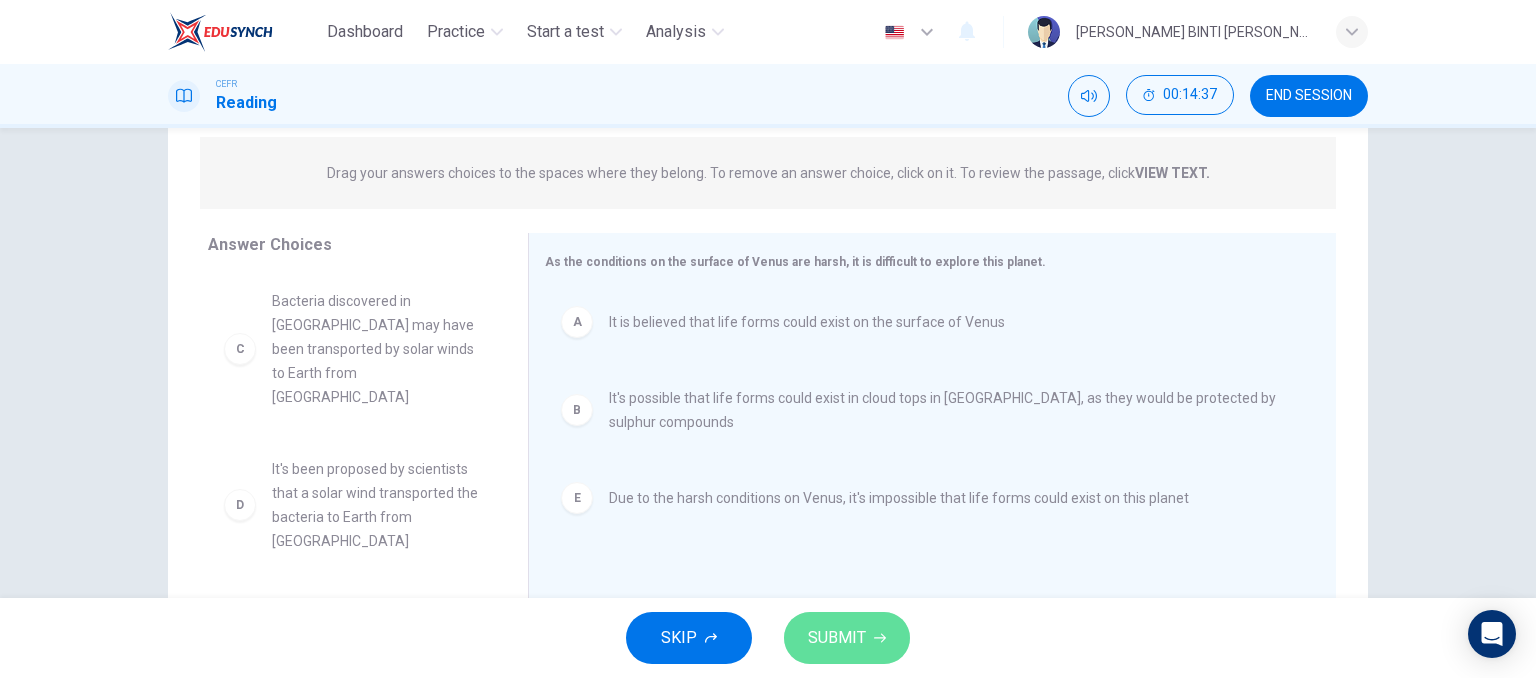 click on "SUBMIT" at bounding box center [837, 638] 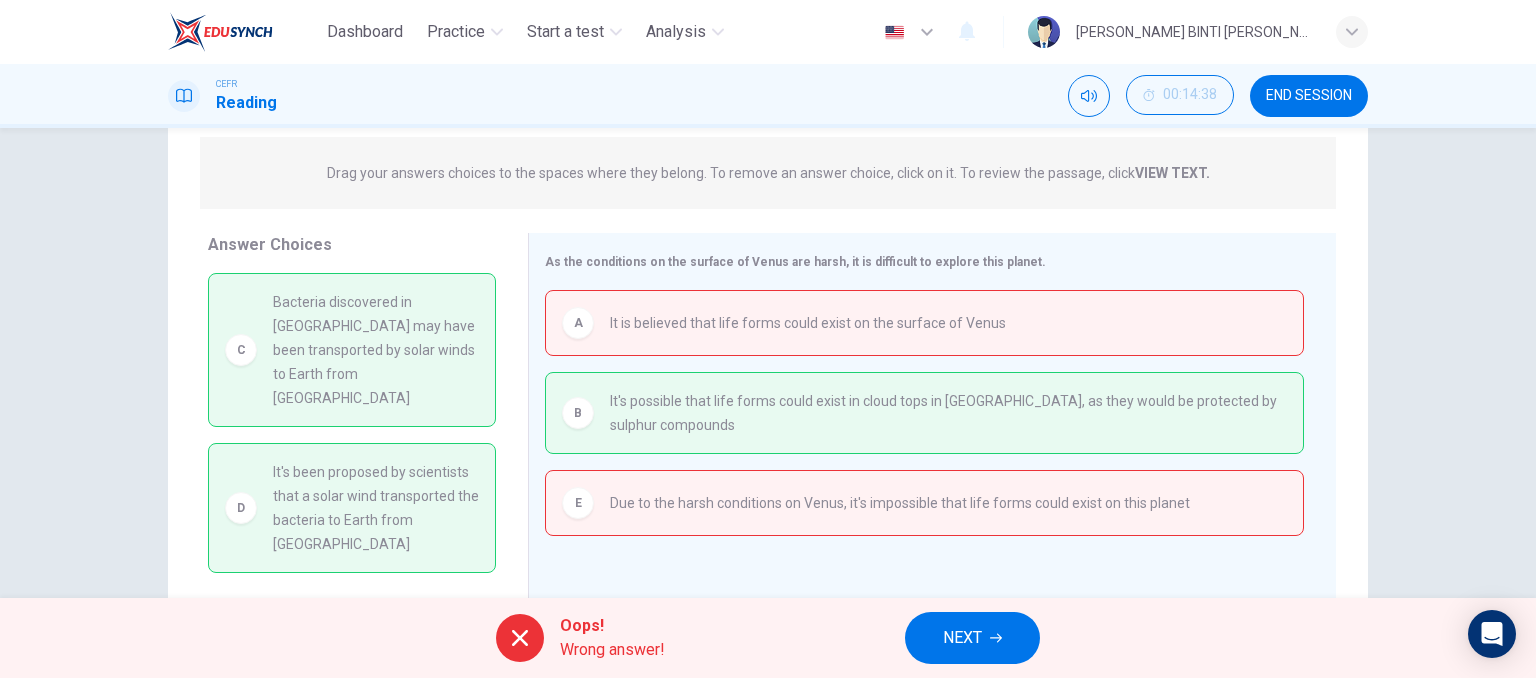 scroll, scrollTop: 88, scrollLeft: 0, axis: vertical 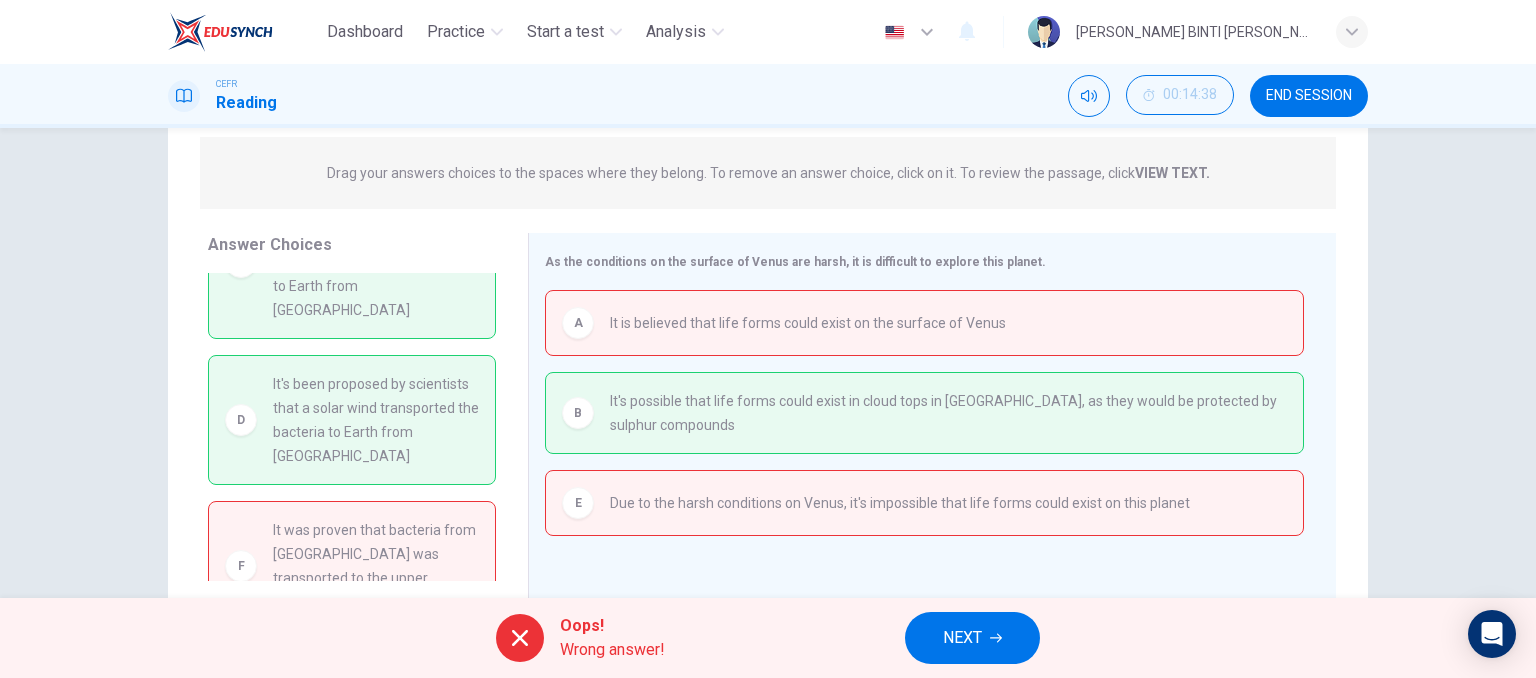 click on "NEXT" at bounding box center (972, 638) 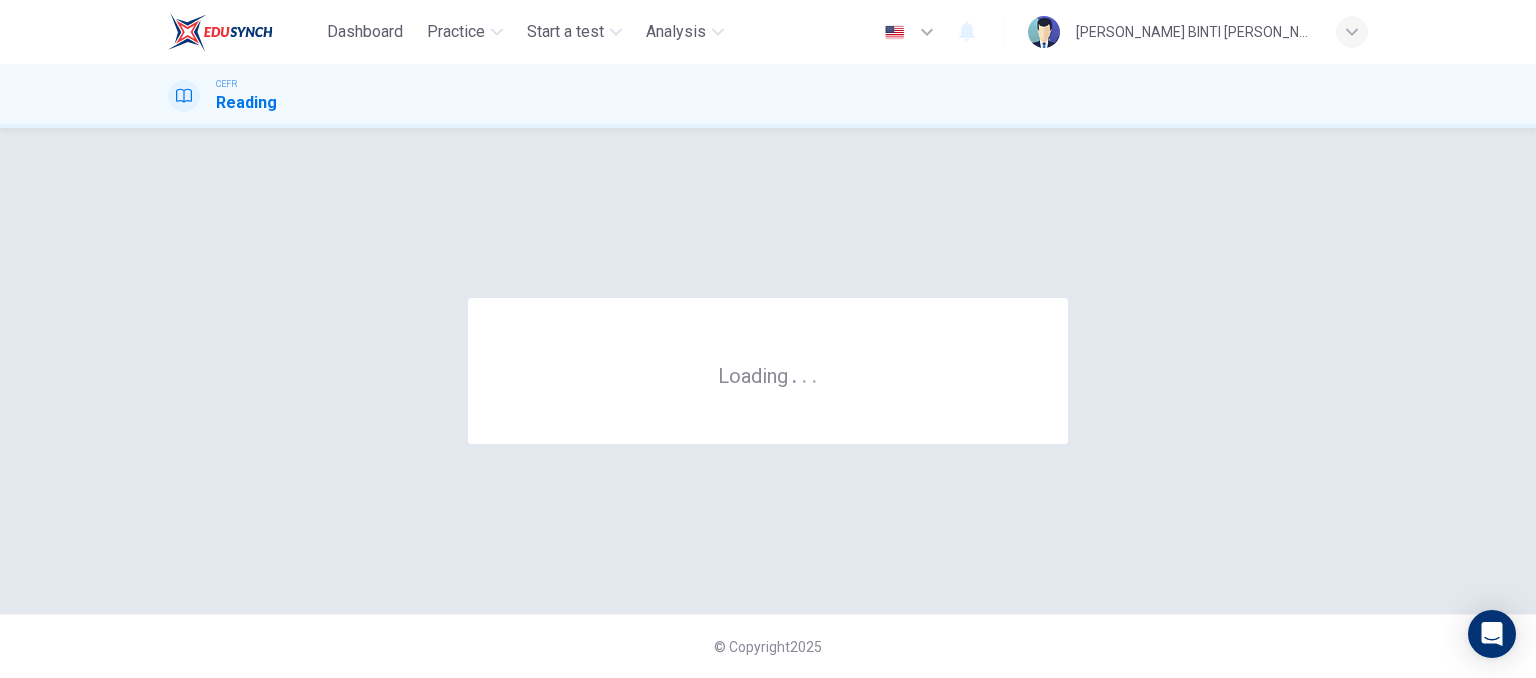 scroll, scrollTop: 0, scrollLeft: 0, axis: both 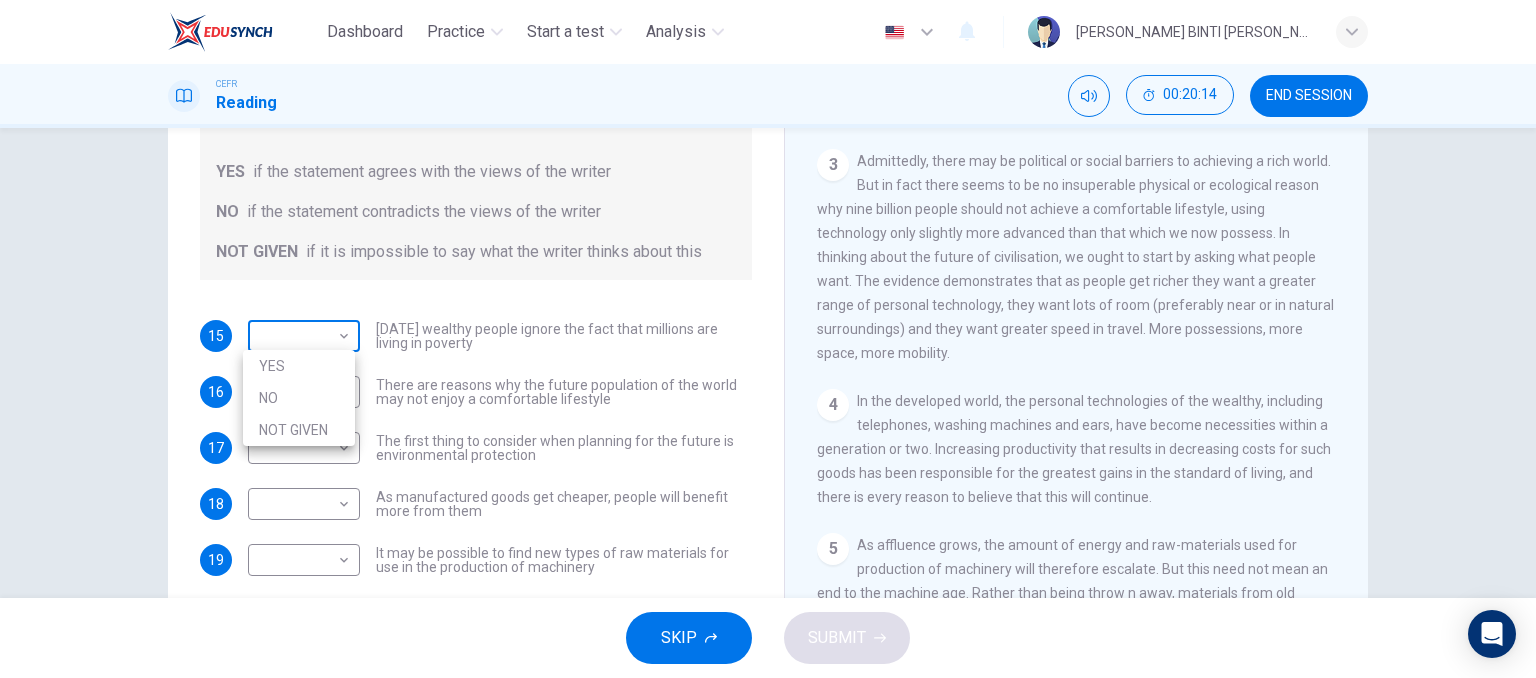 click on "Dashboard Practice Start a test Analysis English en ​ [PERSON_NAME] BINTI [PERSON_NAME] CEFR Reading 00:20:14 END SESSION Questions 15 - 20 Do the following statements reflect the claims of the writer in the Reading Passage?
In the boxes below, write YES if the statement agrees with the views of the writer NO if the statement contradicts the views of the writer NOT GIVEN if it is impossible to say what the writer thinks about this 15 ​ ​ [DATE] wealthy people ignore the fact that millions are living in poverty 16 ​ ​ There are reasons why the future population of the world may not enjoy a comfortable lifestyle 17 ​ ​ The first thing to consider when planning for the future is environmental protection 18 ​ ​ As manufactured goods get cheaper, people will benefit more from them 19 ​ ​ It may be possible to find new types of raw materials for use in the production of machinery 20 ​ ​ The rising prices of fossil fuels may bring some benefits Worldly Wealth CLICK TO ZOOM Click to Zoom 1 2 3 4" at bounding box center [768, 339] 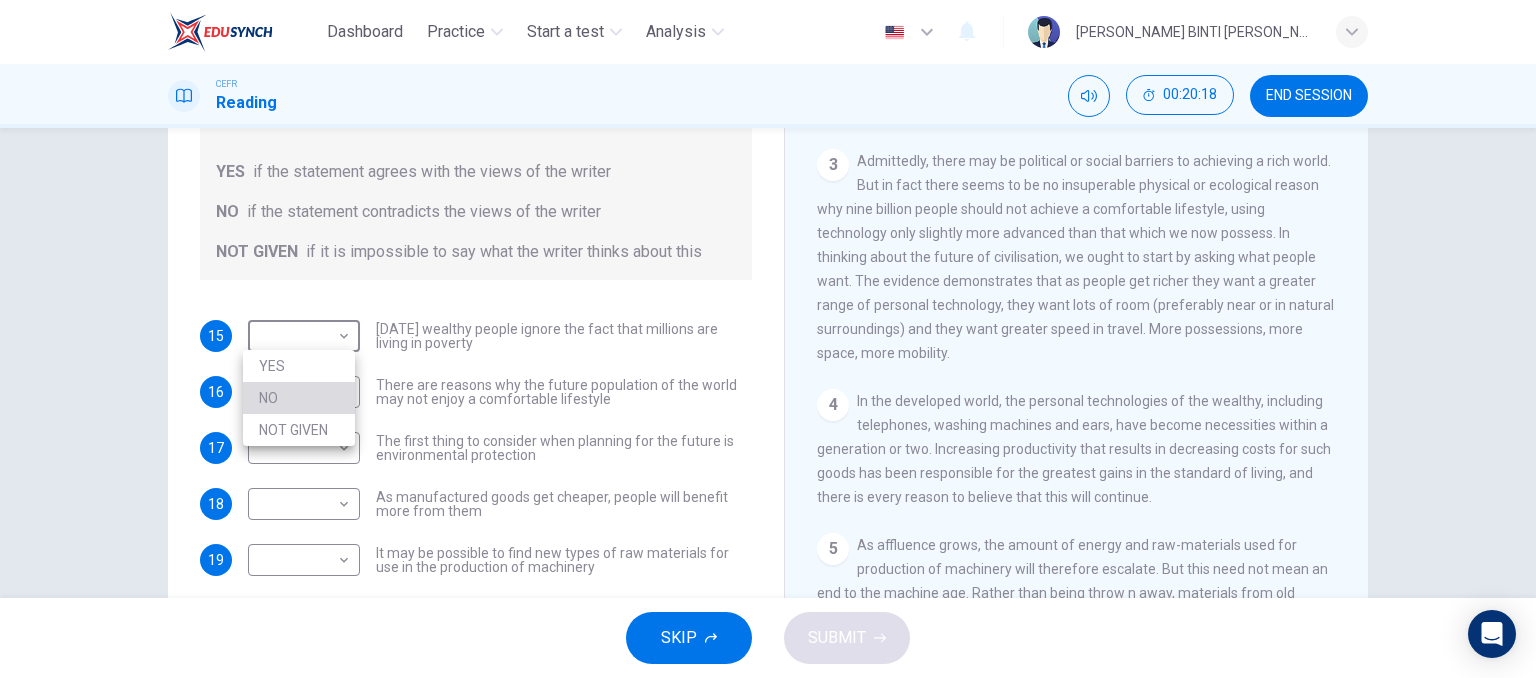 click on "NO" at bounding box center [299, 398] 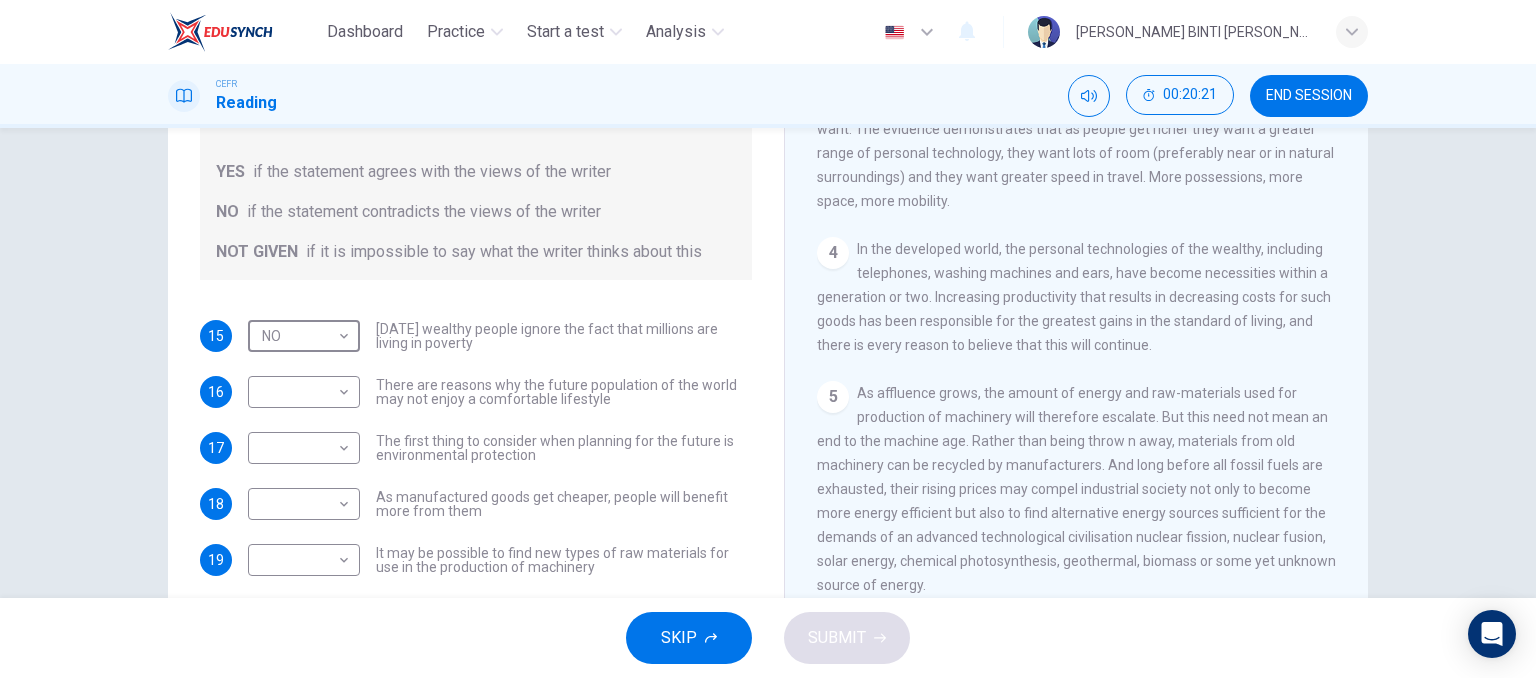 scroll, scrollTop: 704, scrollLeft: 0, axis: vertical 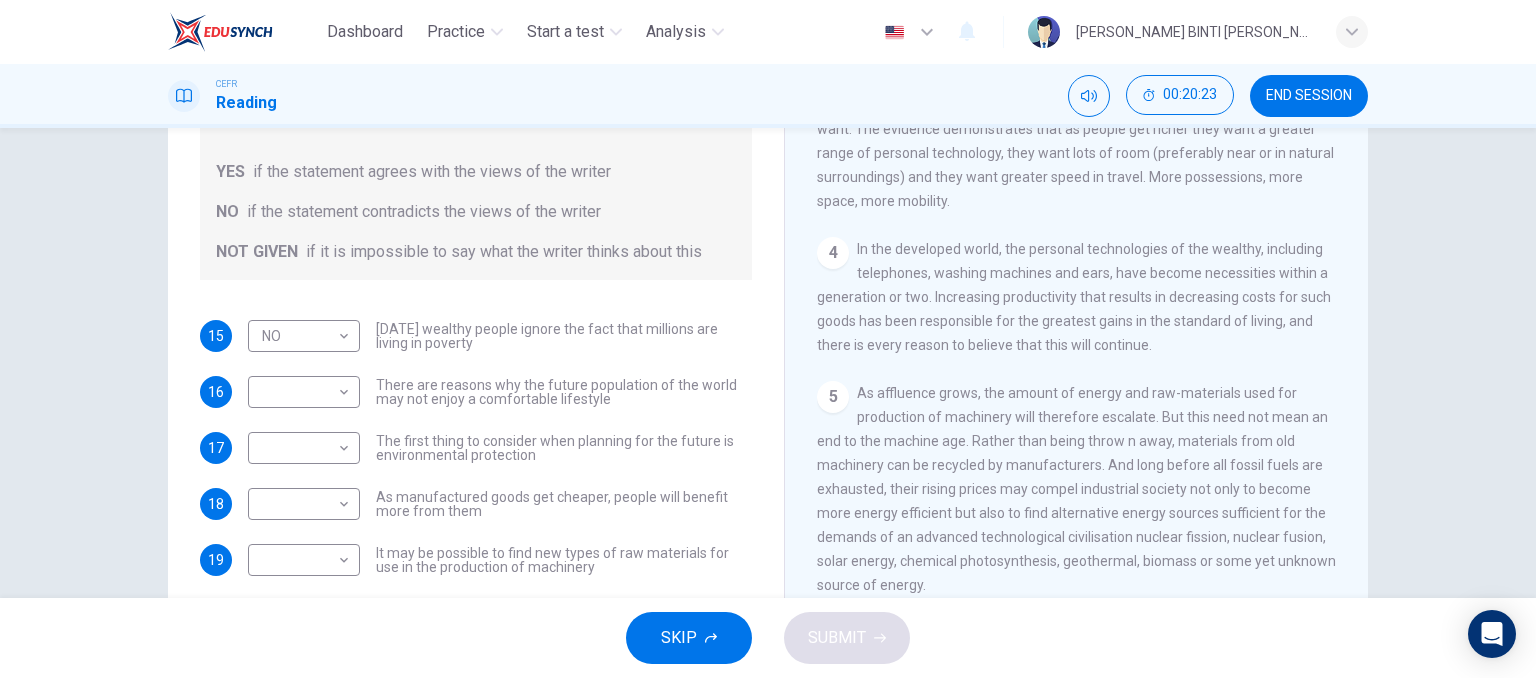 click on "15 NO NO ​ [DATE] wealthy people ignore the fact that millions are living in poverty 16 ​ ​ There are reasons why the future population of the world may not enjoy a comfortable lifestyle 17 ​ ​ The first thing to consider when planning for the future is environmental protection 18 ​ ​ As manufactured goods get cheaper, people will benefit more from them 19 ​ ​ It may be possible to find new types of raw materials for use in the production of machinery 20 ​ ​ The rising prices of fossil fuels may bring some benefits" at bounding box center (476, 476) 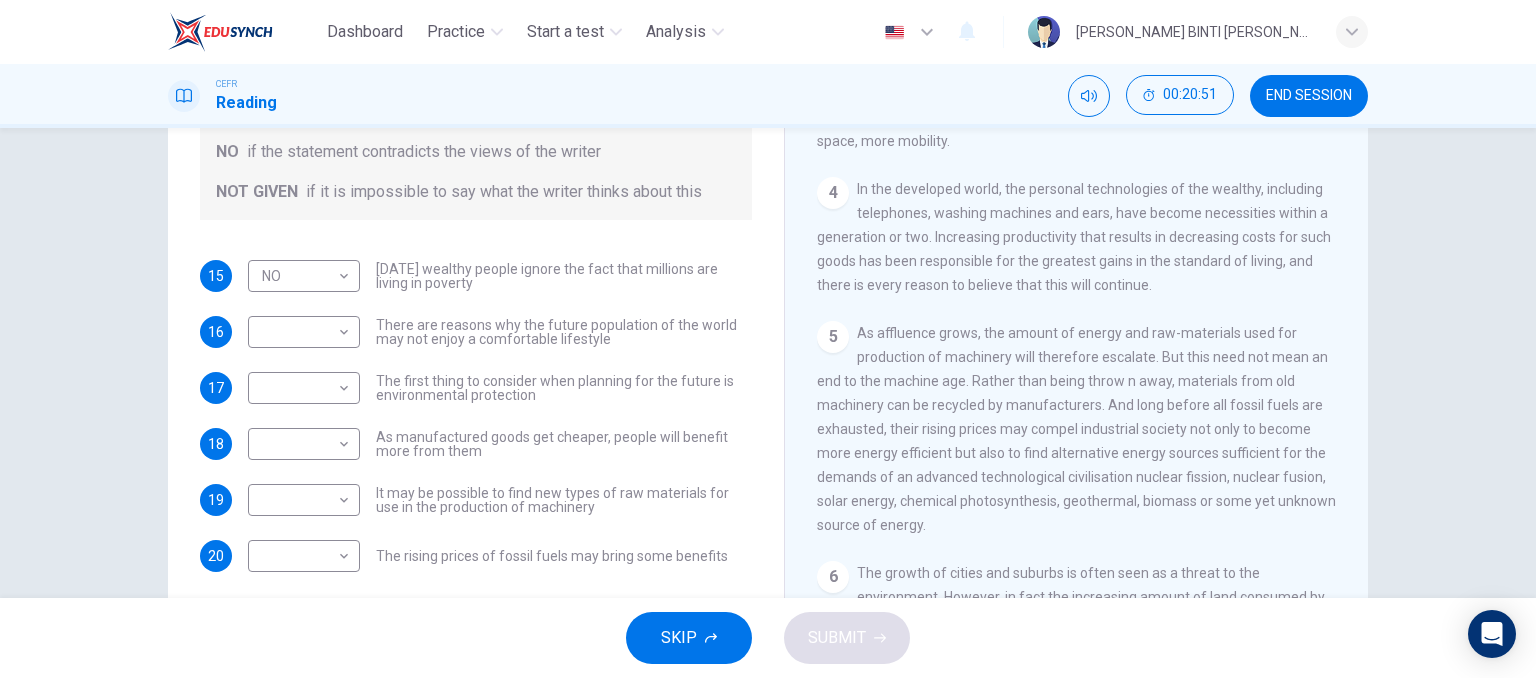 scroll, scrollTop: 258, scrollLeft: 0, axis: vertical 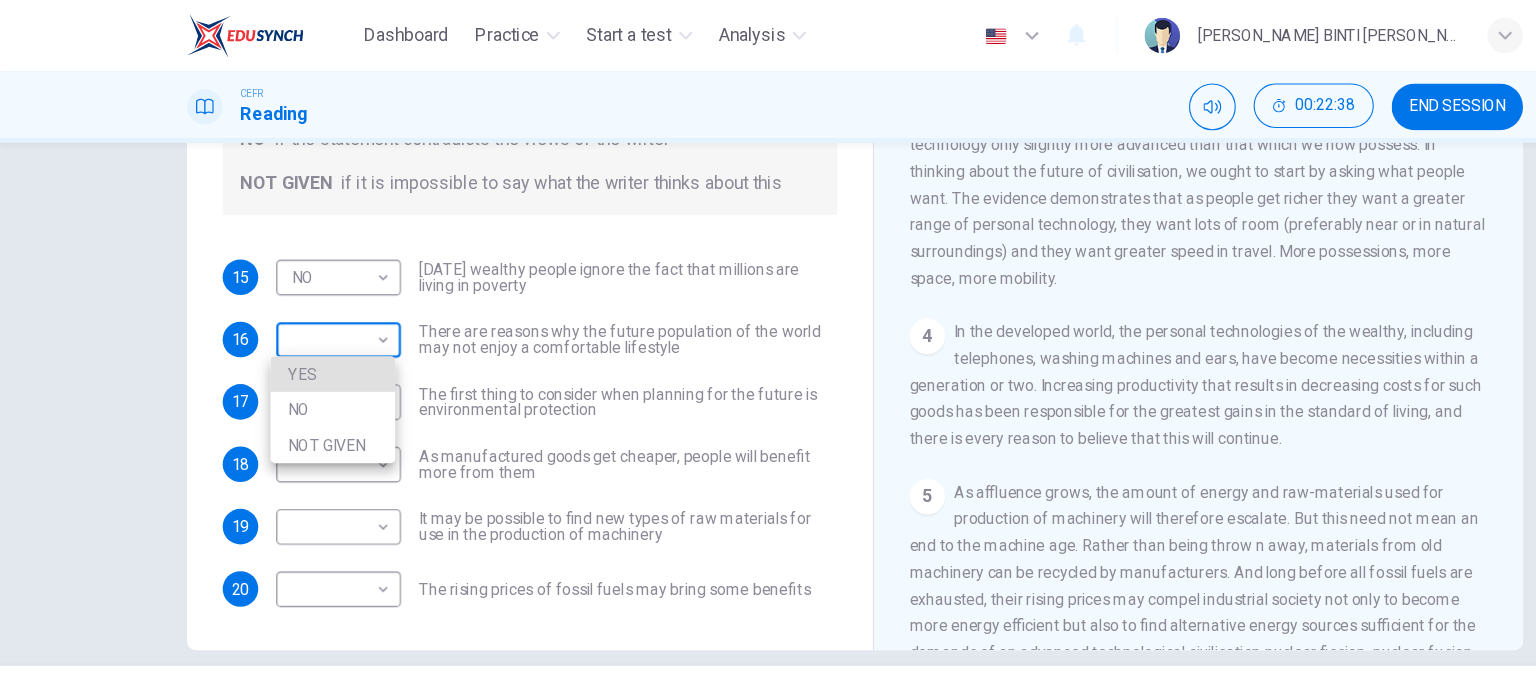 click on "Dashboard Practice Start a test Analysis English en ​ [PERSON_NAME] BINTI [PERSON_NAME] CEFR Reading 00:22:38 END SESSION Questions 15 - 20 Do the following statements reflect the claims of the writer in the Reading Passage?
In the boxes below, write YES if the statement agrees with the views of the writer NO if the statement contradicts the views of the writer NOT GIVEN if it is impossible to say what the writer thinks about this 15 NO NO ​ [DATE] wealthy people ignore the fact that millions are living in poverty 16 ​ ​ There are reasons why the future population of the world may not enjoy a comfortable lifestyle 17 ​ ​ The first thing to consider when planning for the future is environmental protection 18 ​ ​ As manufactured goods get cheaper, people will benefit more from them 19 ​ ​ It may be possible to find new types of raw materials for use in the production of machinery 20 ​ ​ The rising prices of fossil fuels may bring some benefits Worldly Wealth CLICK TO ZOOM Click to Zoom 1 2 3" at bounding box center [768, 339] 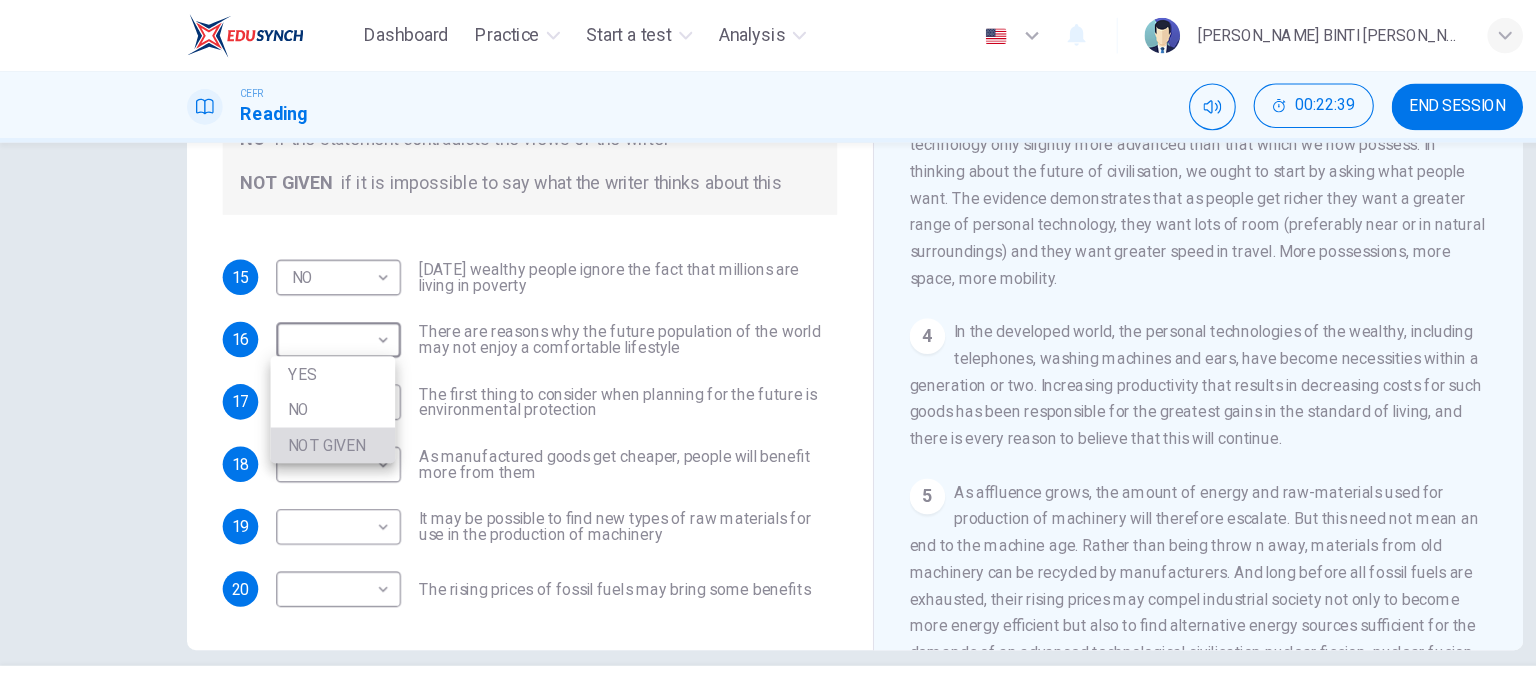 click on "NOT GIVEN" at bounding box center (299, 400) 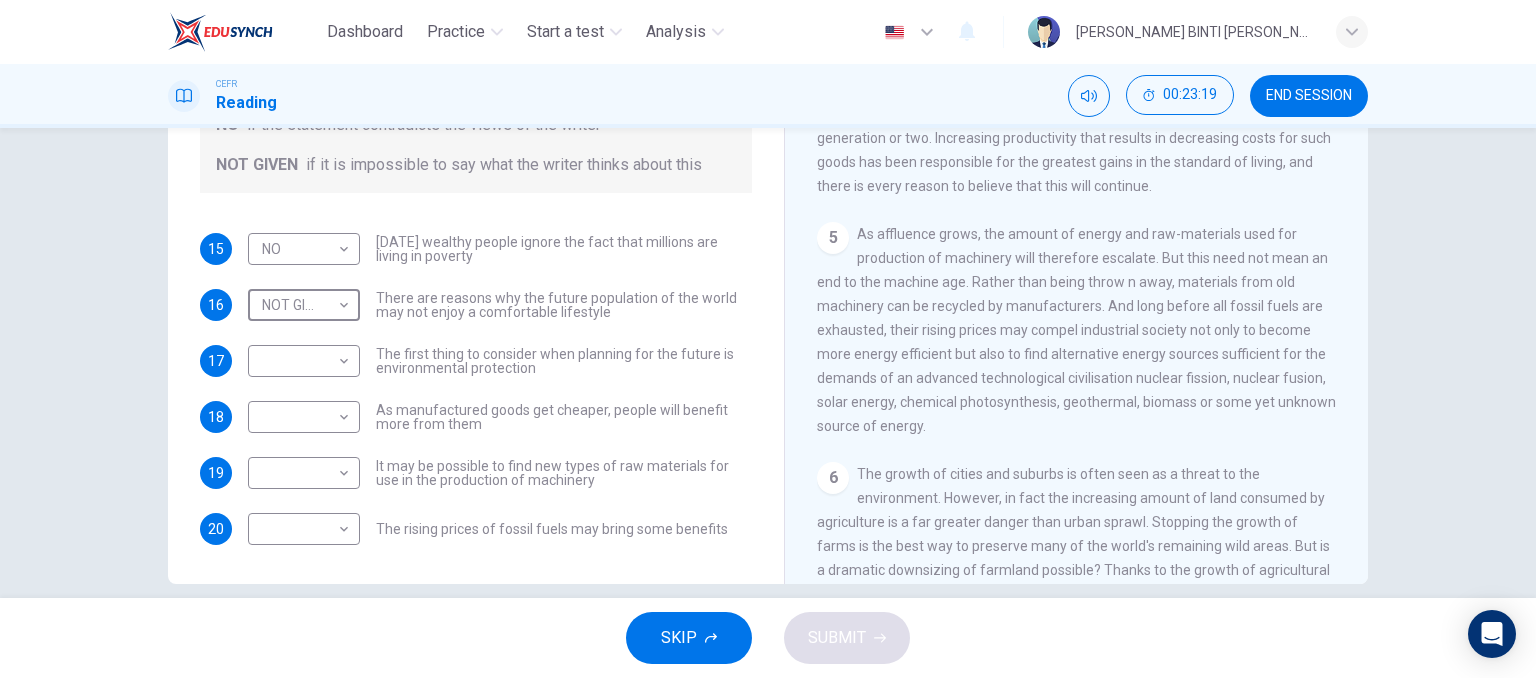 scroll, scrollTop: 779, scrollLeft: 0, axis: vertical 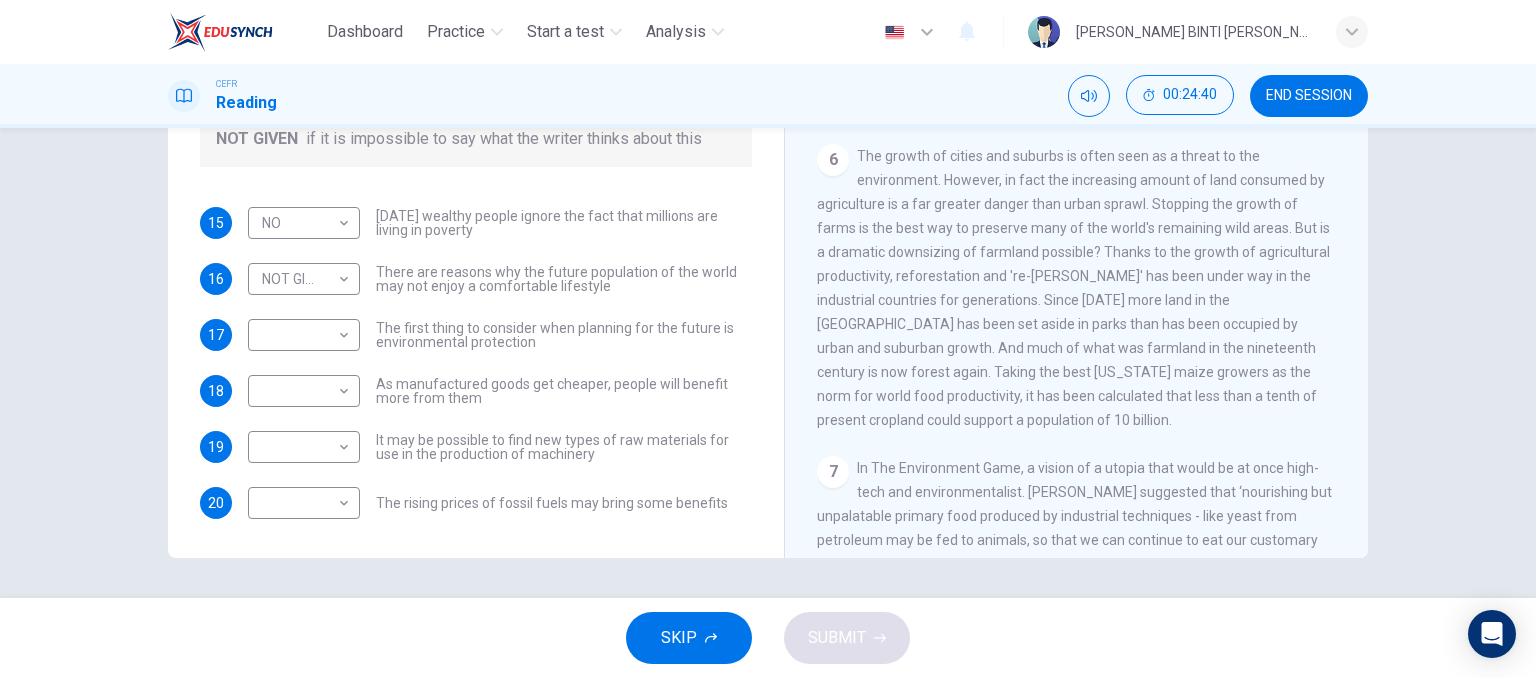 drag, startPoint x: 898, startPoint y: 225, endPoint x: 1069, endPoint y: 225, distance: 171 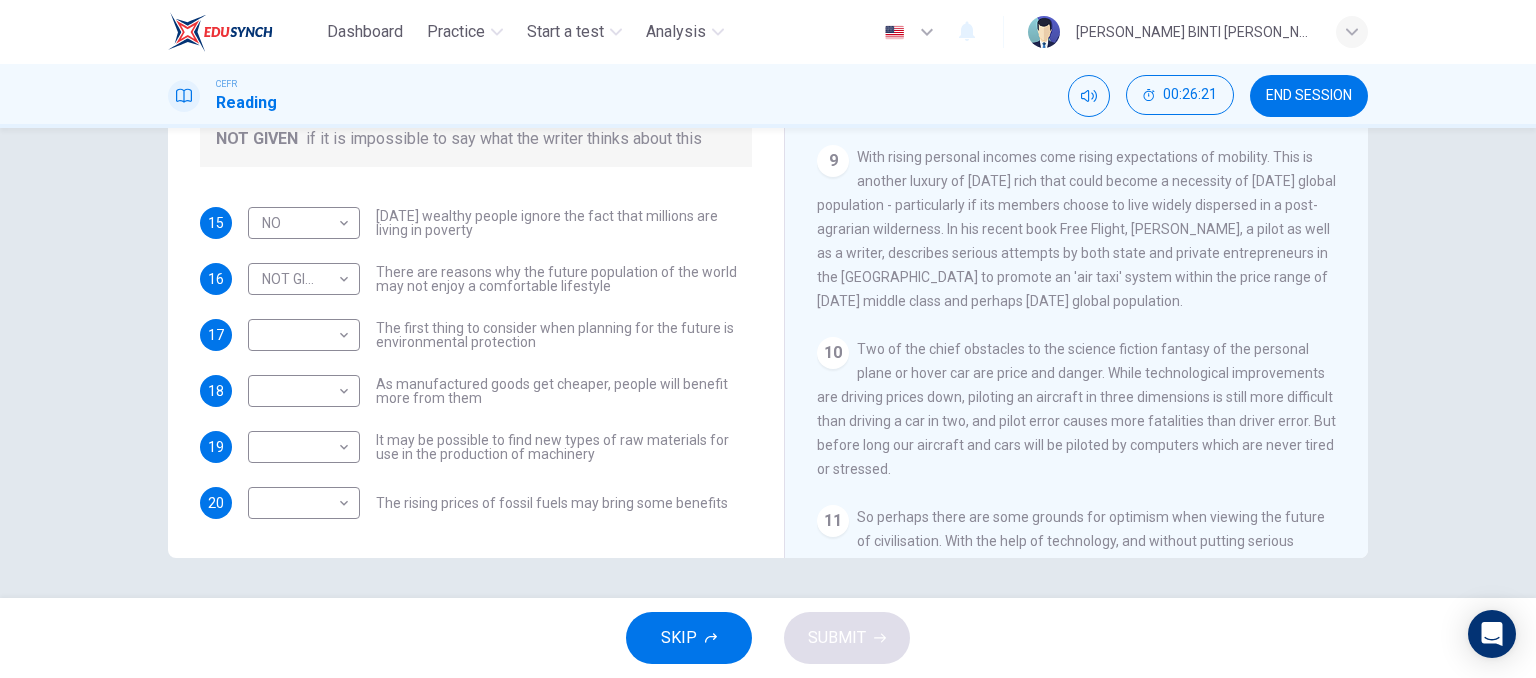 scroll, scrollTop: 1863, scrollLeft: 0, axis: vertical 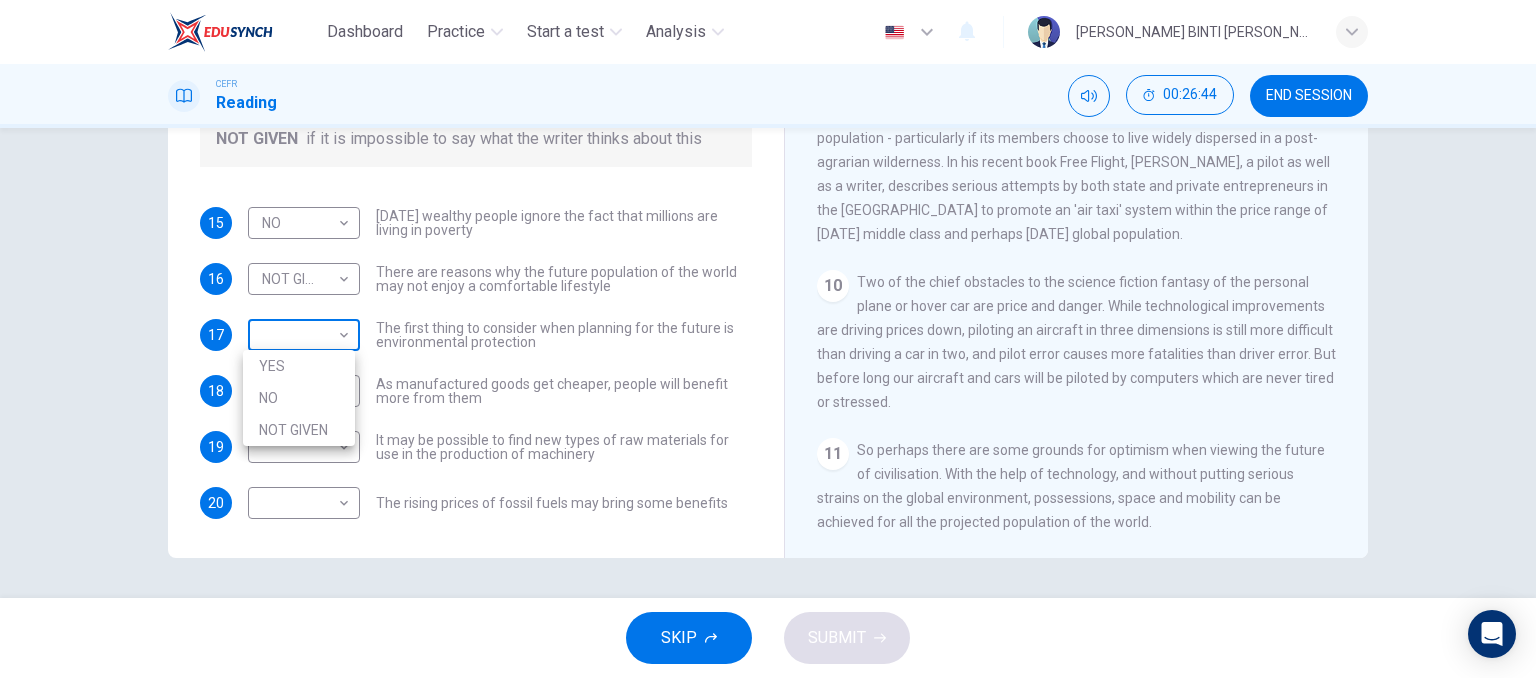 click on "Dashboard Practice Start a test Analysis English en ​ [PERSON_NAME] BINTI [PERSON_NAME] CEFR Reading 00:26:44 END SESSION Questions 15 - 20 Do the following statements reflect the claims of the writer in the Reading Passage?
In the boxes below, write YES if the statement agrees with the views of the writer NO if the statement contradicts the views of the writer NOT GIVEN if it is impossible to say what the writer thinks about this 15 NO NO ​ [DATE] wealthy people ignore the fact that millions are living in poverty 16 NOT GIVEN NOT GIVEN ​ There are reasons why the future population of the world may not enjoy a comfortable lifestyle 17 ​ ​ The first thing to consider when planning for the future is environmental protection 18 ​ ​ As manufactured goods get cheaper, people will benefit more from them 19 ​ ​ It may be possible to find new types of raw materials for use in the production of machinery 20 ​ ​ The rising prices of fossil fuels may bring some benefits Worldly Wealth CLICK TO ZOOM 1 2" at bounding box center [768, 339] 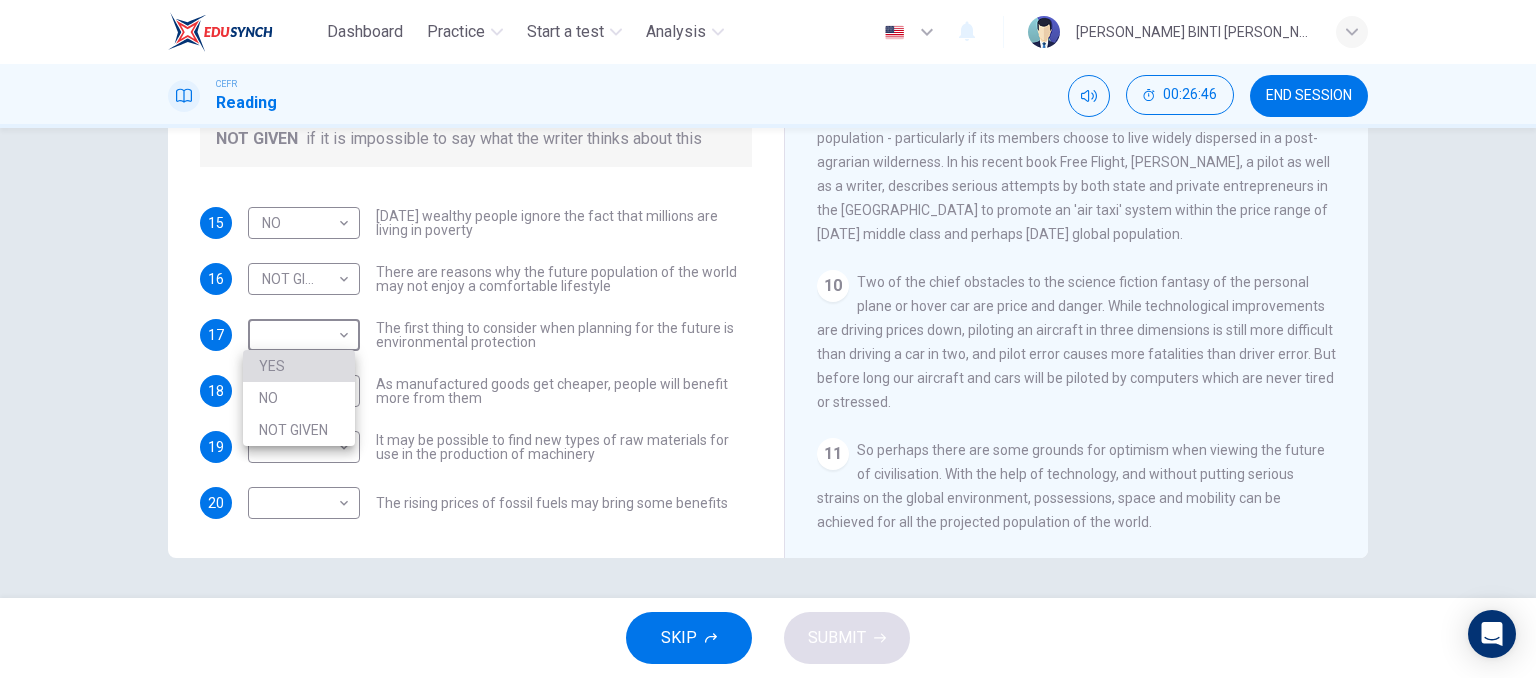 click on "YES" at bounding box center [299, 366] 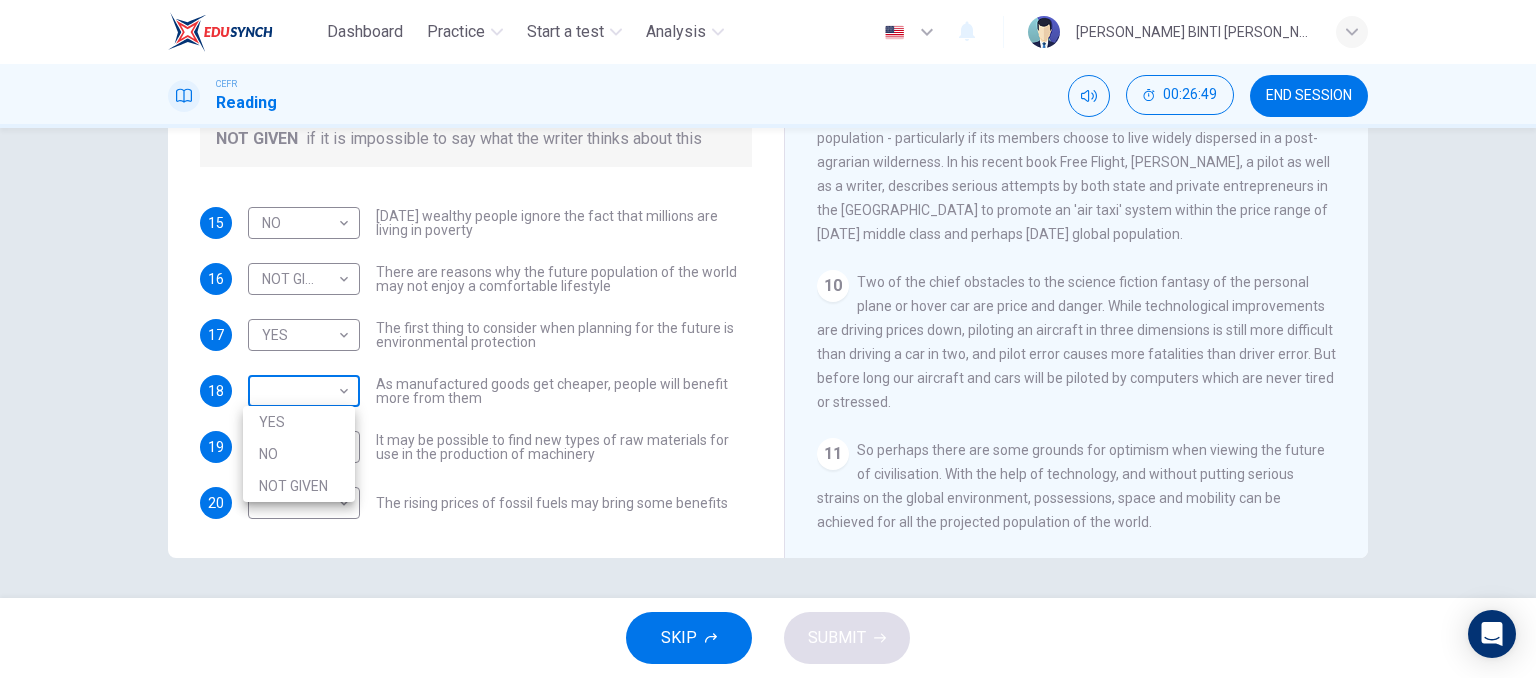 click on "Dashboard Practice Start a test Analysis English en ​ [PERSON_NAME] BINTI [PERSON_NAME] CEFR Reading 00:26:49 END SESSION Questions 15 - 20 Do the following statements reflect the claims of the writer in the Reading Passage?
In the boxes below, write YES if the statement agrees with the views of the writer NO if the statement contradicts the views of the writer NOT GIVEN if it is impossible to say what the writer thinks about this 15 NO NO ​ [DATE] wealthy people ignore the fact that millions are living in poverty 16 NOT GIVEN NOT GIVEN ​ There are reasons why the future population of the world may not enjoy a comfortable lifestyle 17 YES YES ​ The first thing to consider when planning for the future is environmental protection 18 ​ ​ As manufactured goods get cheaper, people will benefit more from them 19 ​ ​ It may be possible to find new types of raw materials for use in the production of machinery 20 ​ ​ The rising prices of fossil fuels may bring some benefits Worldly Wealth CLICK TO ZOOM" at bounding box center (768, 339) 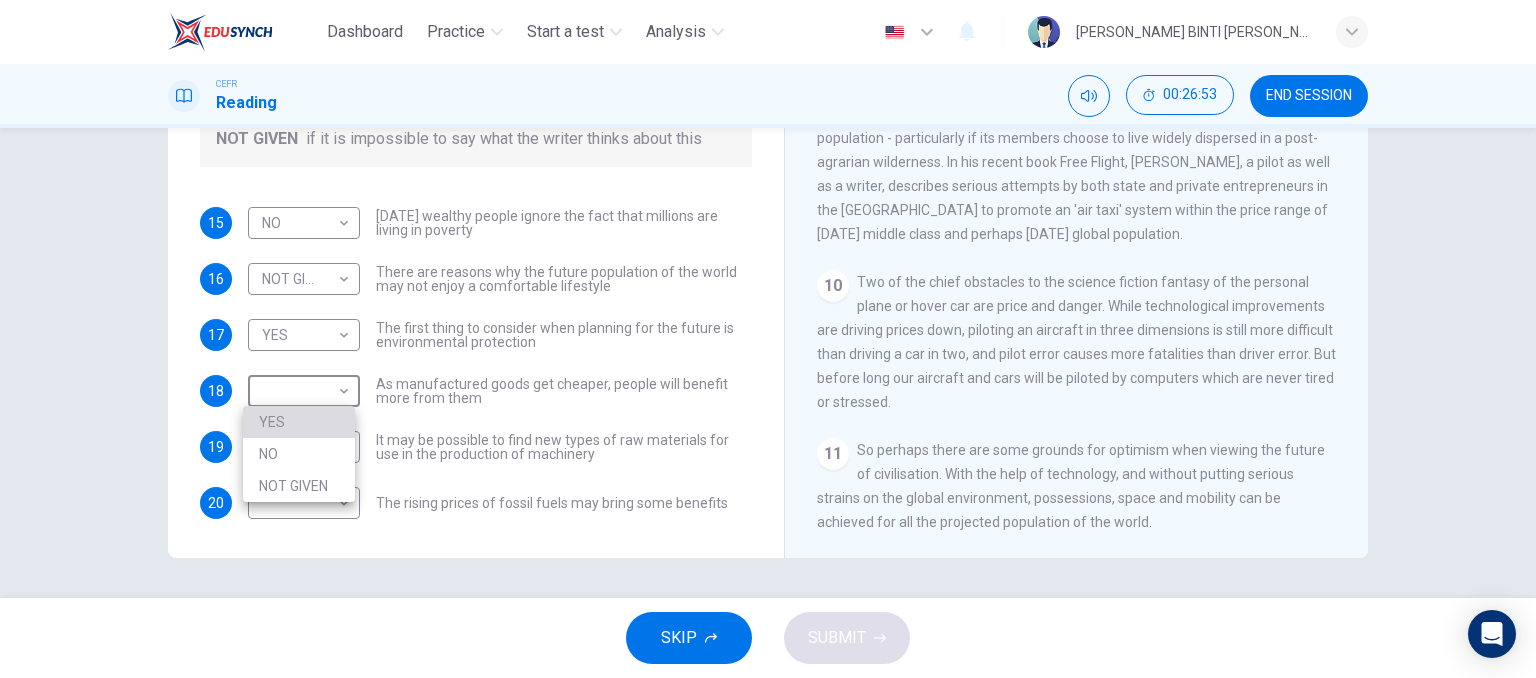click on "YES" at bounding box center [299, 422] 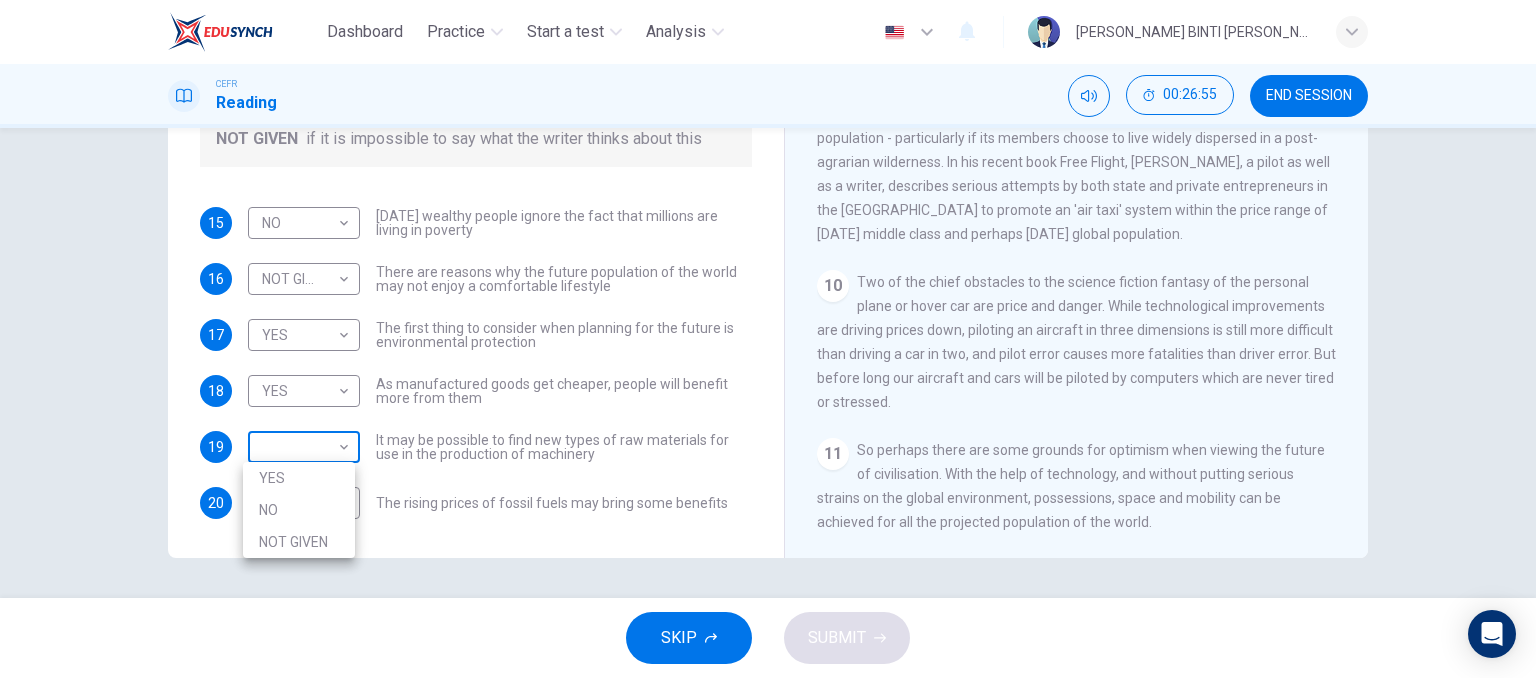 click on "Dashboard Practice Start a test Analysis English en ​ [PERSON_NAME] BINTI [PERSON_NAME] CEFR Reading 00:26:55 END SESSION Questions 15 - 20 Do the following statements reflect the claims of the writer in the Reading Passage?
In the boxes below, write YES if the statement agrees with the views of the writer NO if the statement contradicts the views of the writer NOT GIVEN if it is impossible to say what the writer thinks about this 15 NO NO ​ [DATE] wealthy people ignore the fact that millions are living in poverty 16 NOT GIVEN NOT GIVEN ​ There are reasons why the future population of the world may not enjoy a comfortable lifestyle 17 YES YES ​ The first thing to consider when planning for the future is environmental protection 18 YES YES ​ As manufactured goods get cheaper, people will benefit more from them 19 ​ ​ It may be possible to find new types of raw materials for use in the production of machinery 20 ​ ​ The rising prices of fossil fuels may bring some benefits Worldly Wealth 1 2 3 4 5" at bounding box center (768, 339) 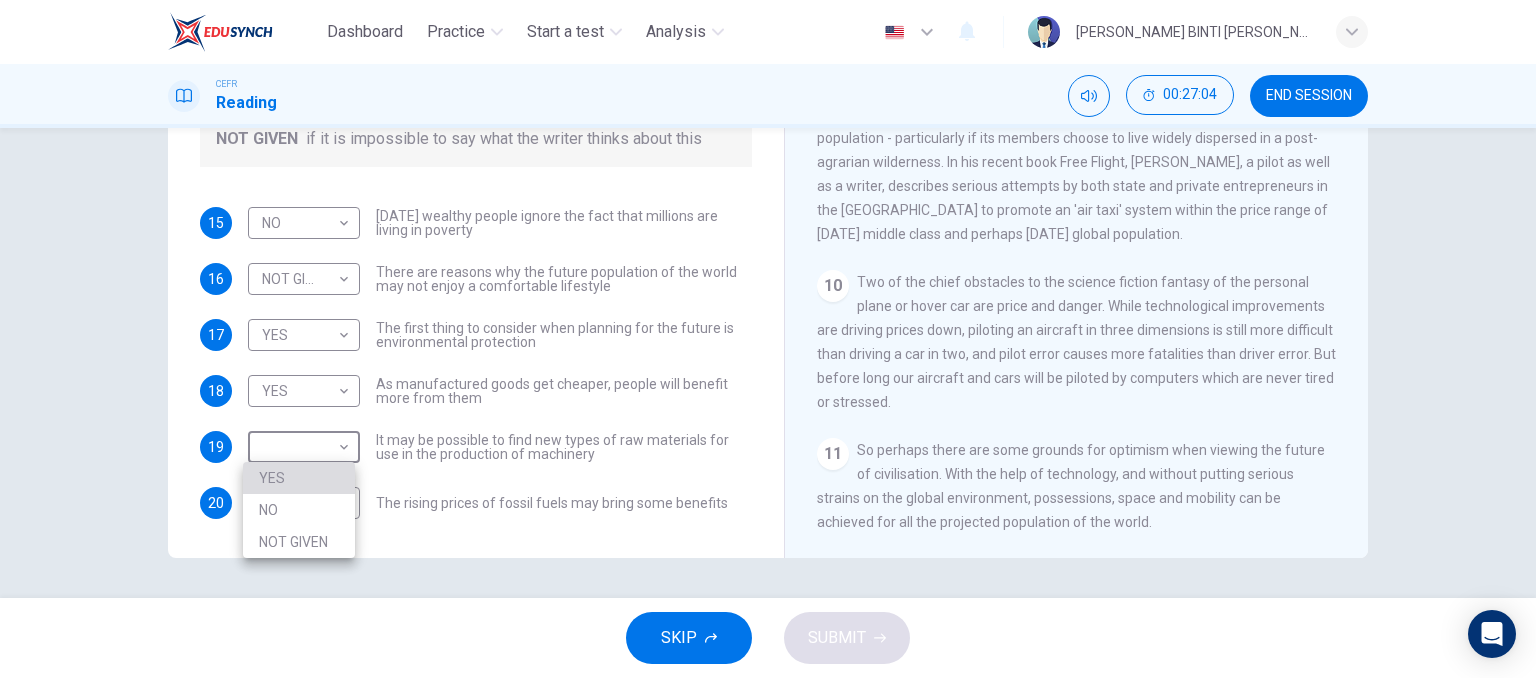 click on "YES" at bounding box center (299, 478) 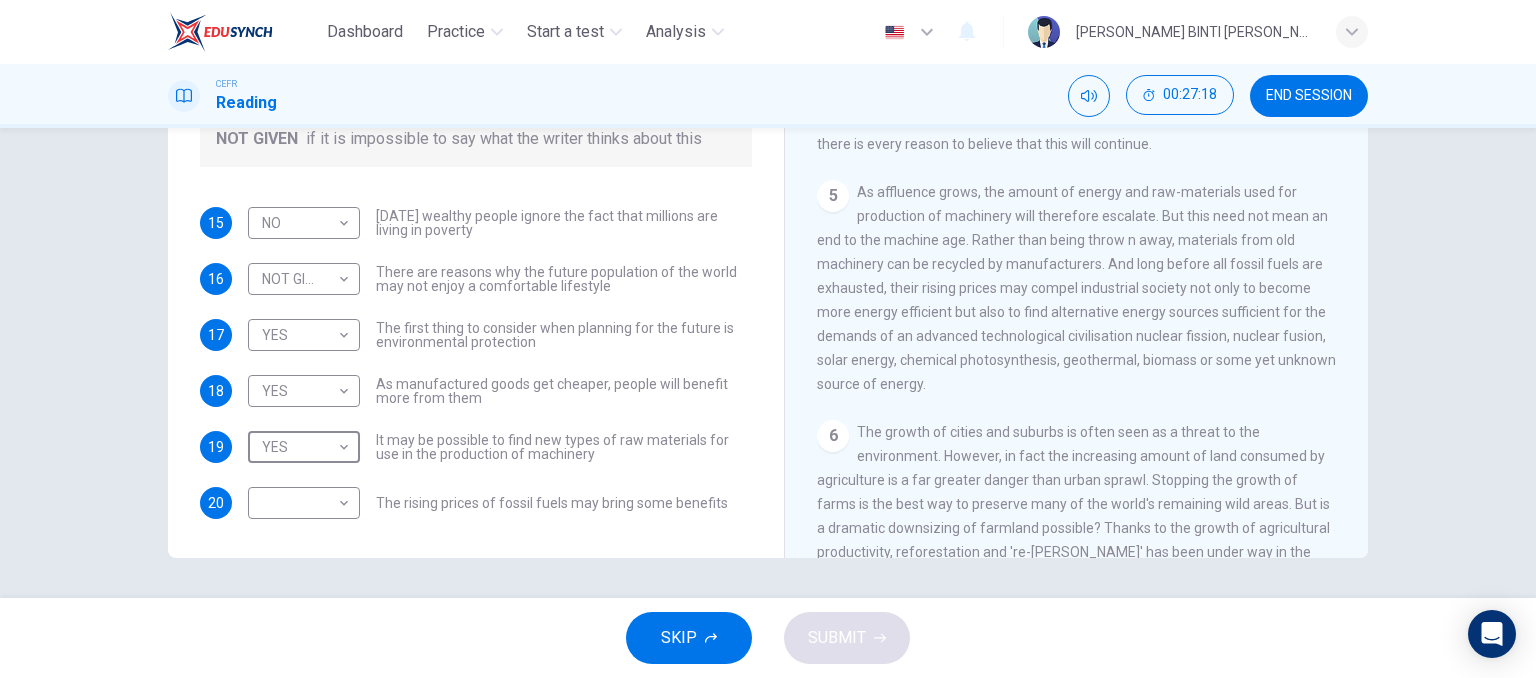 scroll, scrollTop: 791, scrollLeft: 0, axis: vertical 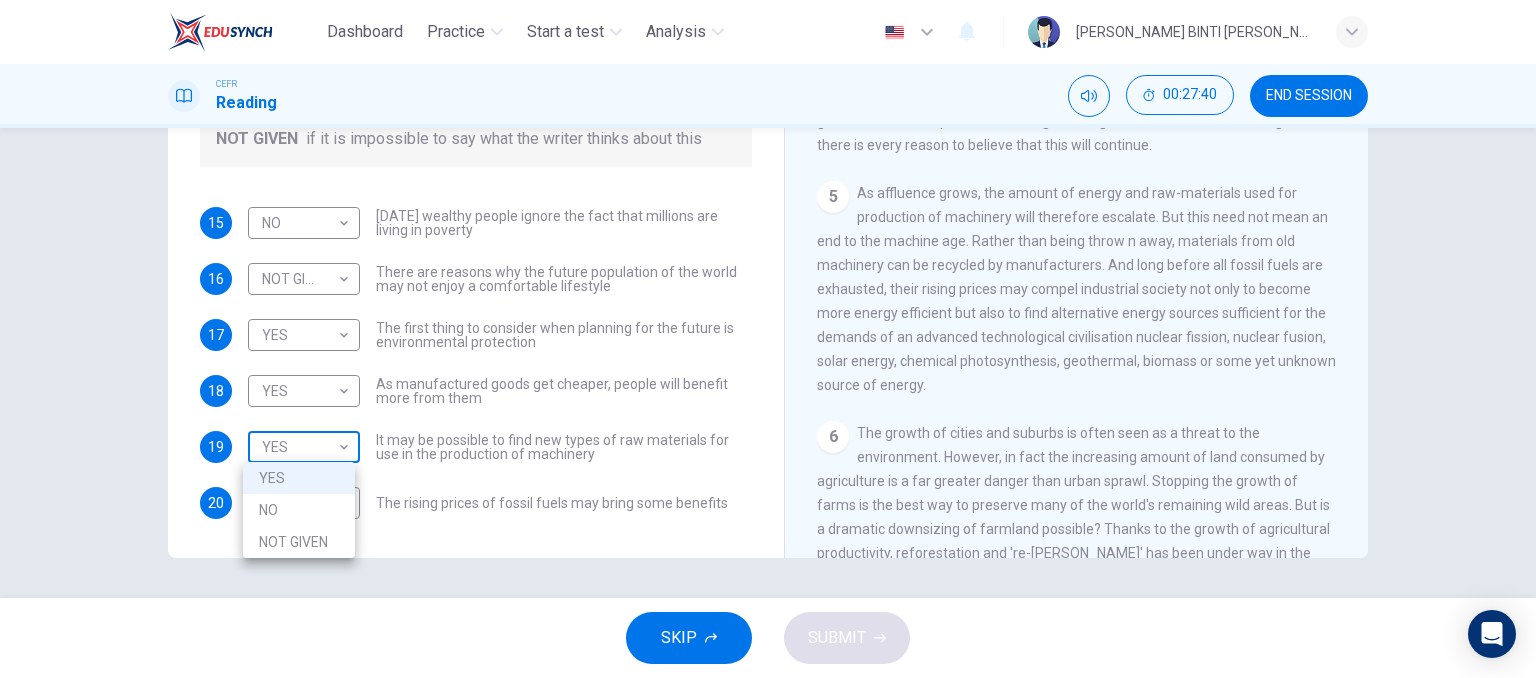 click on "Dashboard Practice Start a test Analysis English en ​ [PERSON_NAME] BINTI [PERSON_NAME] CEFR Reading 00:27:40 END SESSION Questions 15 - 20 Do the following statements reflect the claims of the writer in the Reading Passage?
In the boxes below, write YES if the statement agrees with the views of the writer NO if the statement contradicts the views of the writer NOT GIVEN if it is impossible to say what the writer thinks about this 15 NO NO ​ [DATE] wealthy people ignore the fact that millions are living in poverty 16 NOT GIVEN NOT GIVEN ​ There are reasons why the future population of the world may not enjoy a comfortable lifestyle 17 YES YES ​ The first thing to consider when planning for the future is environmental protection 18 YES YES ​ As manufactured goods get cheaper, people will benefit more from them 19 YES YES ​ It may be possible to find new types of raw materials for use in the production of machinery 20 ​ ​ The rising prices of fossil fuels may bring some benefits Worldly Wealth 1 2 3" at bounding box center (768, 339) 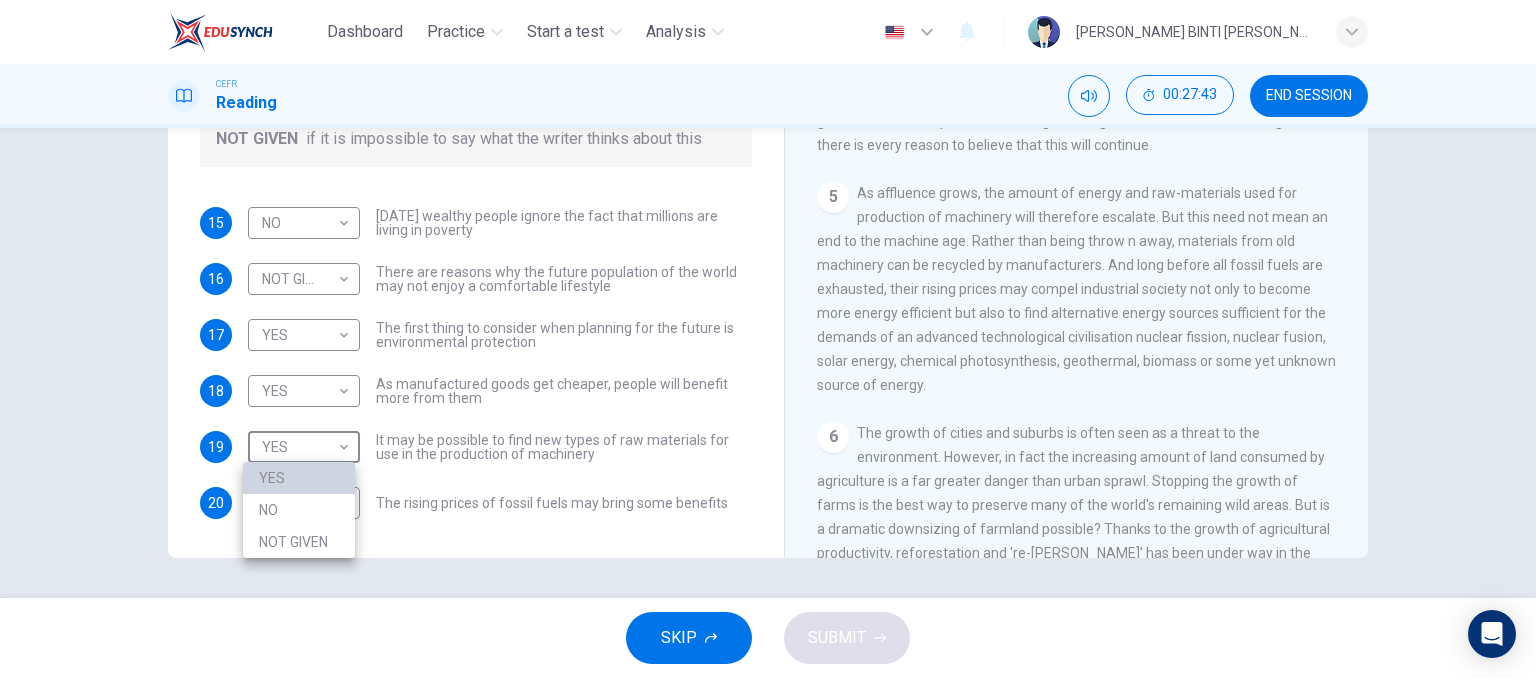 click on "YES" at bounding box center (299, 478) 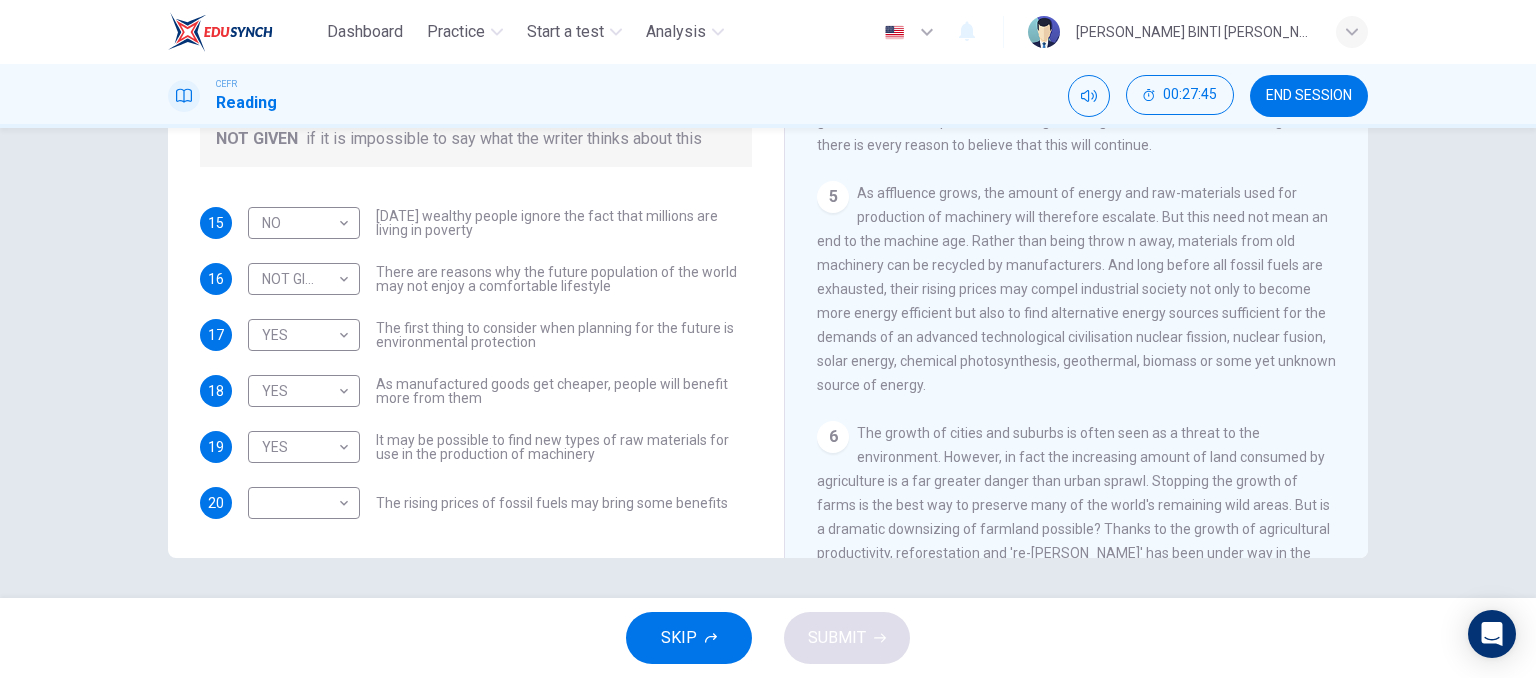 click on "It may be possible to find new types of raw materials for use in the production of machinery" at bounding box center (564, 447) 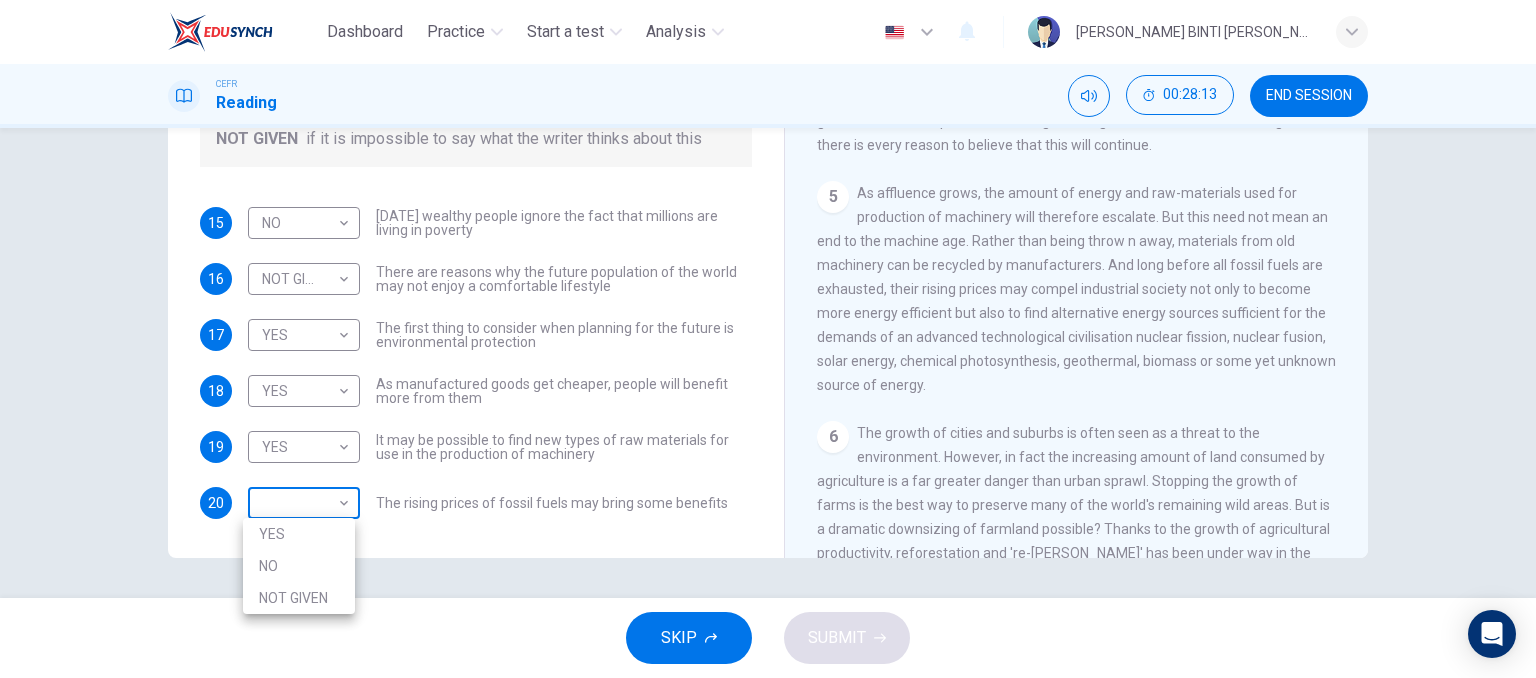 click on "Dashboard Practice Start a test Analysis English en ​ [PERSON_NAME] BINTI [PERSON_NAME] CEFR Reading 00:28:13 END SESSION Questions 15 - 20 Do the following statements reflect the claims of the writer in the Reading Passage?
In the boxes below, write YES if the statement agrees with the views of the writer NO if the statement contradicts the views of the writer NOT GIVEN if it is impossible to say what the writer thinks about this 15 NO NO ​ [DATE] wealthy people ignore the fact that millions are living in poverty 16 NOT GIVEN NOT GIVEN ​ There are reasons why the future population of the world may not enjoy a comfortable lifestyle 17 YES YES ​ The first thing to consider when planning for the future is environmental protection 18 YES YES ​ As manufactured goods get cheaper, people will benefit more from them 19 YES YES ​ It may be possible to find new types of raw materials for use in the production of machinery 20 ​ ​ The rising prices of fossil fuels may bring some benefits Worldly Wealth 1 2 3" at bounding box center [768, 339] 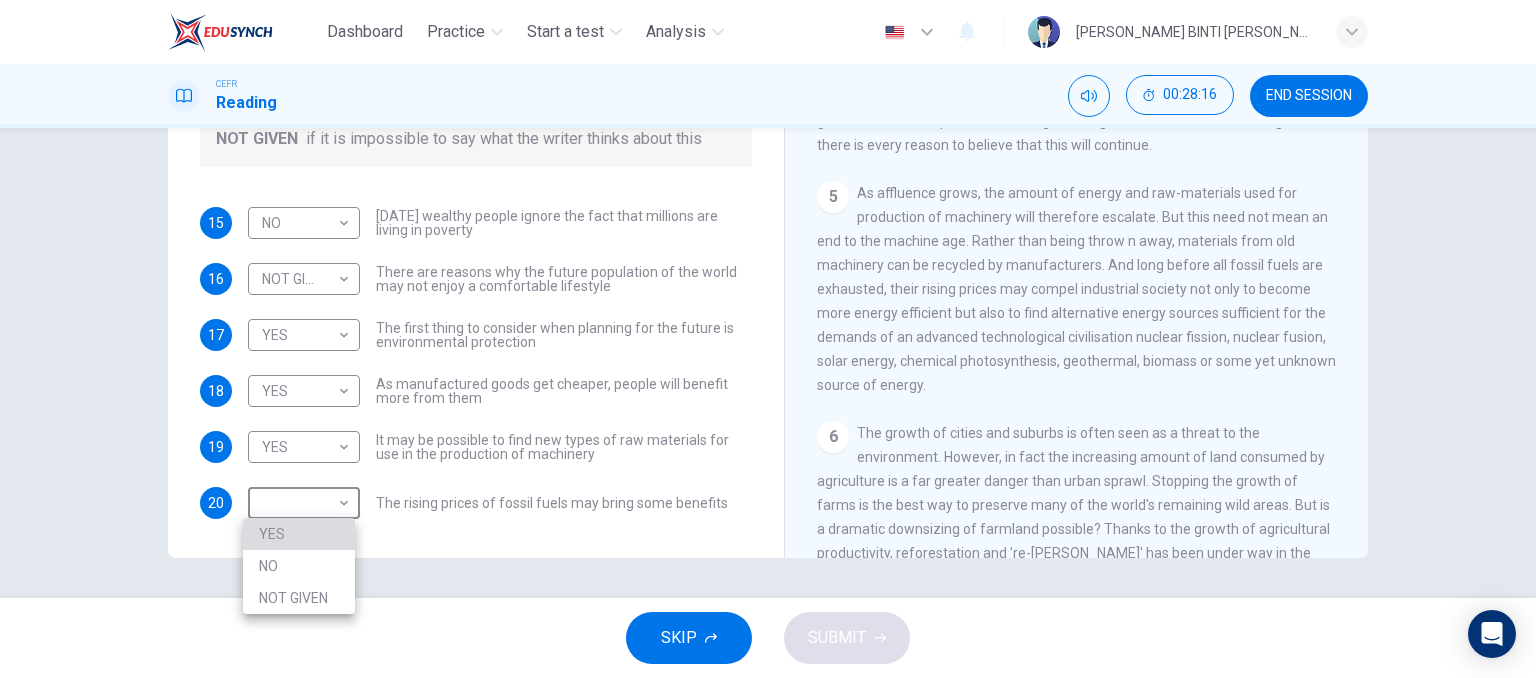 click on "YES" at bounding box center (299, 534) 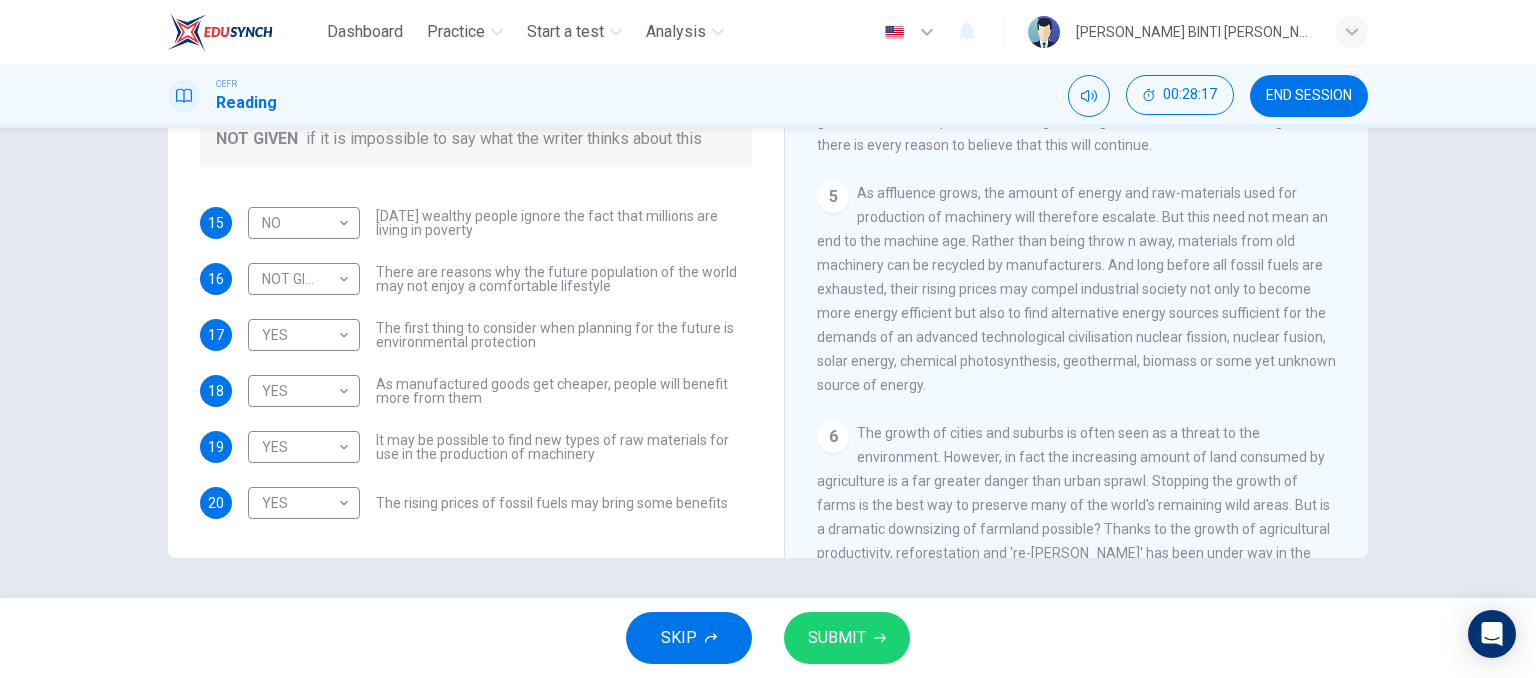 click on "It may be possible to find new types of raw materials for use in the production of machinery" at bounding box center (564, 447) 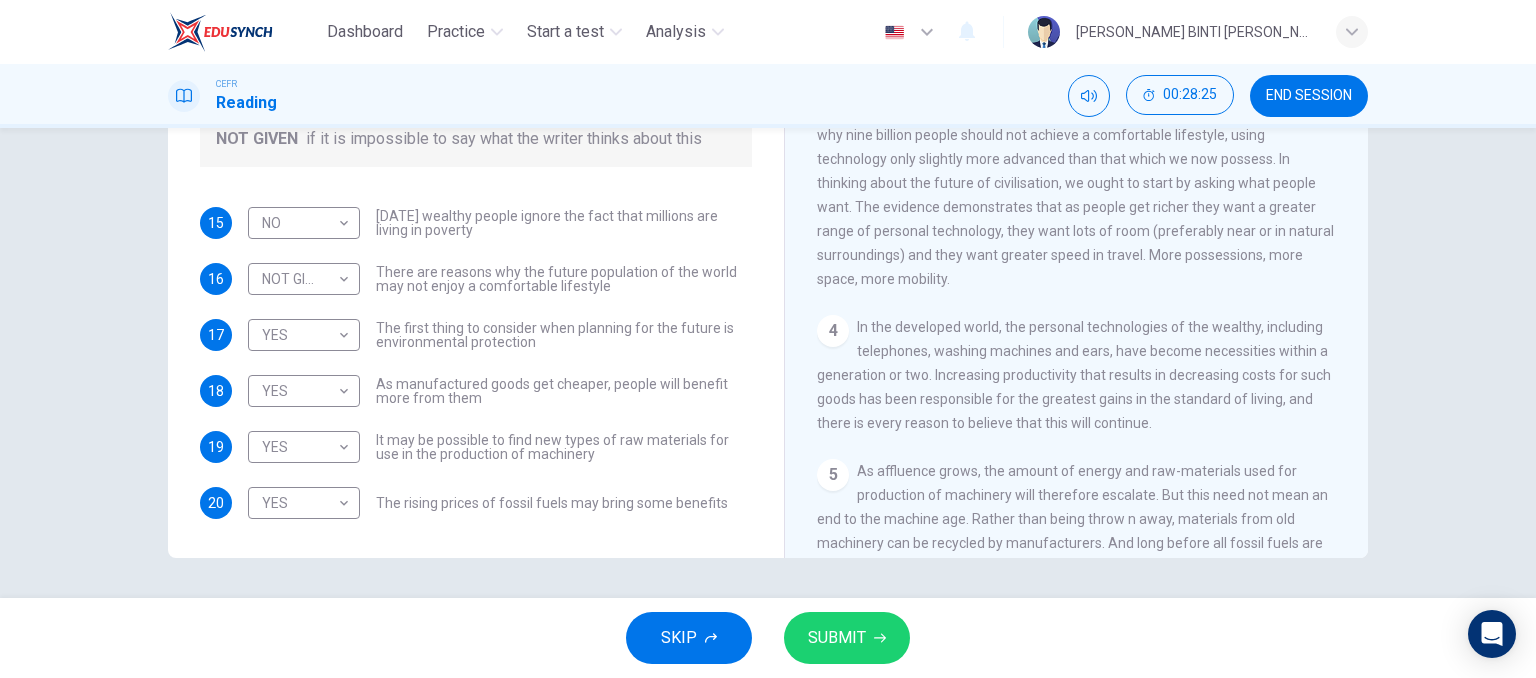 scroll, scrollTop: 372, scrollLeft: 0, axis: vertical 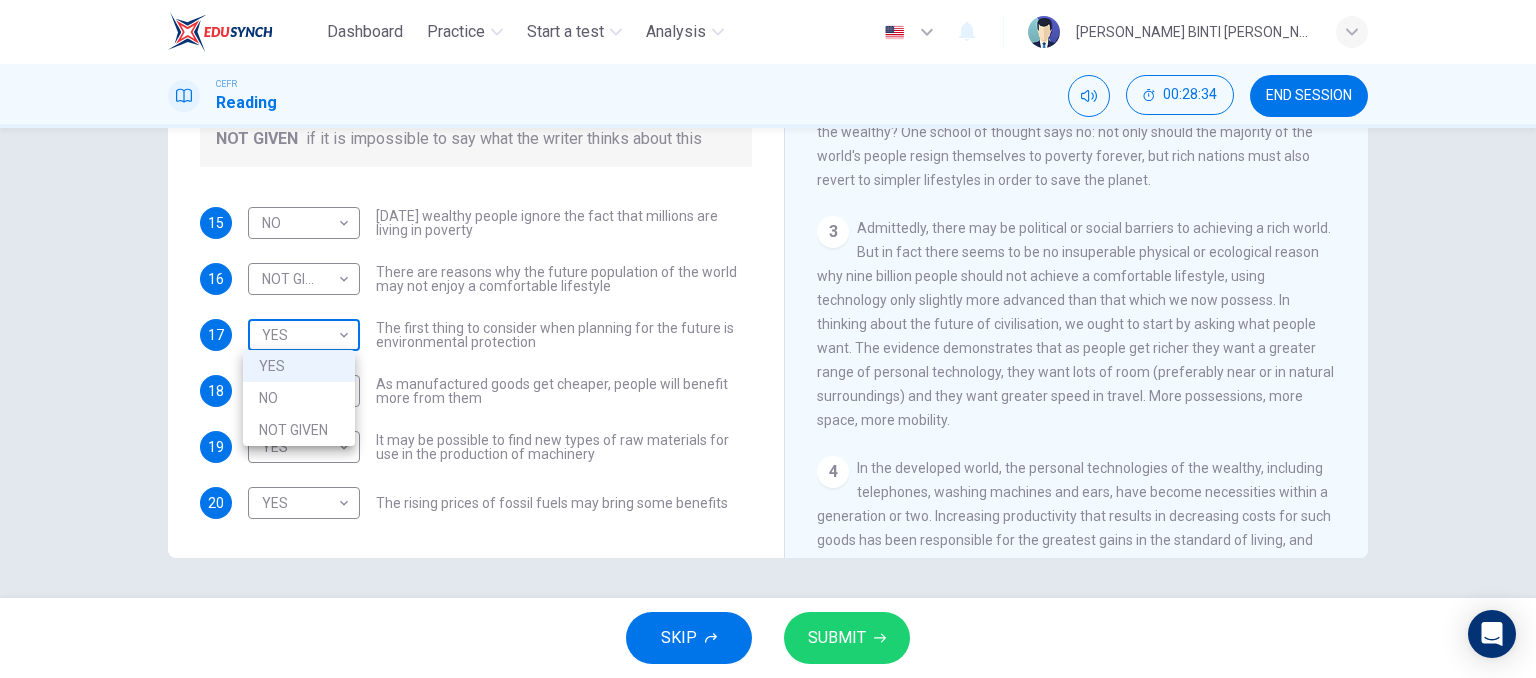 click on "Dashboard Practice Start a test Analysis English en ​ [PERSON_NAME] BINTI [PERSON_NAME] CEFR Reading 00:28:34 END SESSION Questions 15 - 20 Do the following statements reflect the claims of the writer in the Reading Passage?
In the boxes below, write YES if the statement agrees with the views of the writer NO if the statement contradicts the views of the writer NOT GIVEN if it is impossible to say what the writer thinks about this 15 NO NO ​ [DATE] wealthy people ignore the fact that millions are living in poverty 16 NOT GIVEN NOT GIVEN ​ There are reasons why the future population of the world may not enjoy a comfortable lifestyle 17 YES YES ​ The first thing to consider when planning for the future is environmental protection 18 YES YES ​ As manufactured goods get cheaper, people will benefit more from them 19 YES YES ​ It may be possible to find new types of raw materials for use in the production of machinery 20 YES YES ​ The rising prices of fossil fuels may bring some benefits Worldly Wealth 1" at bounding box center [768, 339] 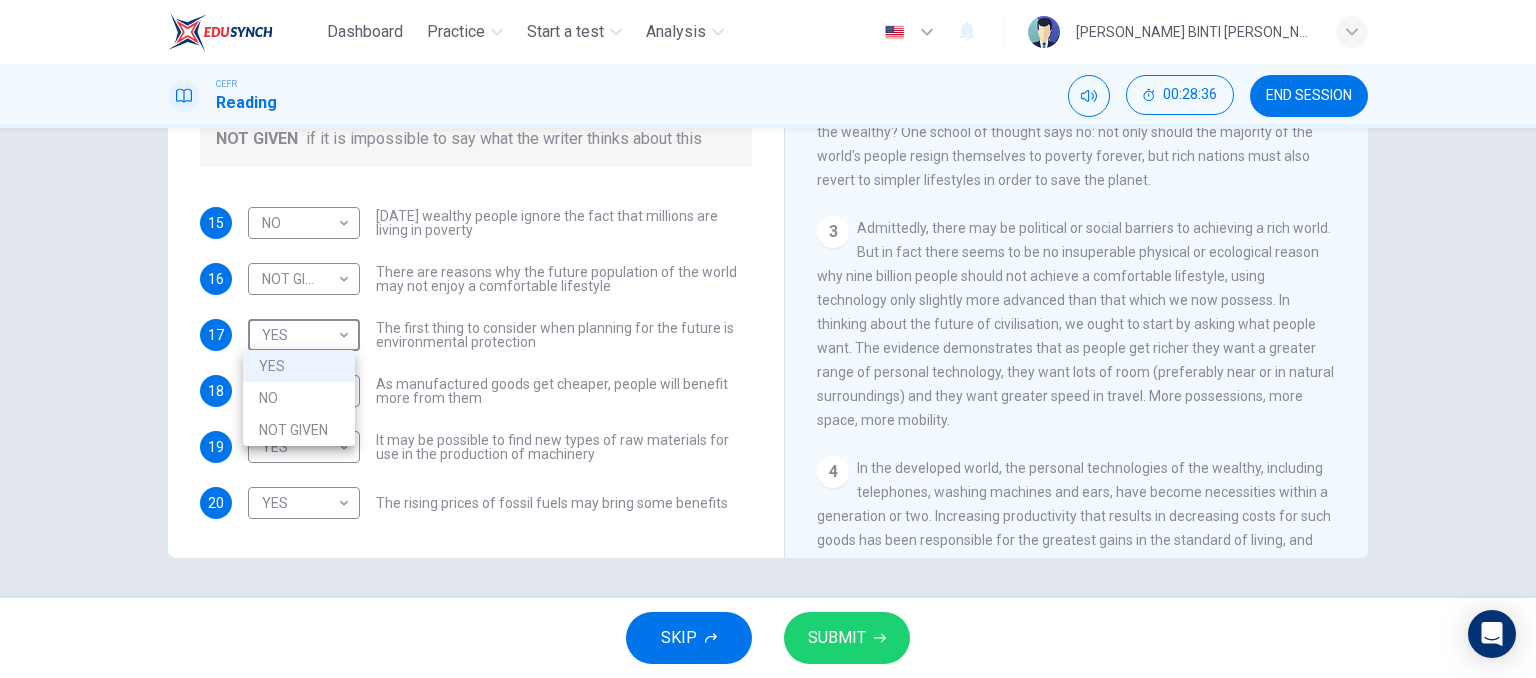 click at bounding box center [768, 339] 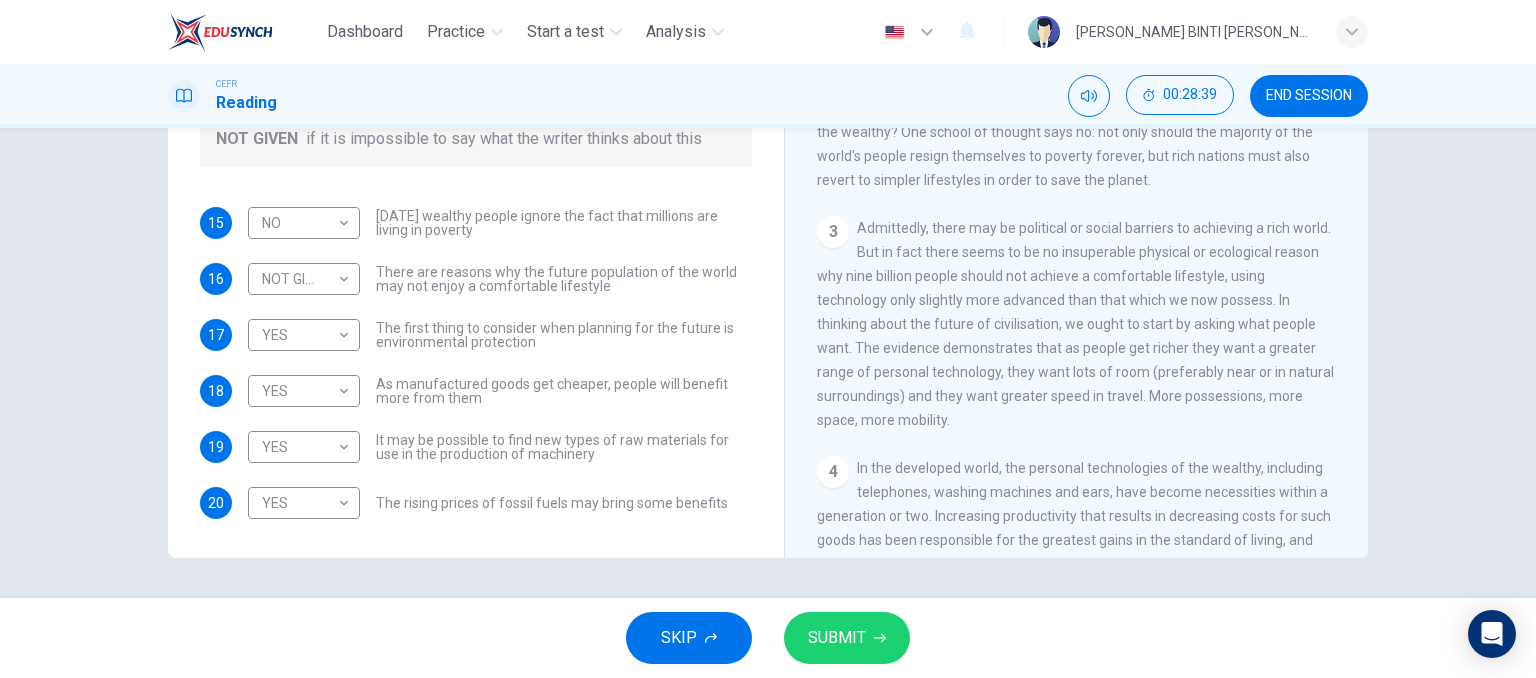 click on "As manufactured goods get cheaper, people will benefit more from them" at bounding box center [564, 391] 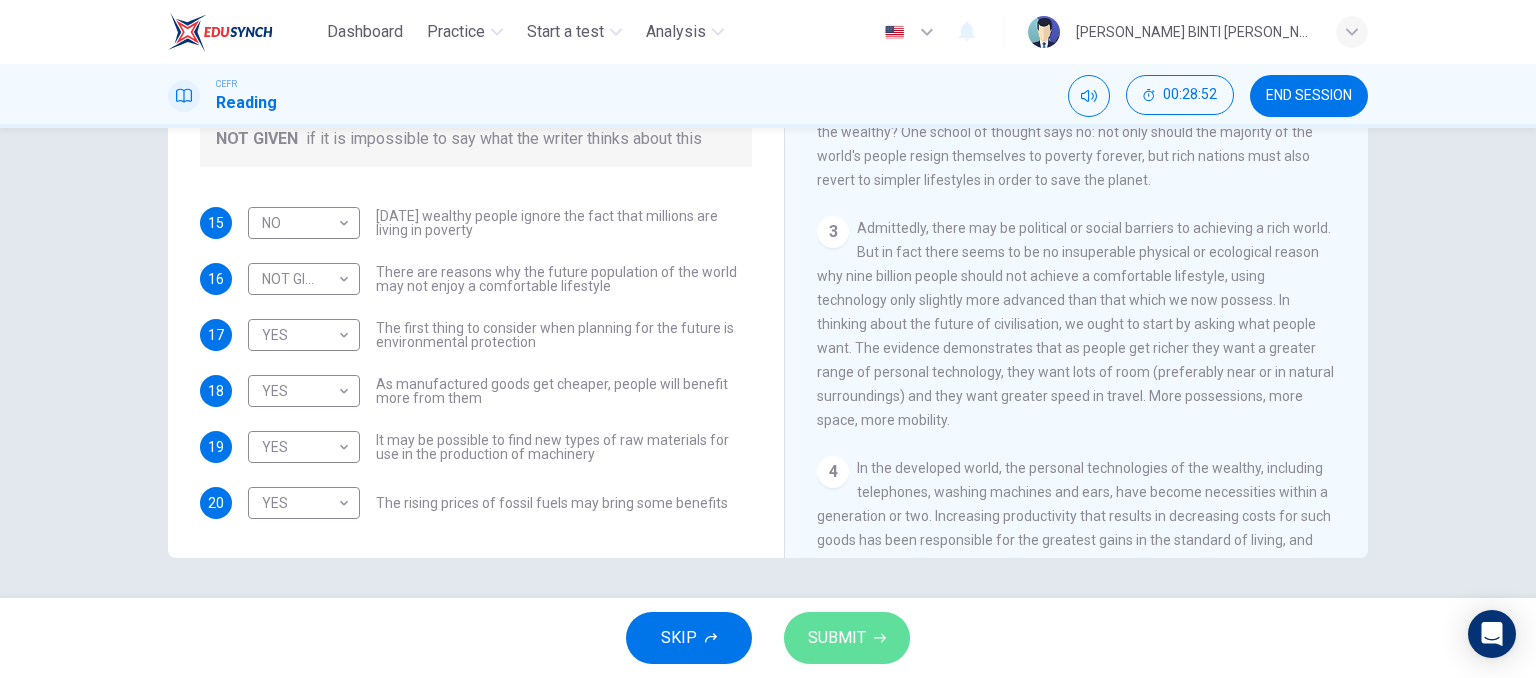 click on "SUBMIT" at bounding box center [837, 638] 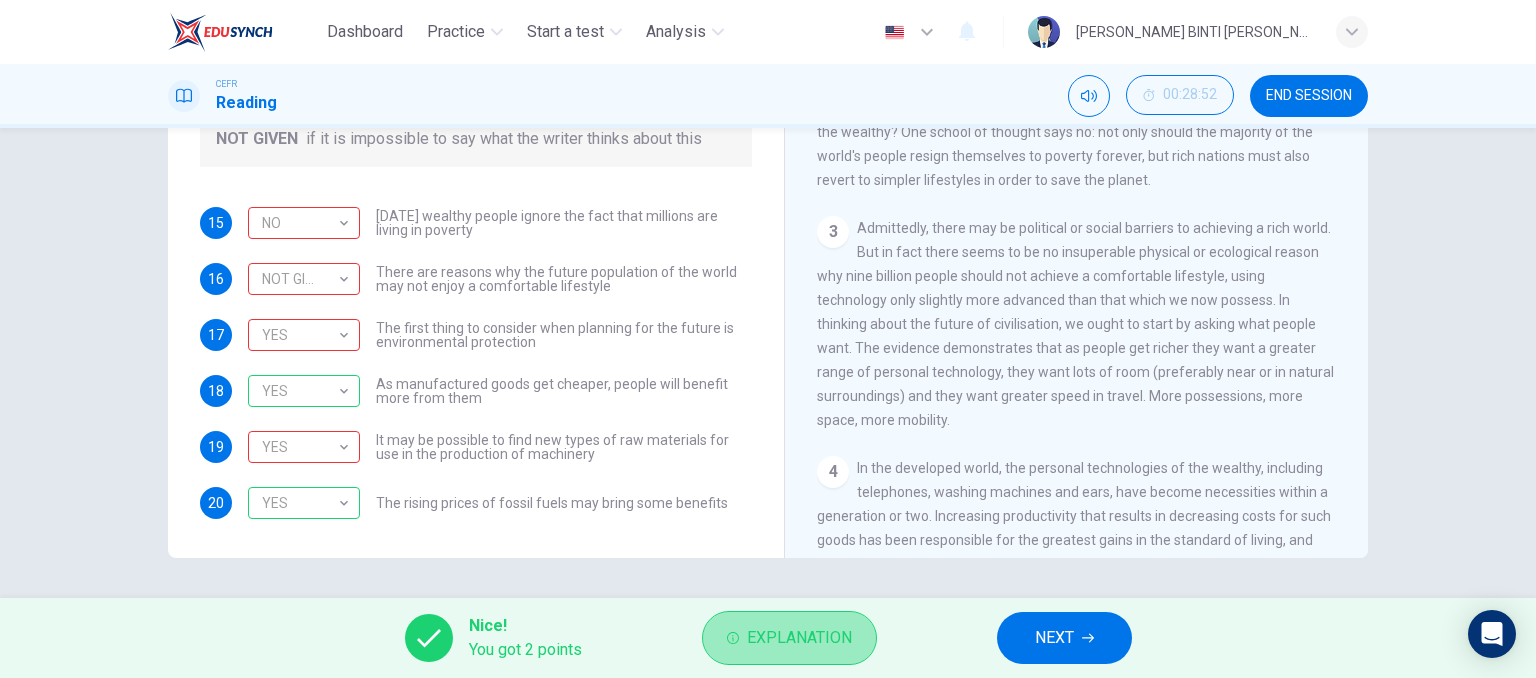 click on "Explanation" at bounding box center (789, 638) 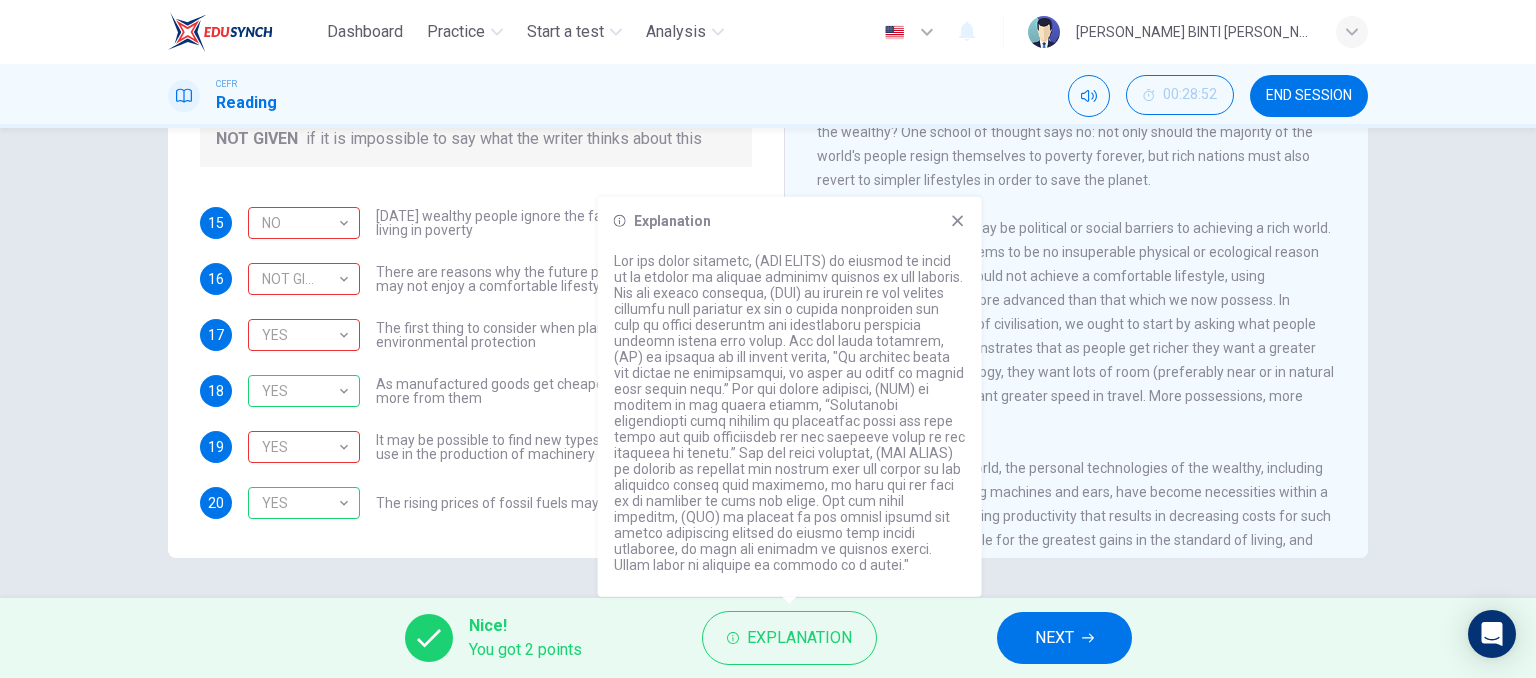 click on "15 NO NO ​ [DATE] wealthy people ignore the fact that millions are living in poverty 16 NOT GIVEN NOT GIVEN ​ There are reasons why the future population of the world may not enjoy a comfortable lifestyle 17 YES YES ​ The first thing to consider when planning for the future is environmental protection 18 YES YES ​ As manufactured goods get cheaper, people will benefit more from them 19 YES YES ​ It may be possible to find new types of raw materials for use in the production of machinery 20 YES YES ​ The rising prices of fossil fuels may bring some benefits" at bounding box center (476, 363) 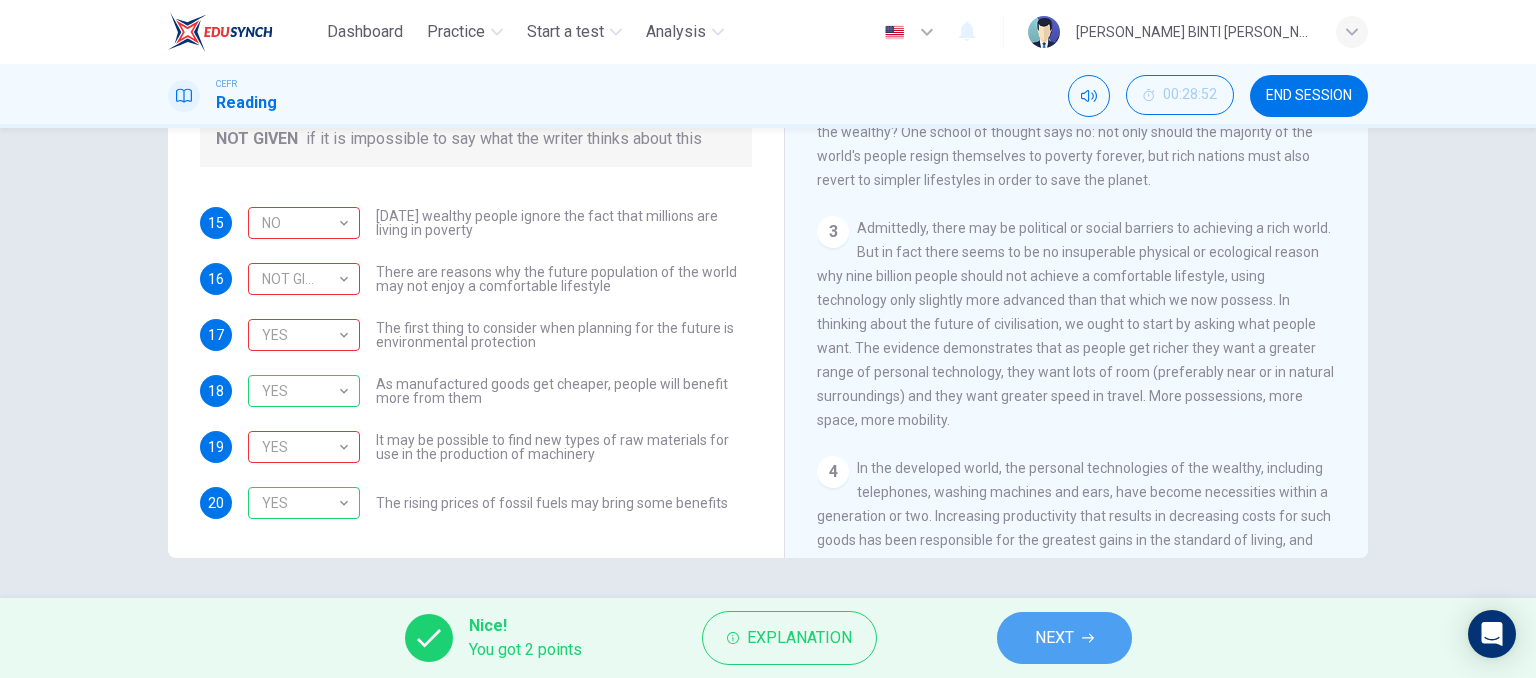 click on "NEXT" at bounding box center (1064, 638) 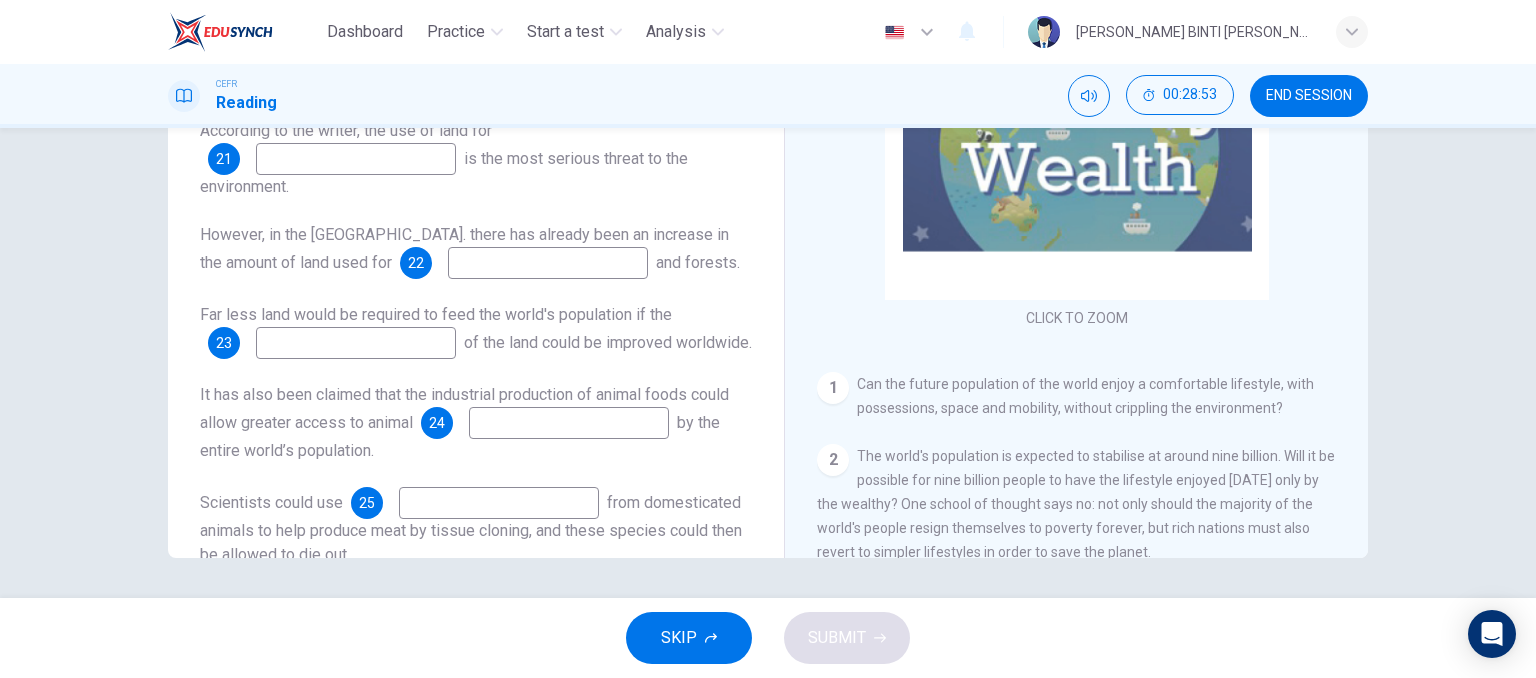 scroll, scrollTop: 12, scrollLeft: 0, axis: vertical 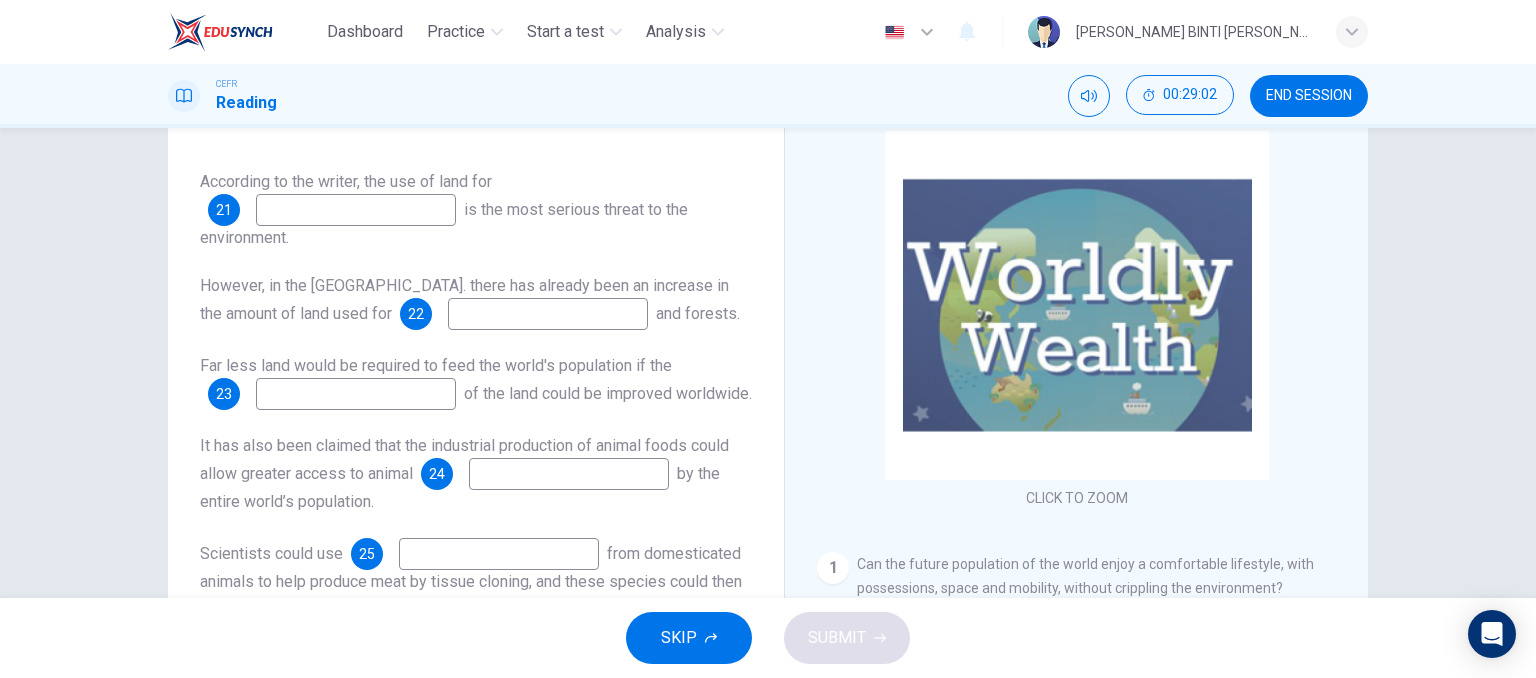 click at bounding box center (356, 210) 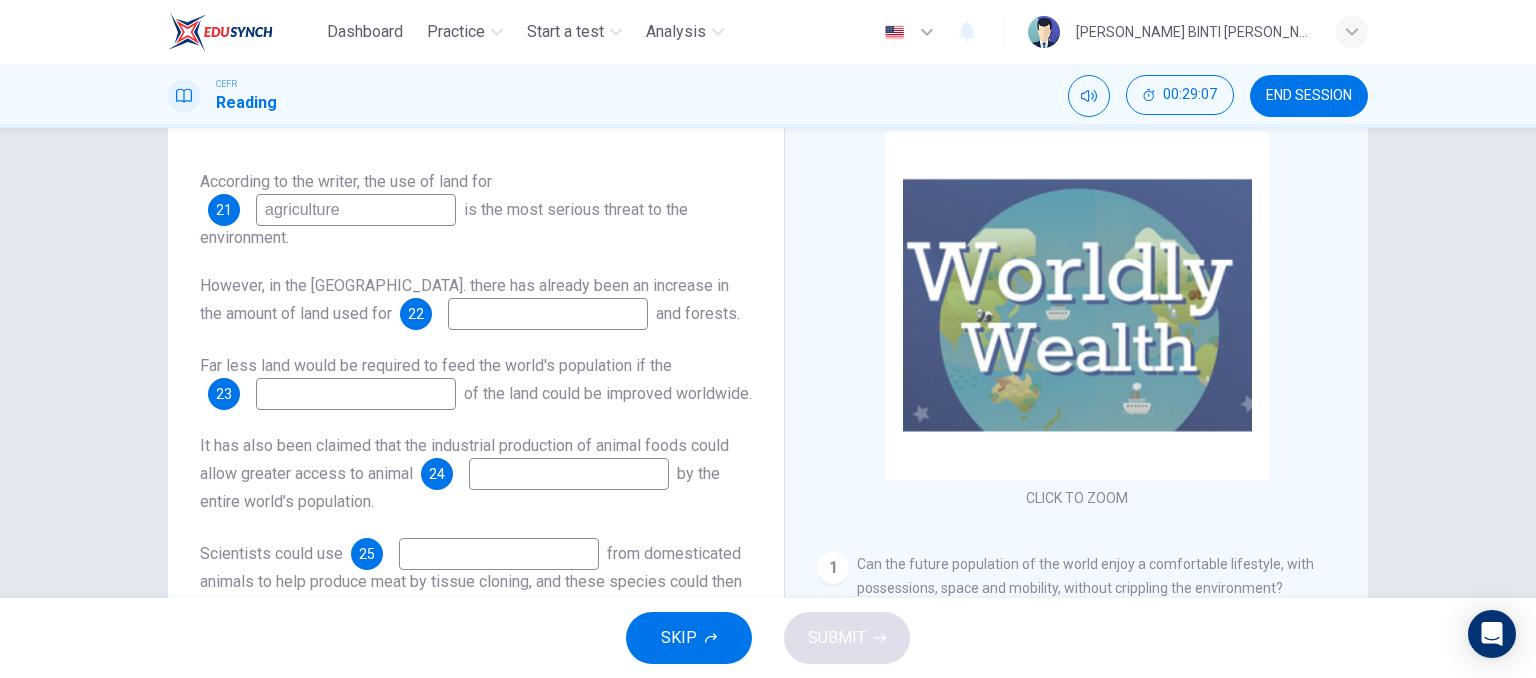 type on "agriculture" 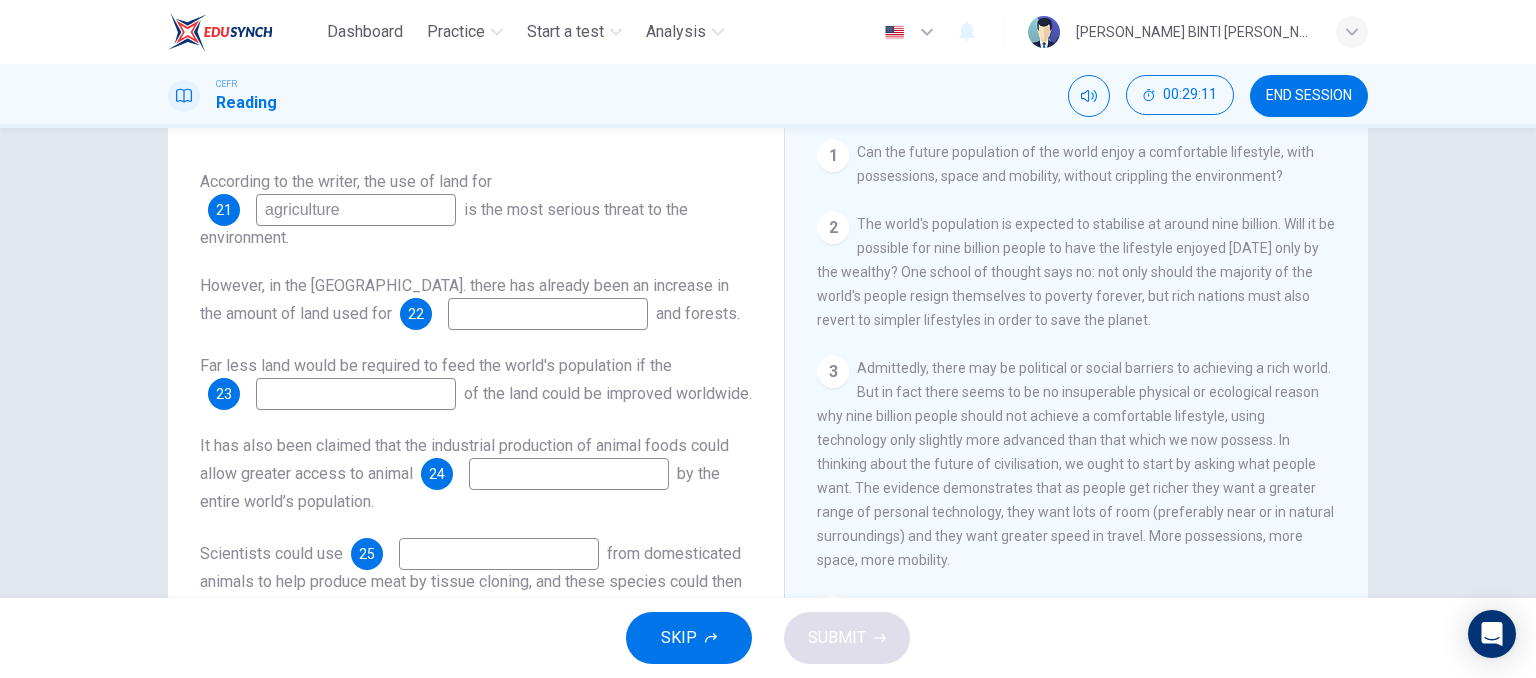 scroll, scrollTop: 411, scrollLeft: 0, axis: vertical 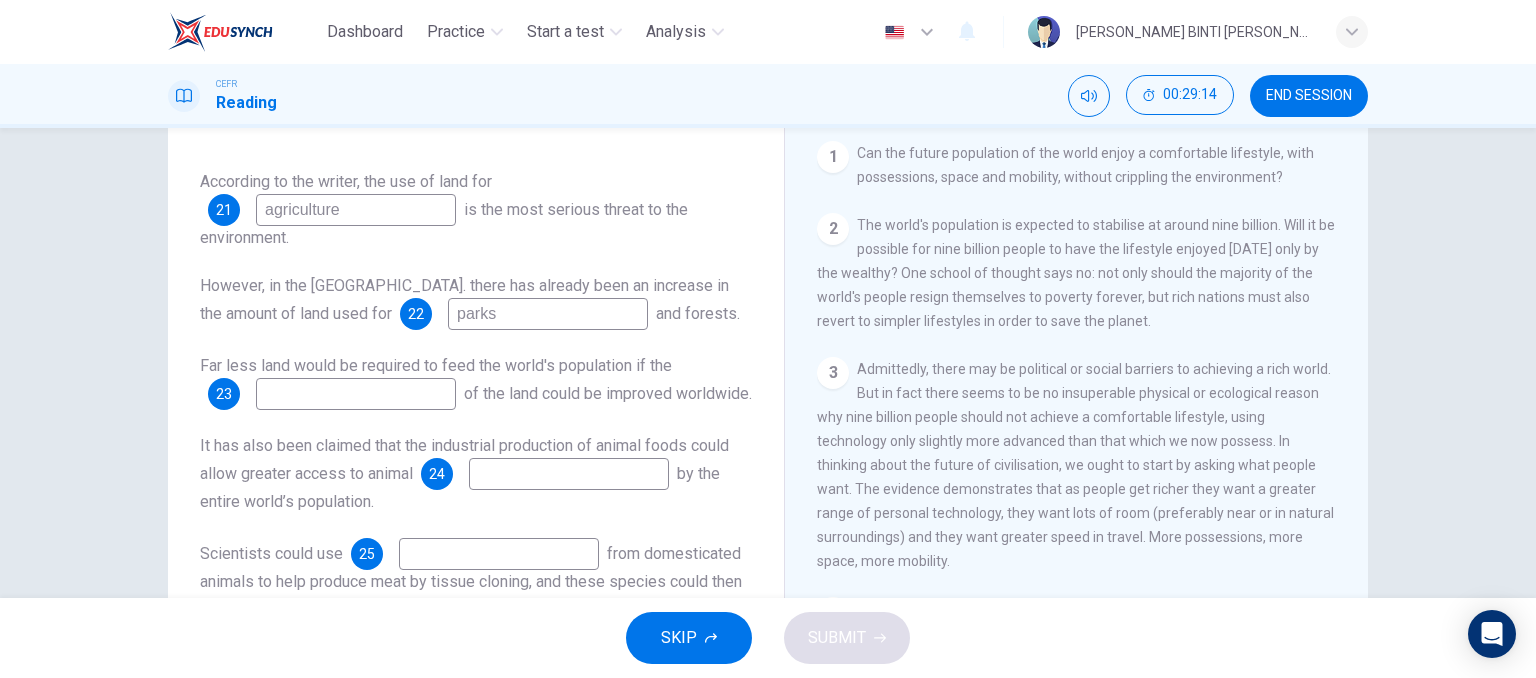 type on "parks" 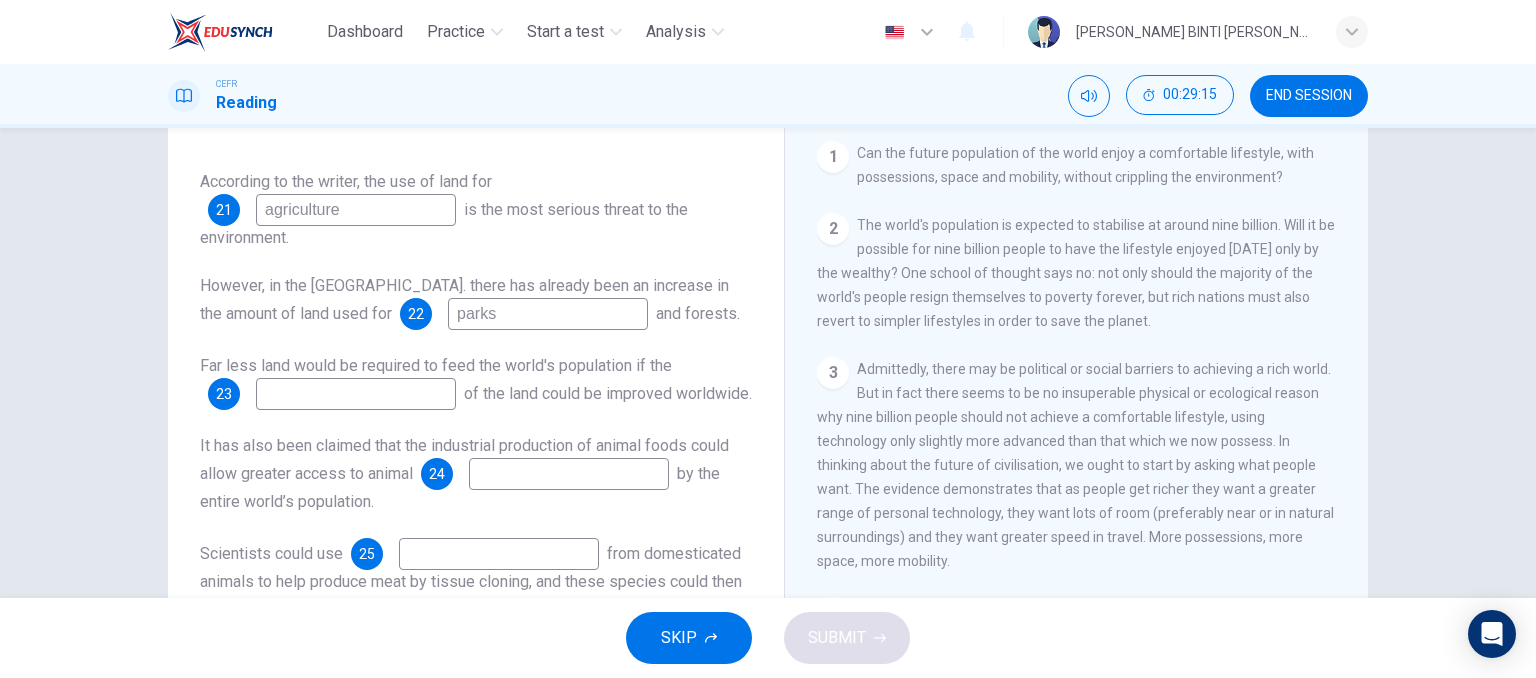 click at bounding box center [356, 394] 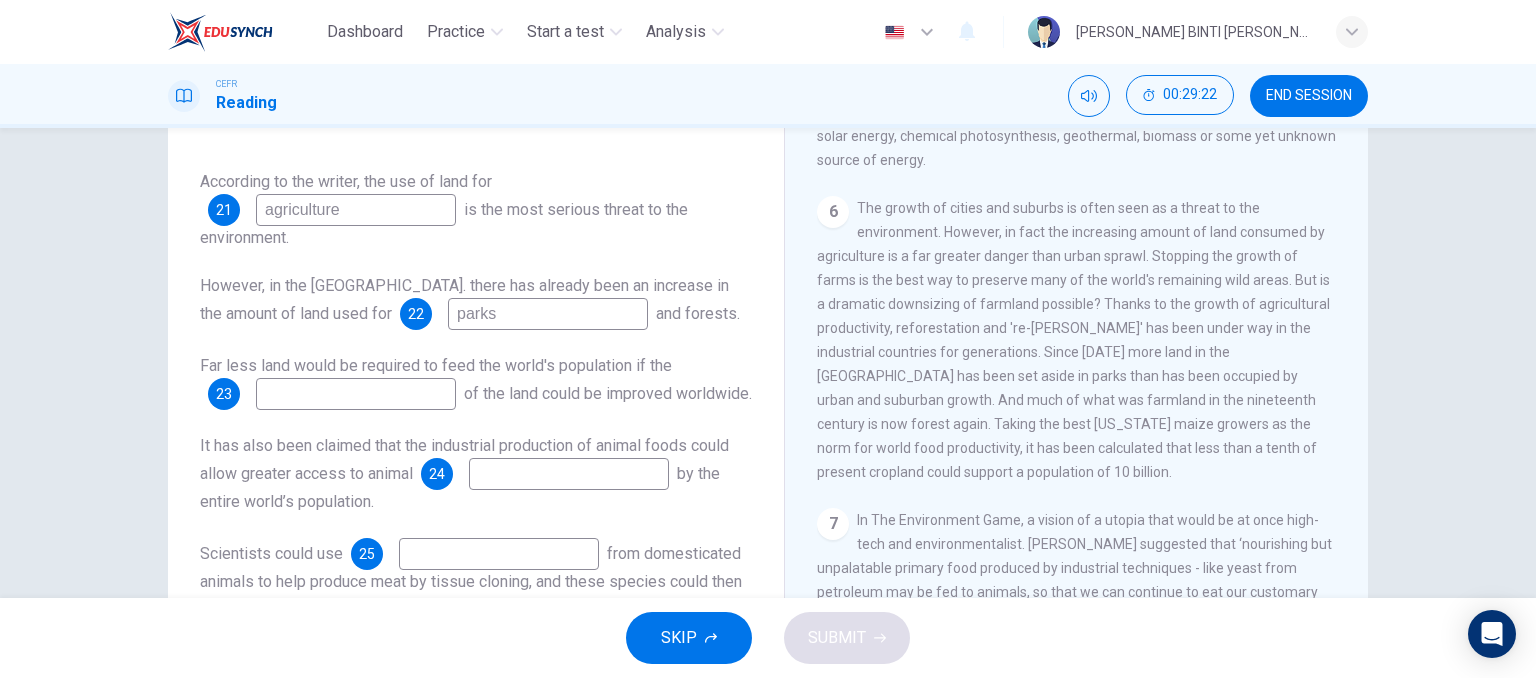 scroll, scrollTop: 1196, scrollLeft: 0, axis: vertical 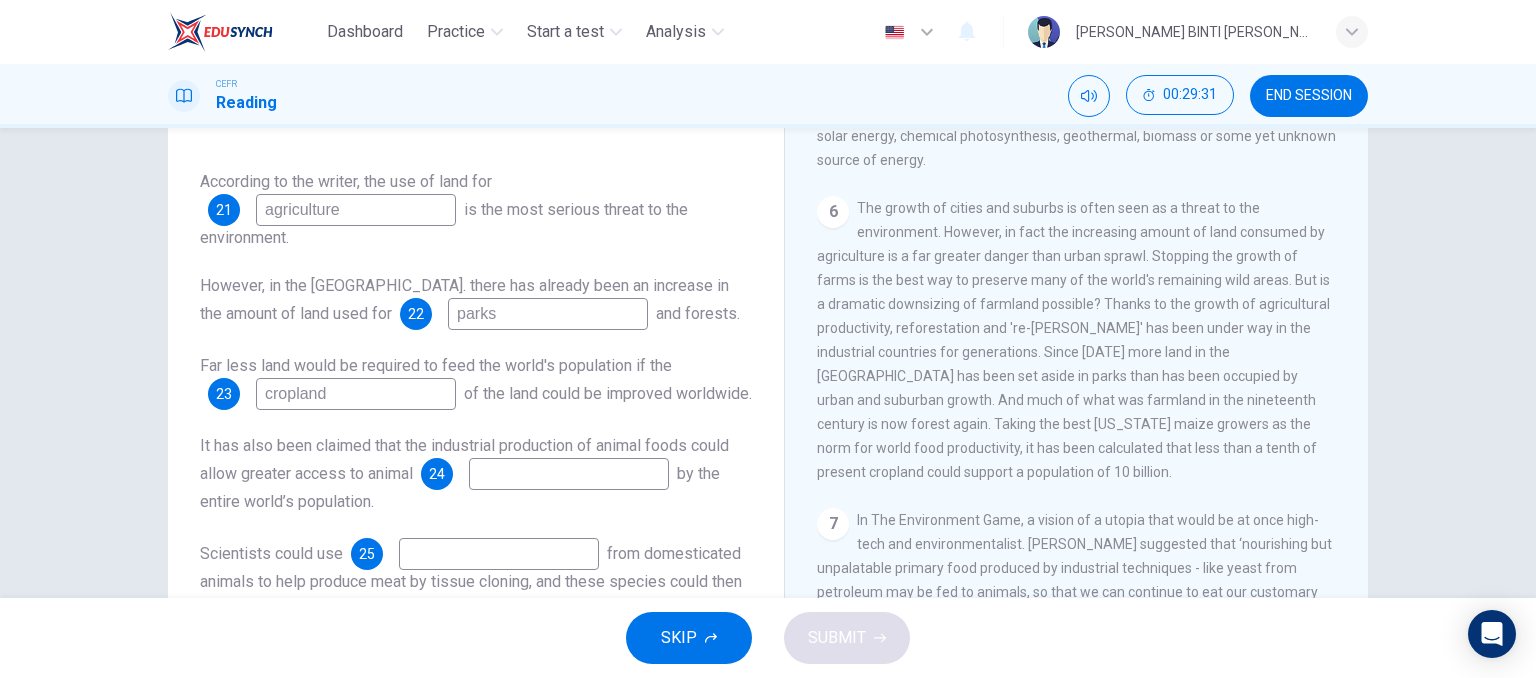 type on "cropland" 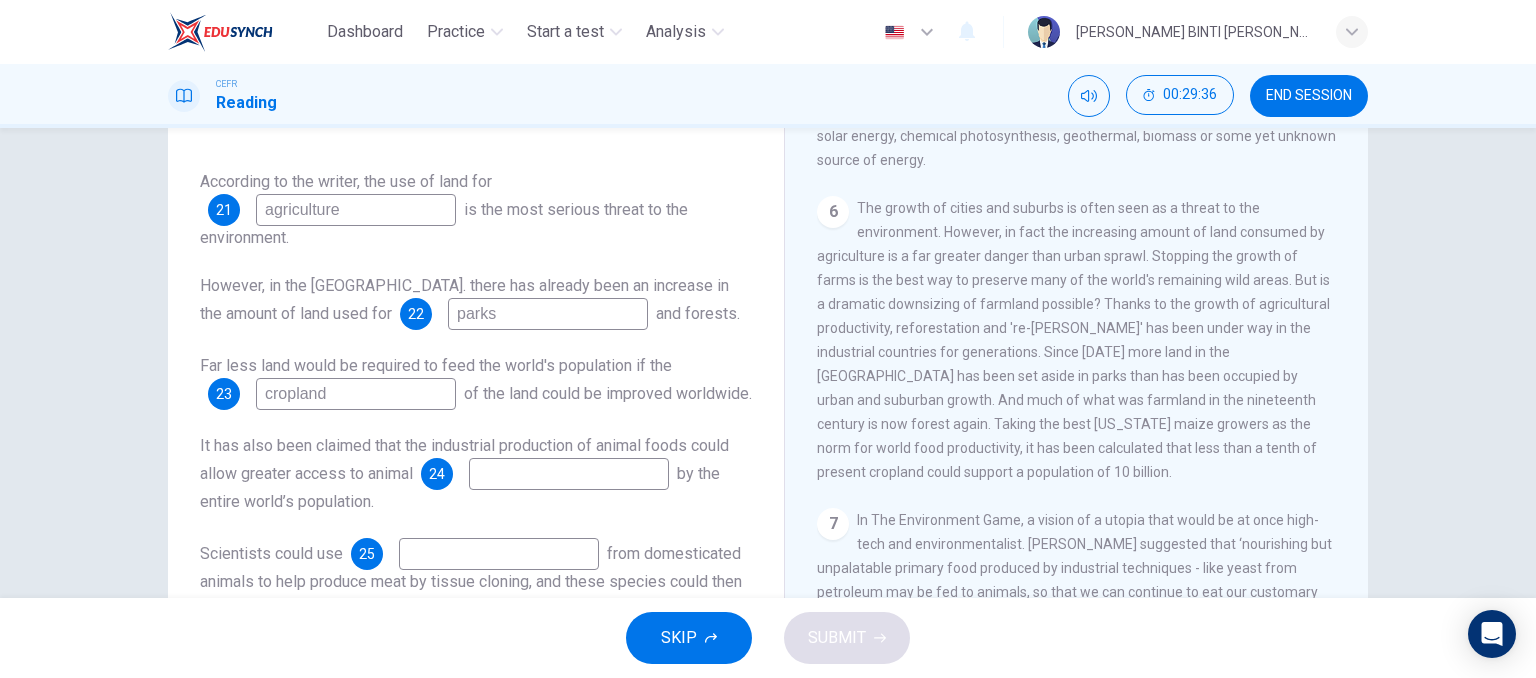 click at bounding box center [569, 474] 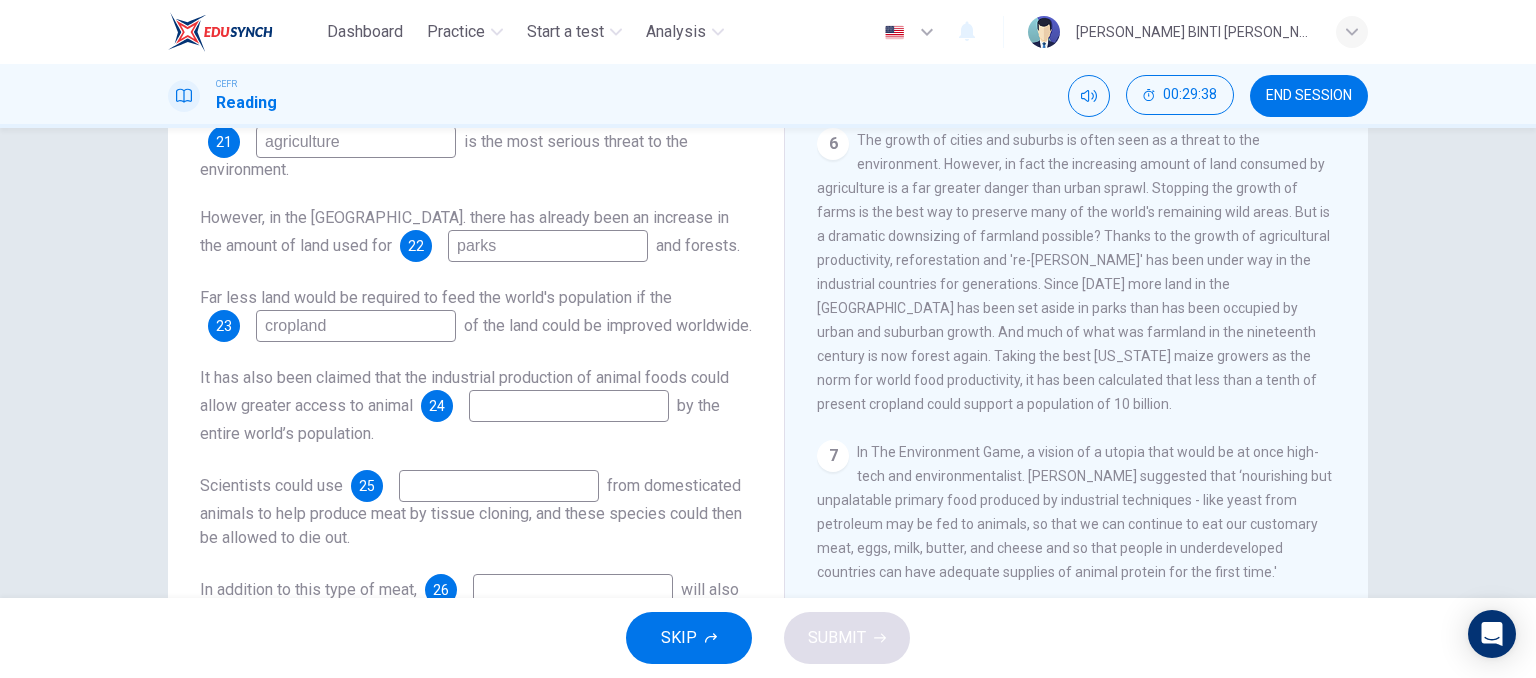 scroll, scrollTop: 305, scrollLeft: 0, axis: vertical 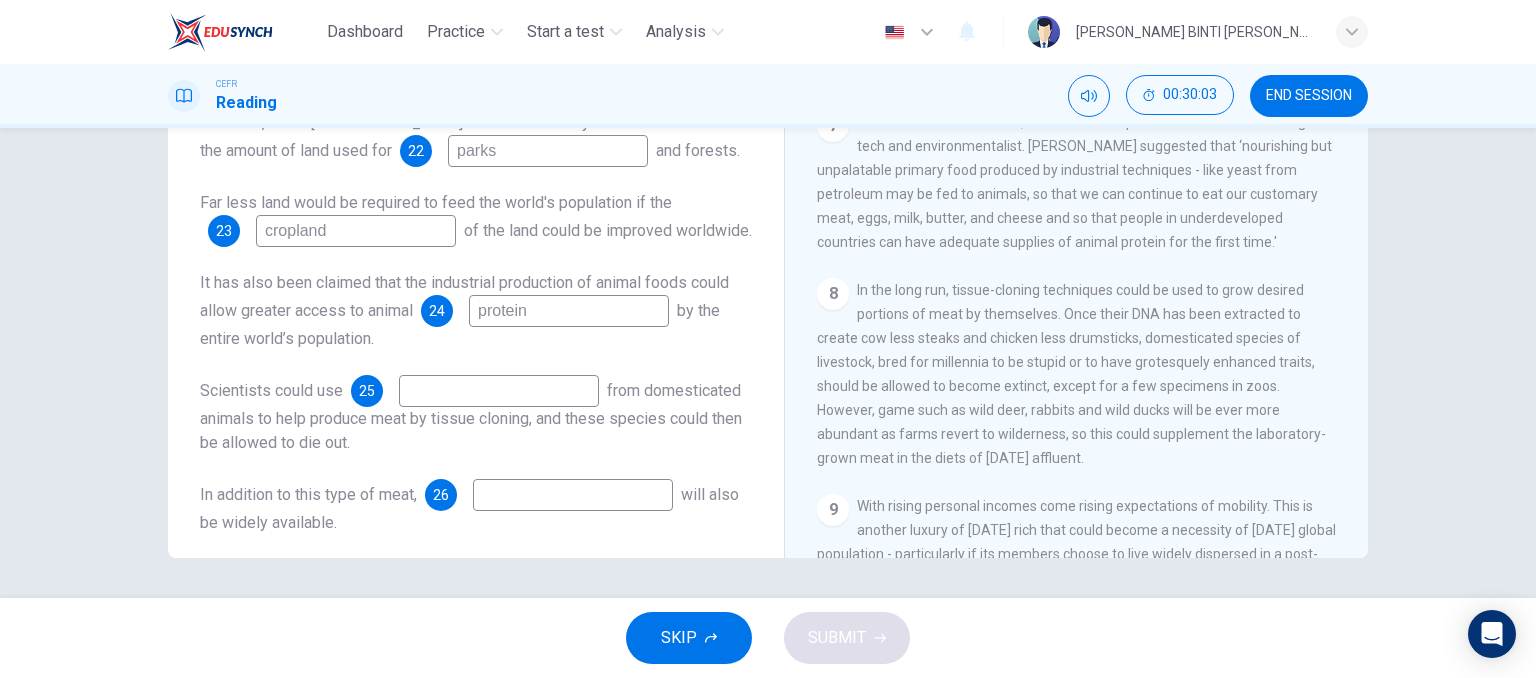 type on "protein" 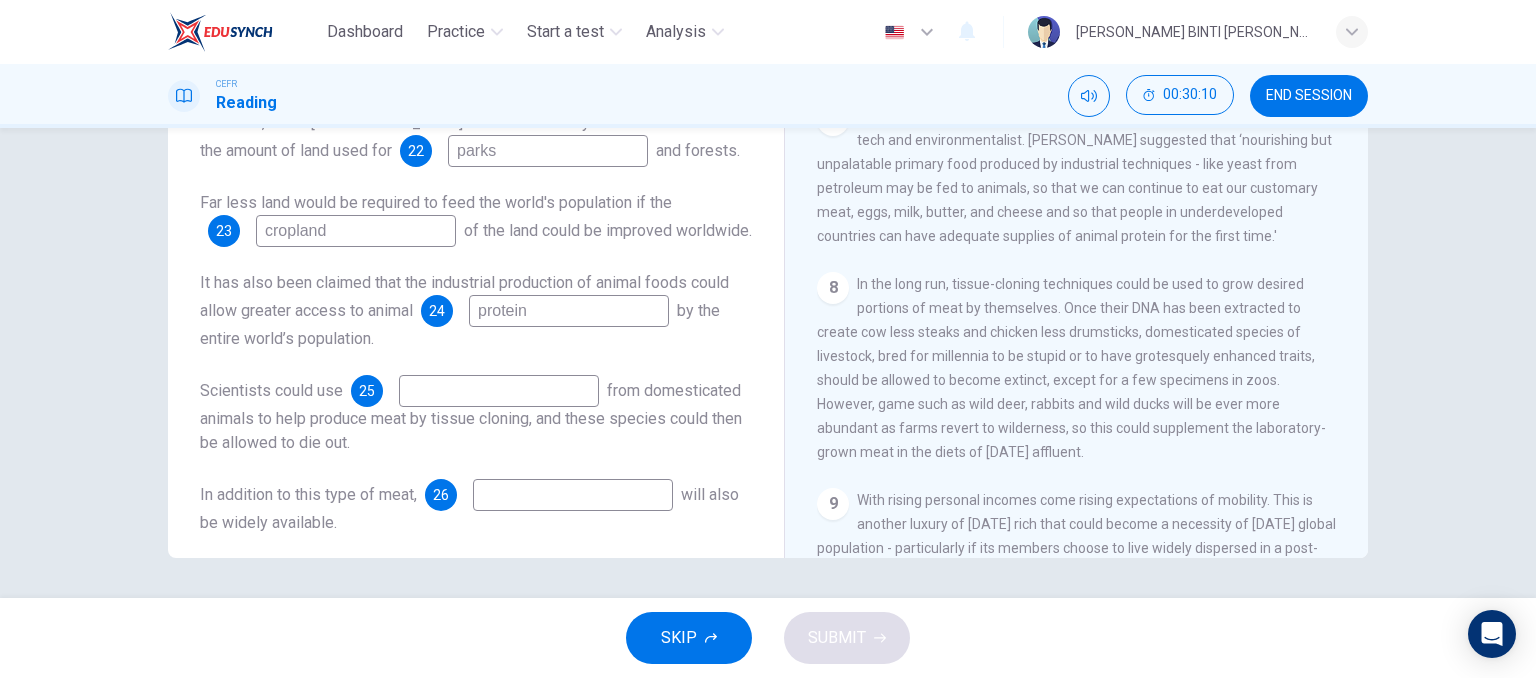 scroll, scrollTop: 1422, scrollLeft: 0, axis: vertical 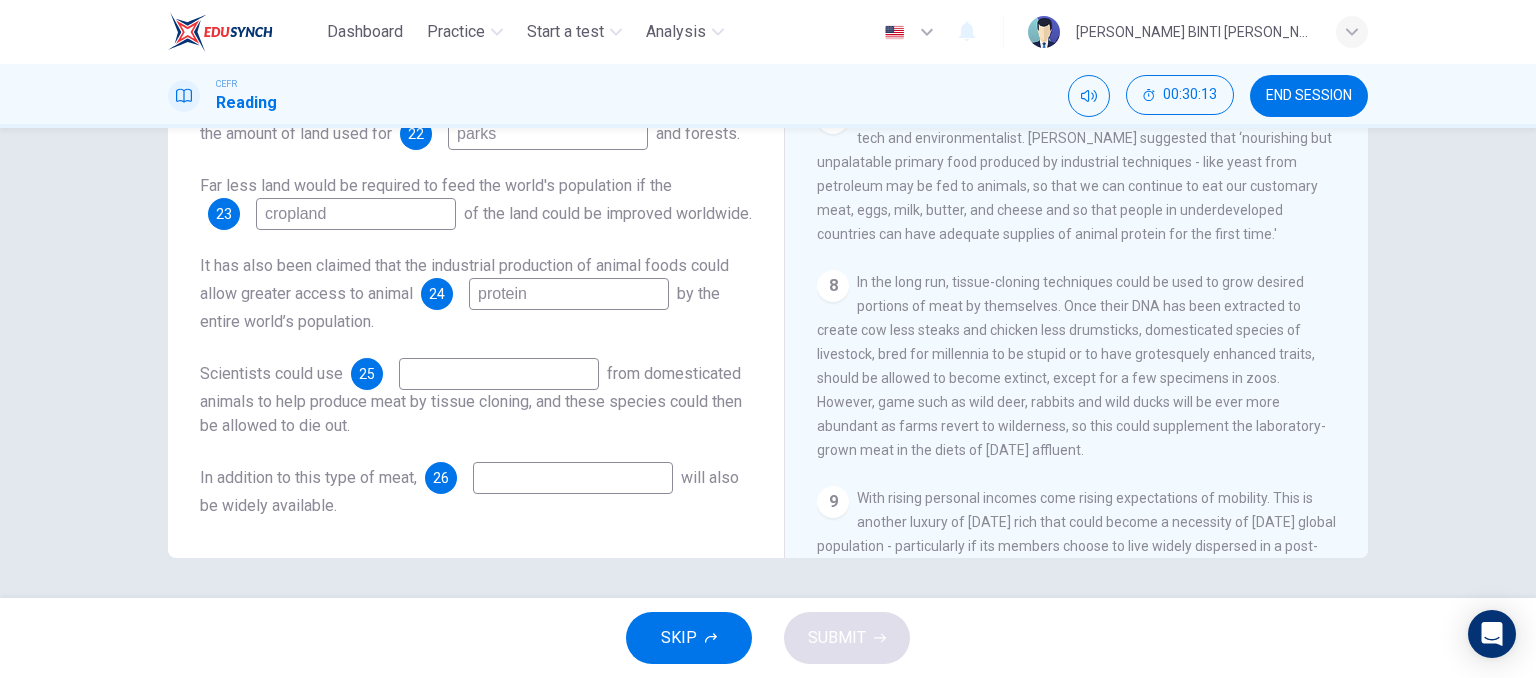 click on "from domesticated animals to help produce meat by tissue cloning, and these species could then be allowed to die out." at bounding box center (471, 399) 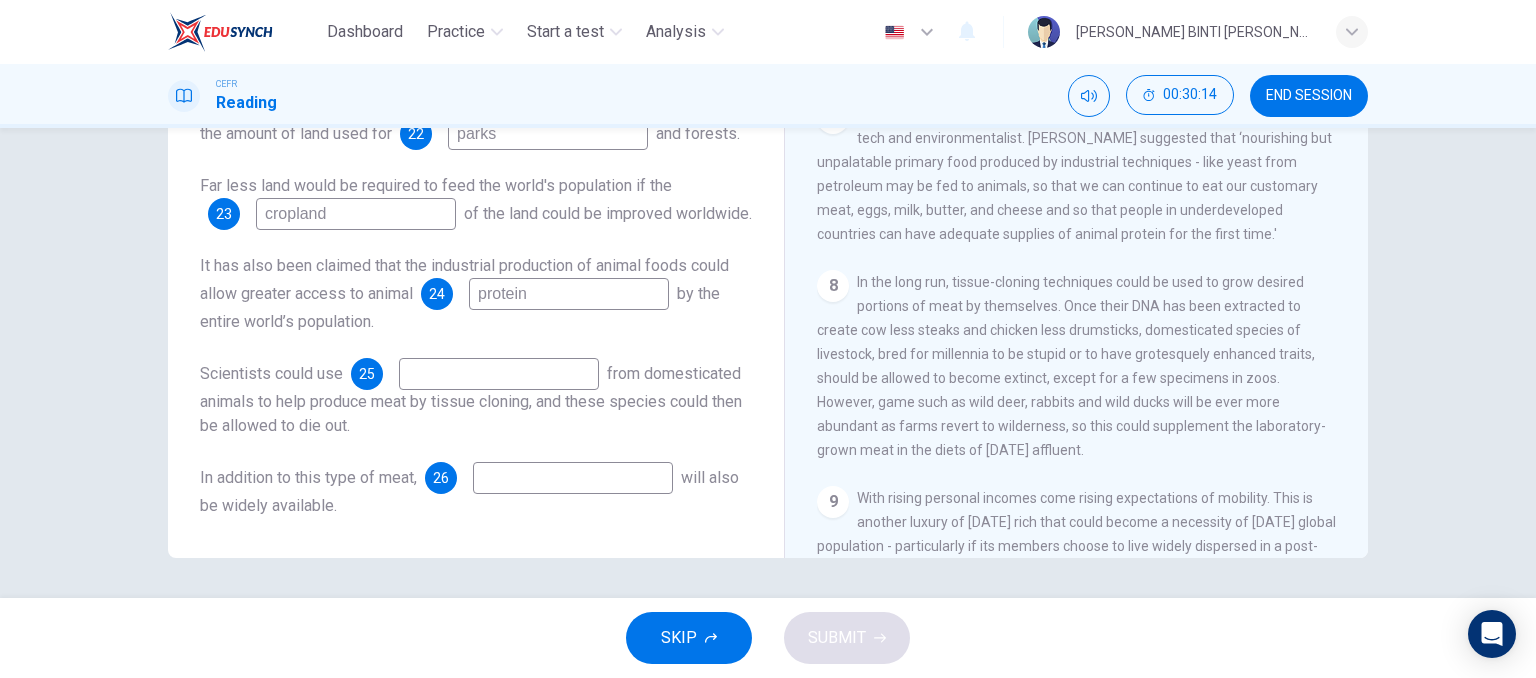 click at bounding box center (499, 374) 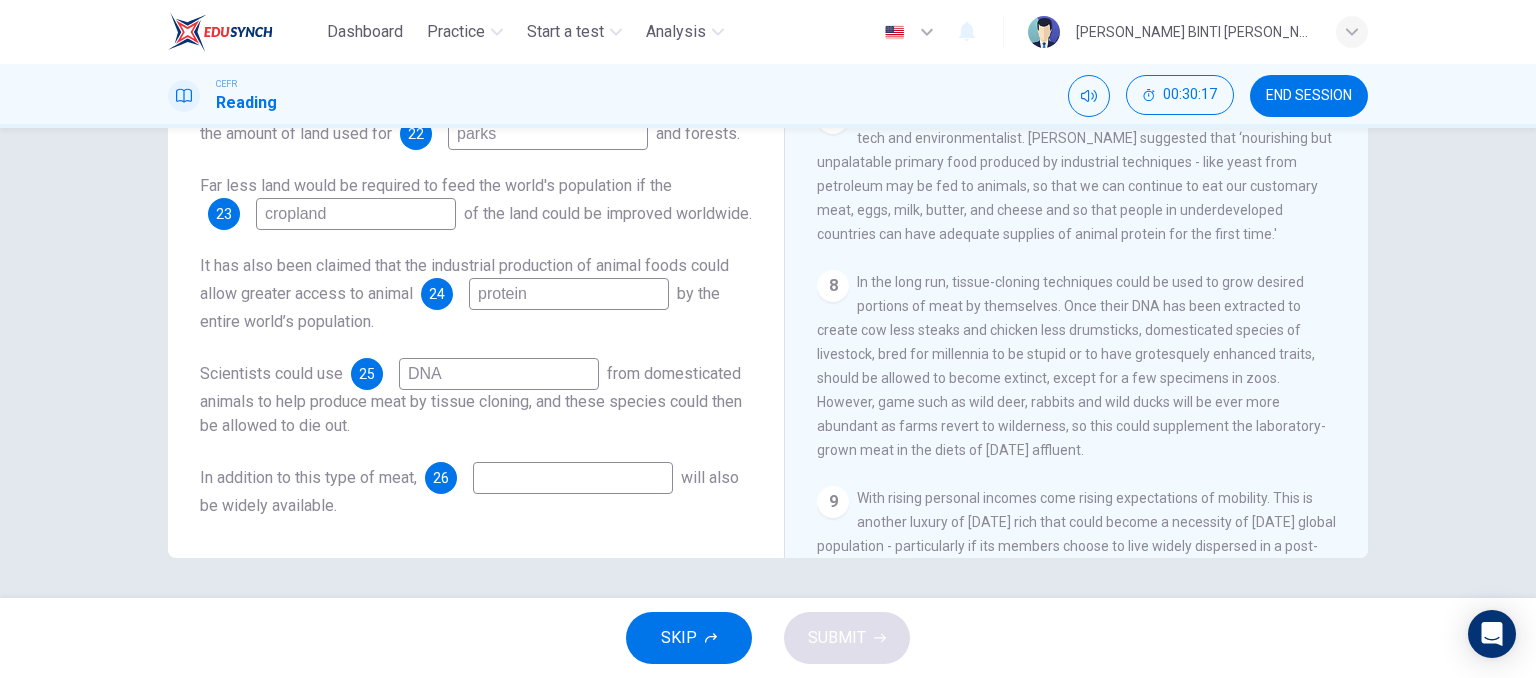 type on "DNA" 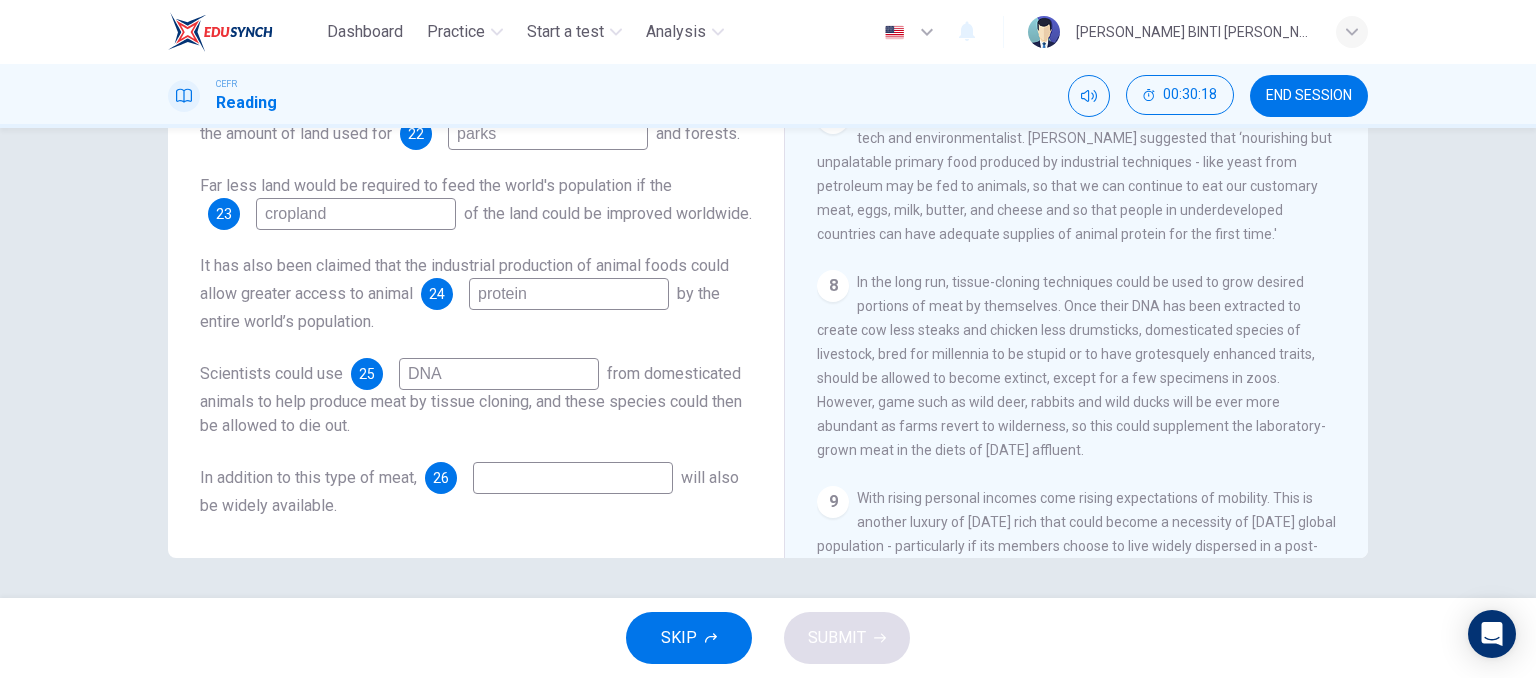 click at bounding box center [573, 478] 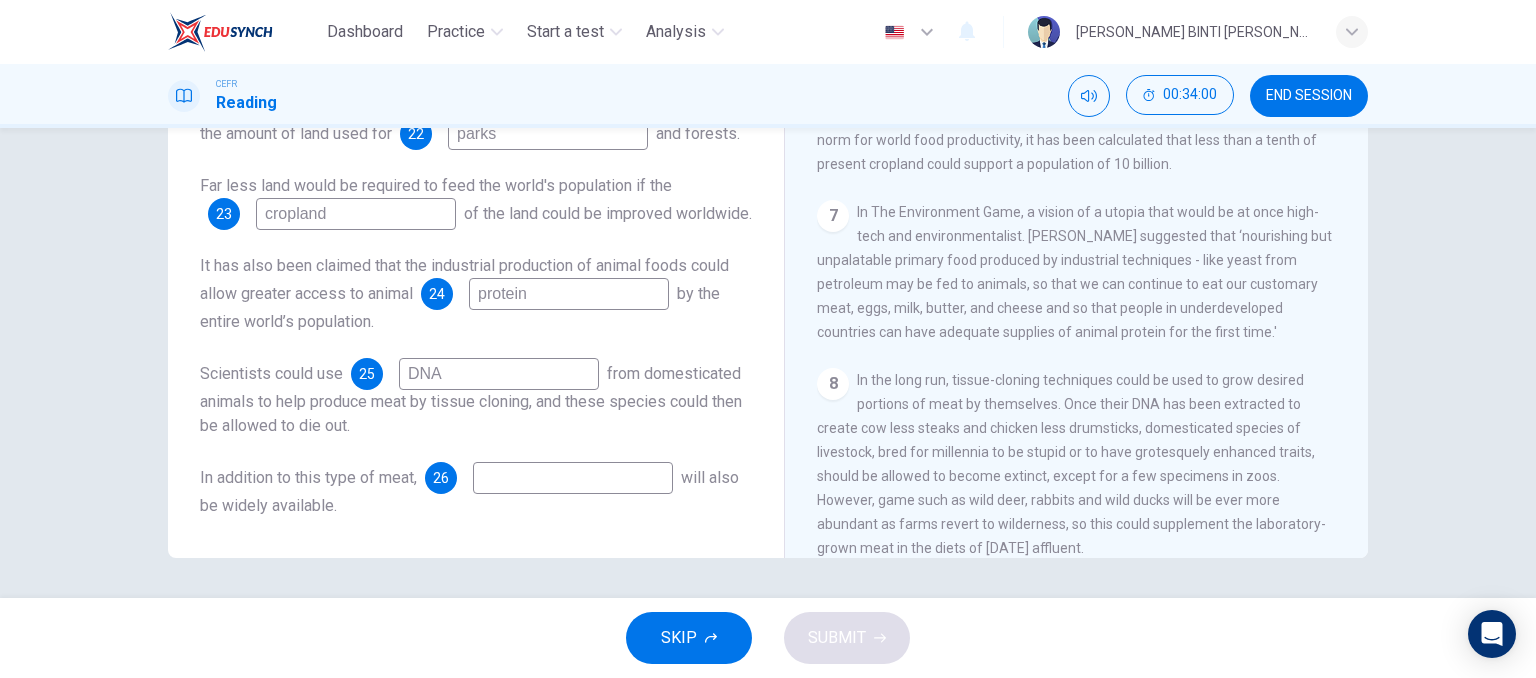 scroll, scrollTop: 1458, scrollLeft: 0, axis: vertical 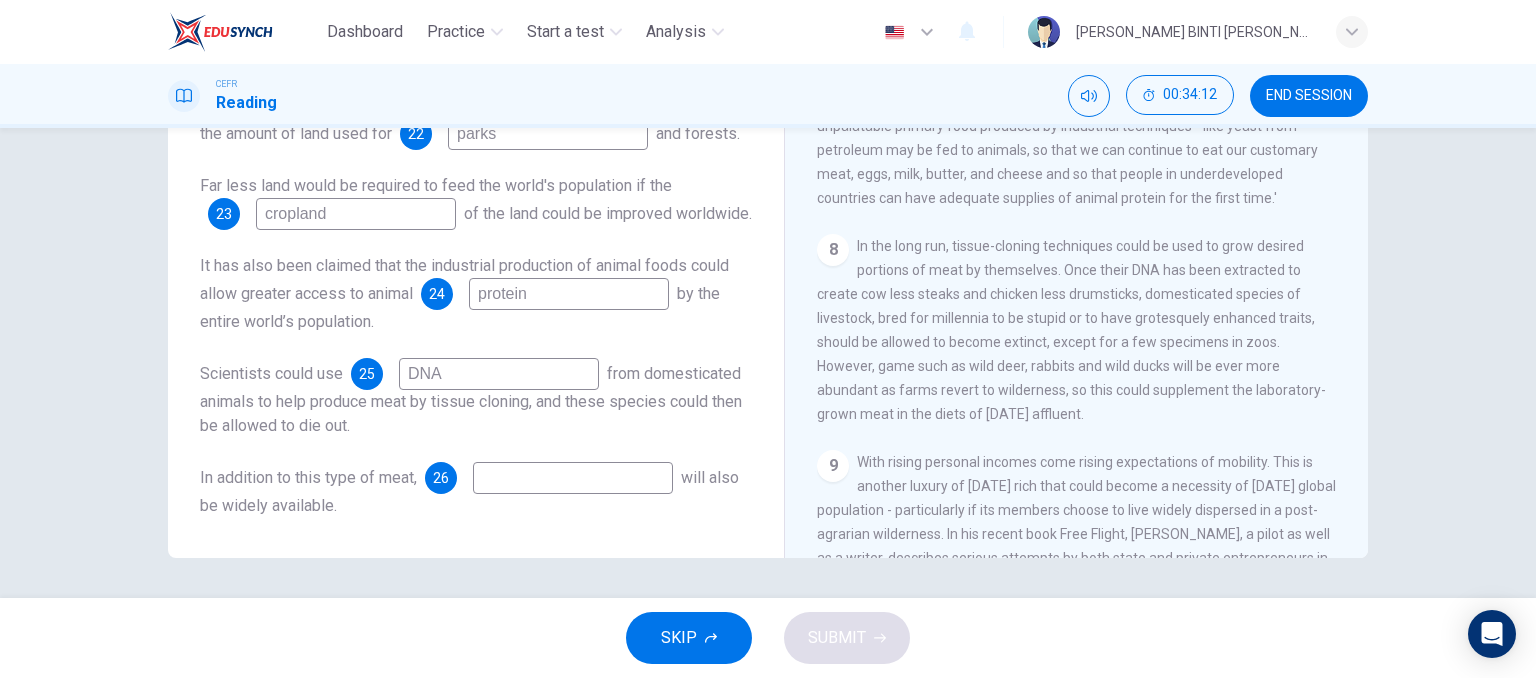 click at bounding box center (573, 478) 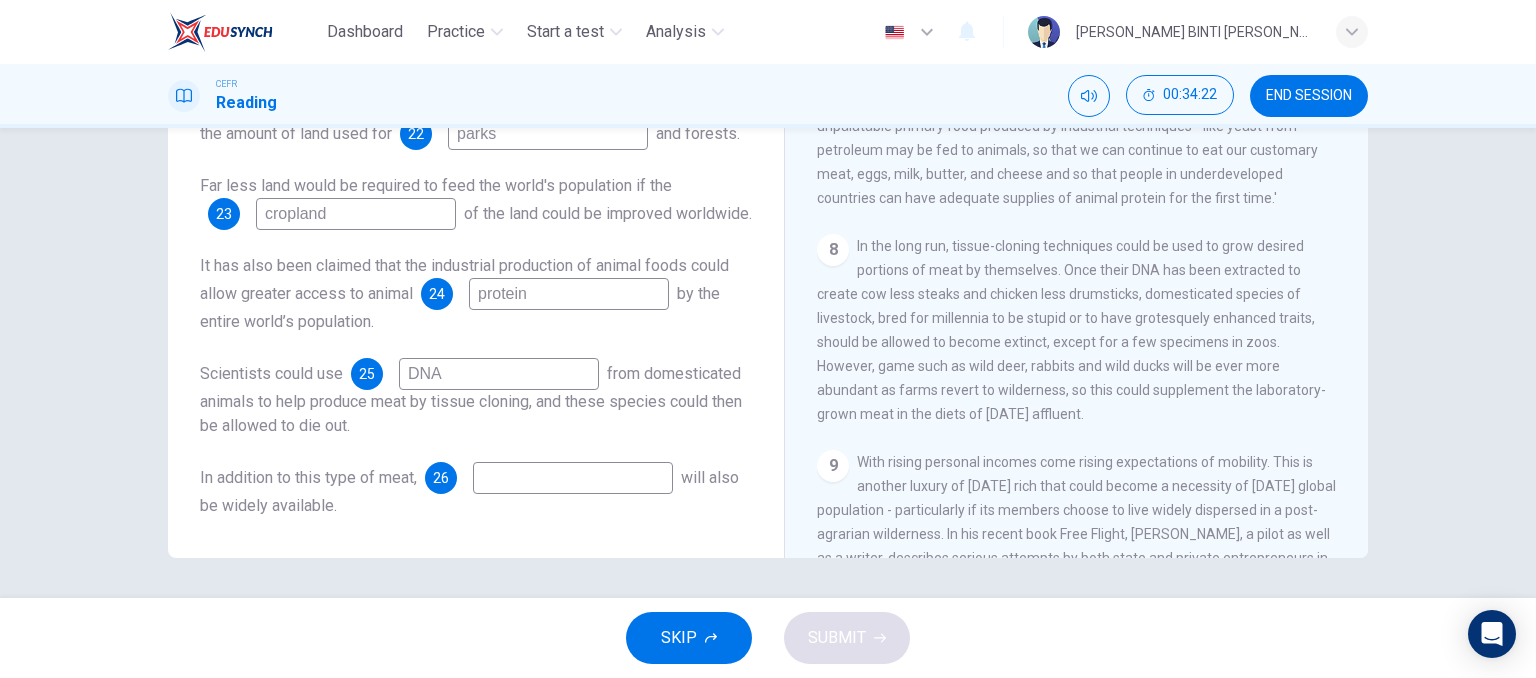 scroll, scrollTop: 0, scrollLeft: 0, axis: both 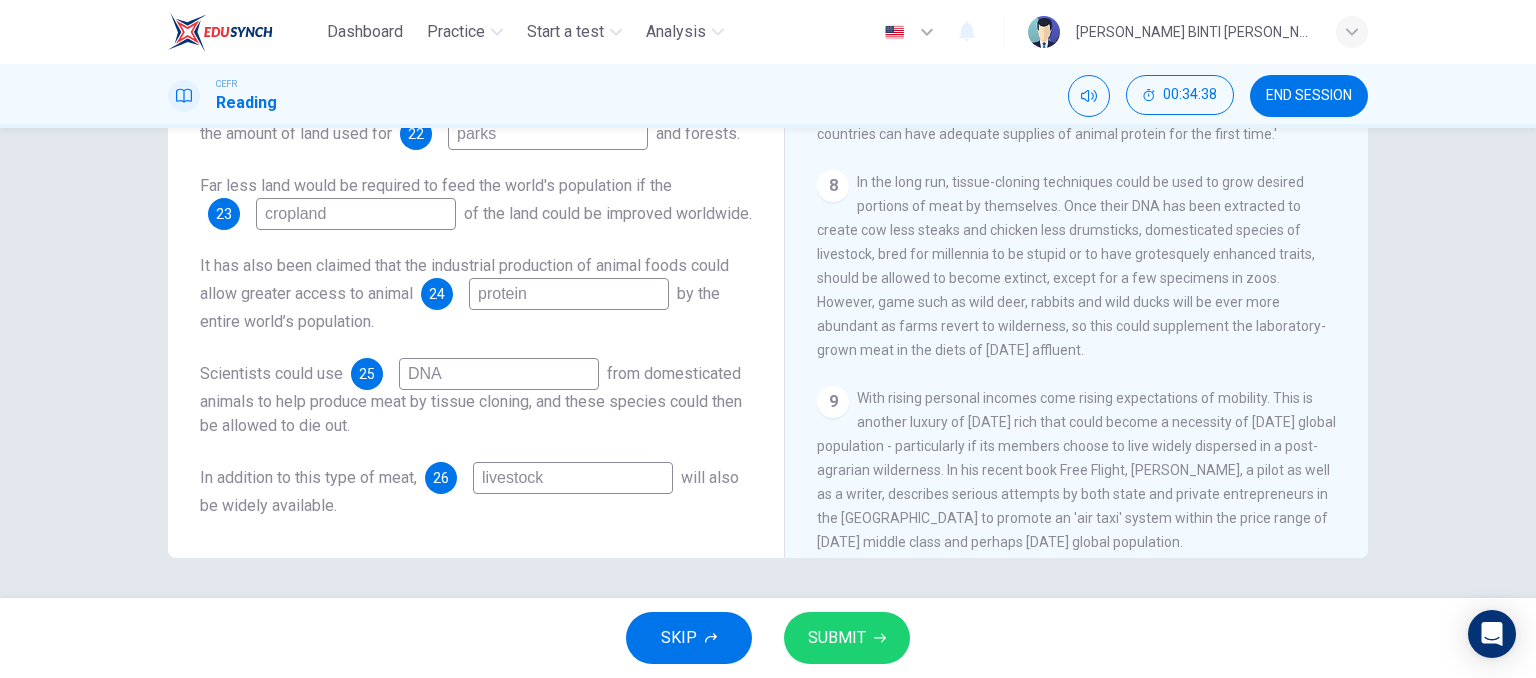 type on "livestock" 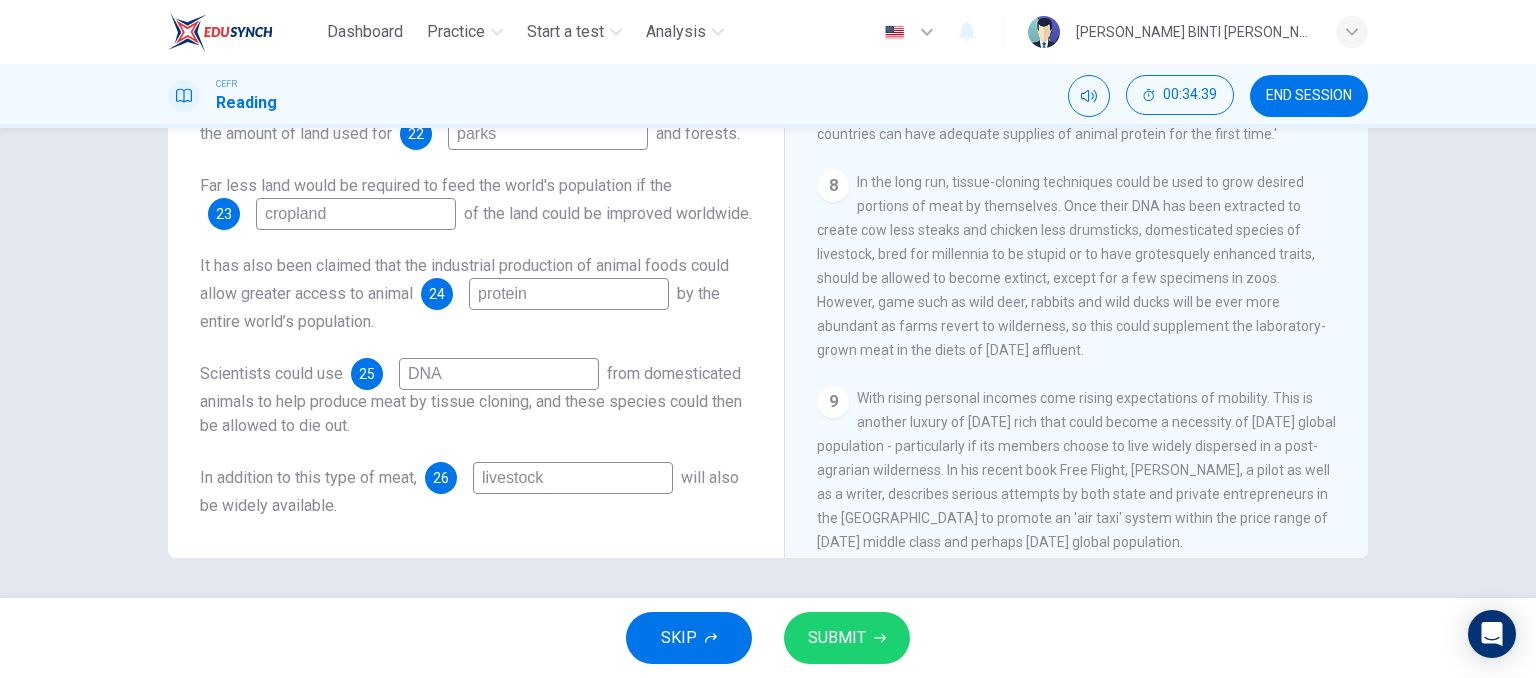 click on "8 In the long run, tissue-cloning techniques could be used to grow desired portions of meat by themselves. Once their DNA has been extracted to create cow less steaks and chicken less drumsticks, domesticated species of livestock, bred for millennia to be stupid or to have grotesquely enhanced traits, should be allowed to become extinct, except for a few specimens in zoos. However,
game such as wild deer, rabbits and wild ducks will be ever more abundant as farms revert to wilderness, so this could supplement the laboratory-grown meat in the diets of [DATE] affluent." at bounding box center (1077, 266) 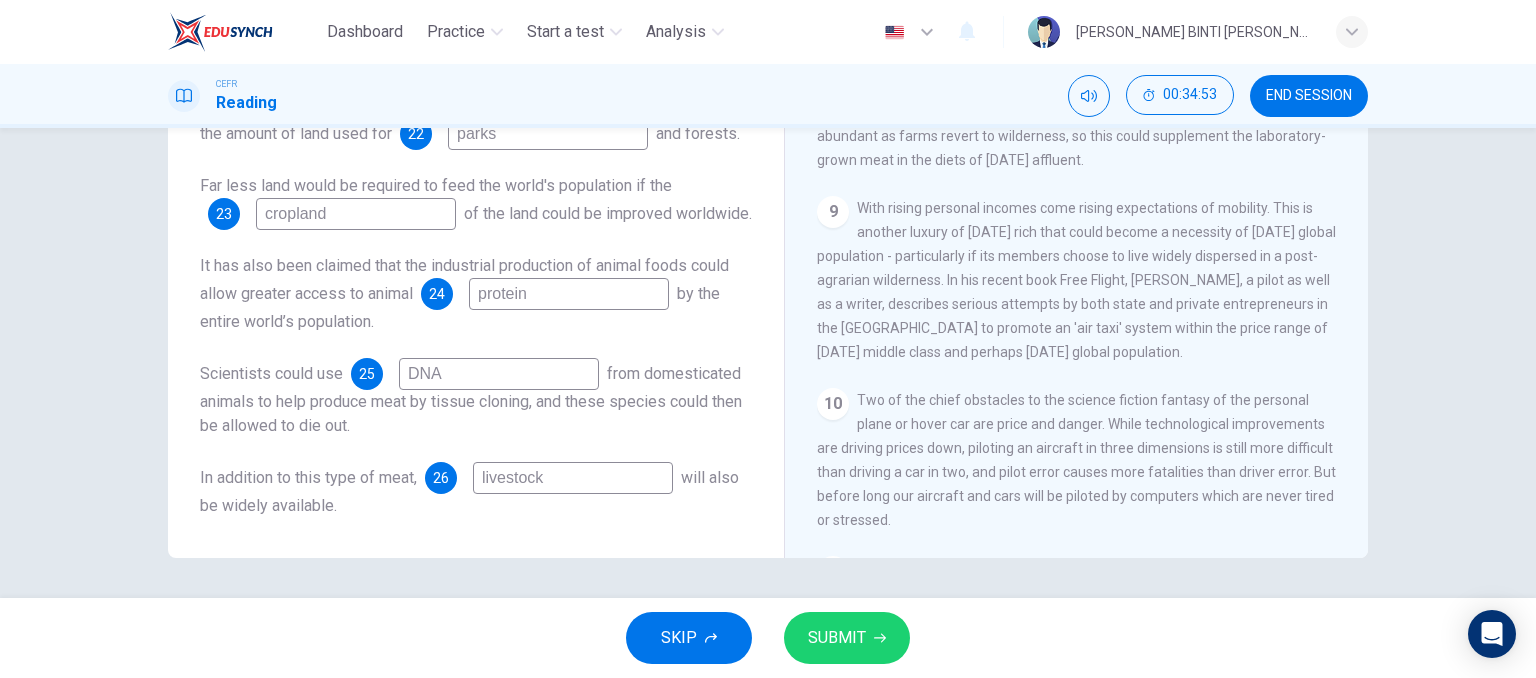 scroll, scrollTop: 1713, scrollLeft: 0, axis: vertical 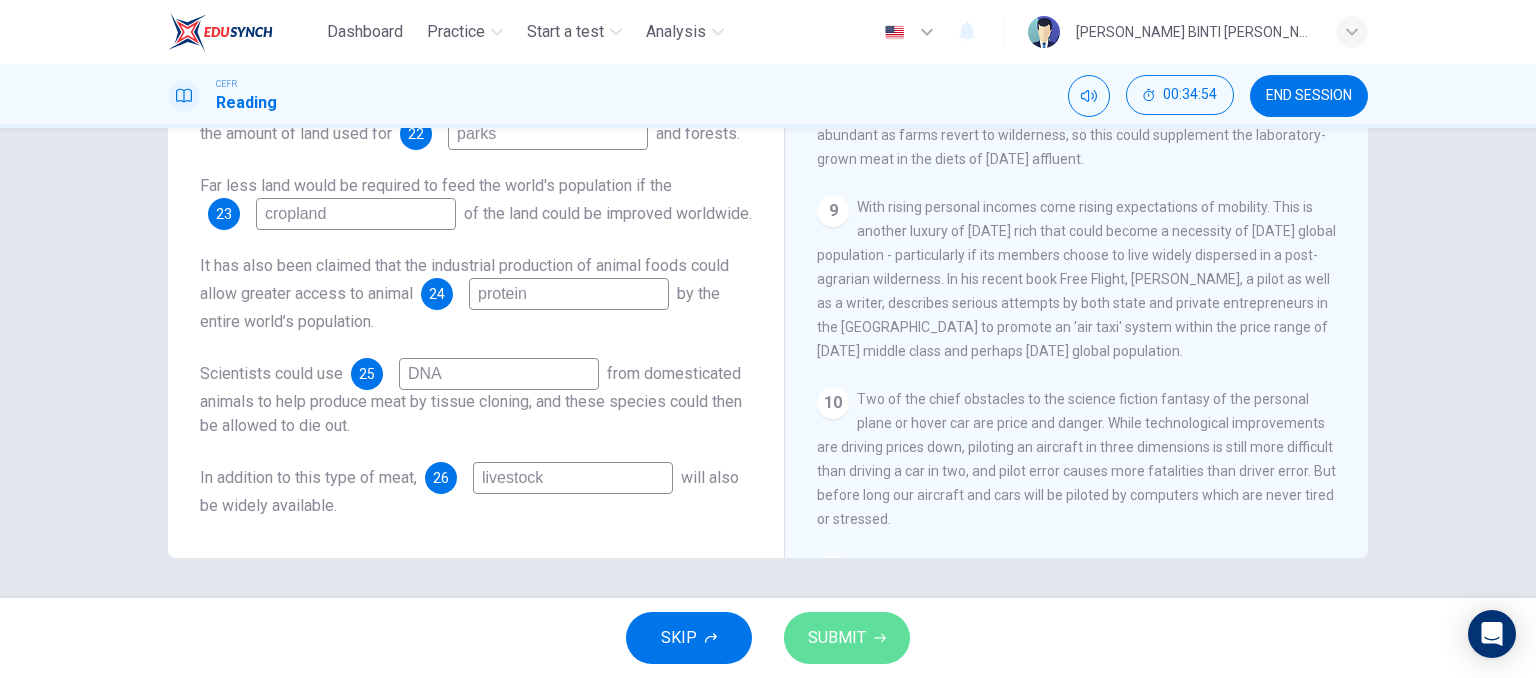 click on "SUBMIT" at bounding box center [837, 638] 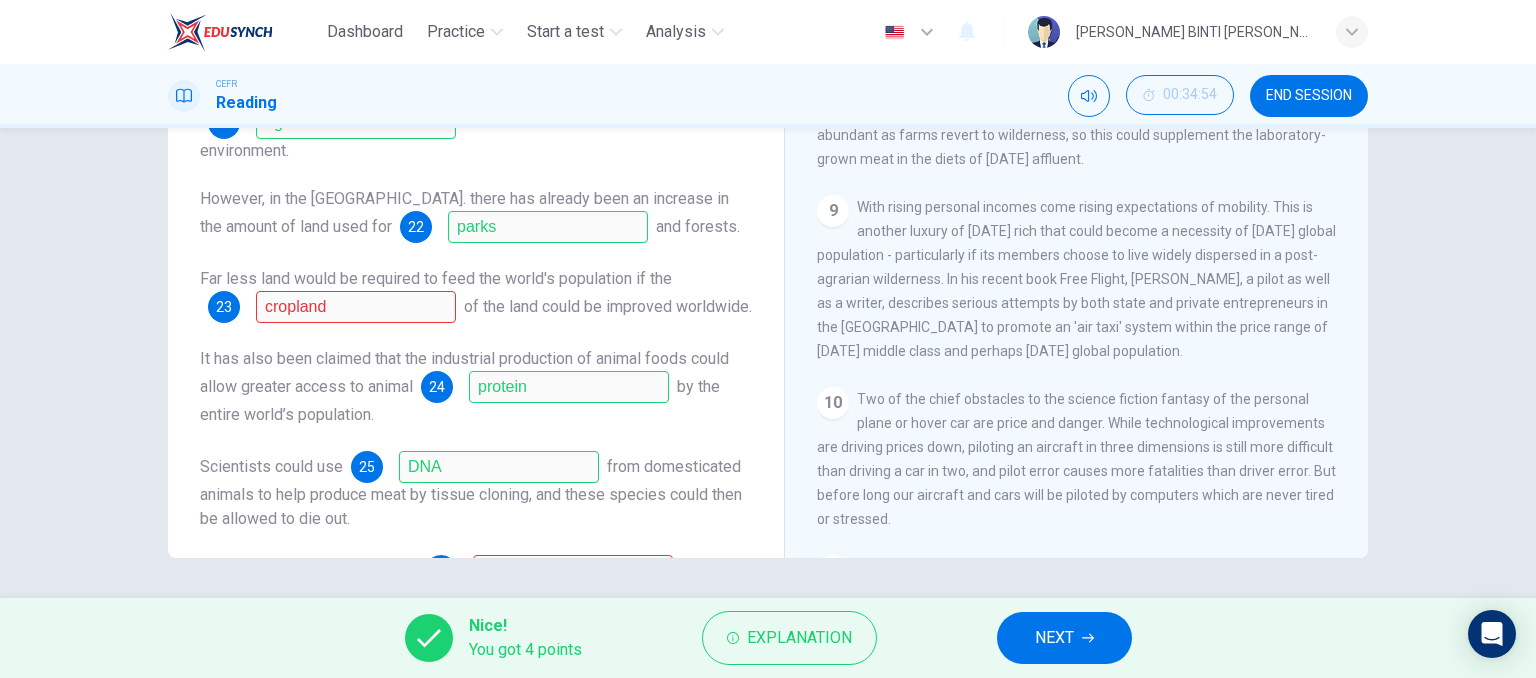 scroll, scrollTop: 41, scrollLeft: 0, axis: vertical 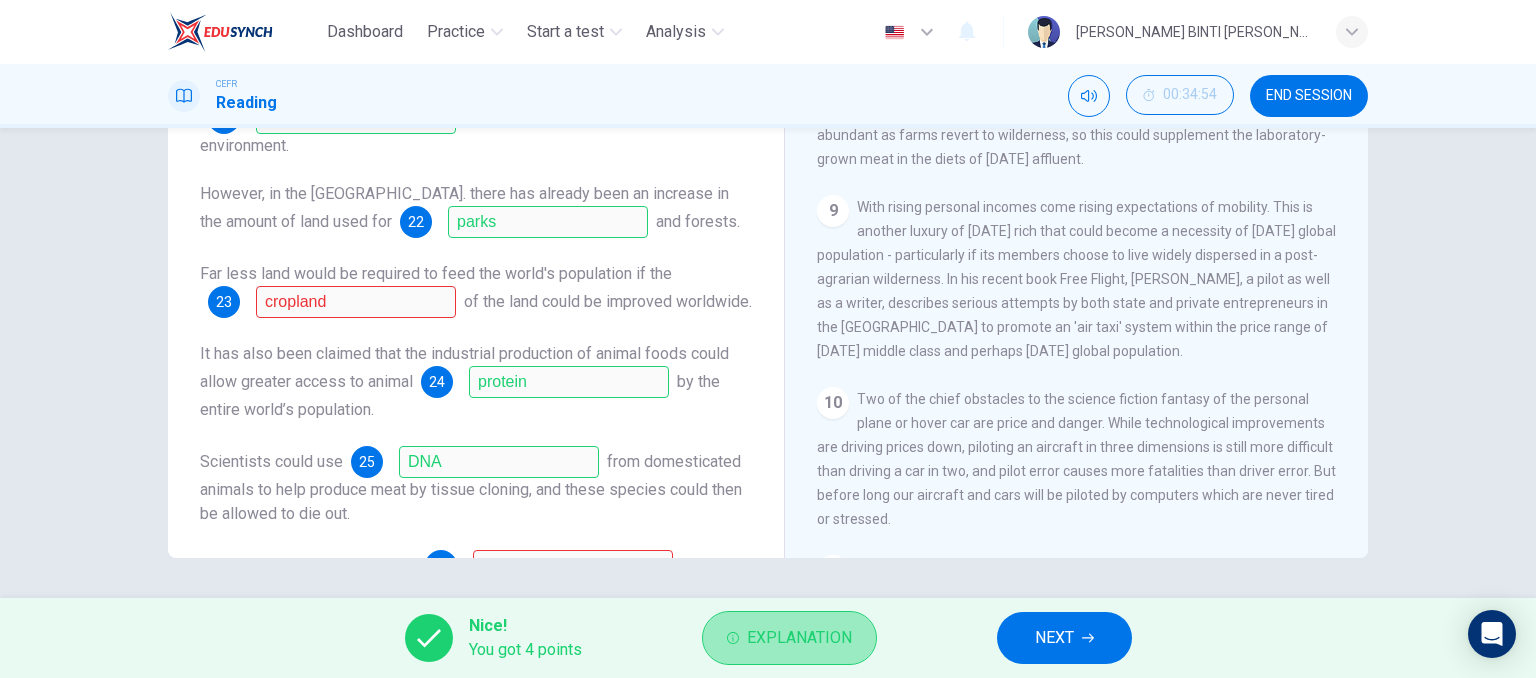 click on "Explanation" at bounding box center [799, 638] 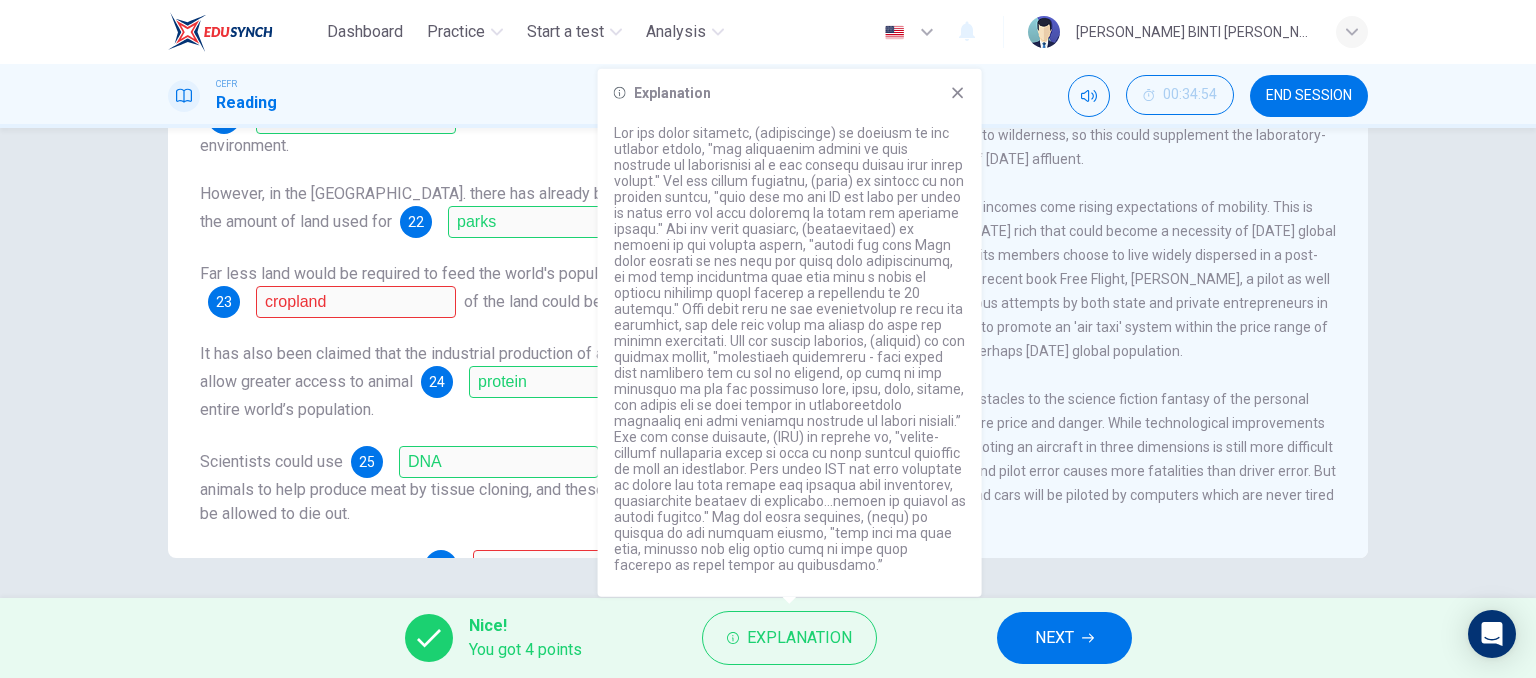 click on "Far less land would be required to feed the world's population if the  23 cropland  of the land could be improved worldwide." at bounding box center (476, 290) 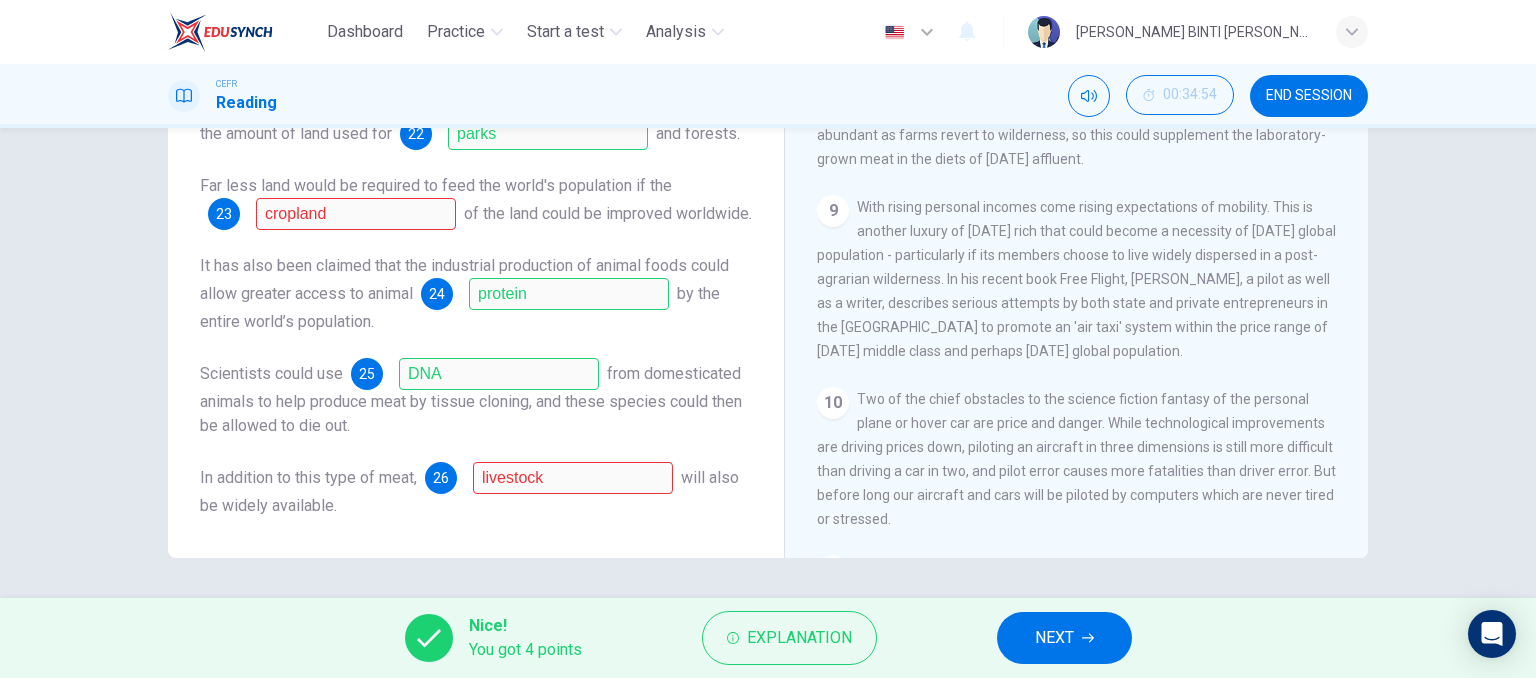 scroll, scrollTop: 152, scrollLeft: 0, axis: vertical 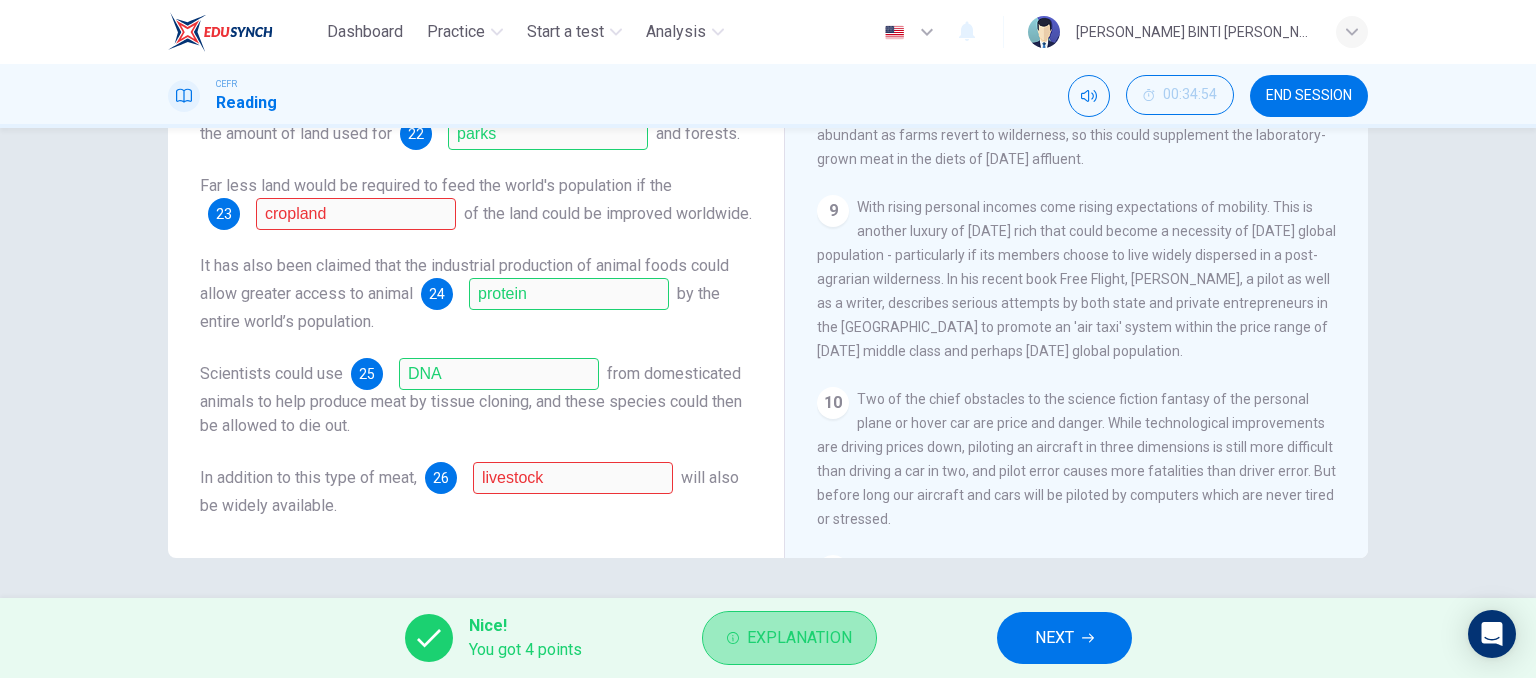 click on "Explanation" at bounding box center (799, 638) 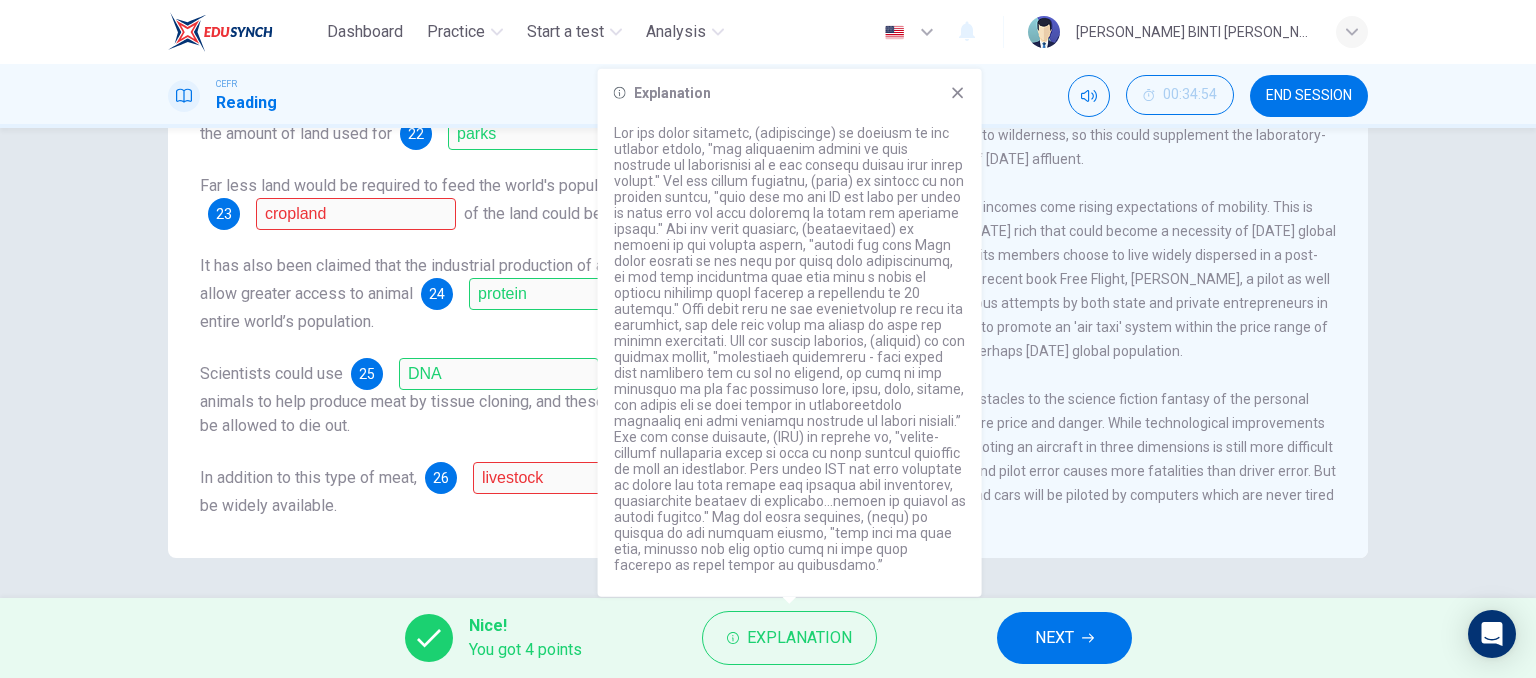 click on "It has also been claimed that the industrial production of animal foods could allow greater access to animal  24 protein  by the entire world’s population." at bounding box center [476, 294] 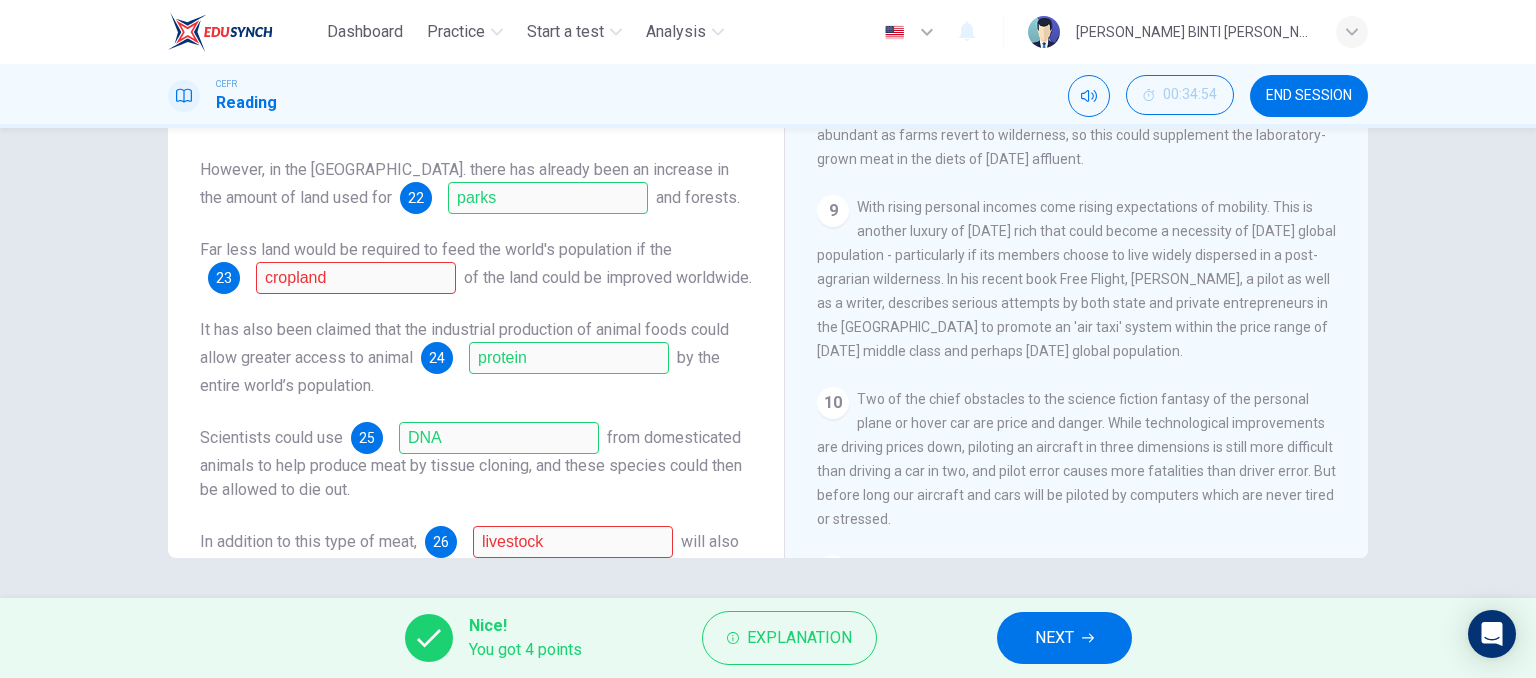 scroll, scrollTop: 67, scrollLeft: 0, axis: vertical 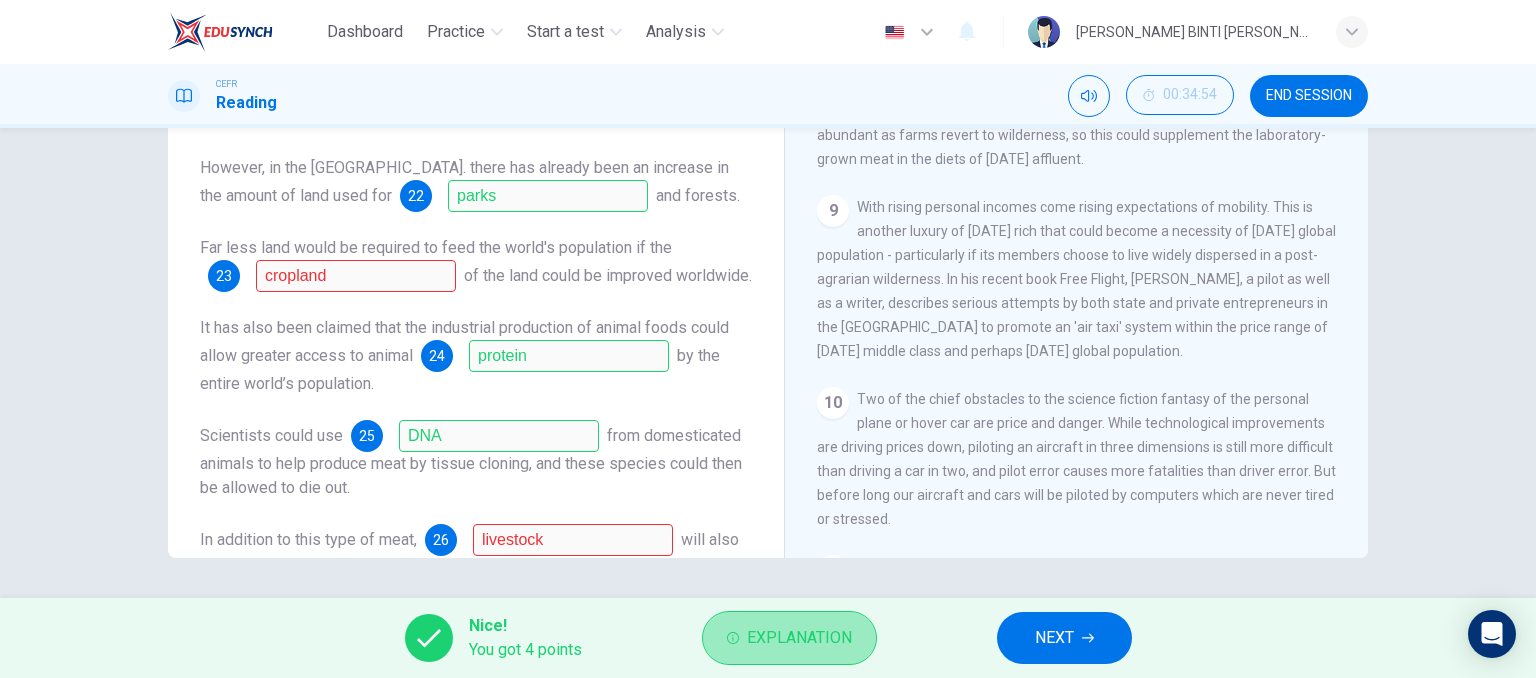 click on "Explanation" at bounding box center [799, 638] 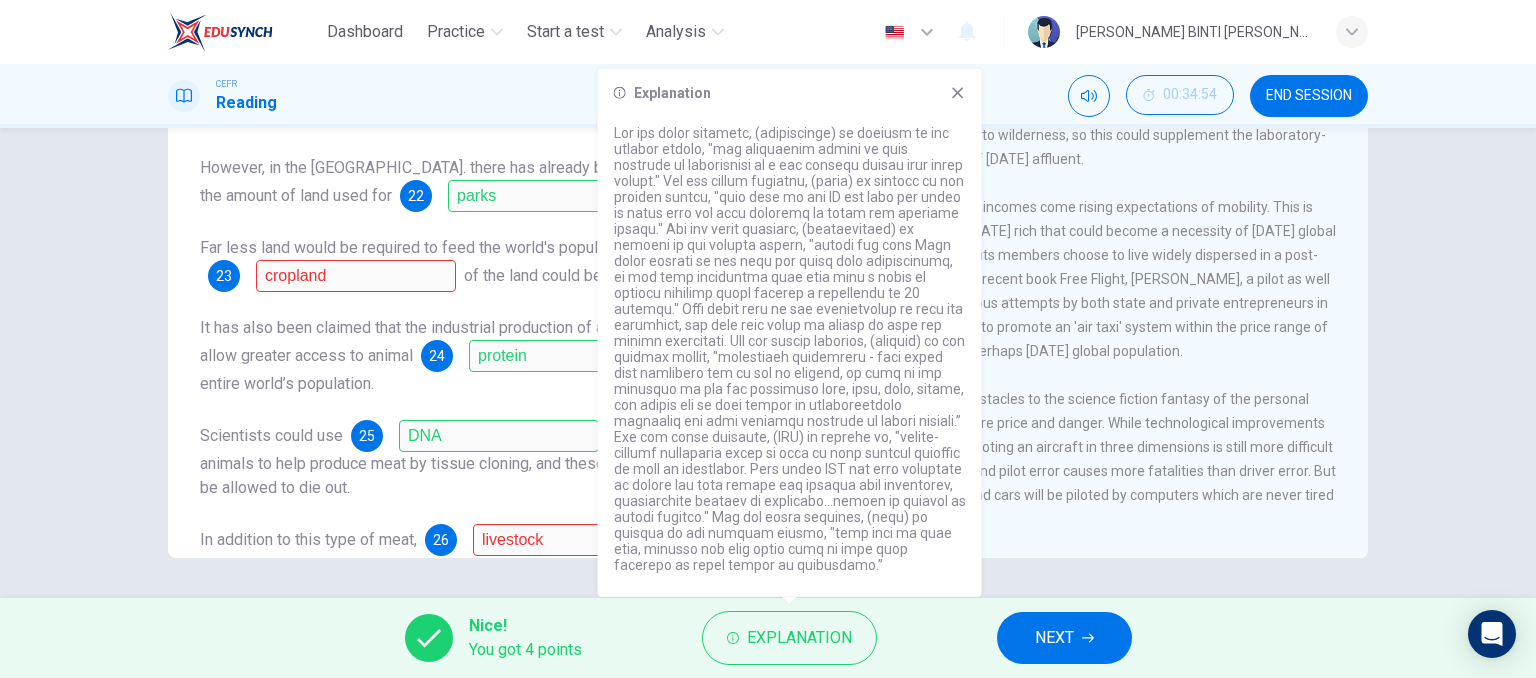 click on "It has also been claimed that the industrial production of animal foods could allow greater access to animal" at bounding box center (464, 341) 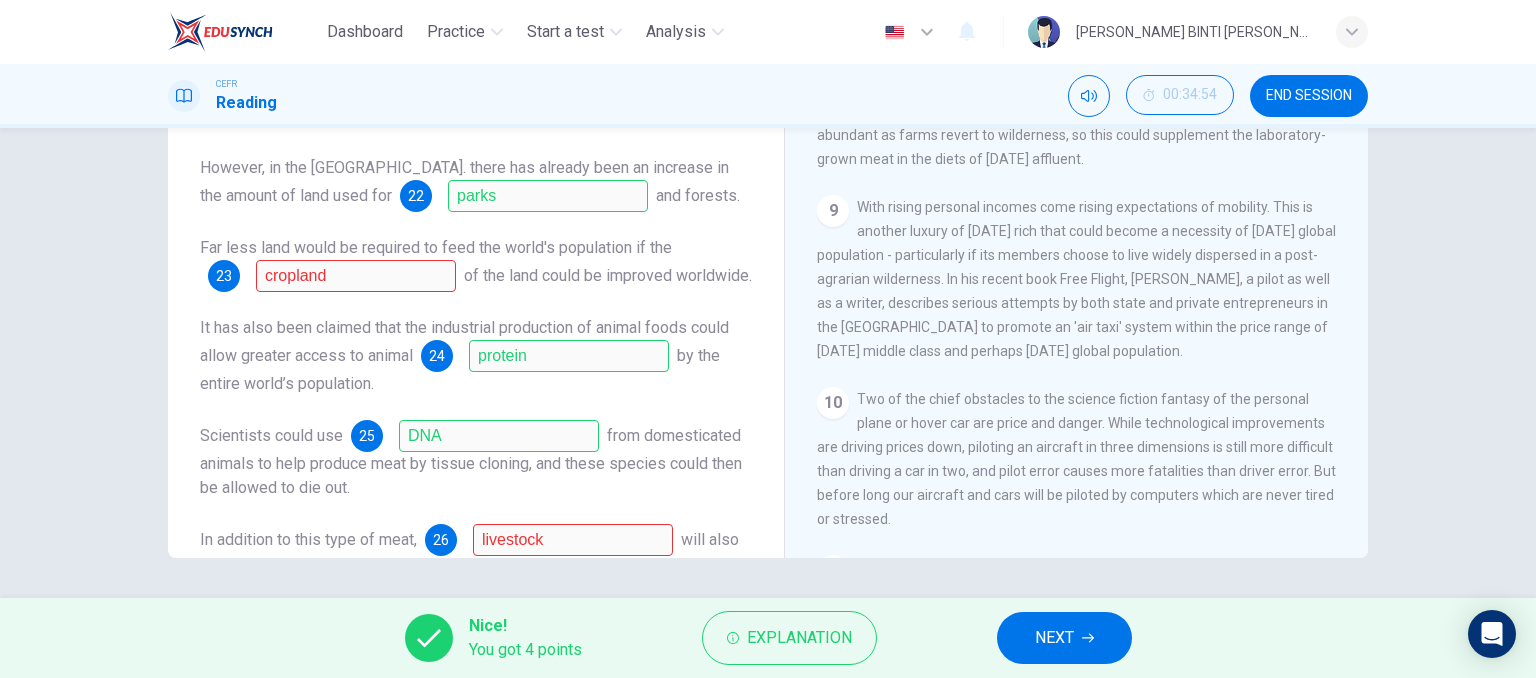 scroll, scrollTop: 55, scrollLeft: 0, axis: vertical 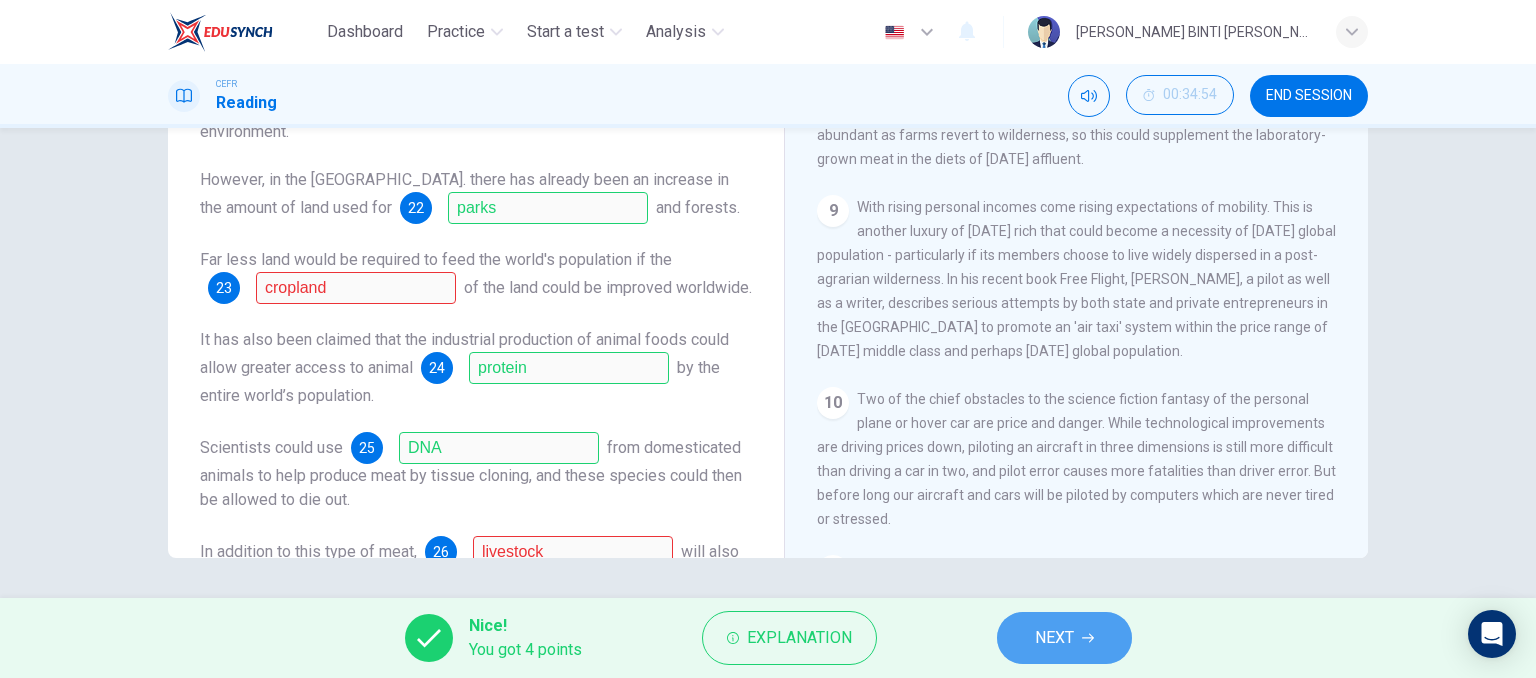 click on "NEXT" at bounding box center [1054, 638] 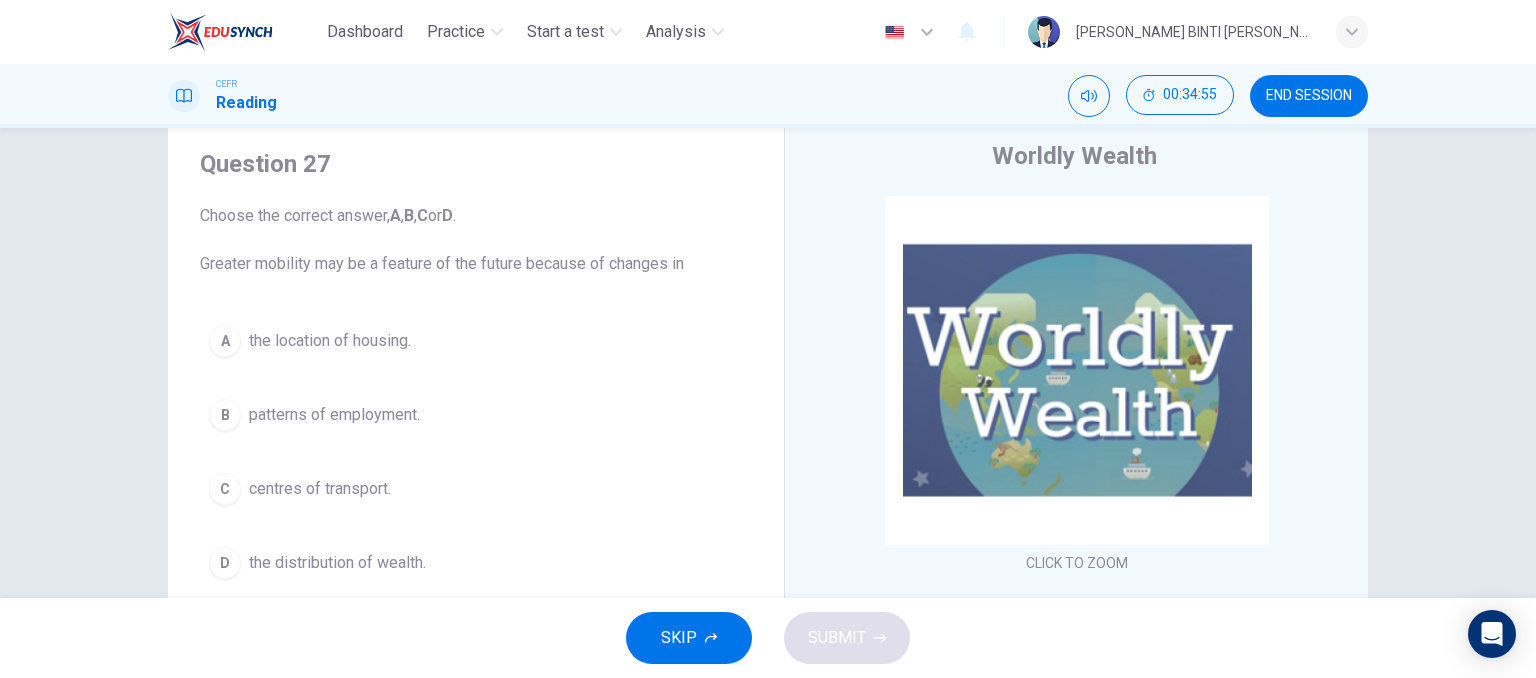 scroll, scrollTop: 62, scrollLeft: 0, axis: vertical 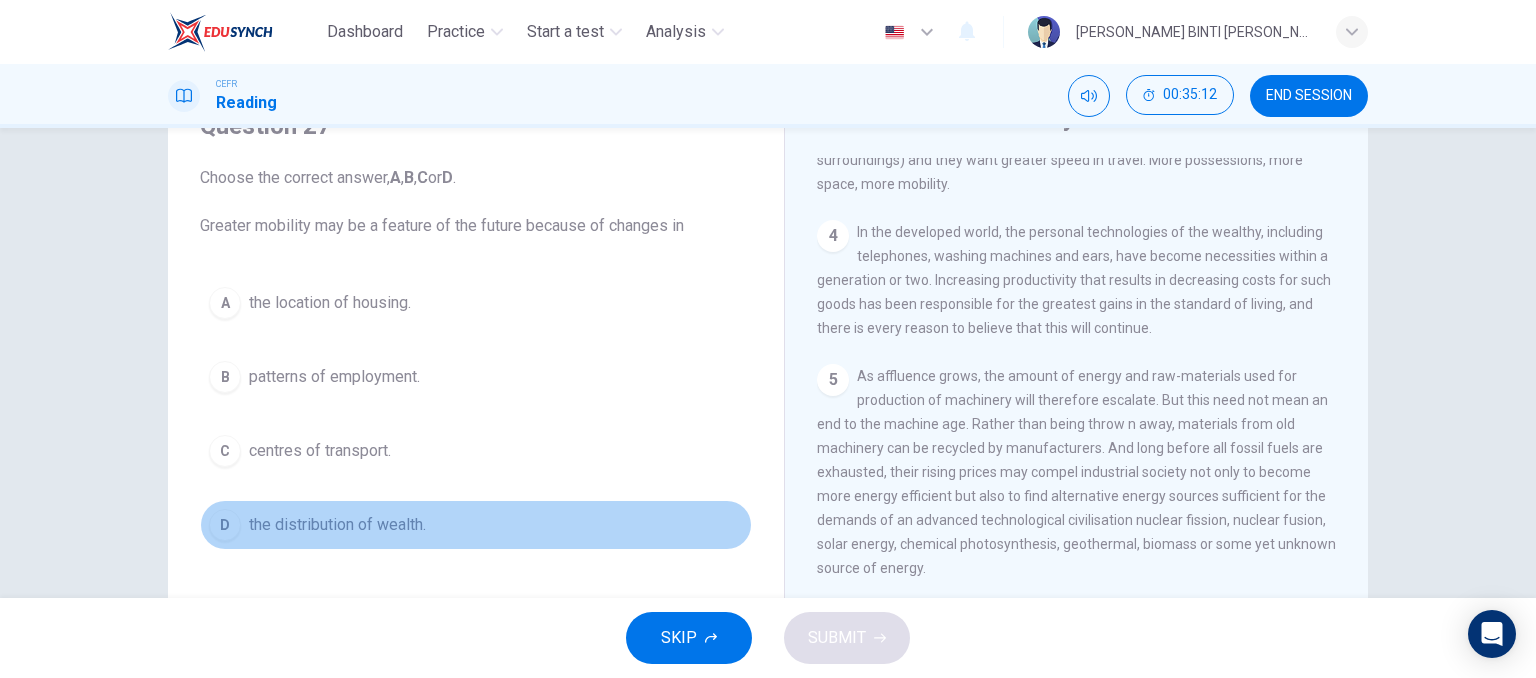 click on "the distribution of wealth." at bounding box center (337, 525) 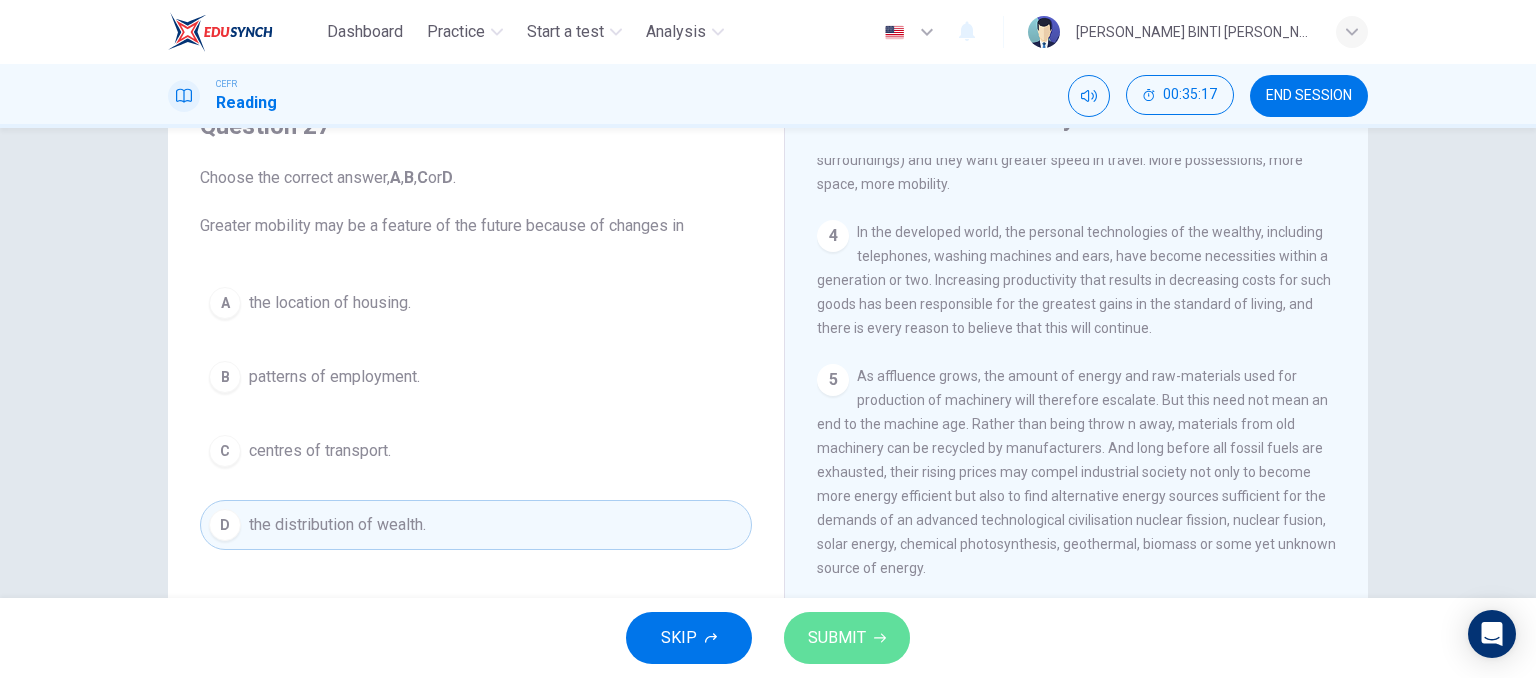 click on "SUBMIT" at bounding box center (837, 638) 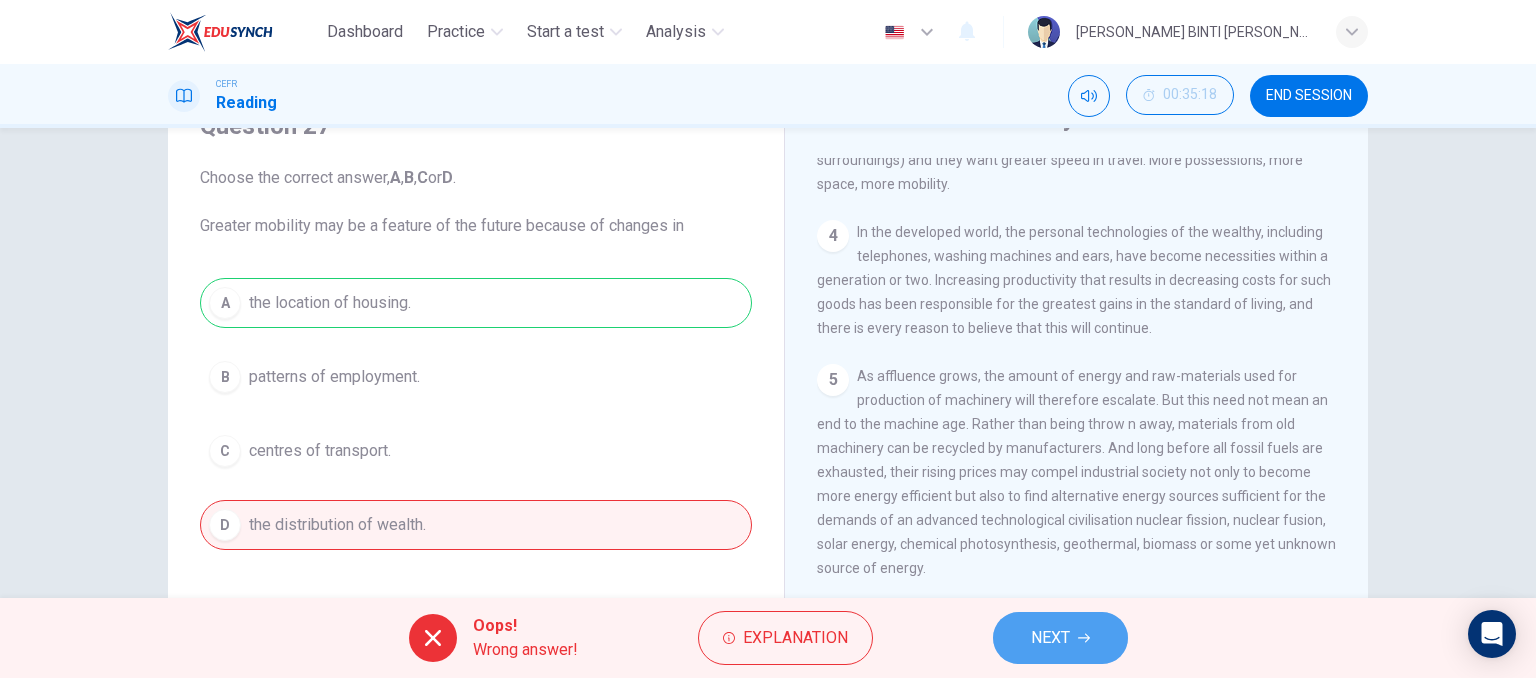 click on "NEXT" at bounding box center [1060, 638] 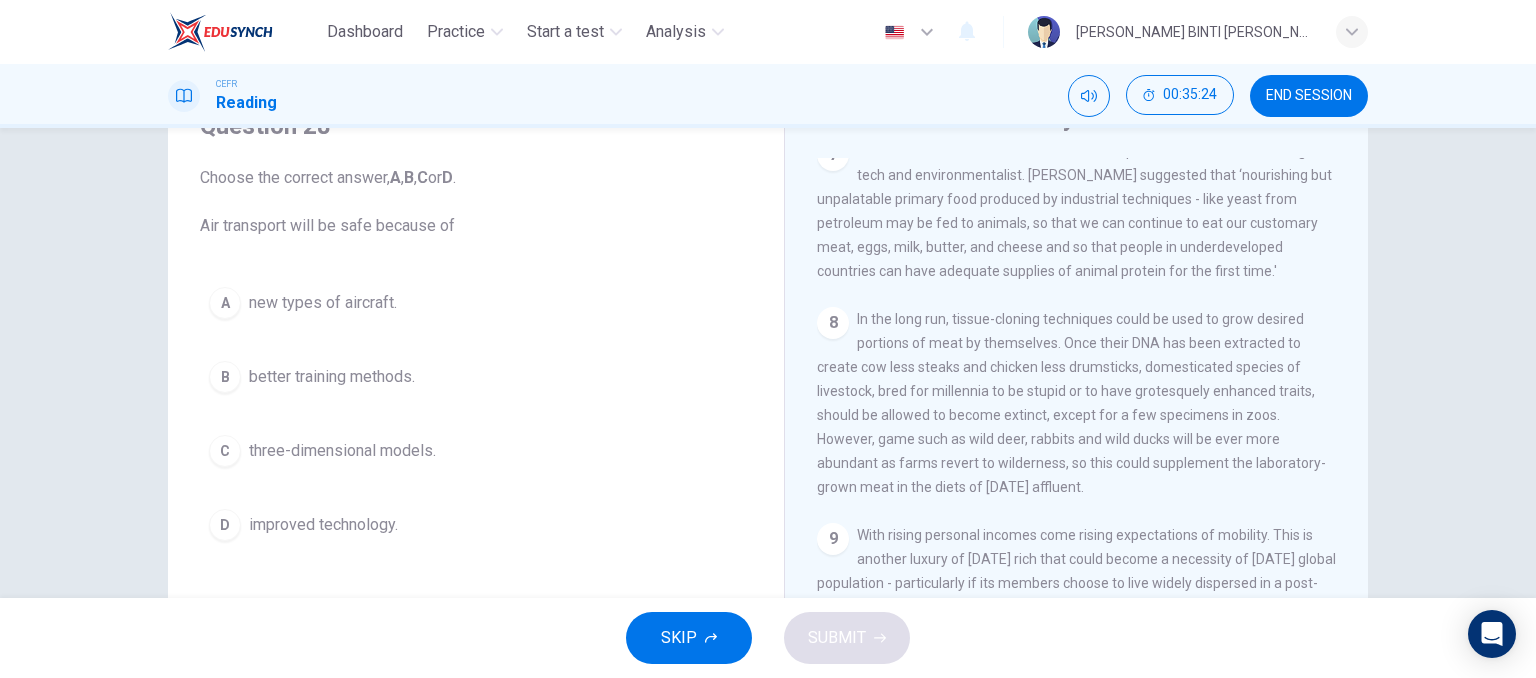 scroll, scrollTop: 1863, scrollLeft: 0, axis: vertical 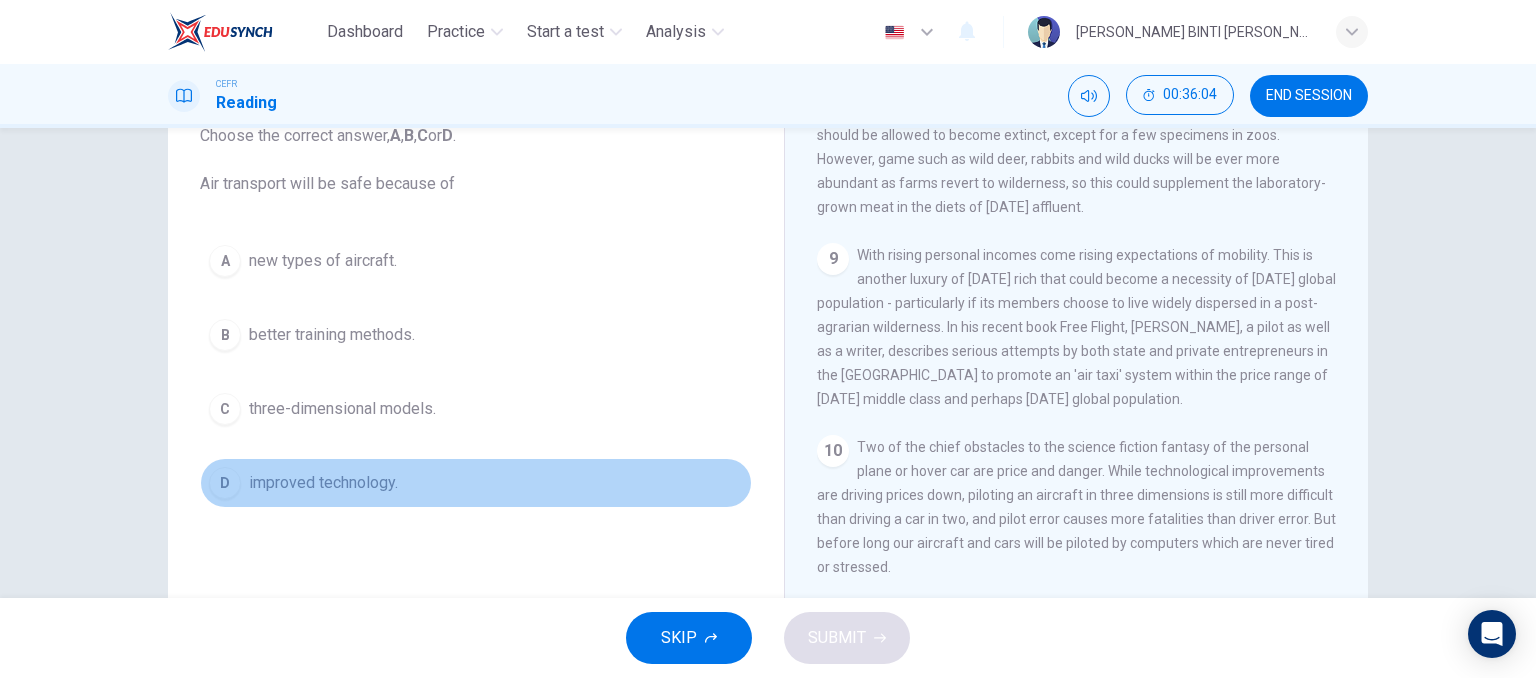 click on "D improved technology." at bounding box center [476, 483] 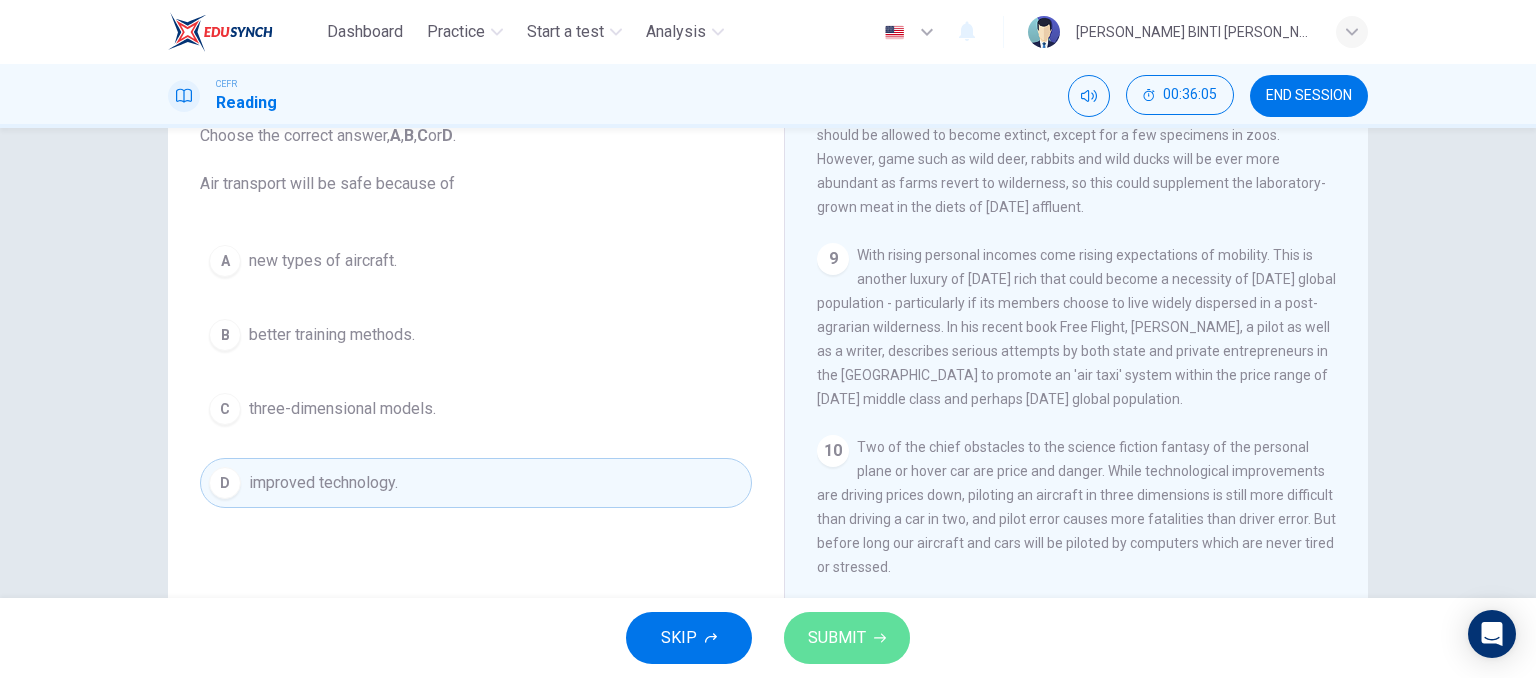 click on "SUBMIT" at bounding box center [837, 638] 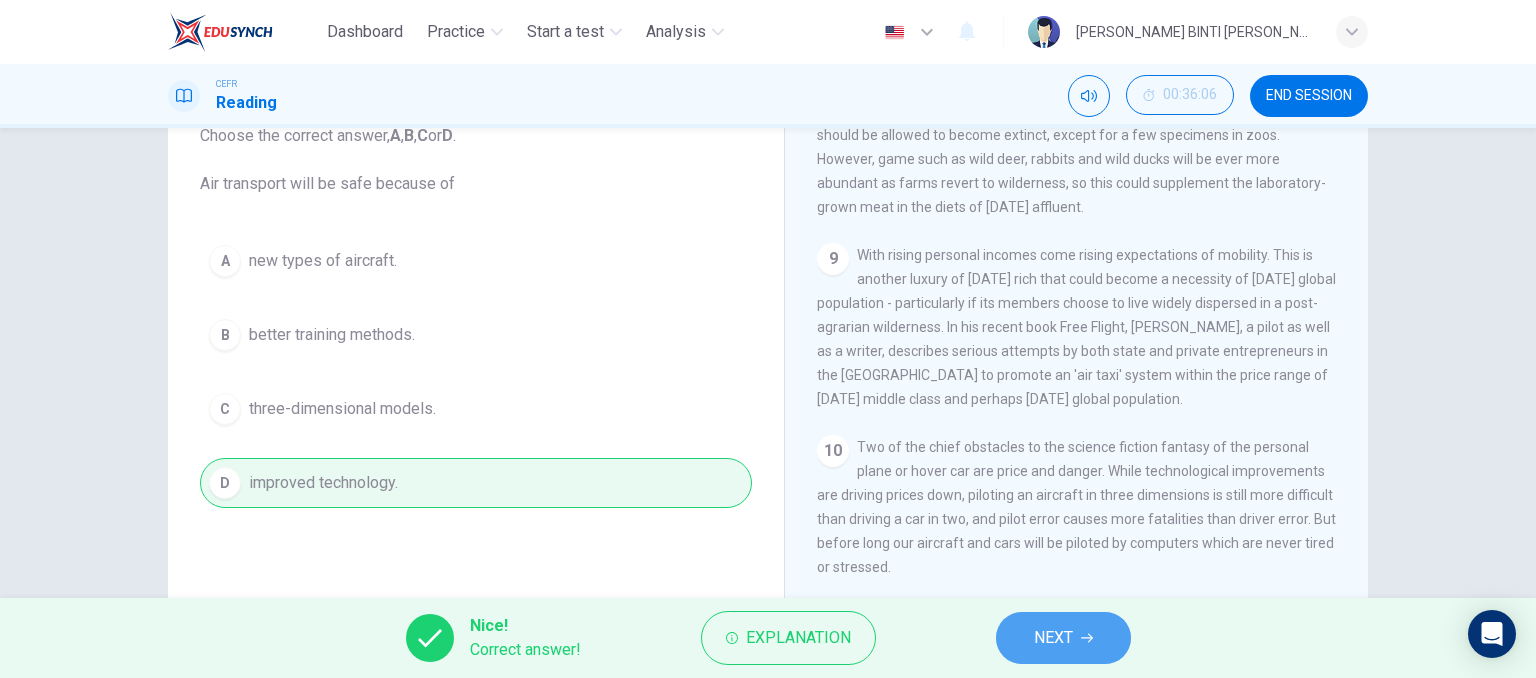 click on "NEXT" at bounding box center (1063, 638) 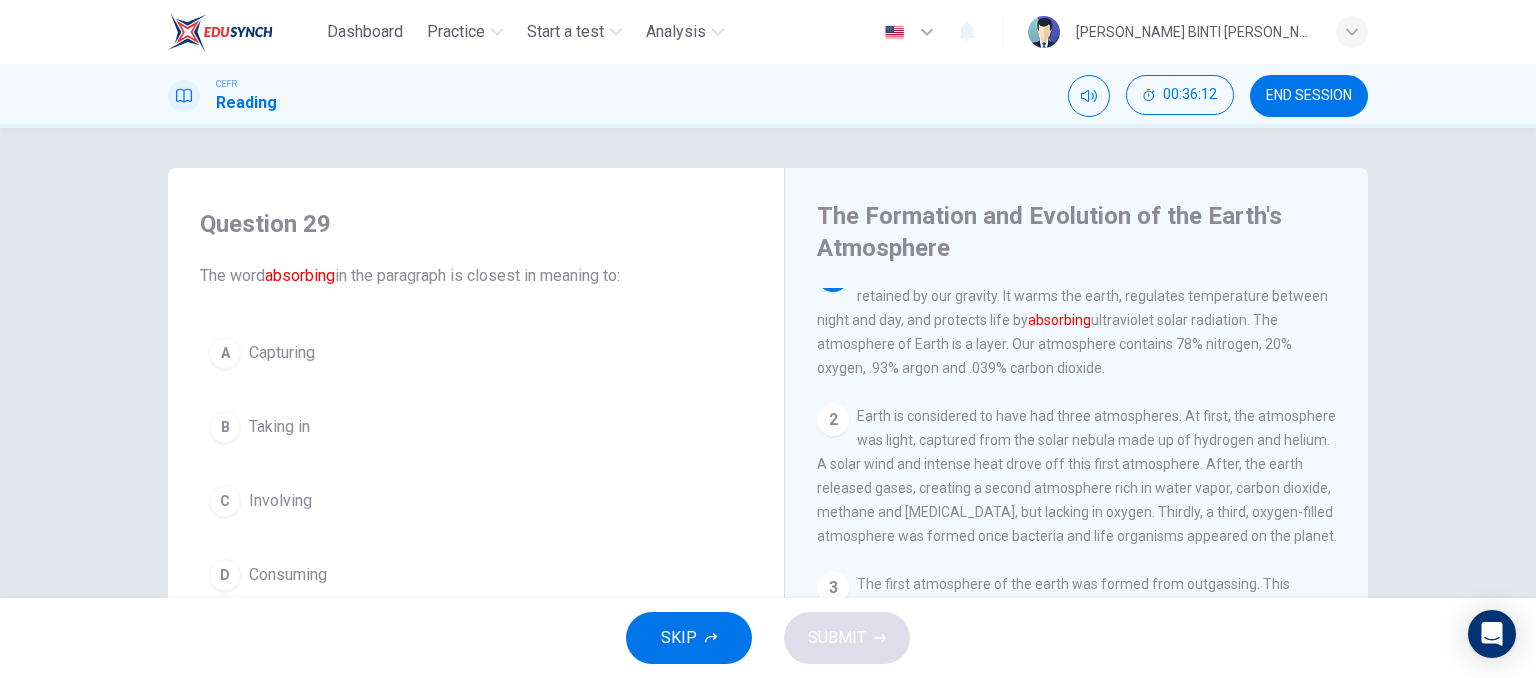 scroll, scrollTop: 0, scrollLeft: 0, axis: both 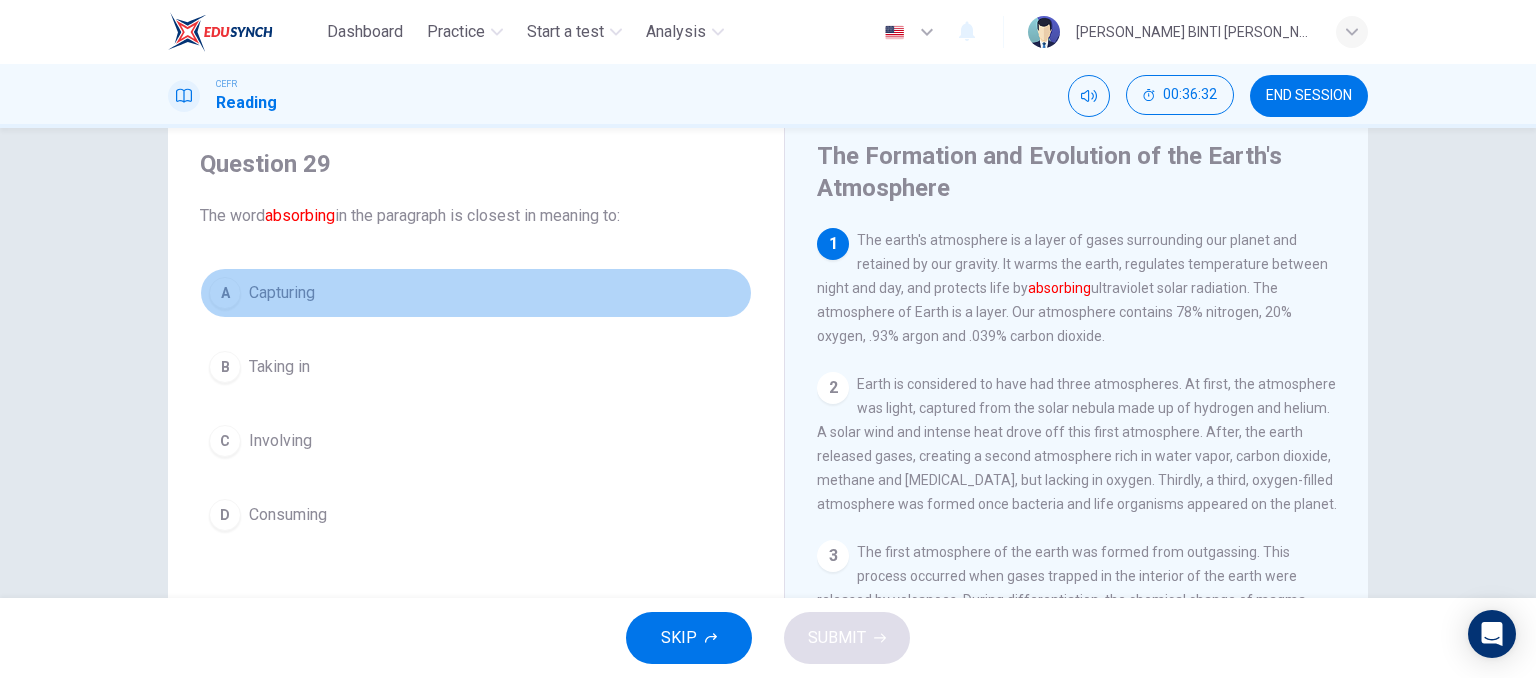 click on "Capturing" at bounding box center [282, 293] 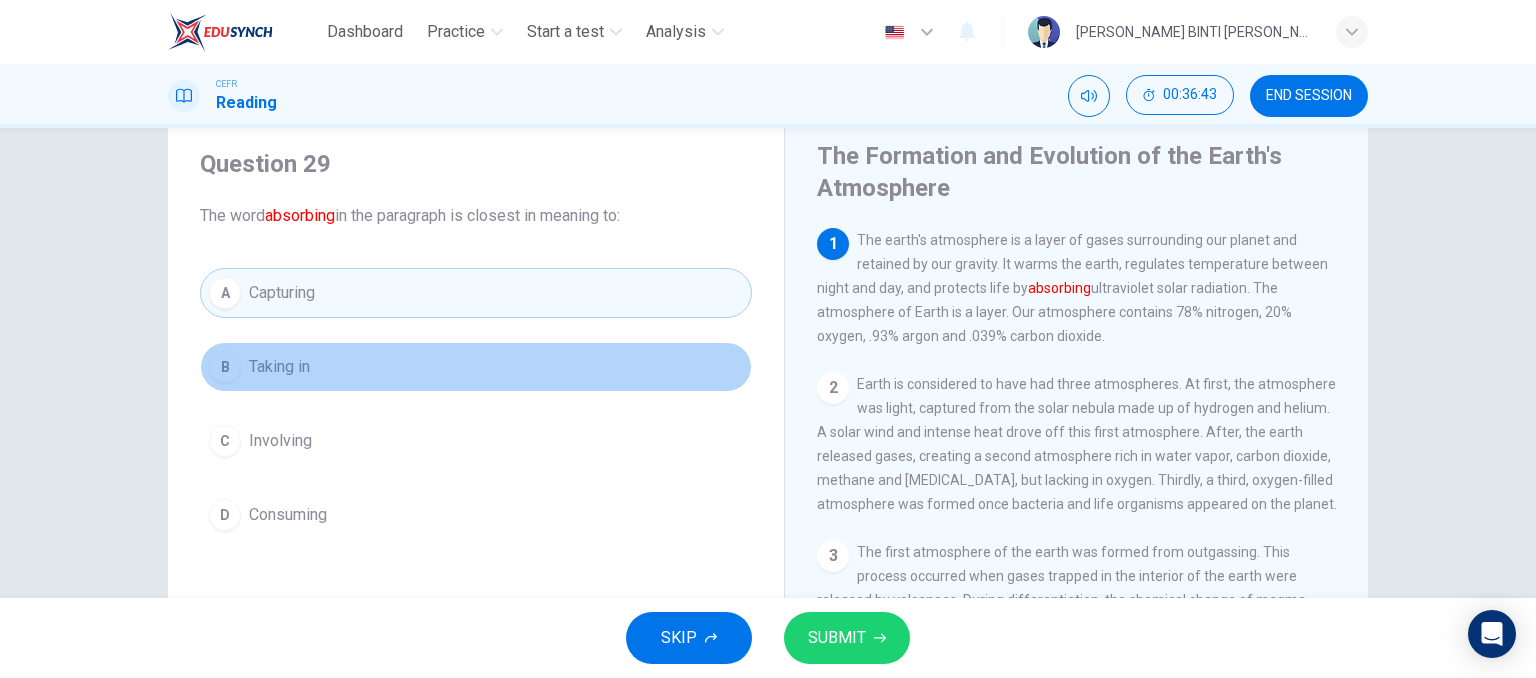 click on "B Taking in" at bounding box center [476, 367] 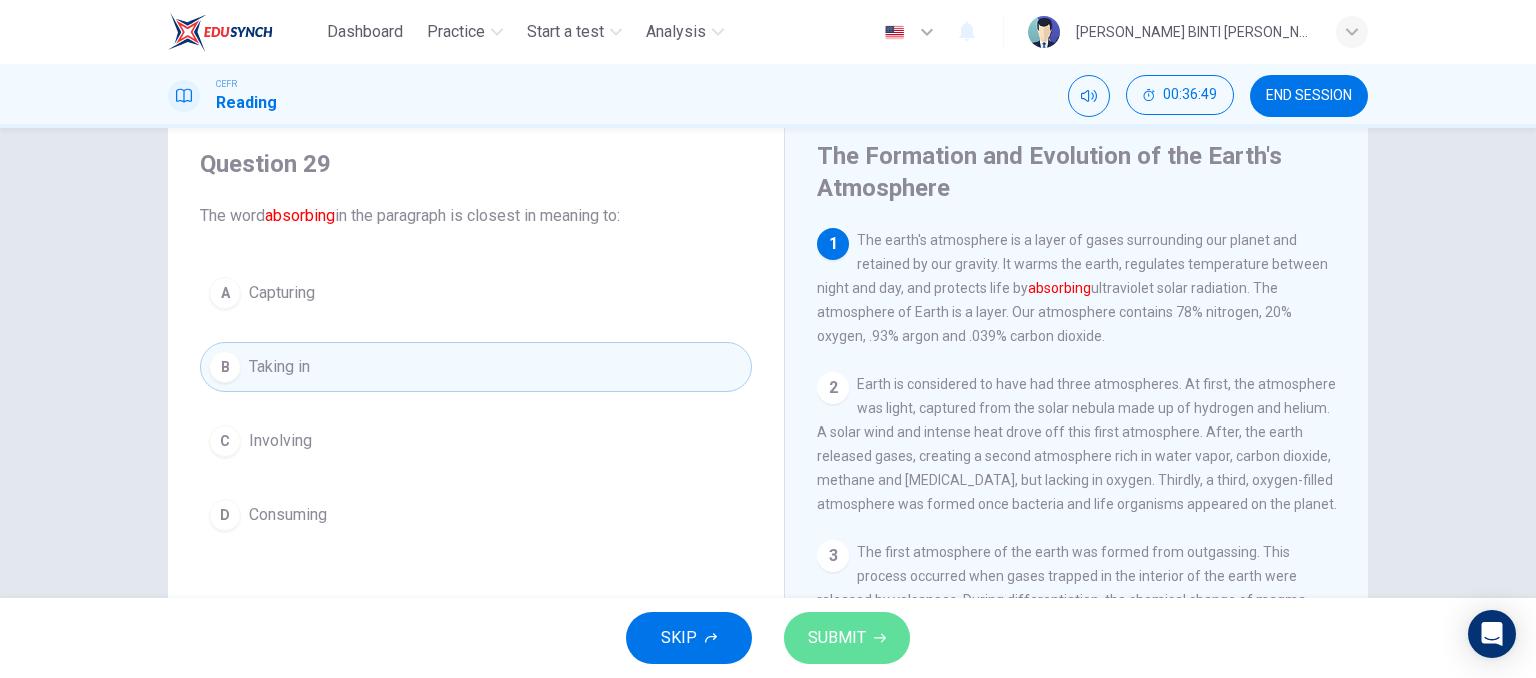 click on "SUBMIT" at bounding box center (837, 638) 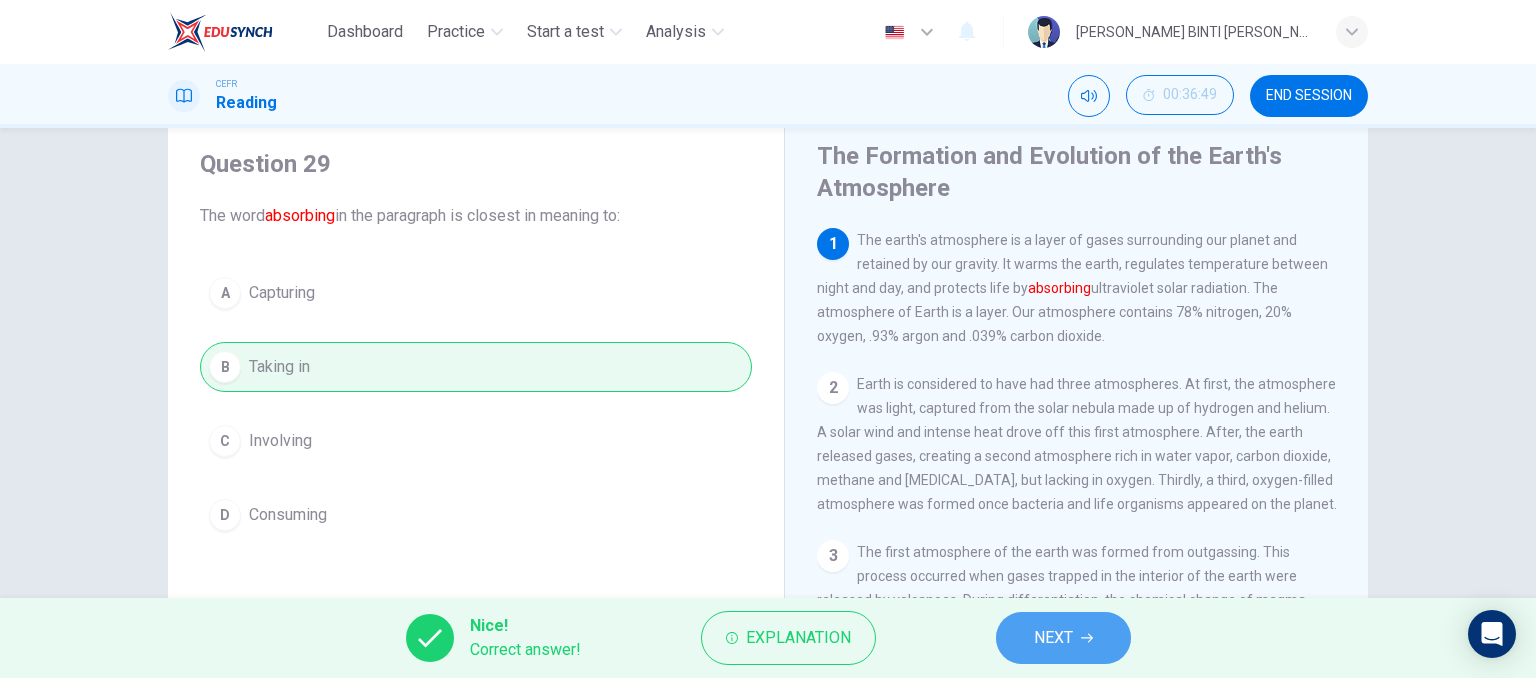 click on "NEXT" at bounding box center [1063, 638] 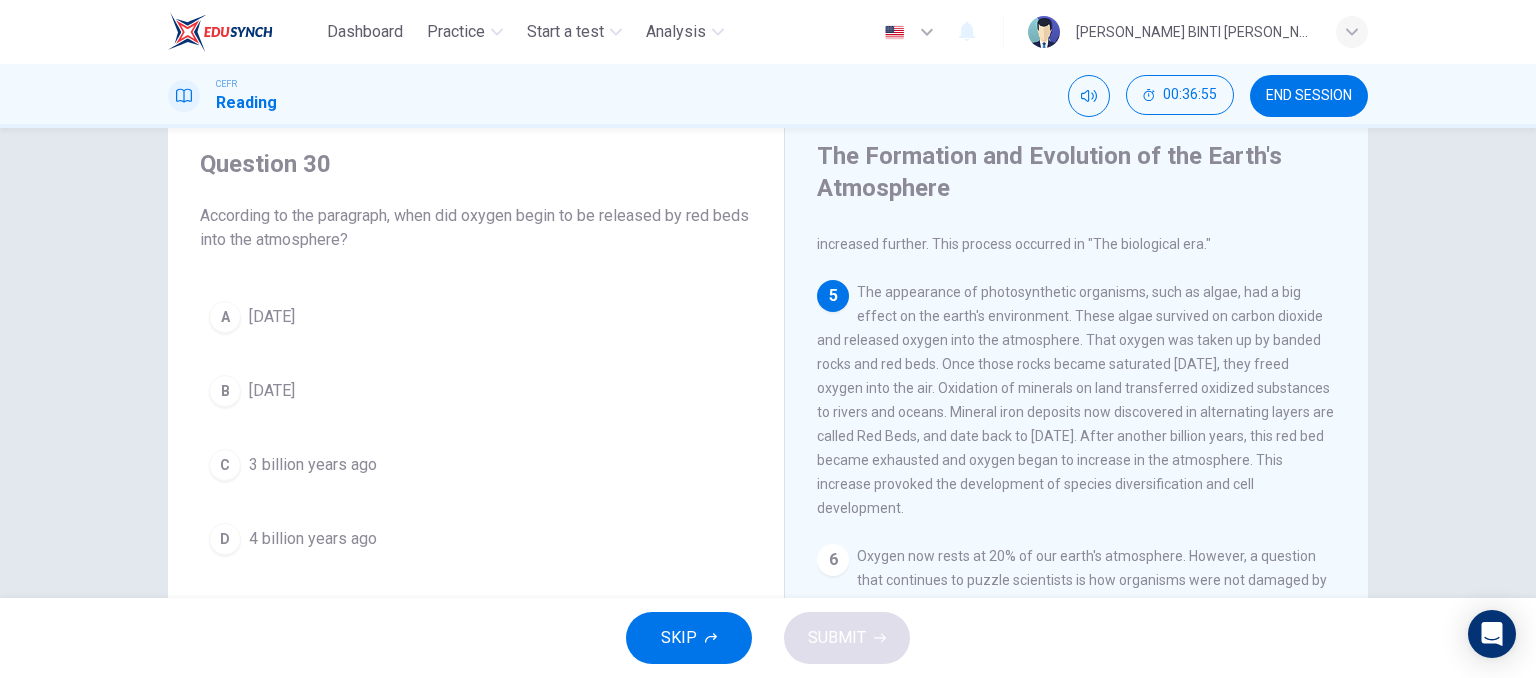 scroll, scrollTop: 620, scrollLeft: 0, axis: vertical 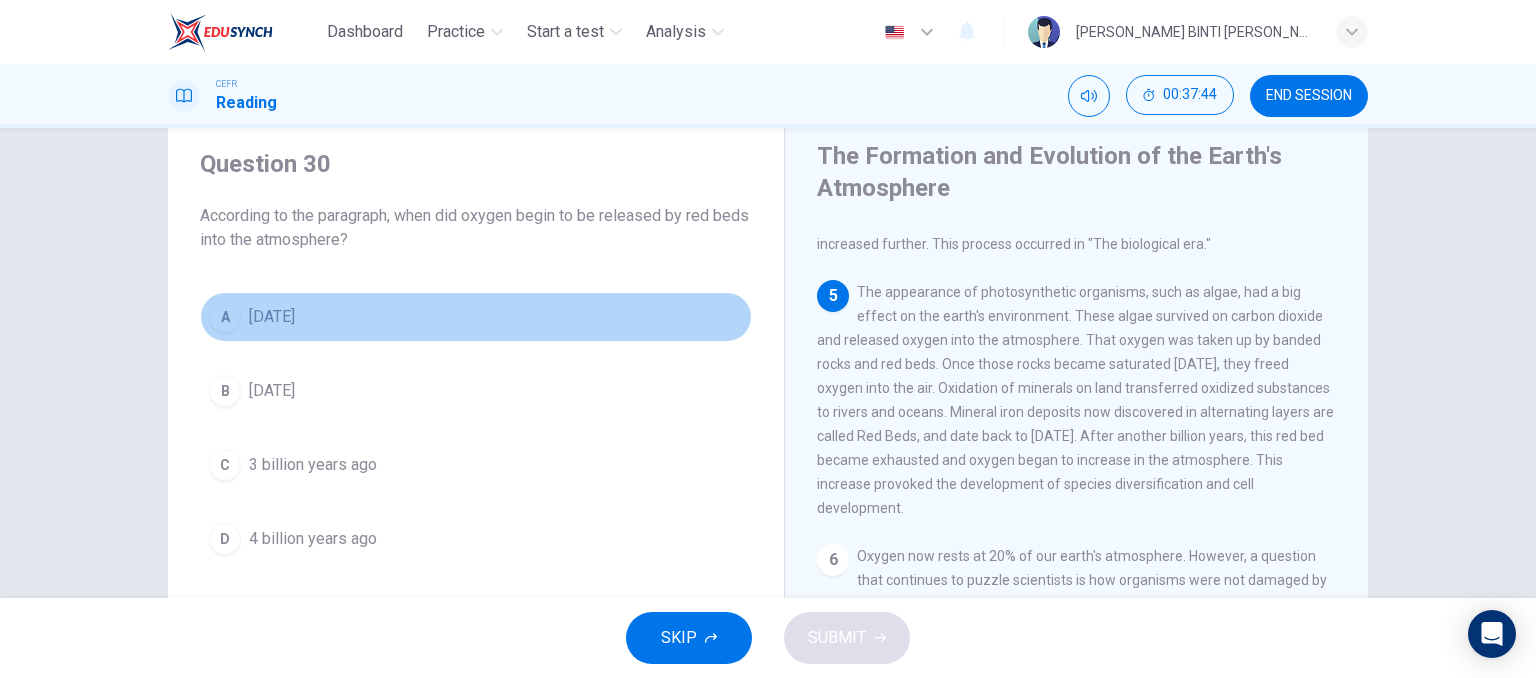 click on "[DATE]" at bounding box center (272, 317) 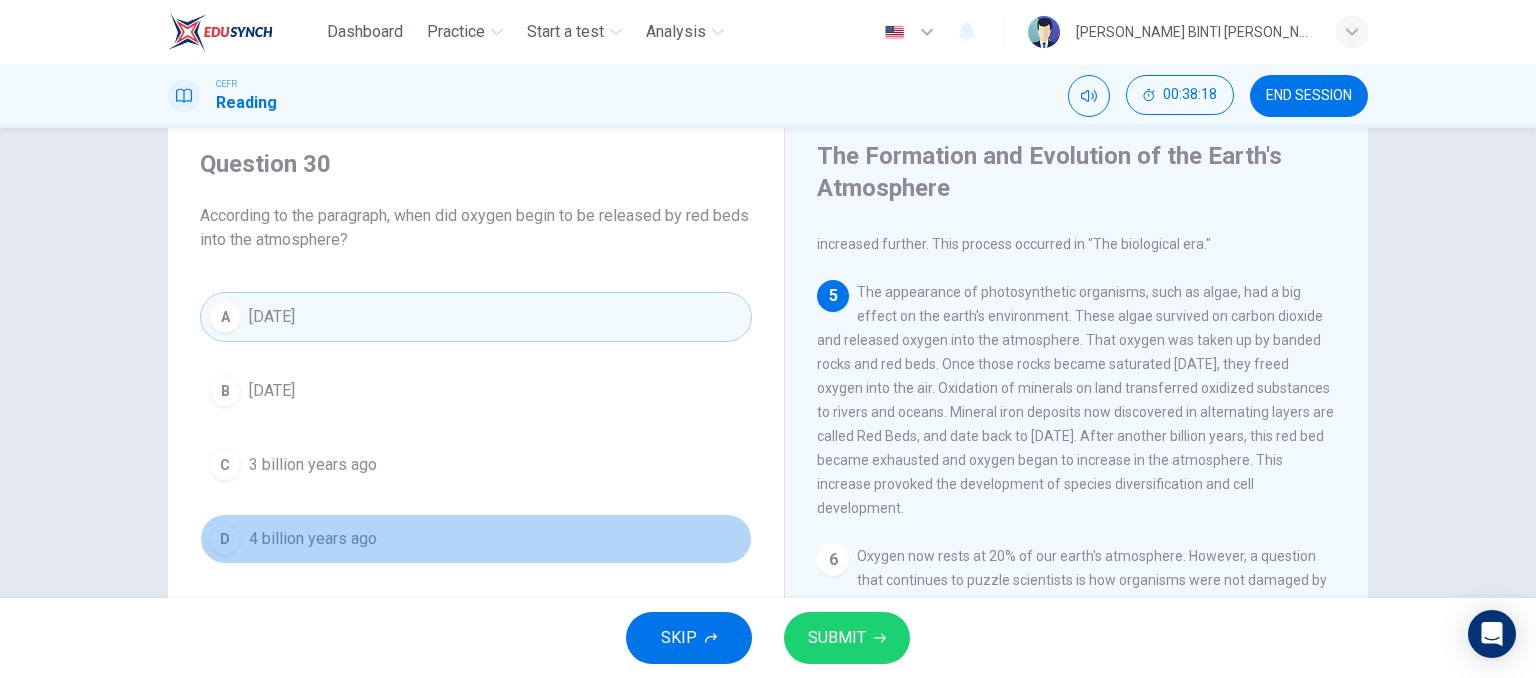 click on "D 4 billion years ago" at bounding box center (476, 539) 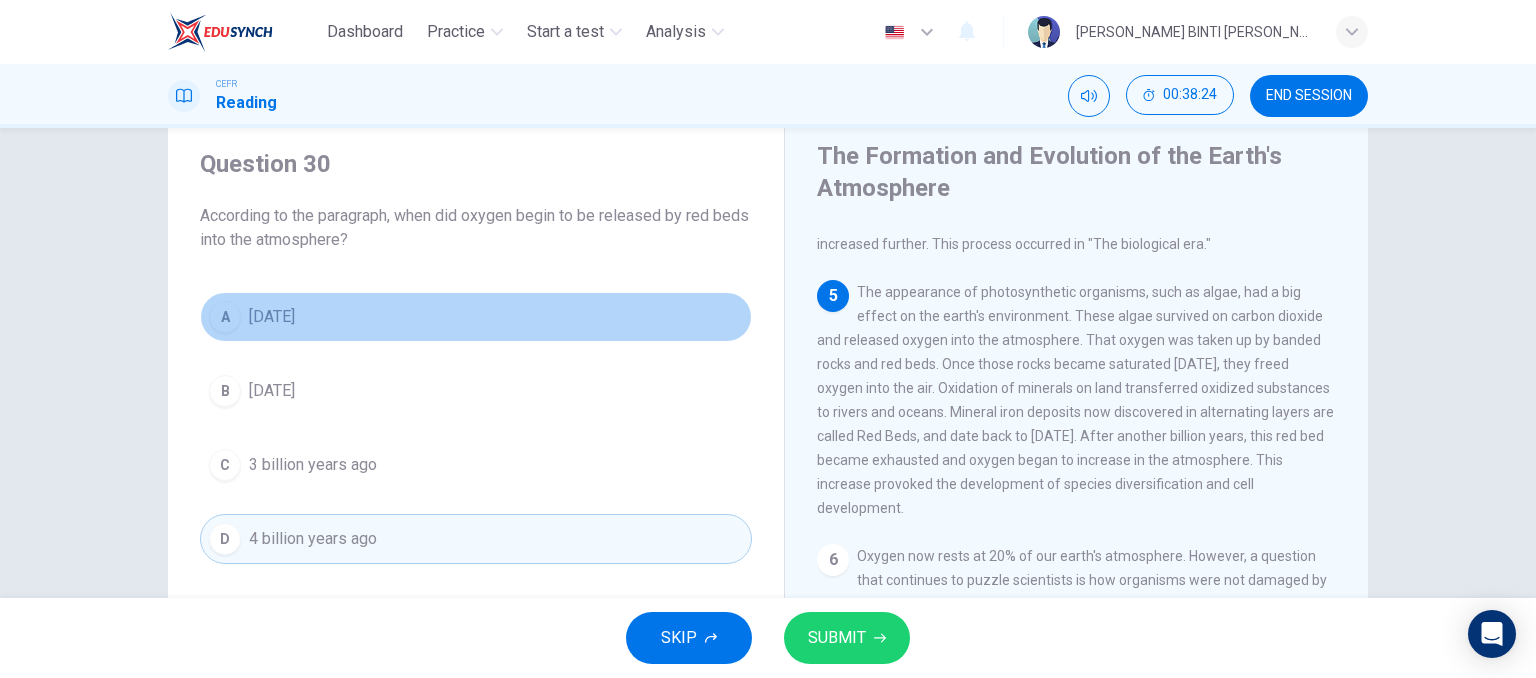 click on "A [DATE]" at bounding box center (476, 317) 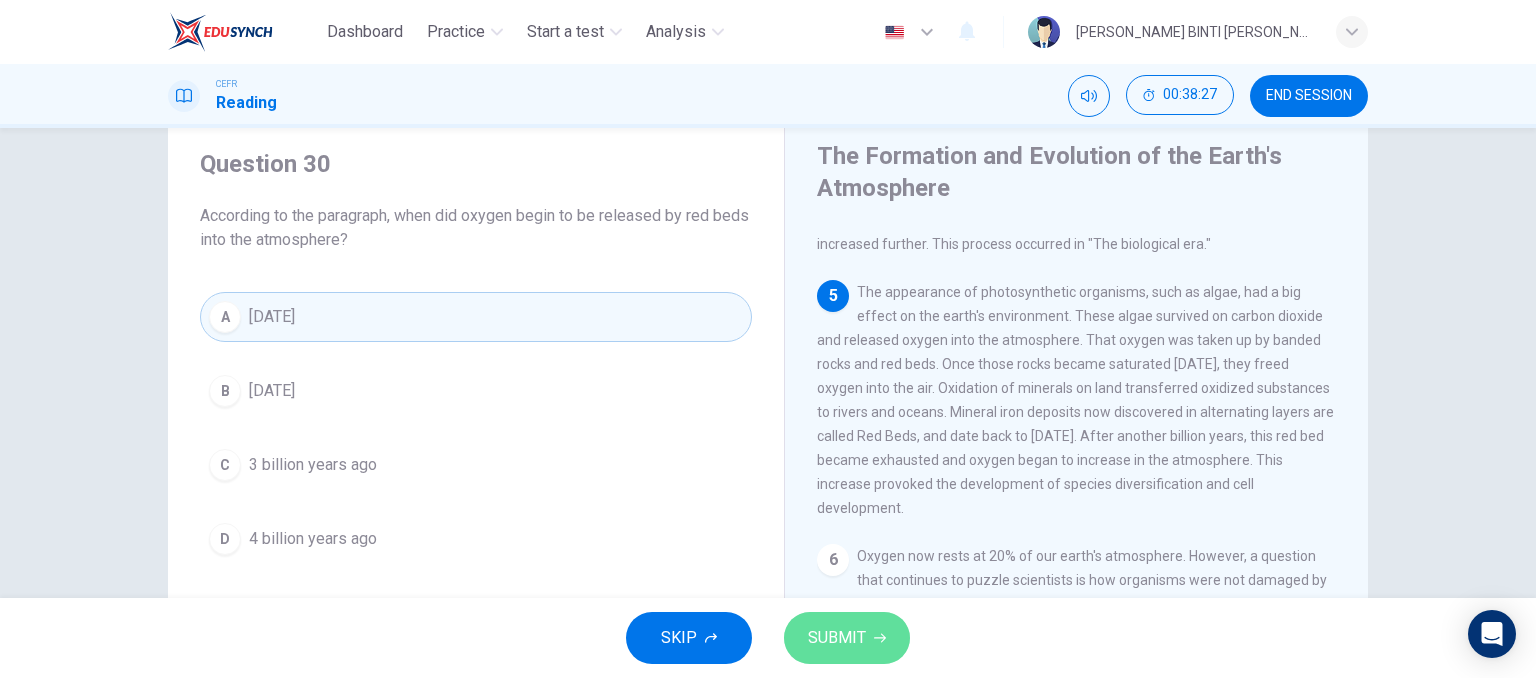 click on "SUBMIT" at bounding box center [837, 638] 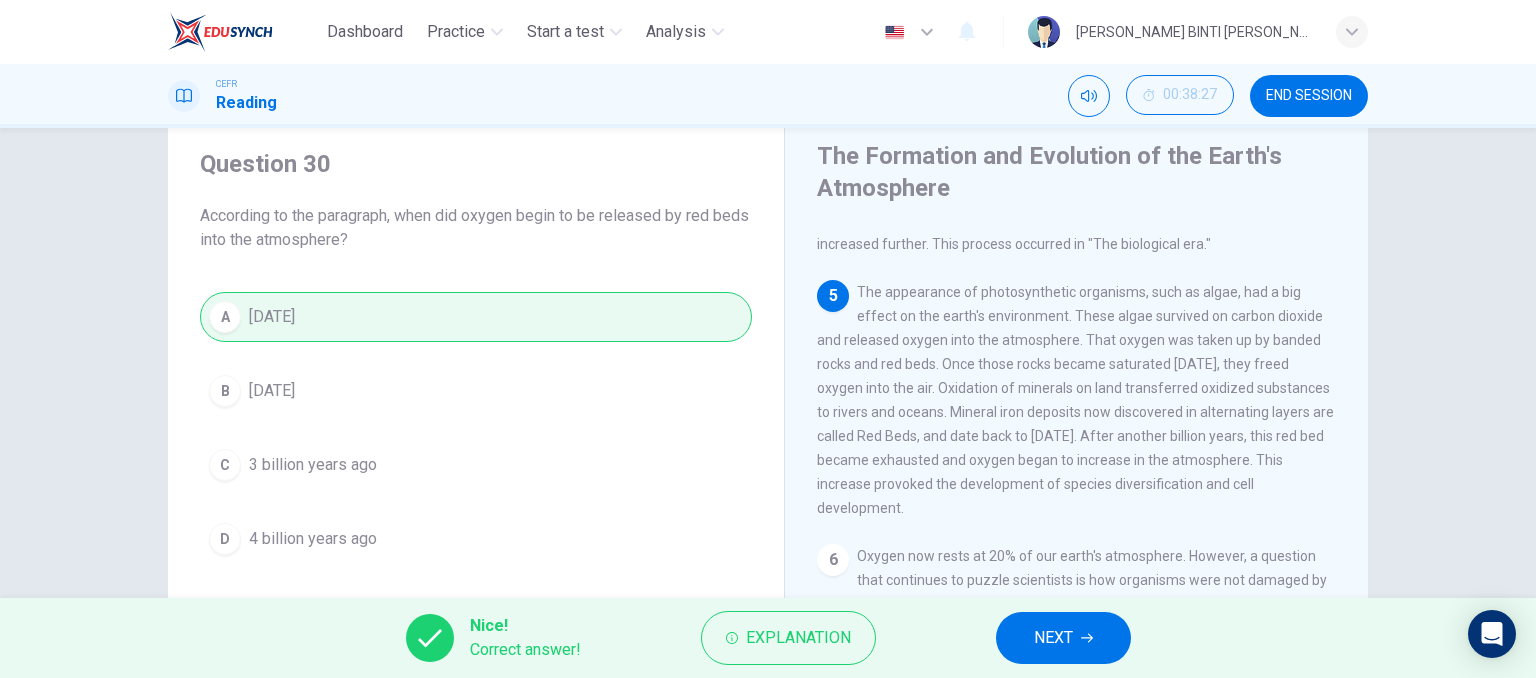 scroll, scrollTop: 701, scrollLeft: 0, axis: vertical 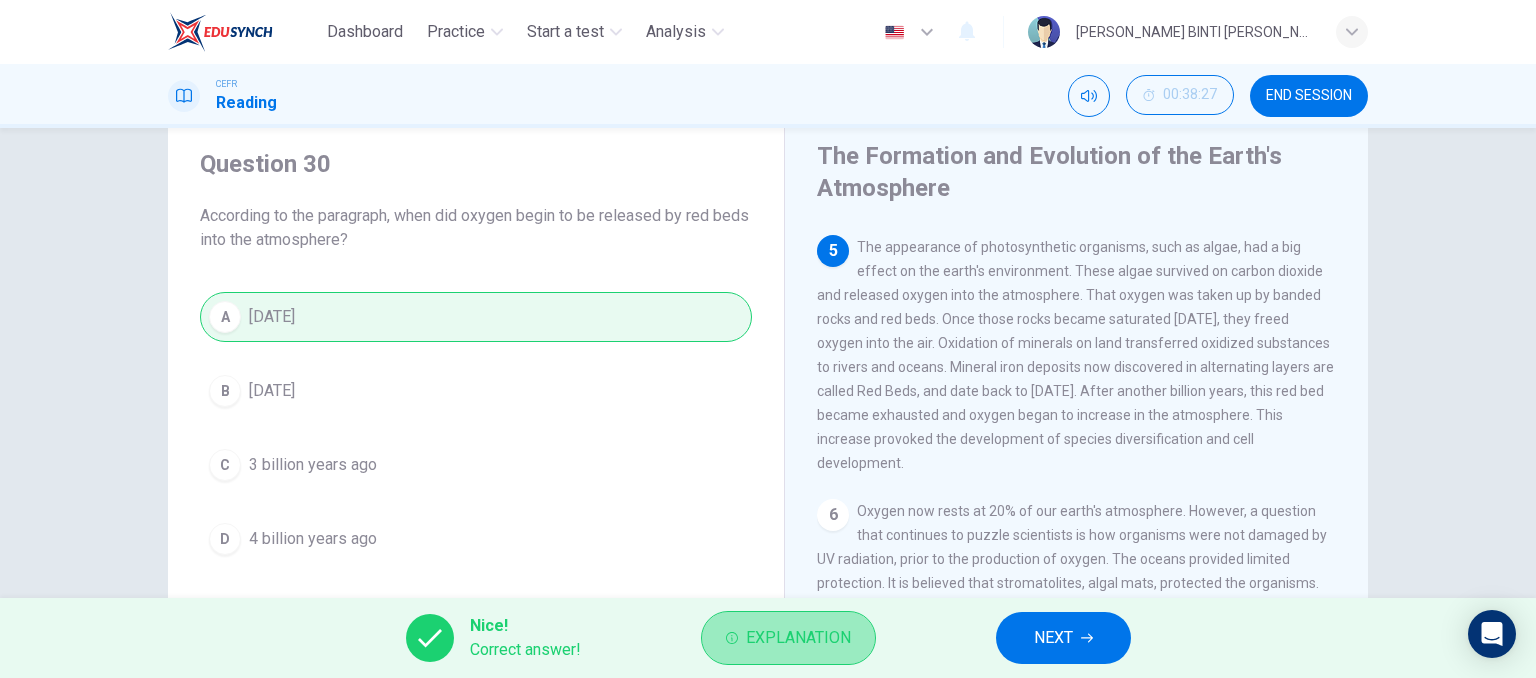 click on "Explanation" at bounding box center [798, 638] 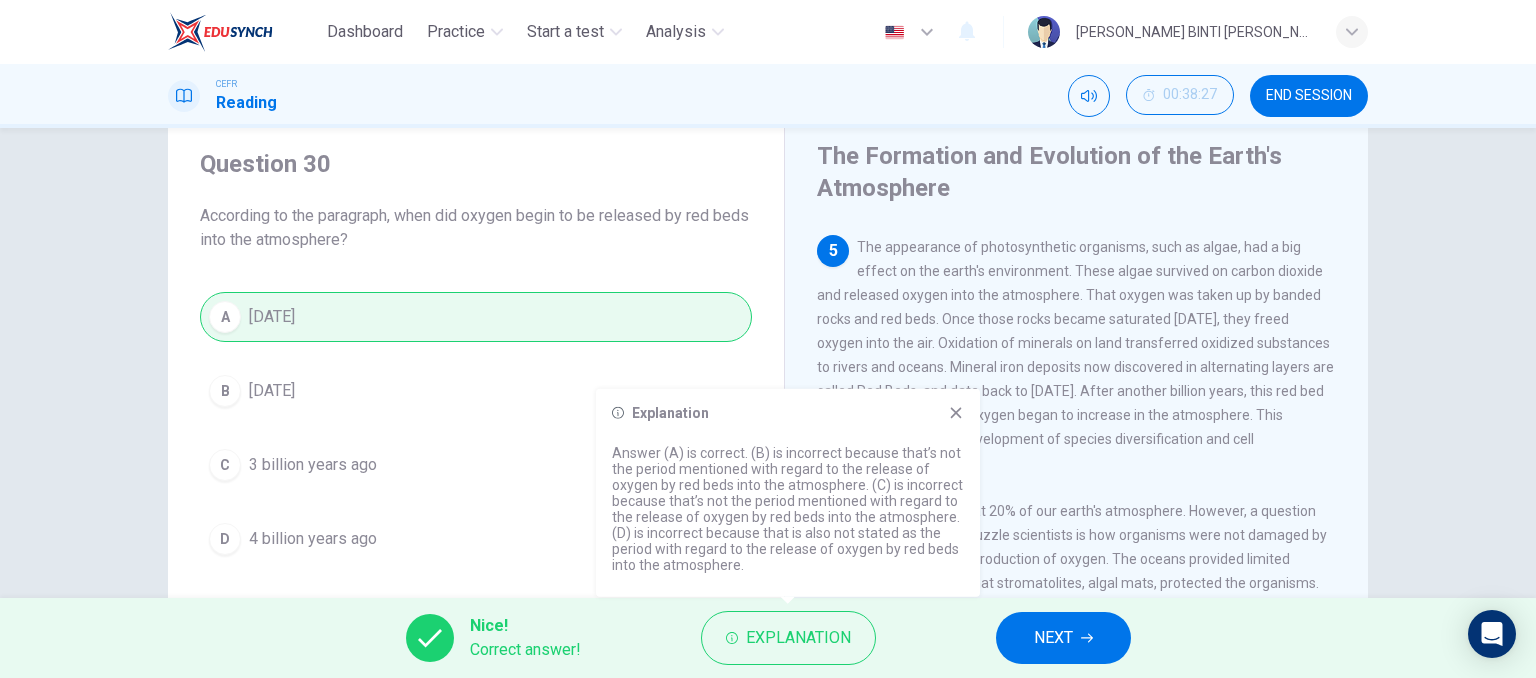 click 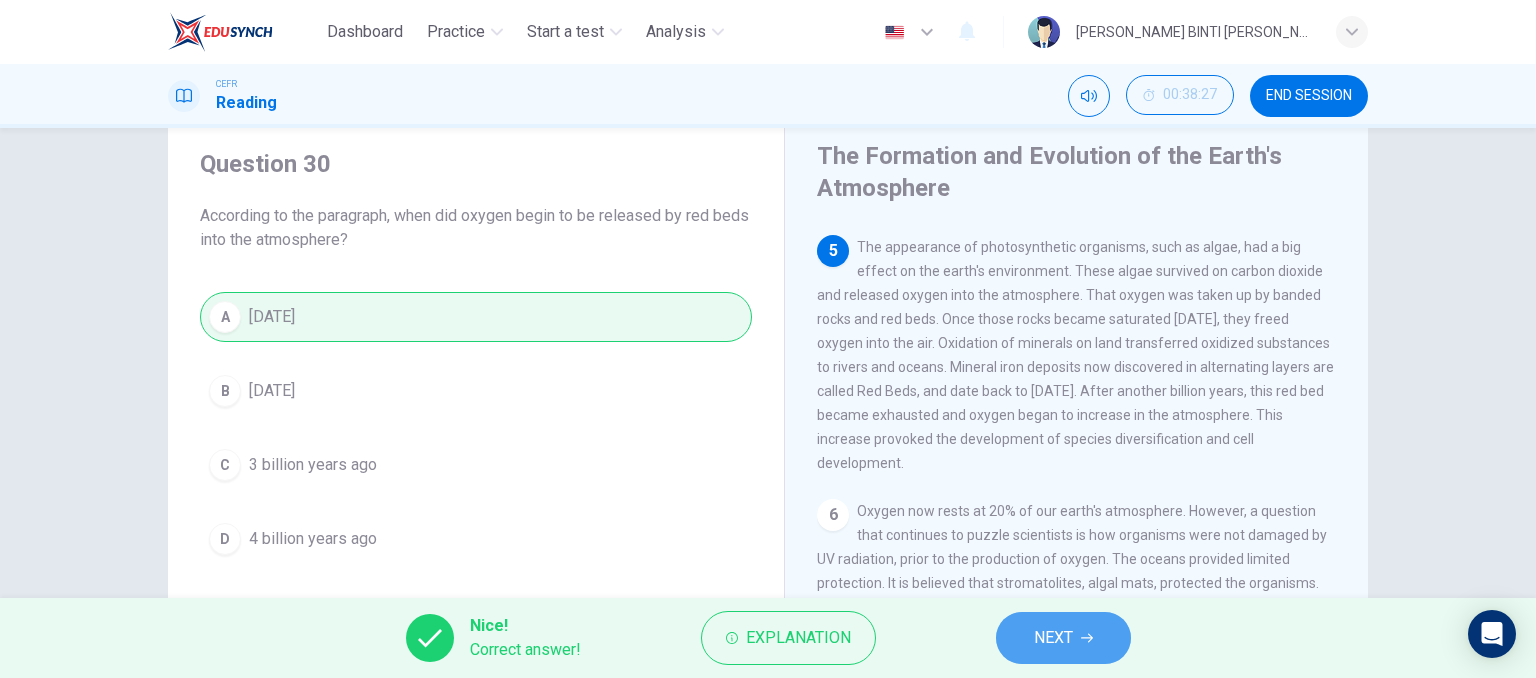 click on "NEXT" at bounding box center [1063, 638] 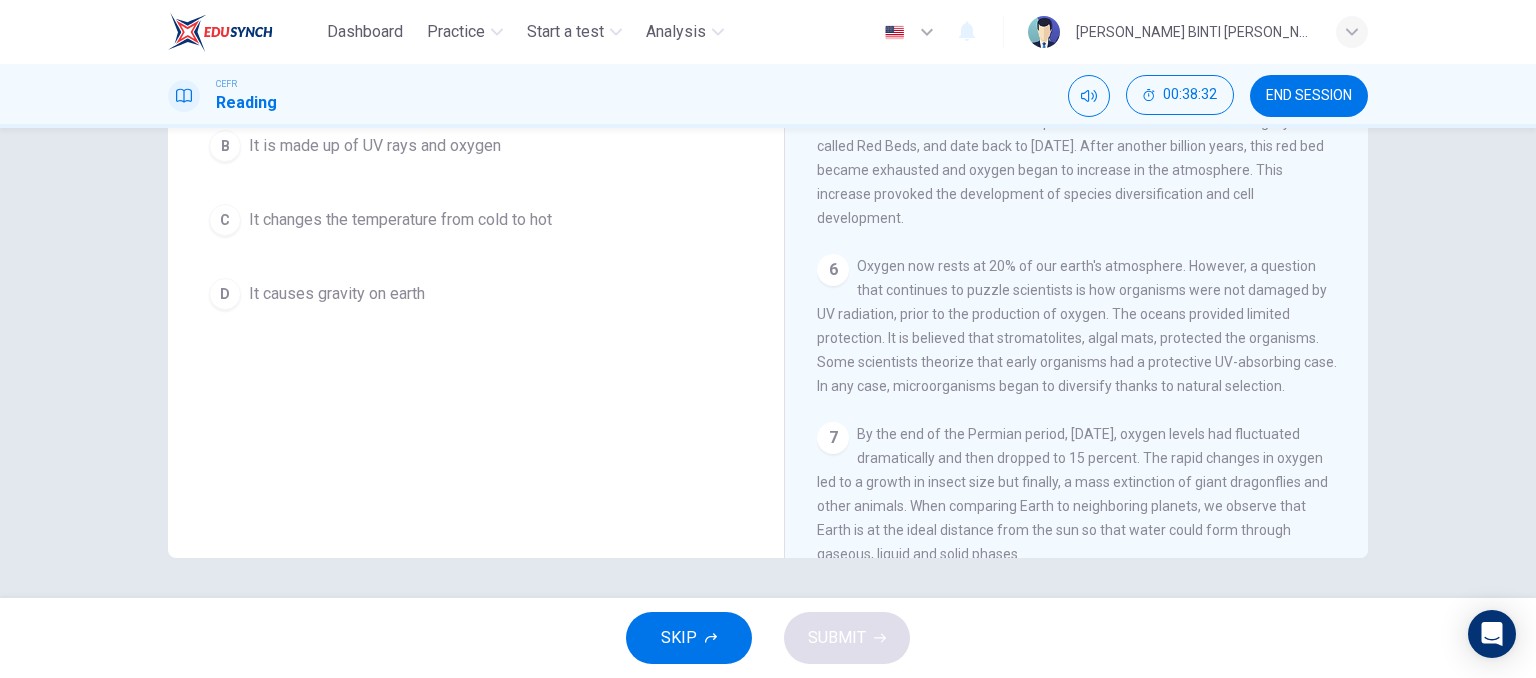 scroll, scrollTop: 0, scrollLeft: 0, axis: both 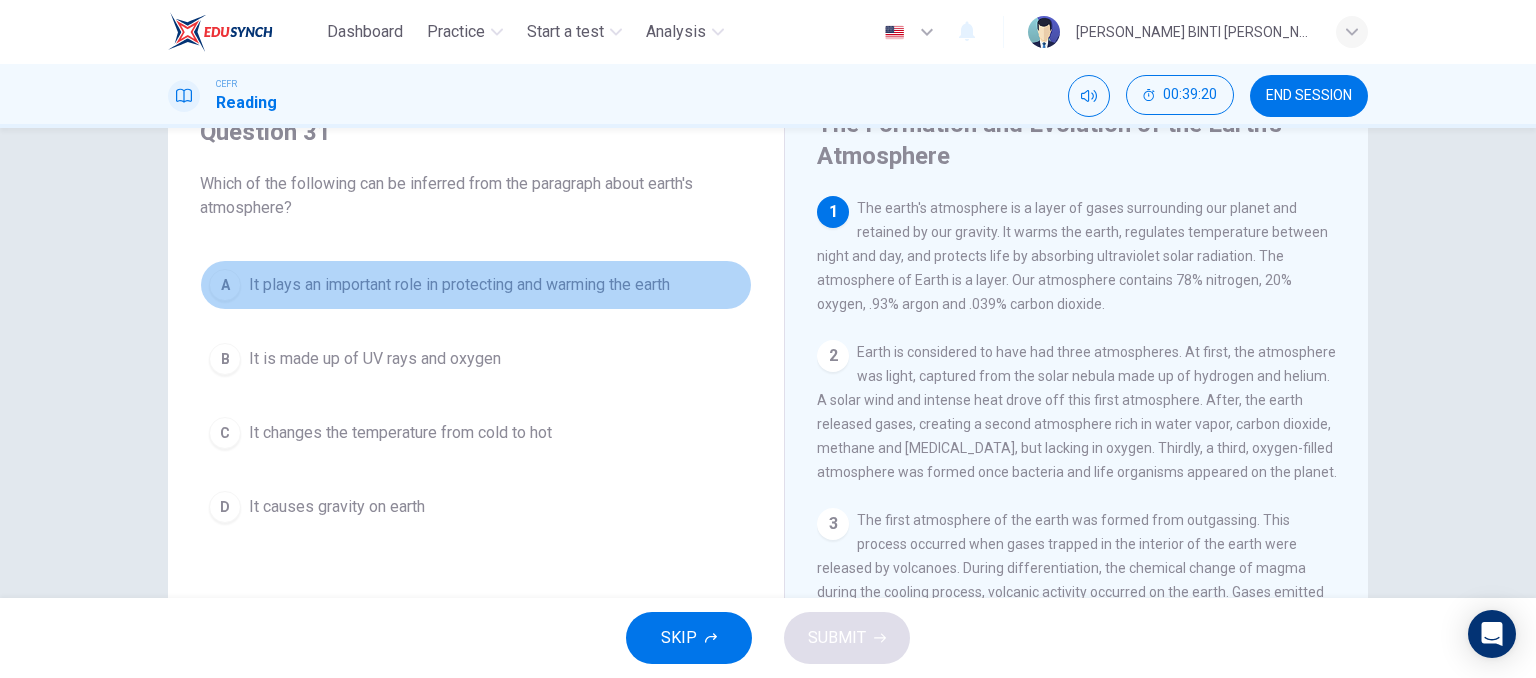 click on "A It plays an important role in protecting and warming the earth" at bounding box center (476, 285) 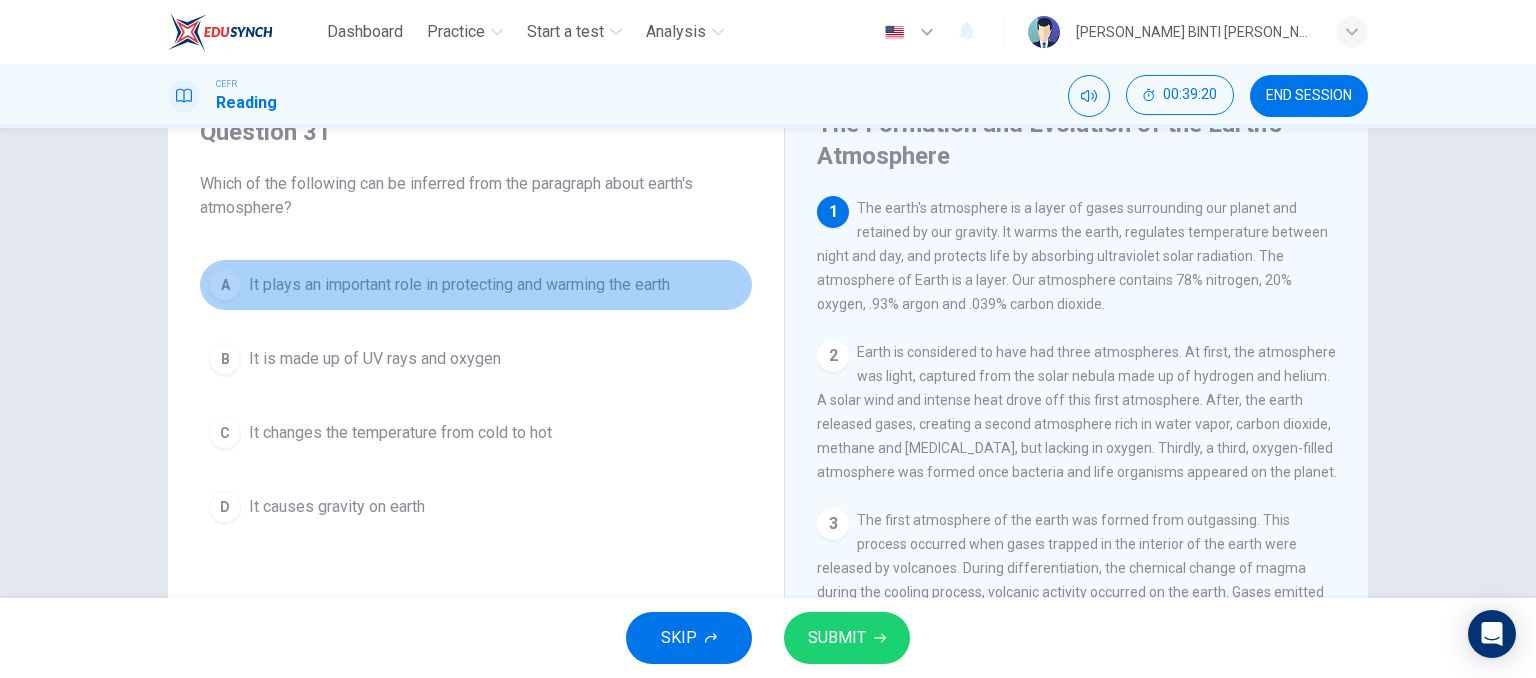 click on "A It plays an important role in protecting and warming the earth" at bounding box center (476, 285) 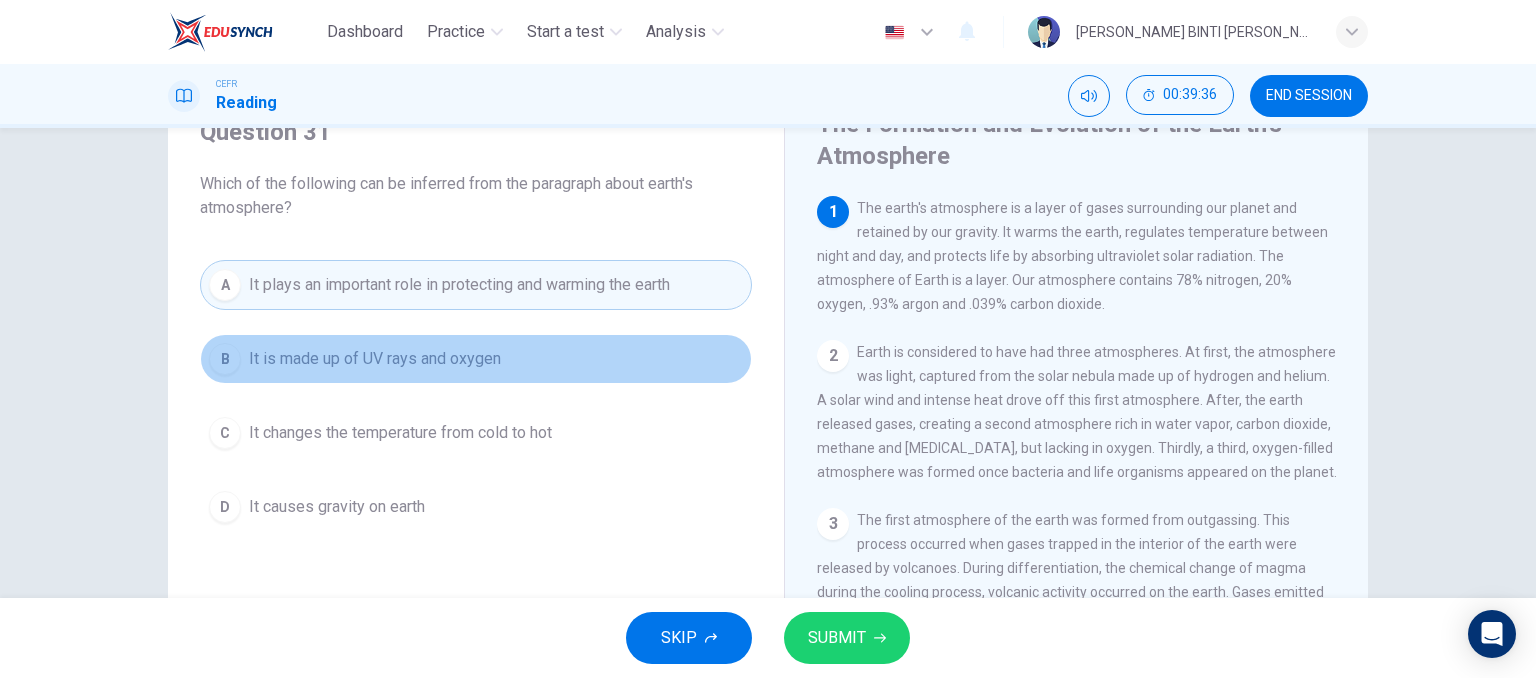 click on "It is made up of UV rays and oxygen" at bounding box center [375, 359] 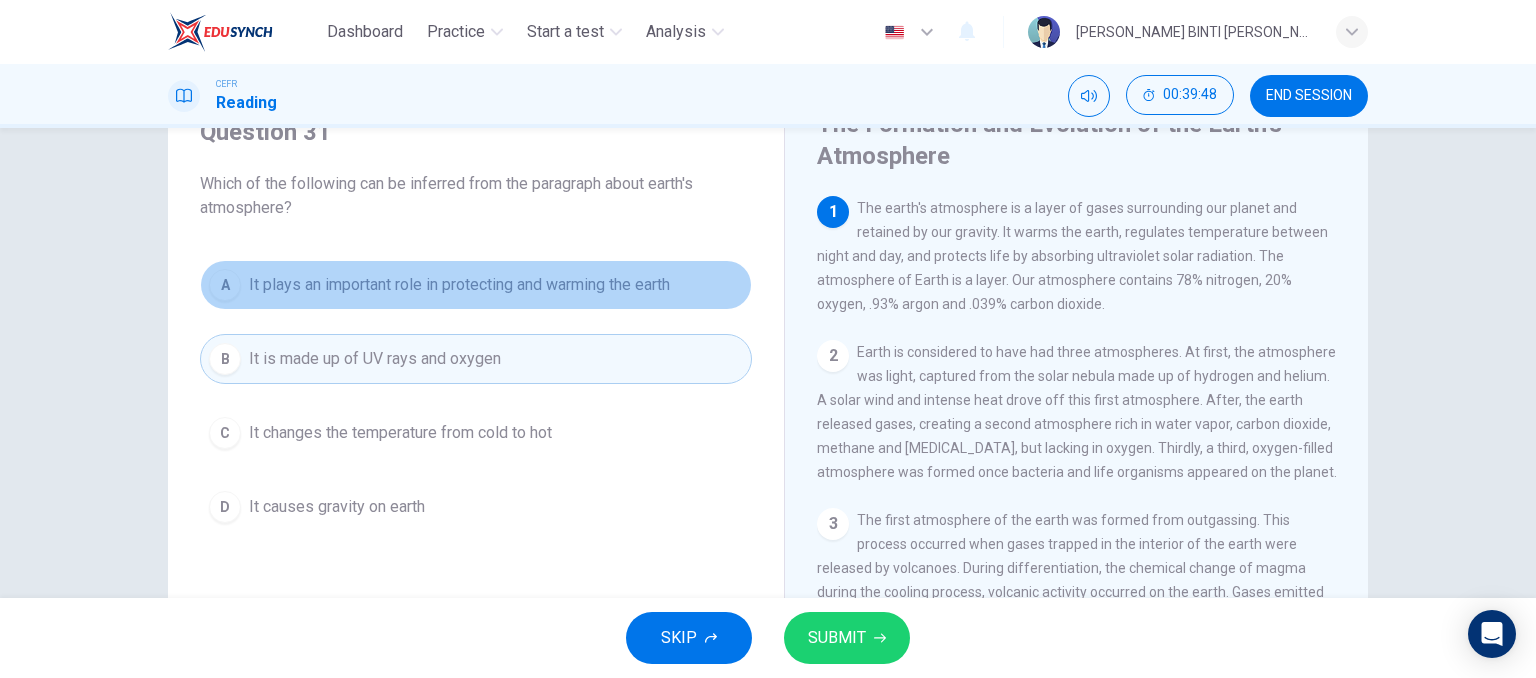 click on "A It plays an important role in protecting and warming the earth" at bounding box center (476, 285) 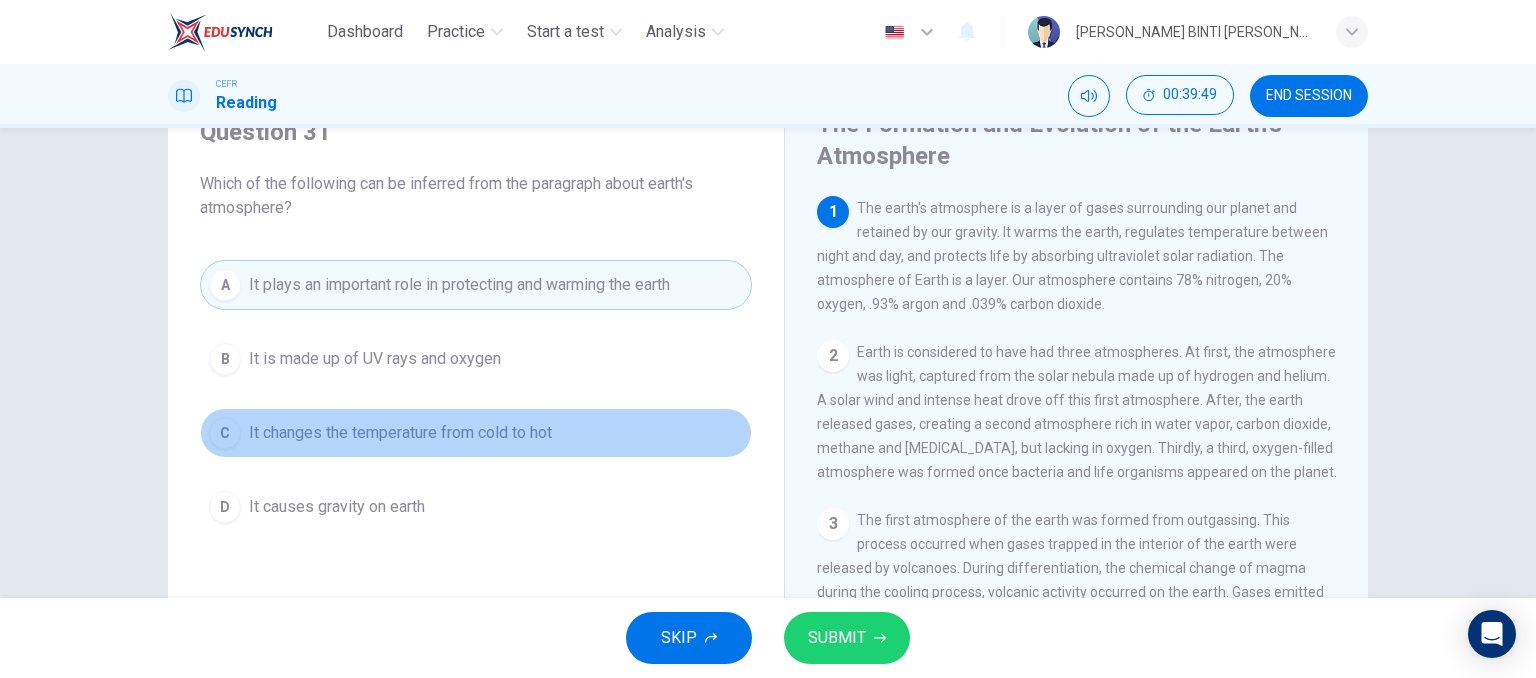 click on "It changes the temperature from cold to hot" at bounding box center (400, 433) 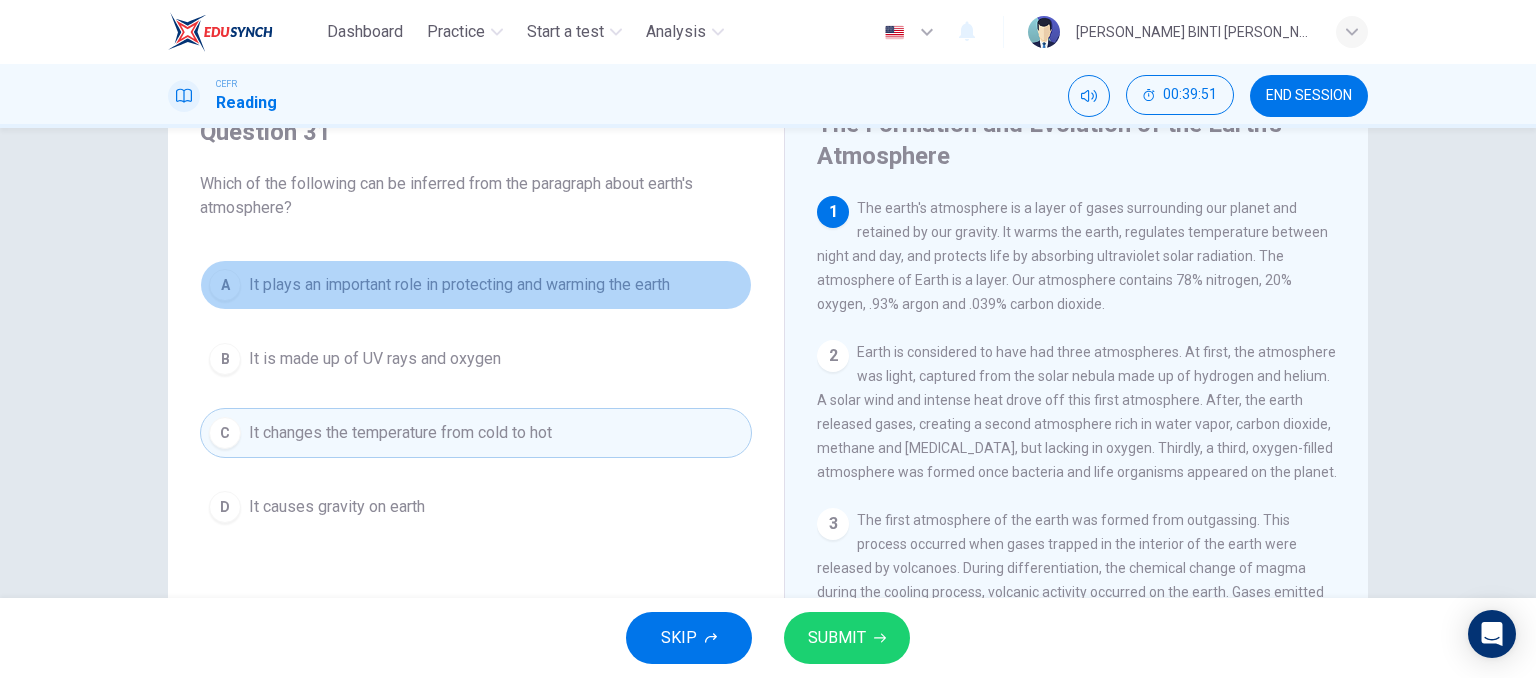 click on "It plays an important role in protecting and warming the earth" at bounding box center [459, 285] 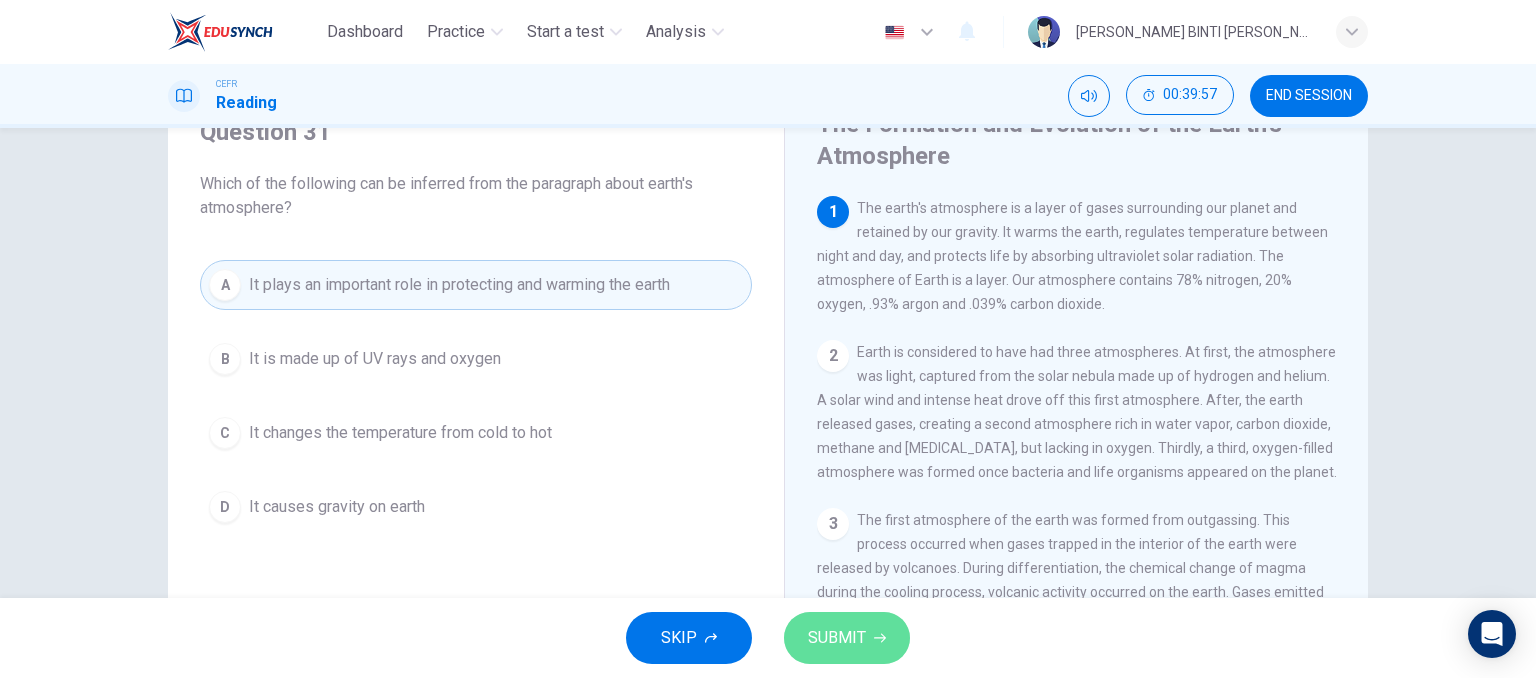 click on "SUBMIT" at bounding box center [847, 638] 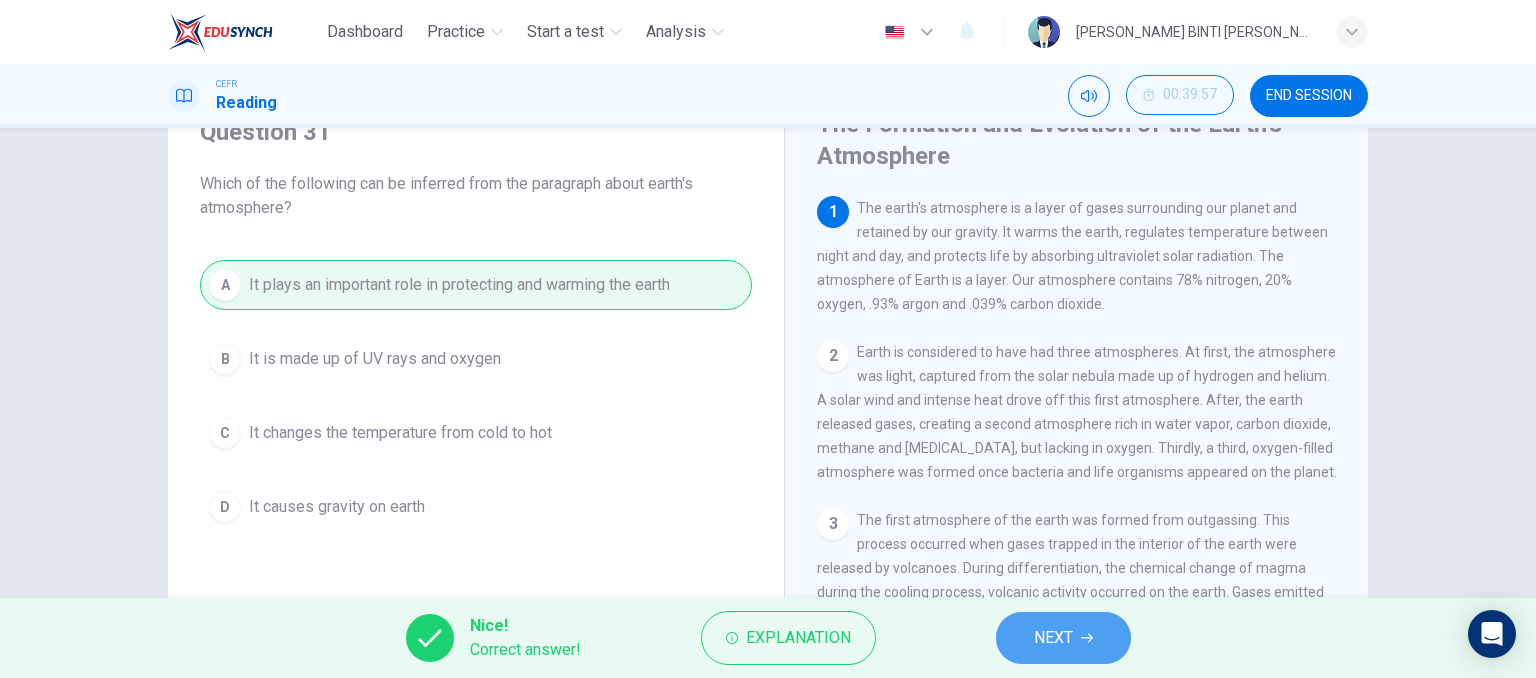 click on "NEXT" at bounding box center (1053, 638) 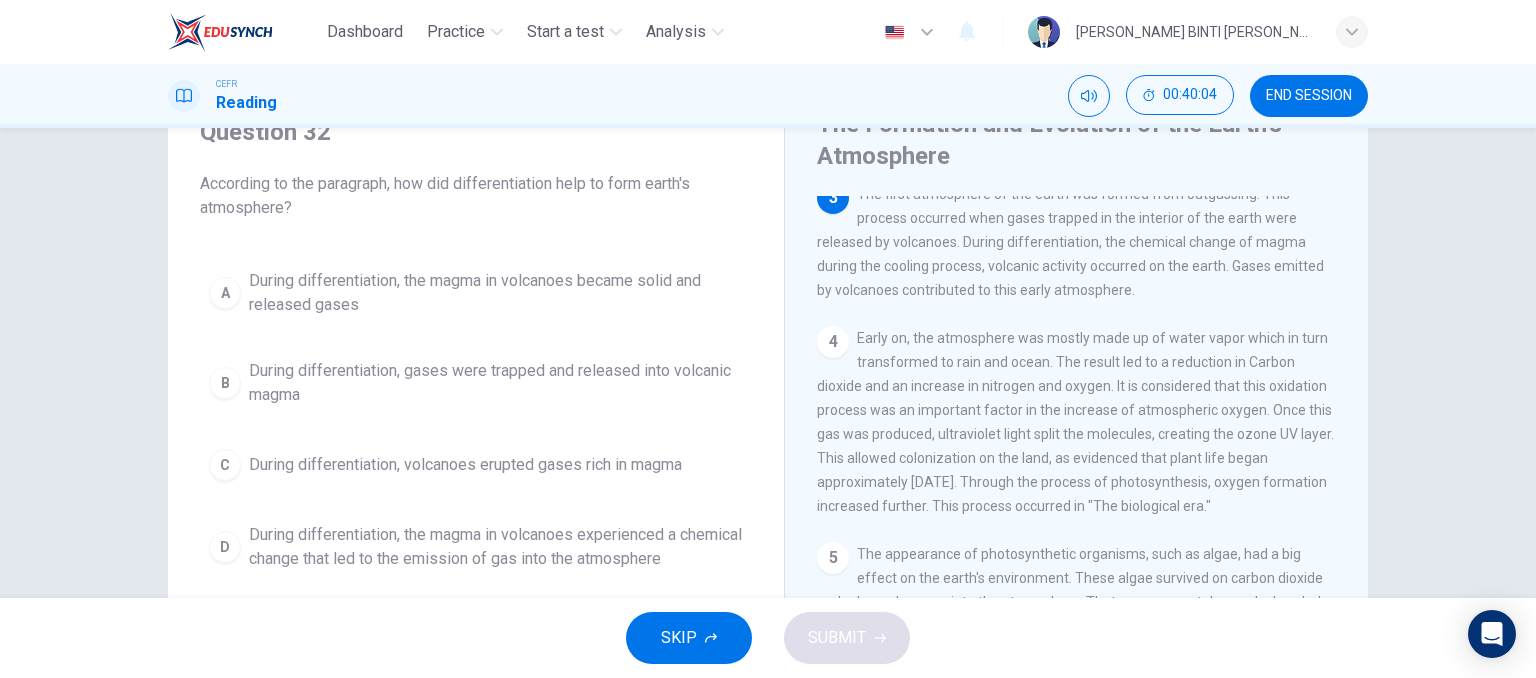 scroll, scrollTop: 316, scrollLeft: 0, axis: vertical 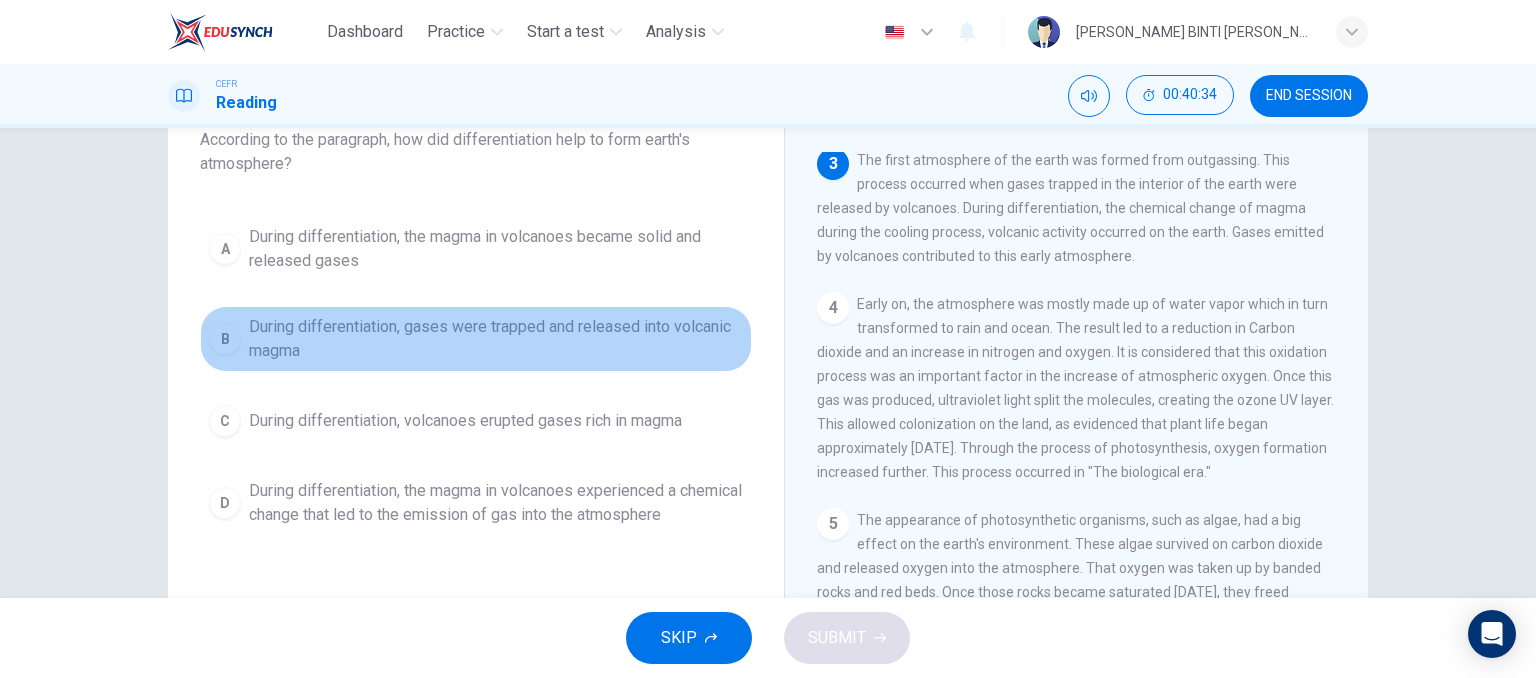 click on "During differentiation, gases were trapped and released into volcanic magma" at bounding box center [496, 339] 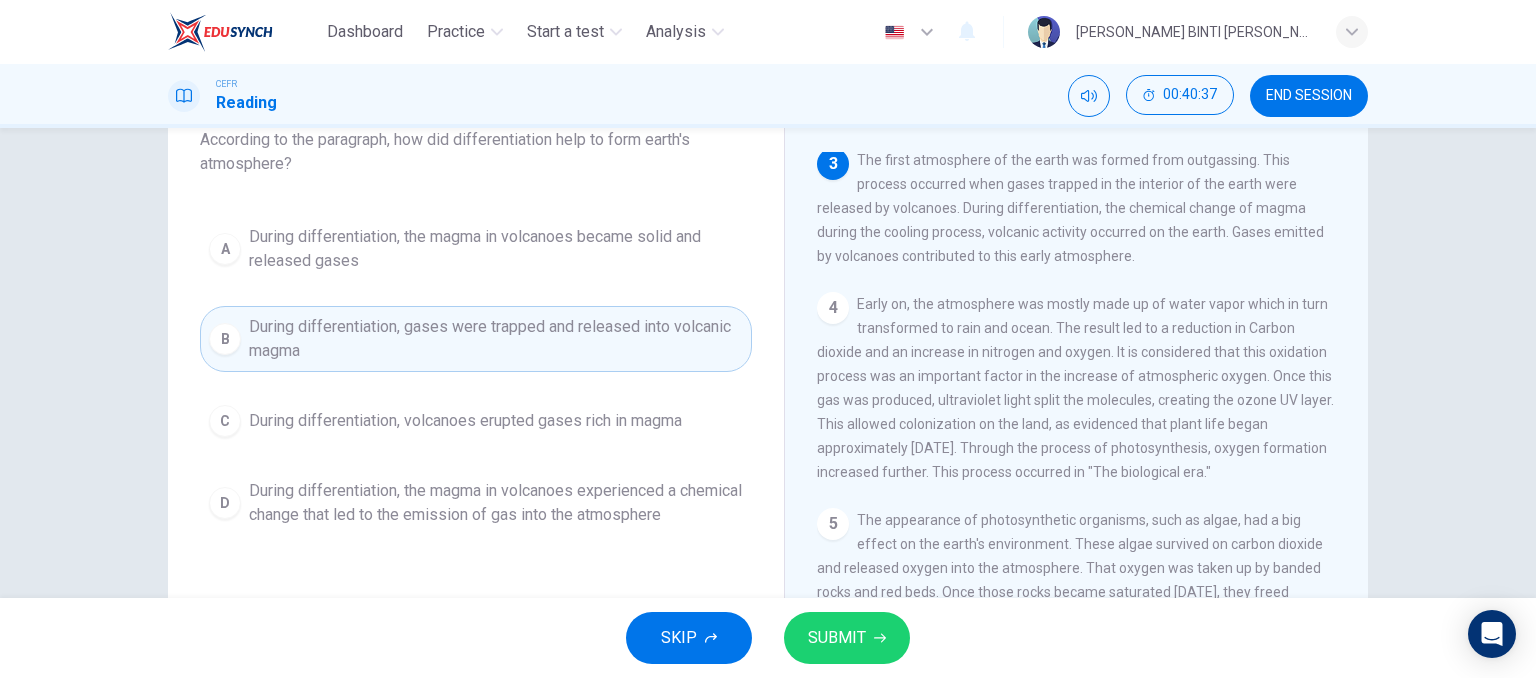 click on "During differentiation, volcanoes erupted gases rich in magma" at bounding box center (465, 421) 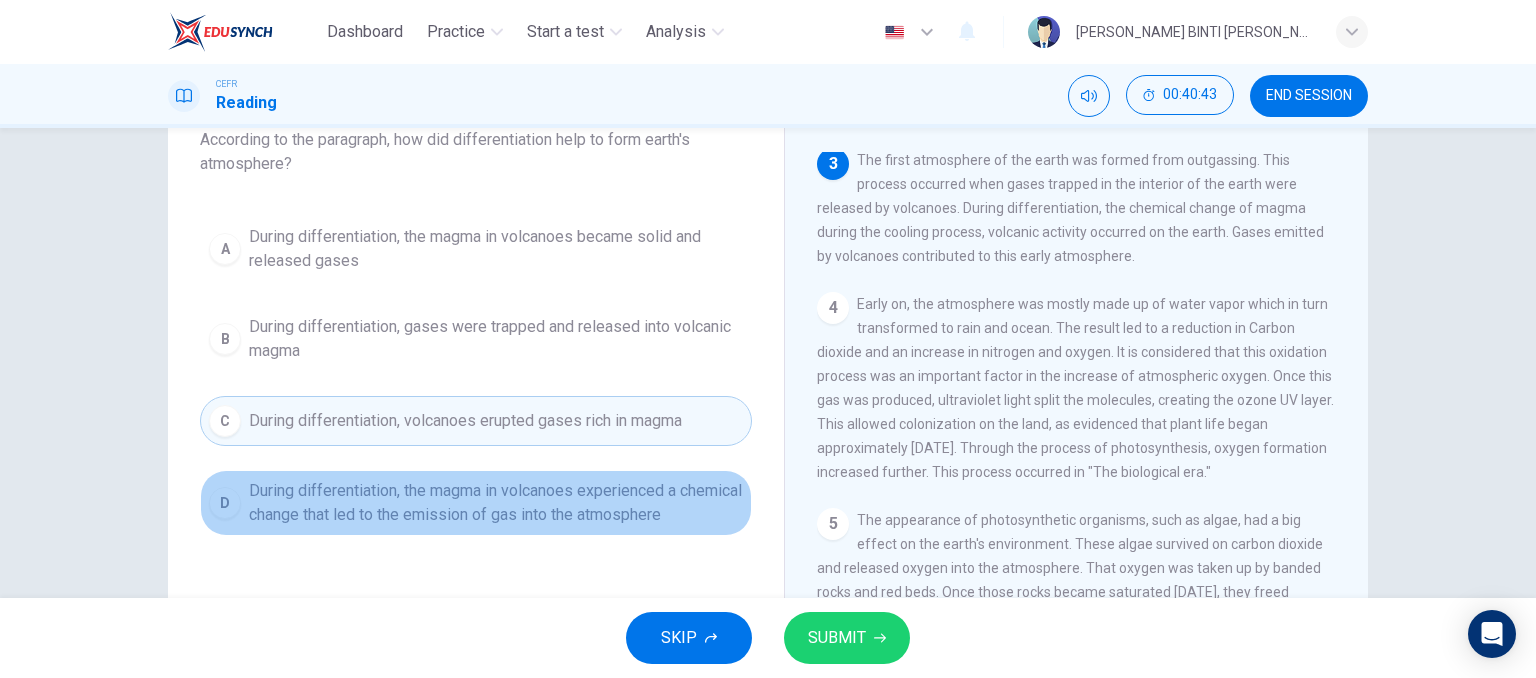 click on "During differentiation, the magma in volcanoes experienced a chemical change that led to the emission of gas into the atmosphere" at bounding box center (496, 503) 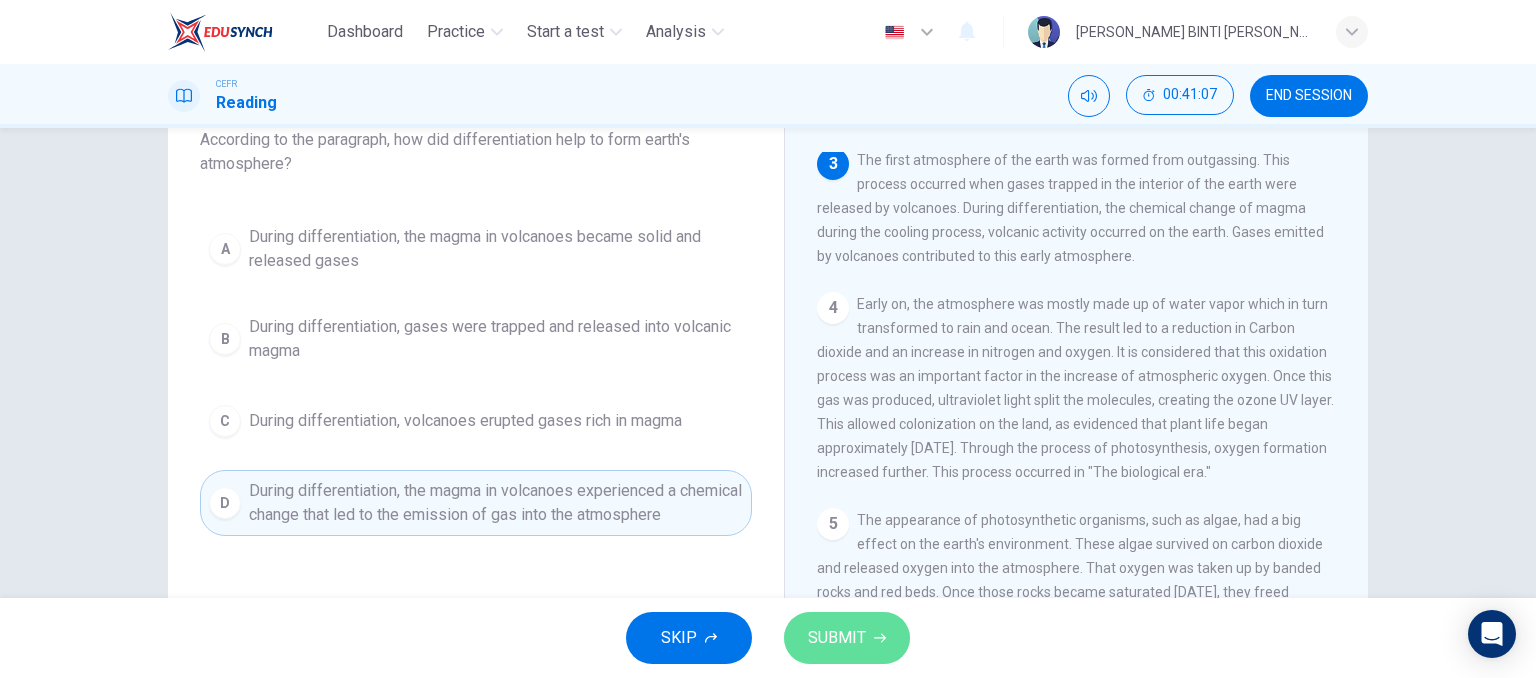 click 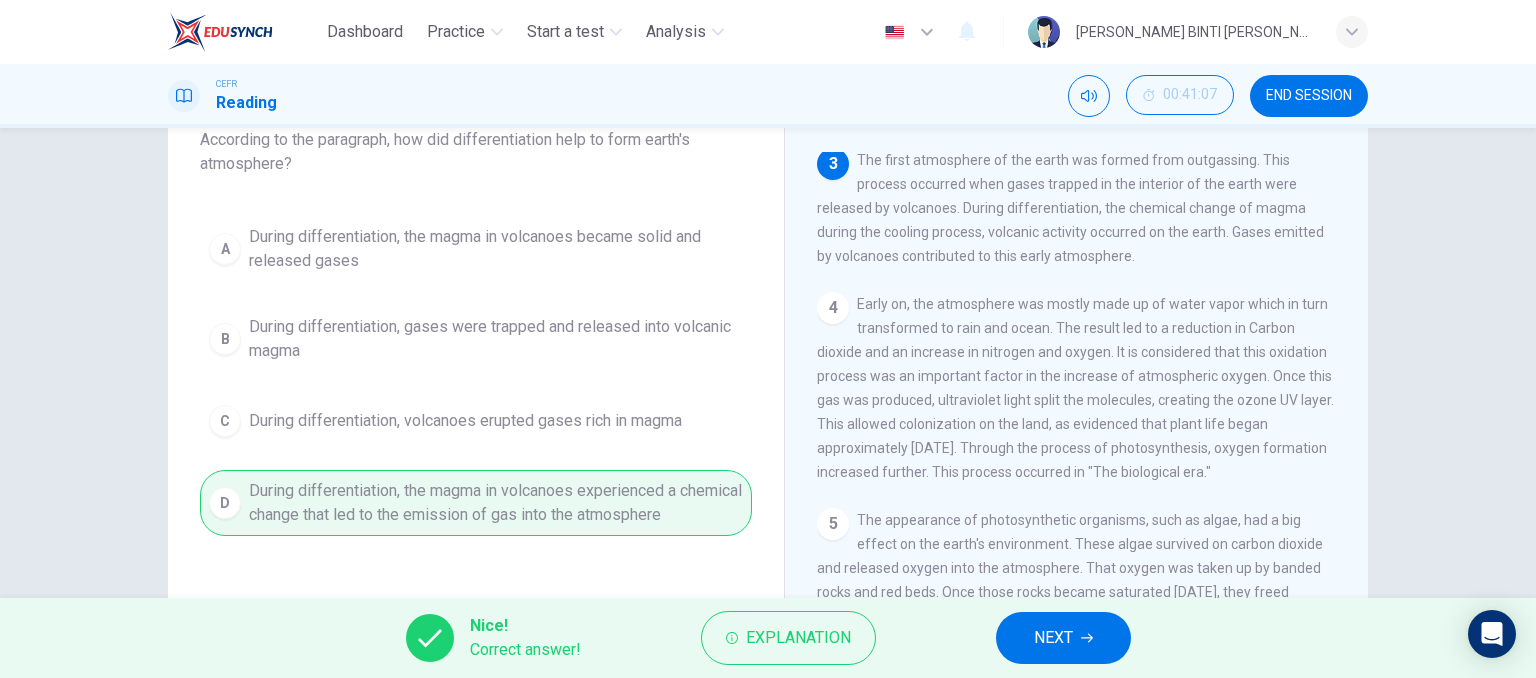 click on "NEXT" at bounding box center [1063, 638] 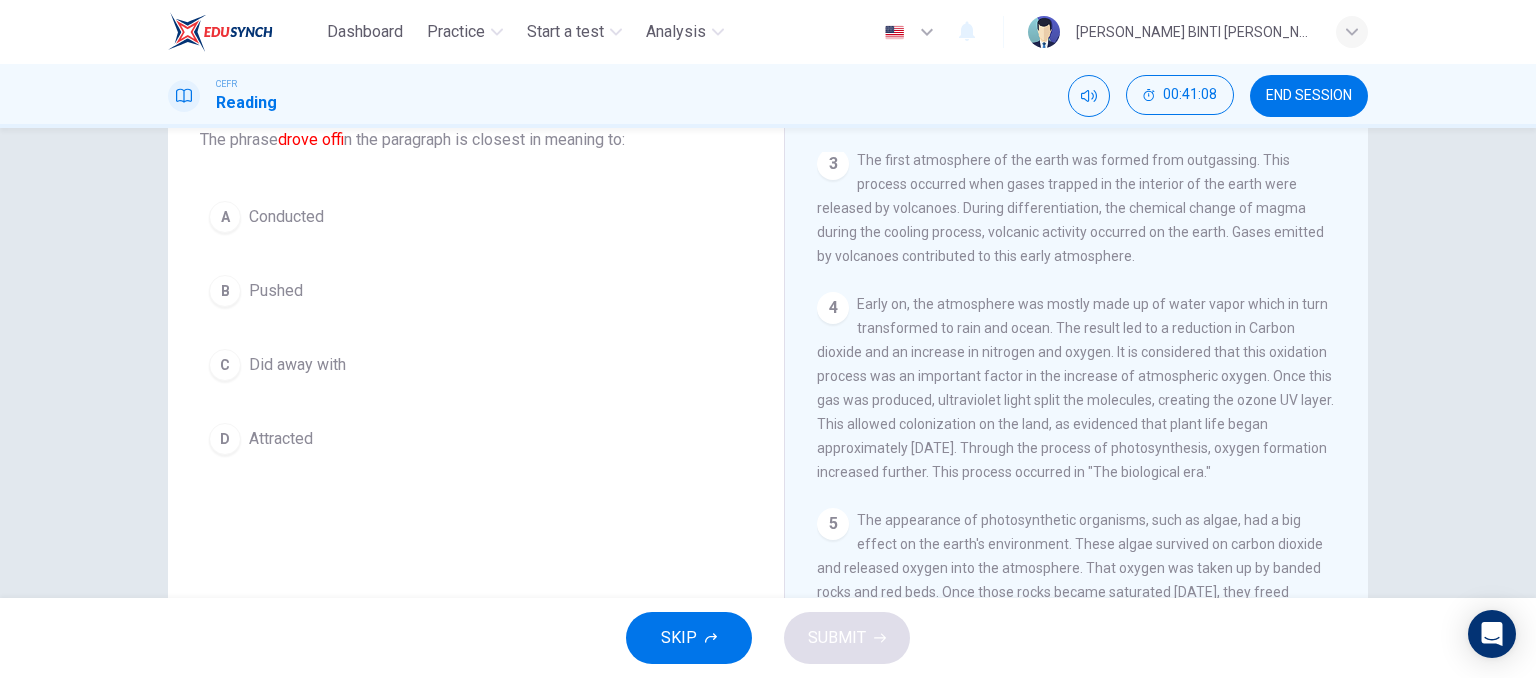scroll, scrollTop: 701, scrollLeft: 0, axis: vertical 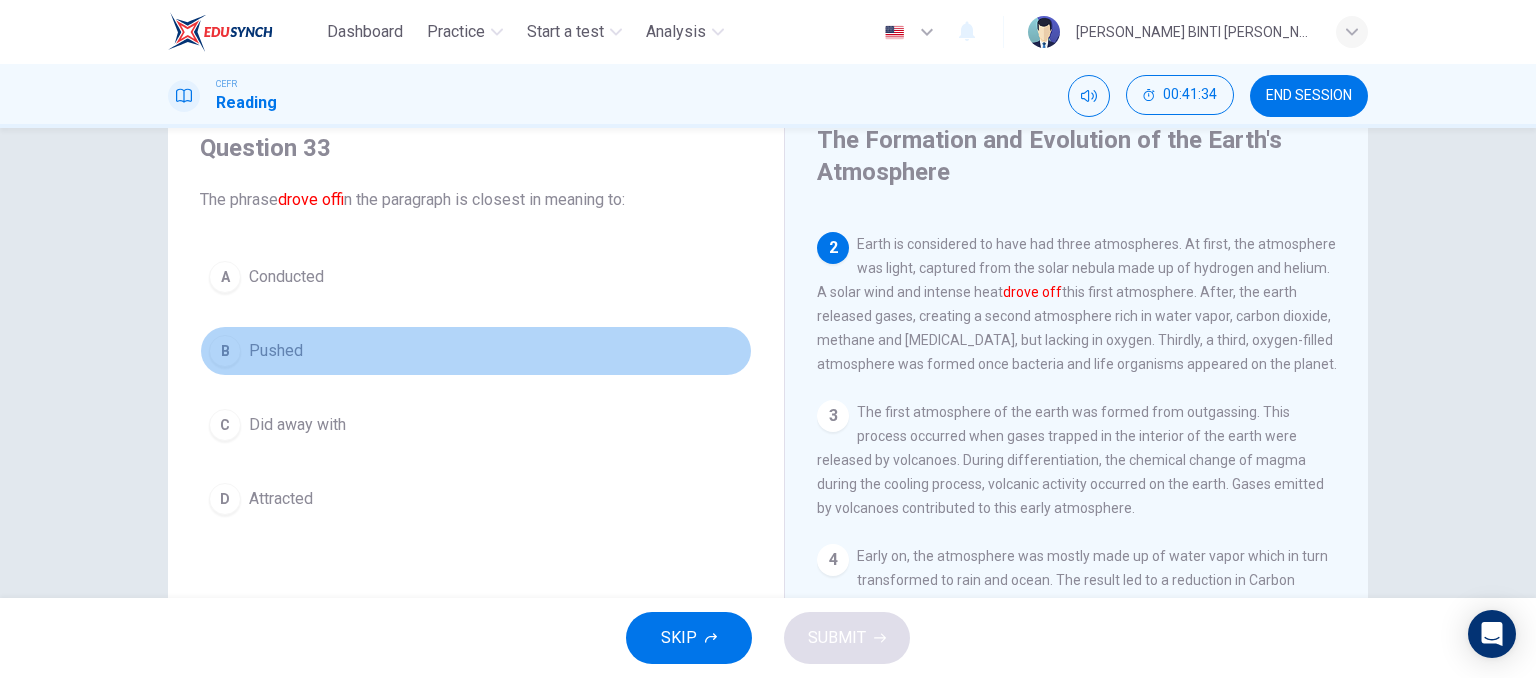 click on "B Pushed" at bounding box center [476, 351] 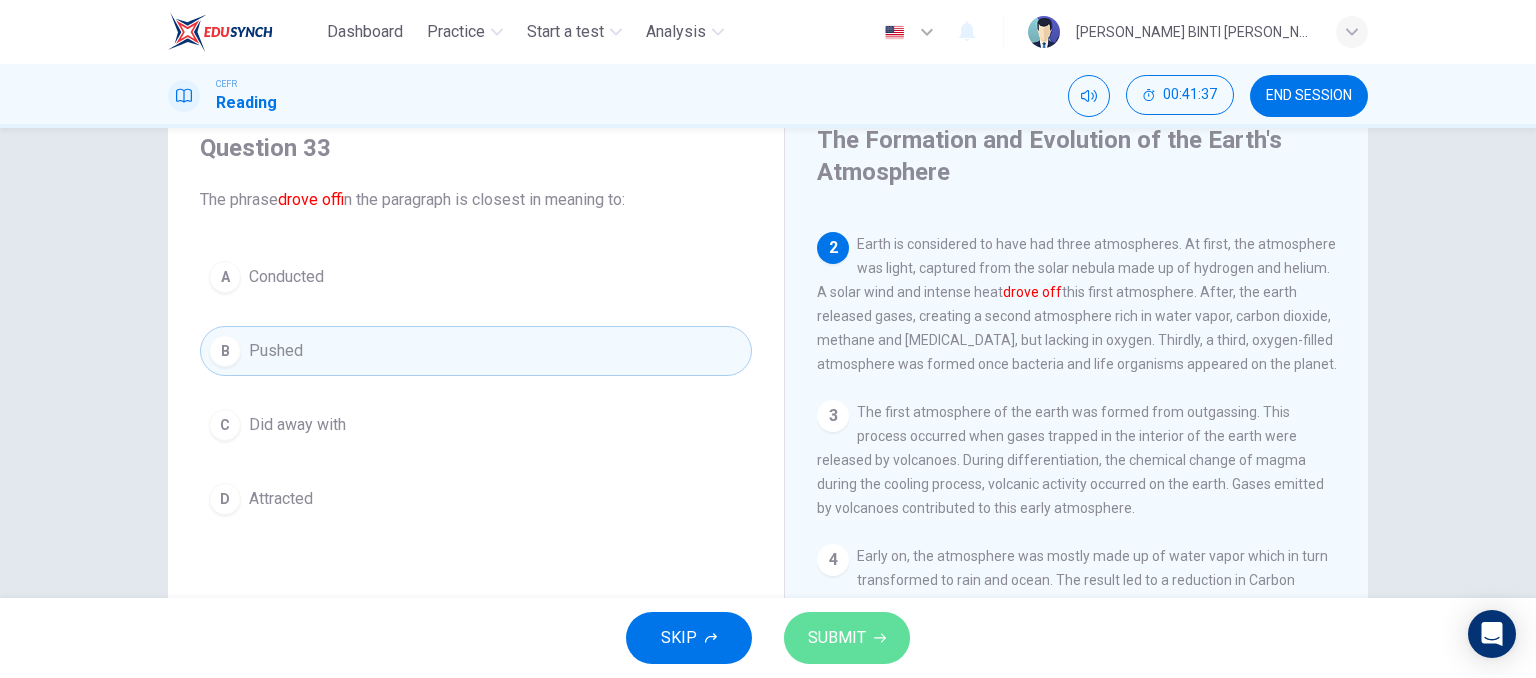 click on "SUBMIT" at bounding box center (847, 638) 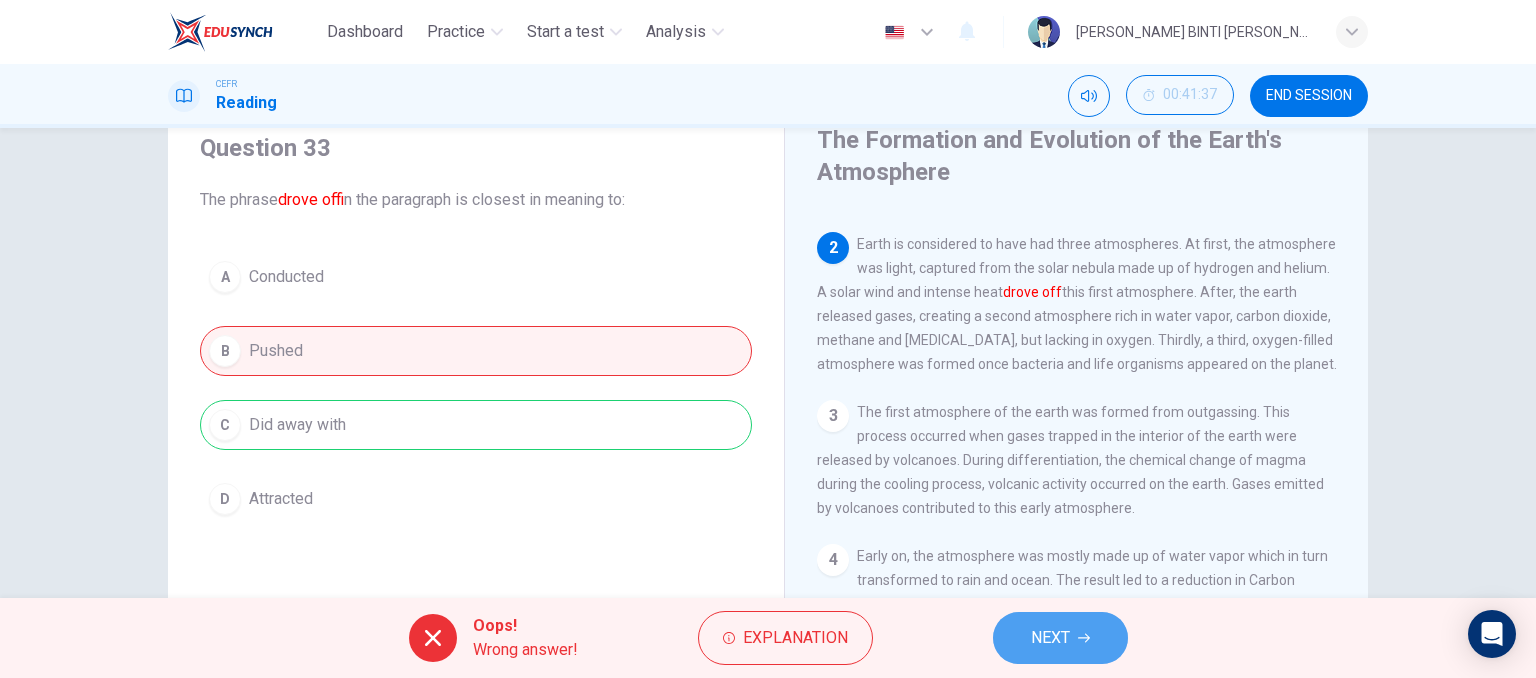 click on "NEXT" at bounding box center (1050, 638) 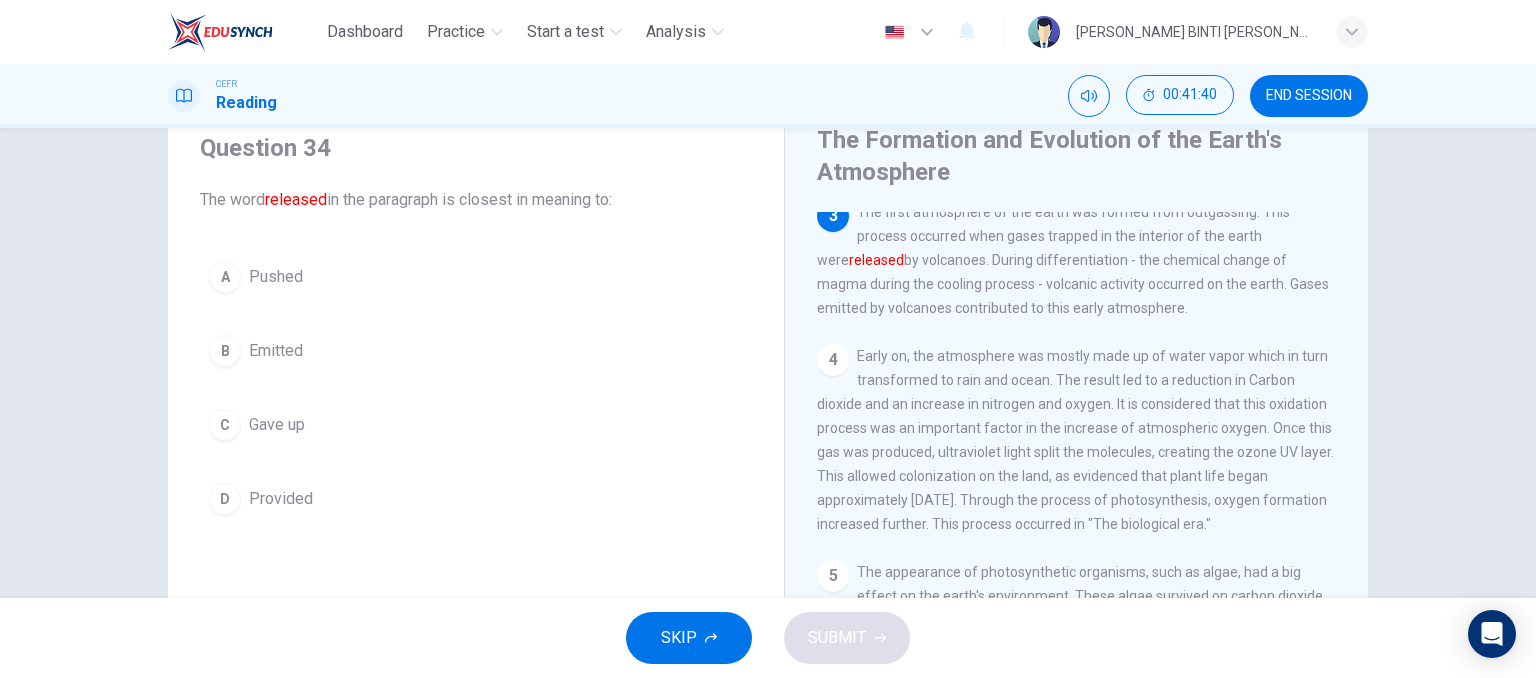 scroll, scrollTop: 326, scrollLeft: 0, axis: vertical 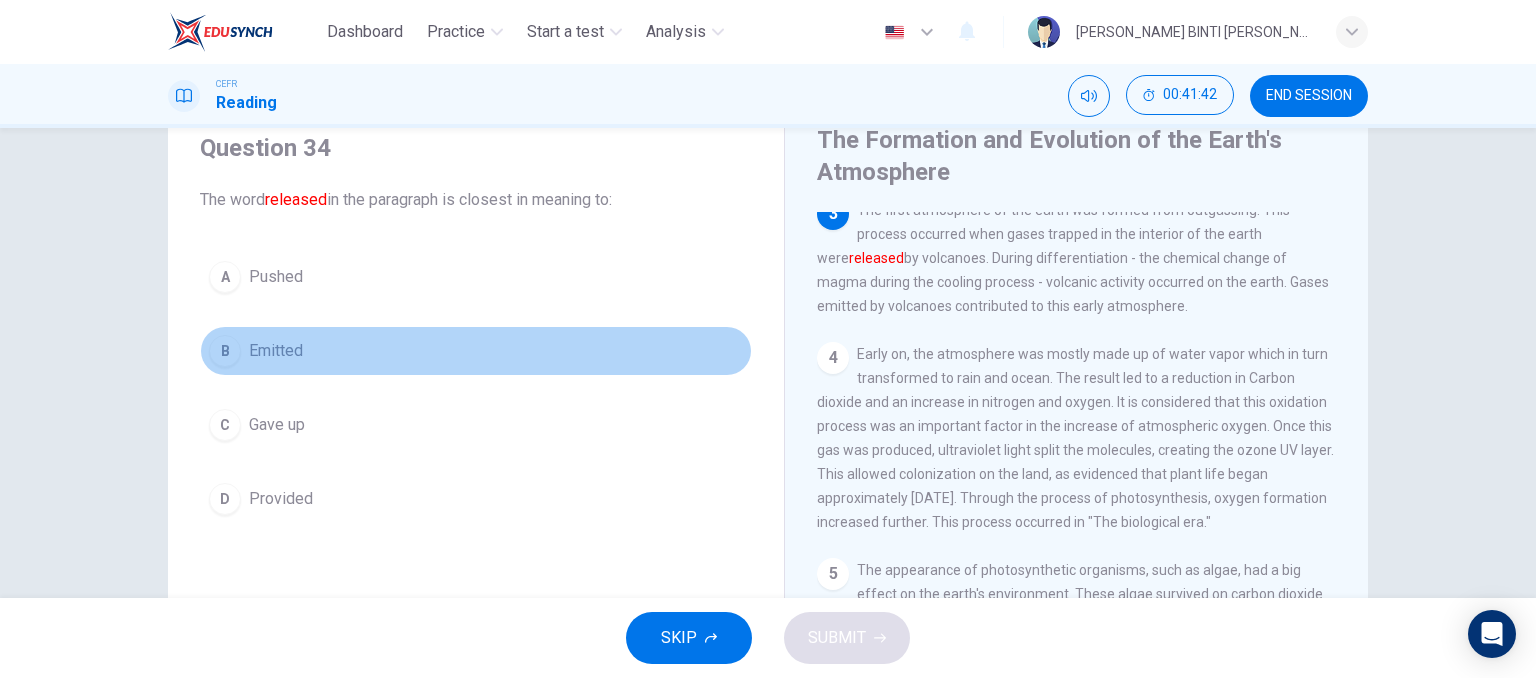 click on "B Emitted" at bounding box center [476, 351] 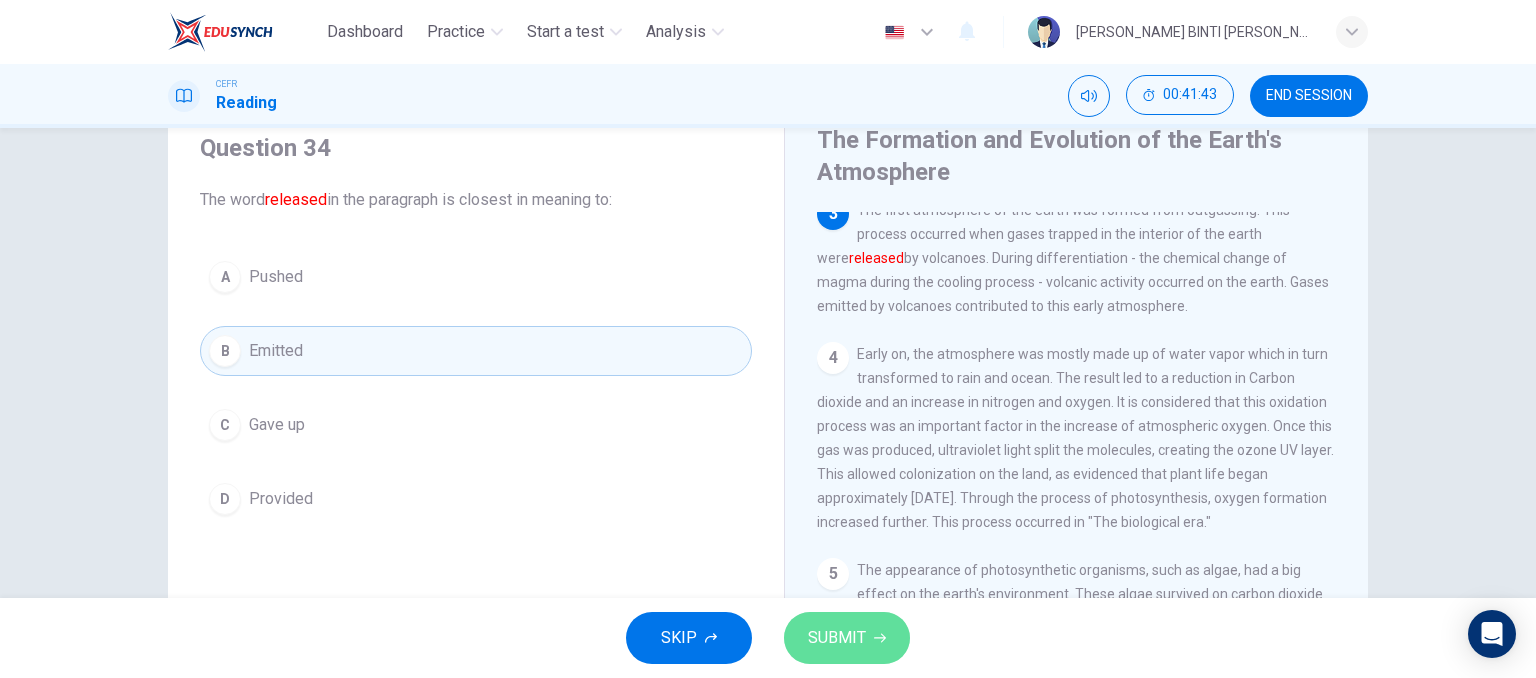 click on "SUBMIT" at bounding box center [847, 638] 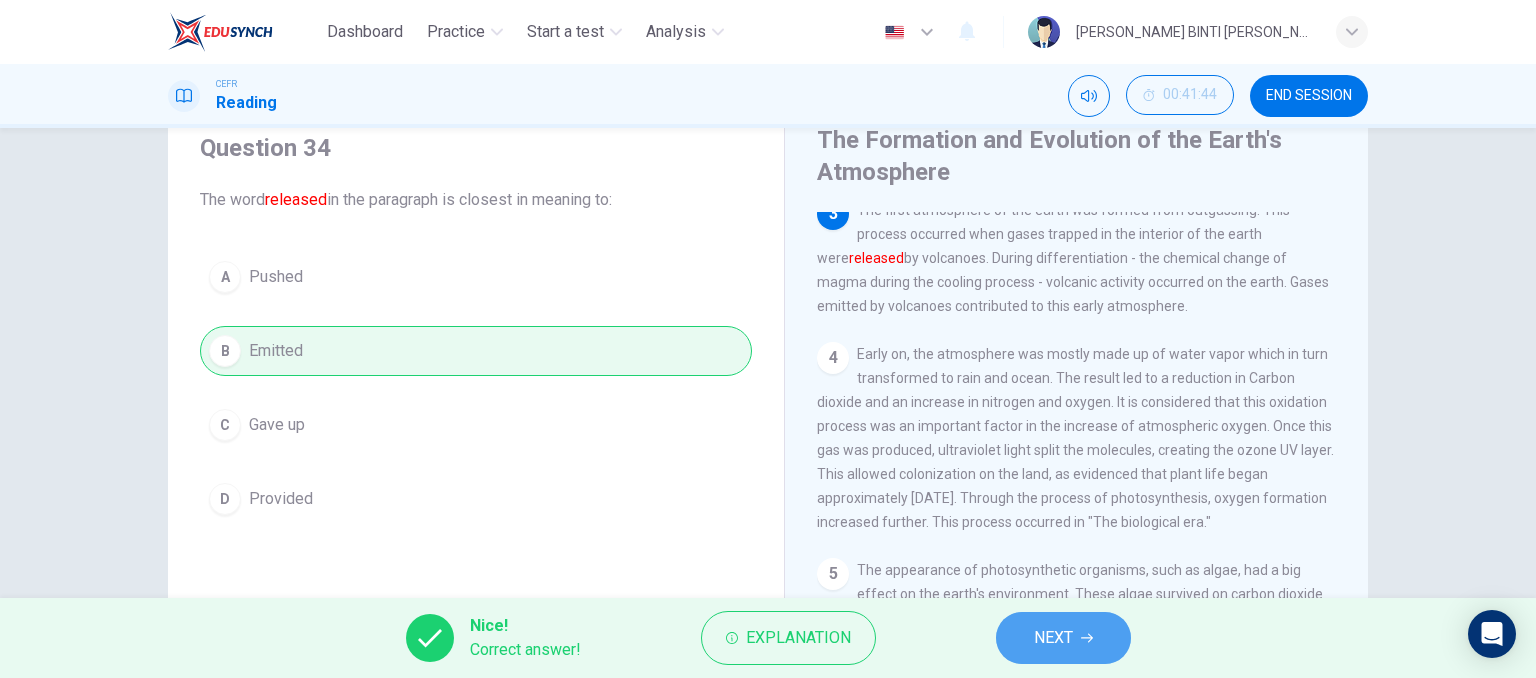 click on "NEXT" at bounding box center [1053, 638] 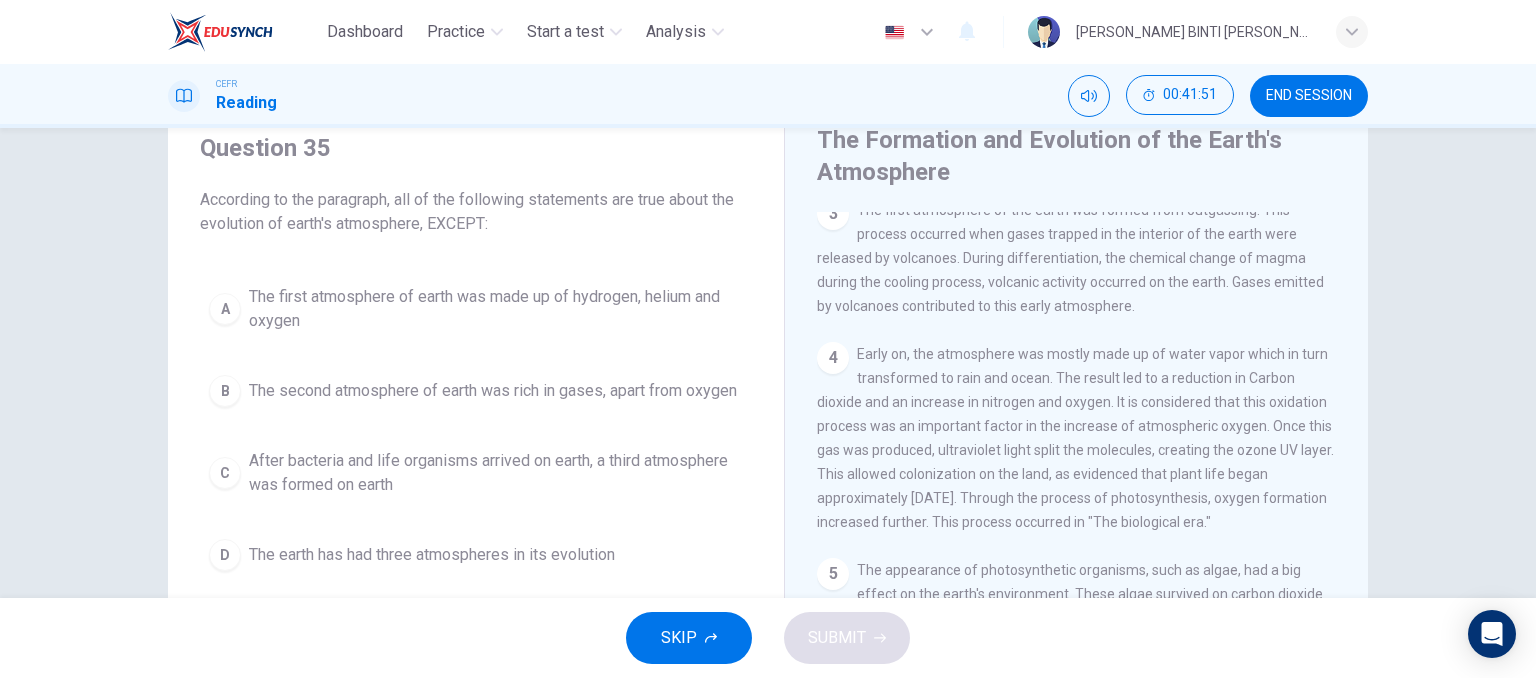 scroll, scrollTop: 701, scrollLeft: 0, axis: vertical 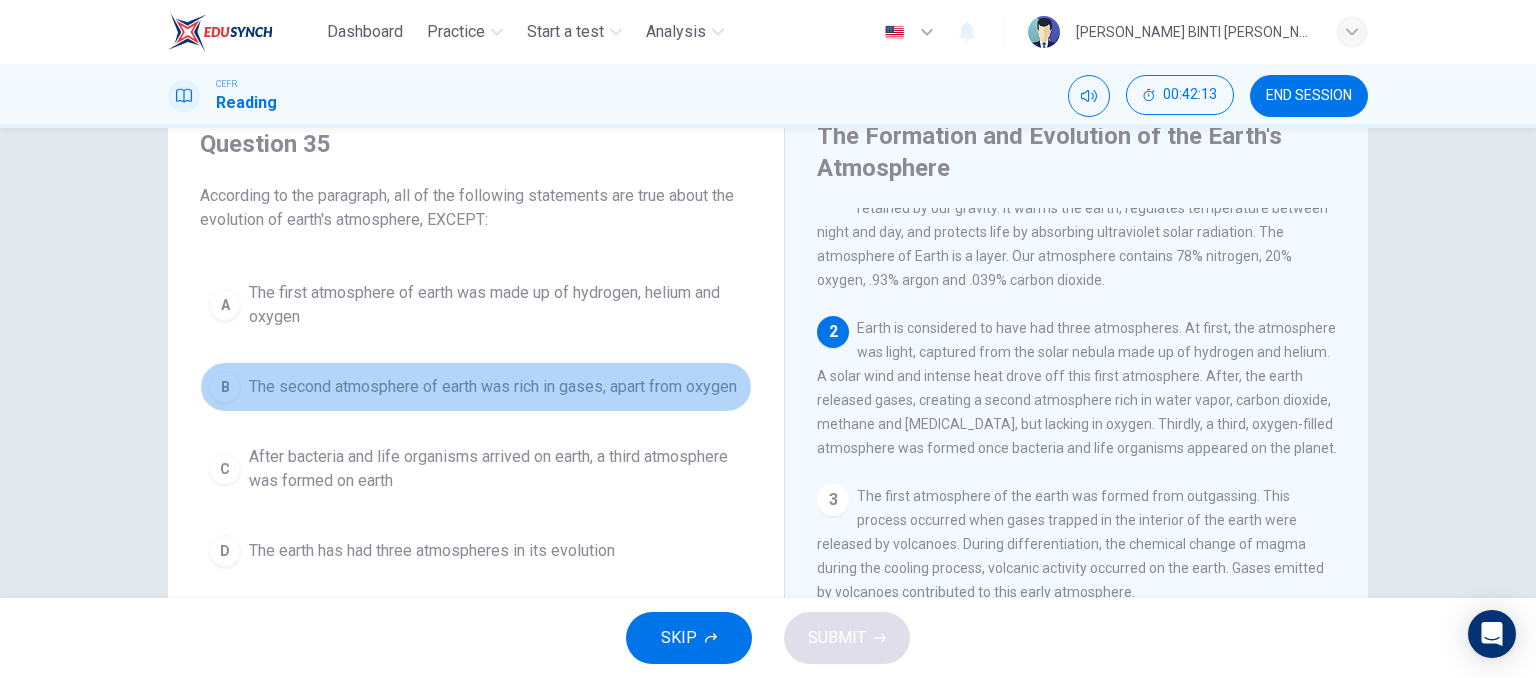 click on "The second atmosphere of earth was rich in gases, apart from oxygen" at bounding box center (493, 387) 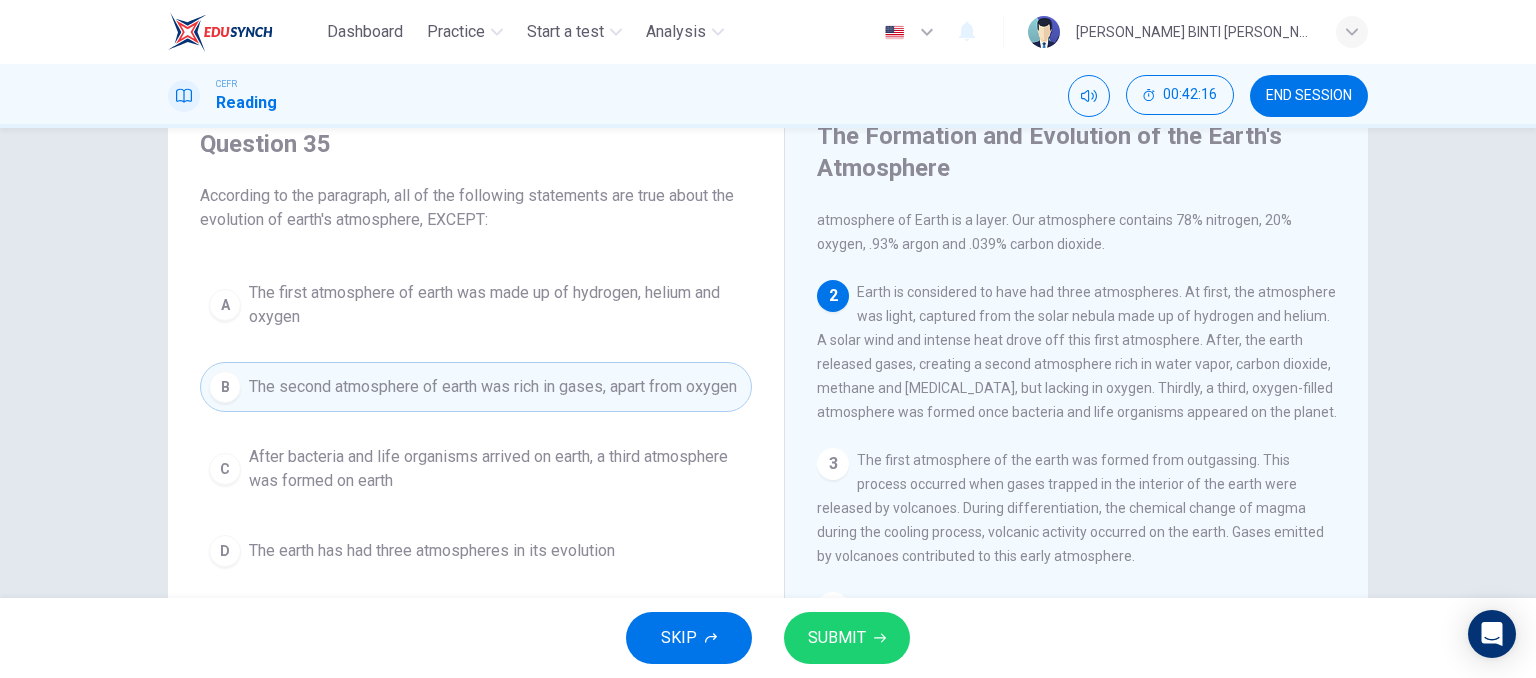 scroll, scrollTop: 76, scrollLeft: 0, axis: vertical 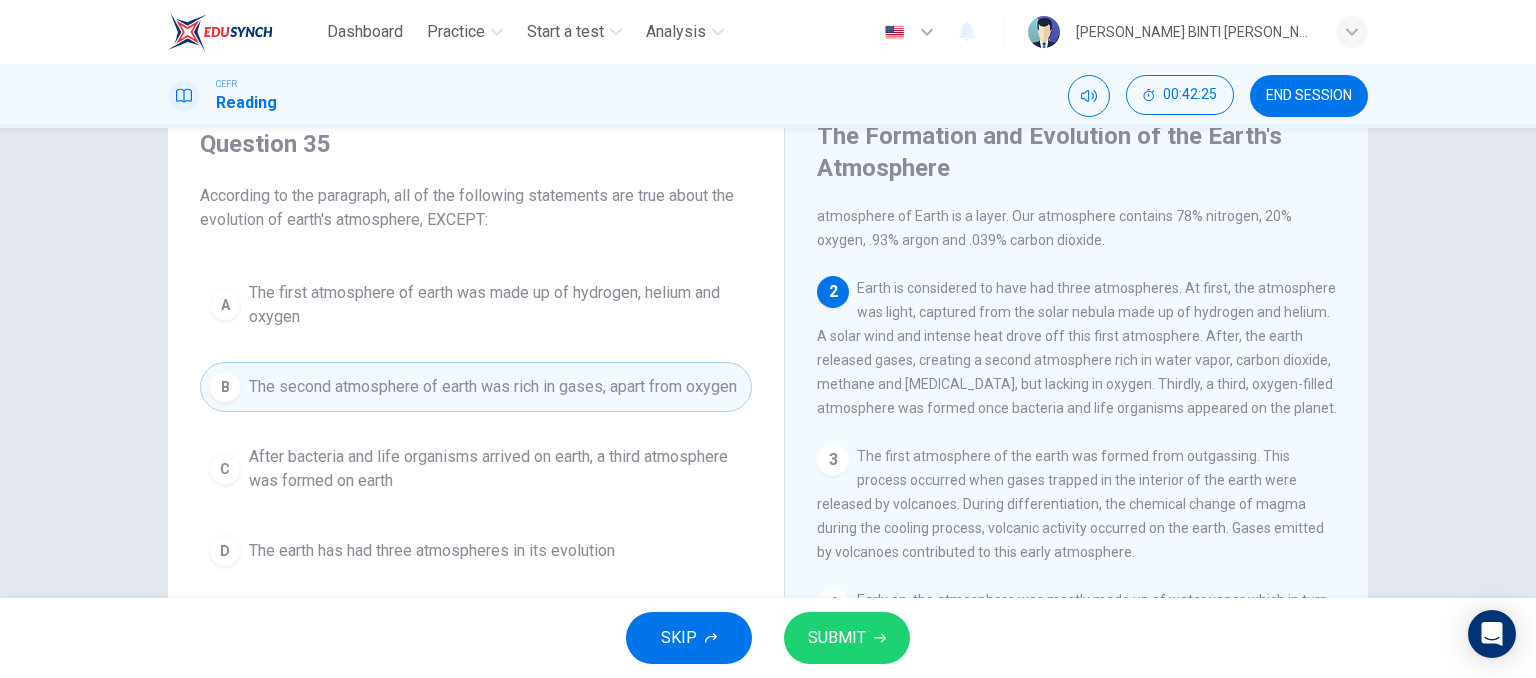 drag, startPoint x: 959, startPoint y: 372, endPoint x: 1133, endPoint y: 365, distance: 174.14075 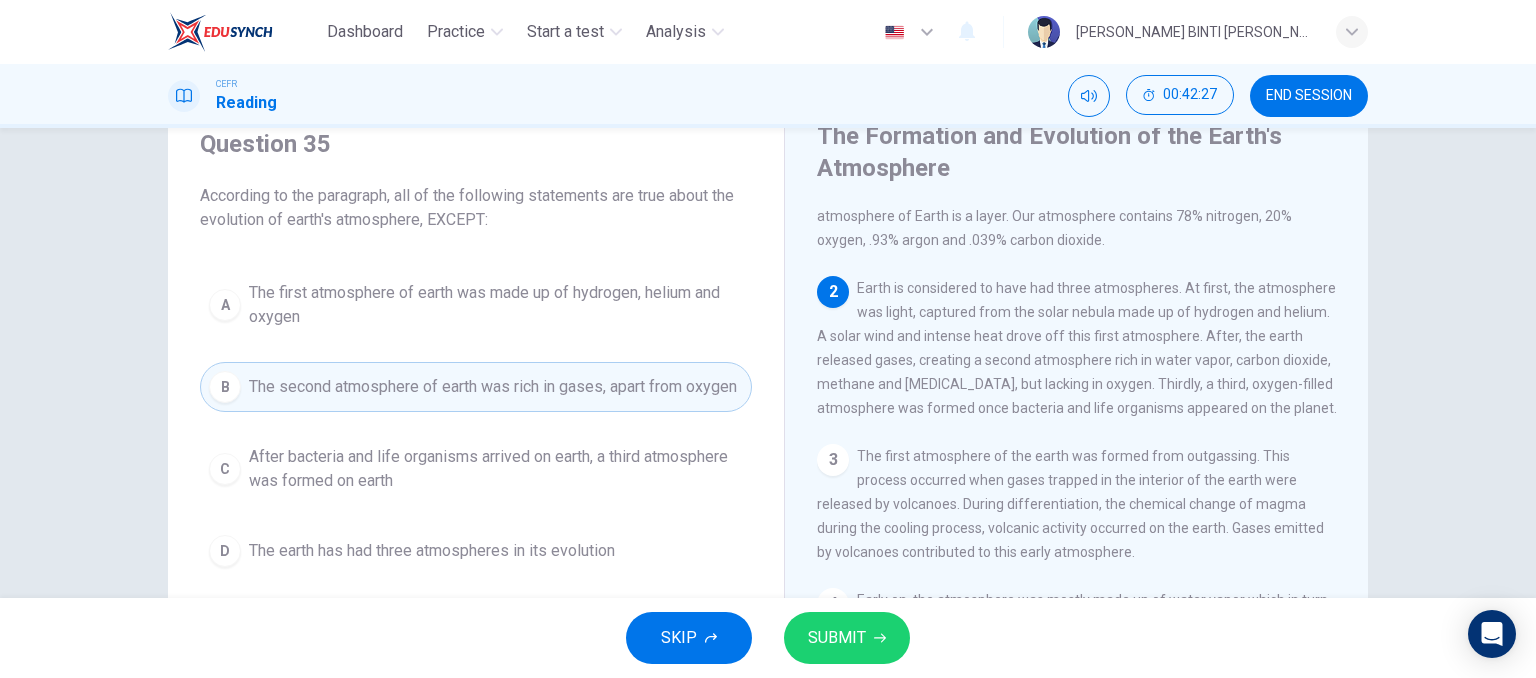click on "Earth is considered to have had three atmospheres. At first, the atmosphere was light, captured from the solar nebula made up of hydrogen and helium. A solar wind and intense heat drove off this first atmosphere. After, the earth released gases, creating a second atmosphere rich in water vapor, carbon dioxide, methane and [MEDICAL_DATA], but lacking in oxygen. Thirdly, a third, oxygen-filled atmosphere was formed once bacteria and life organisms appeared on the planet." at bounding box center [1077, 348] 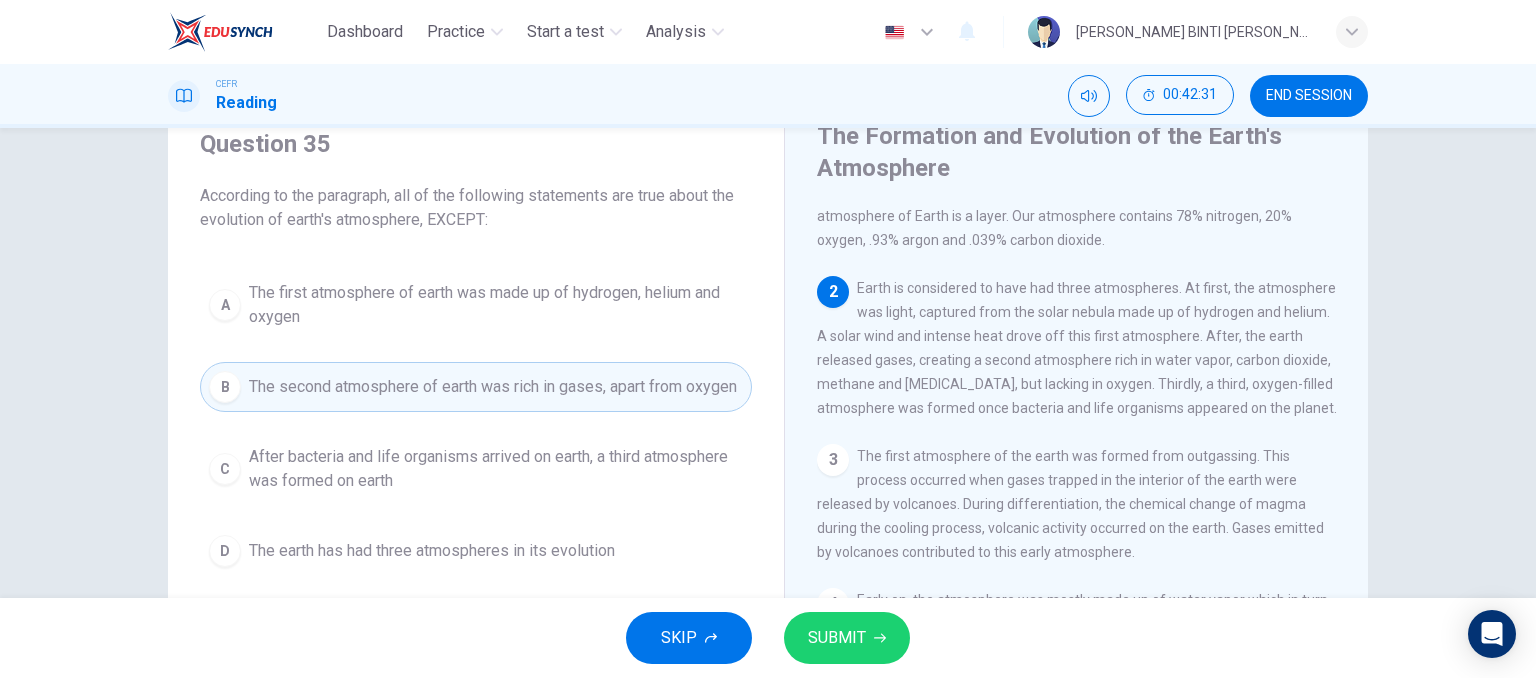 drag, startPoint x: 1026, startPoint y: 396, endPoint x: 1112, endPoint y: 399, distance: 86.05231 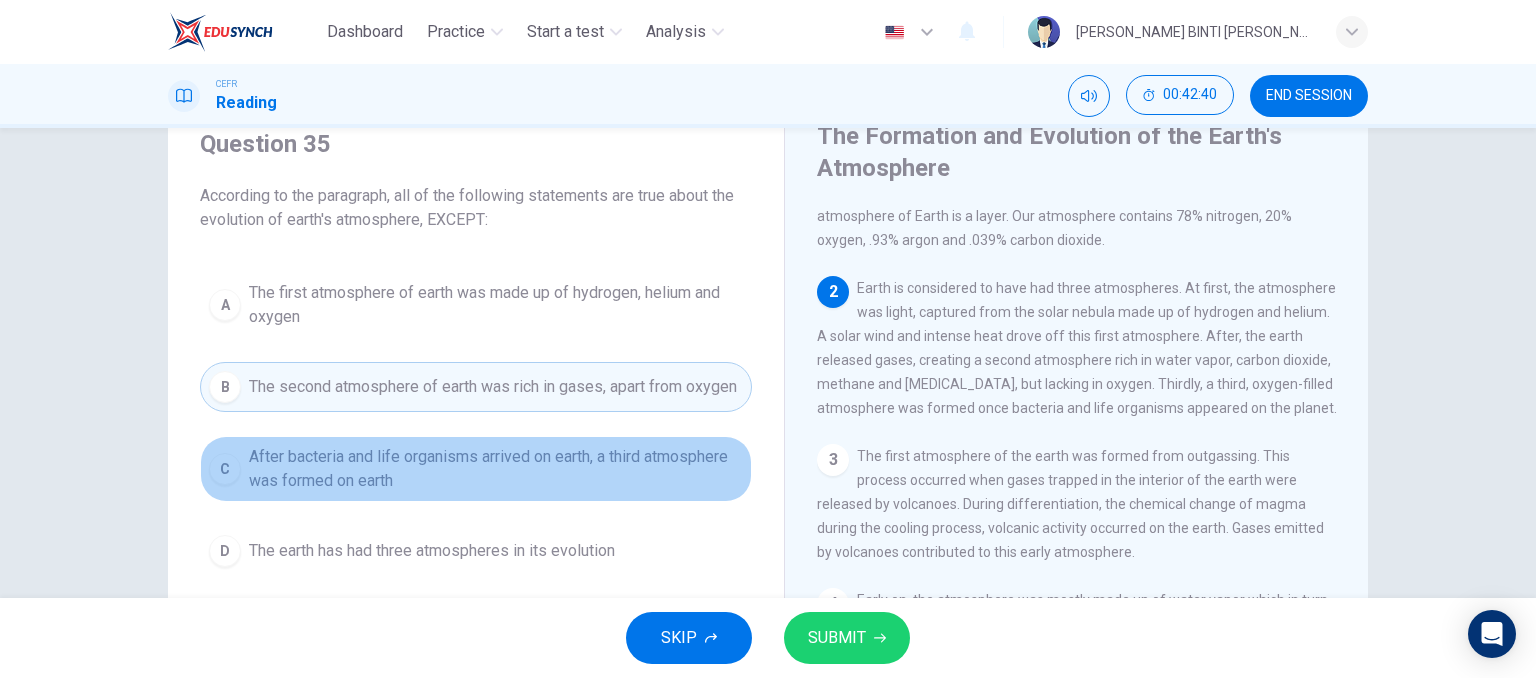 click on "After bacteria and life organisms arrived on earth, a third atmosphere was formed on earth" at bounding box center [496, 469] 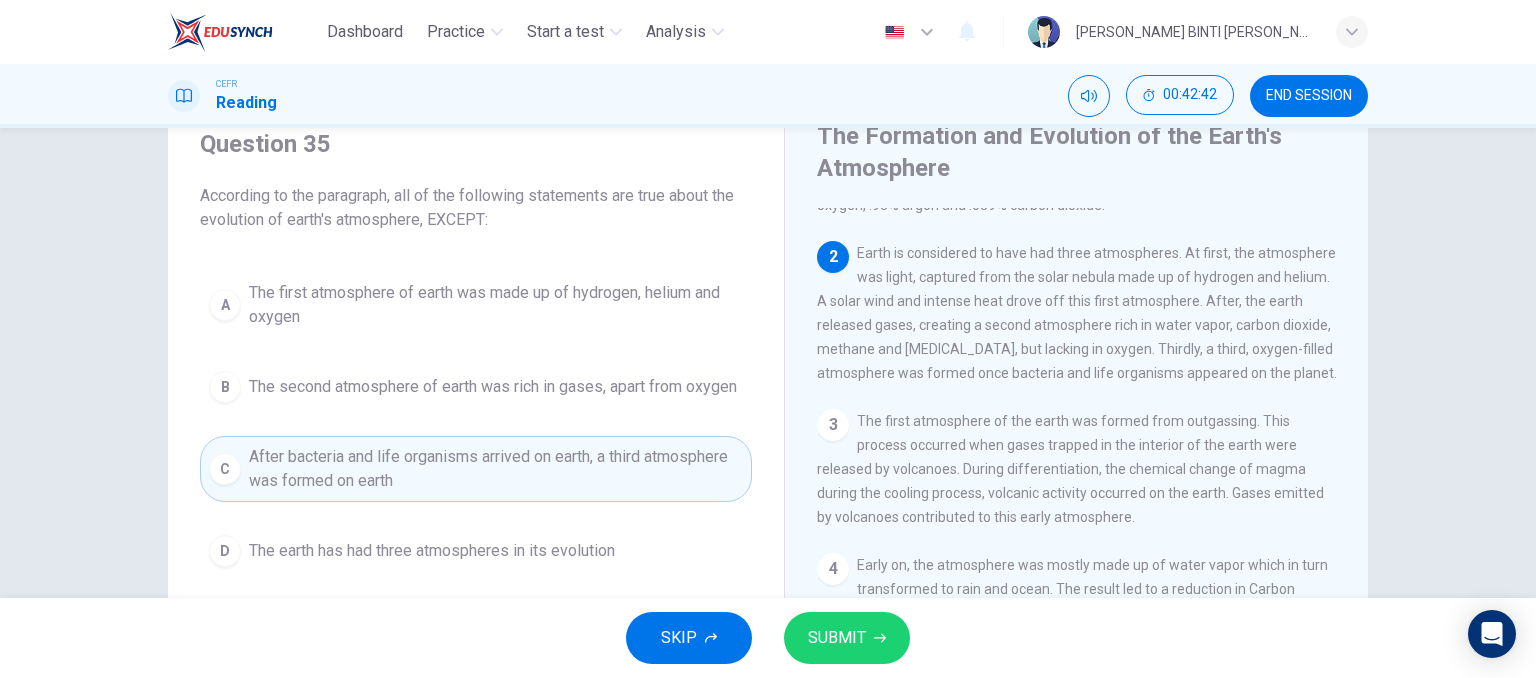 scroll, scrollTop: 66, scrollLeft: 0, axis: vertical 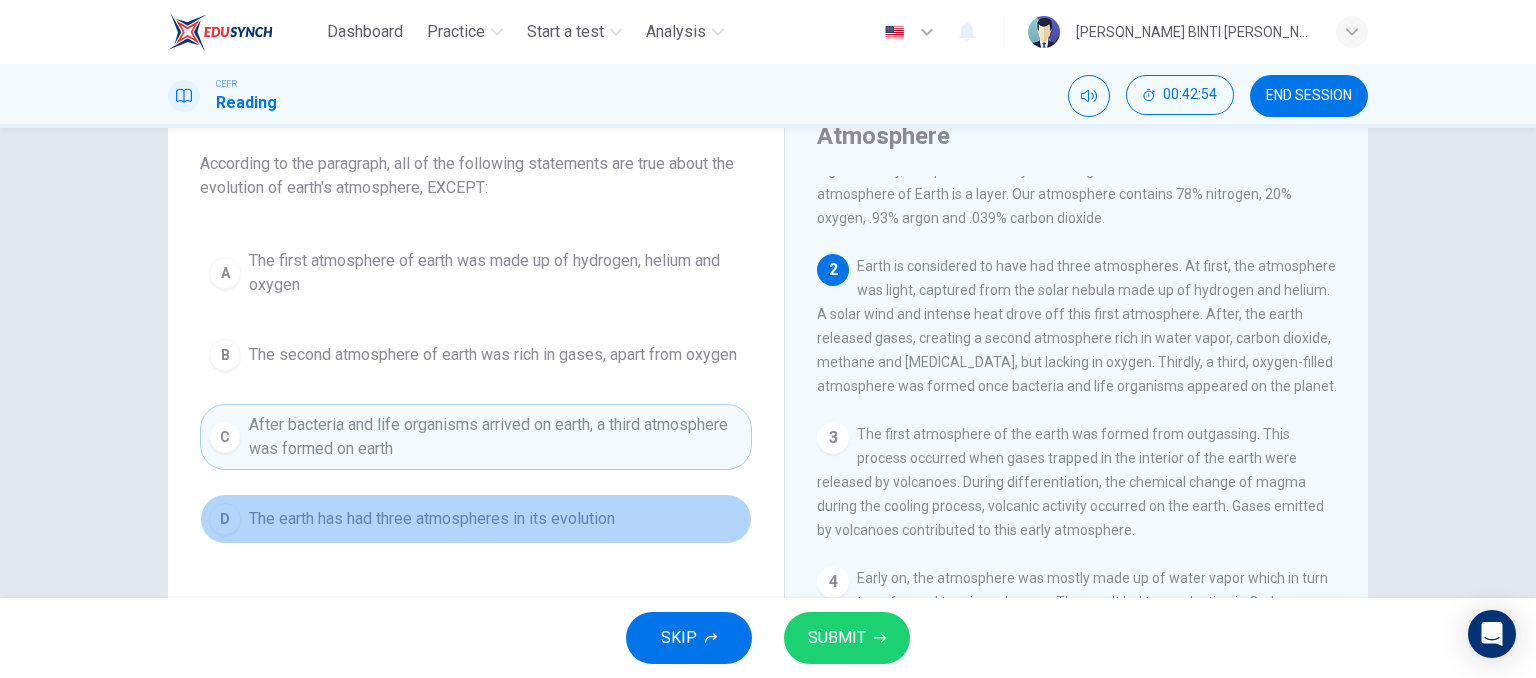 click on "D The earth has had three atmospheres in its evolution" at bounding box center [476, 519] 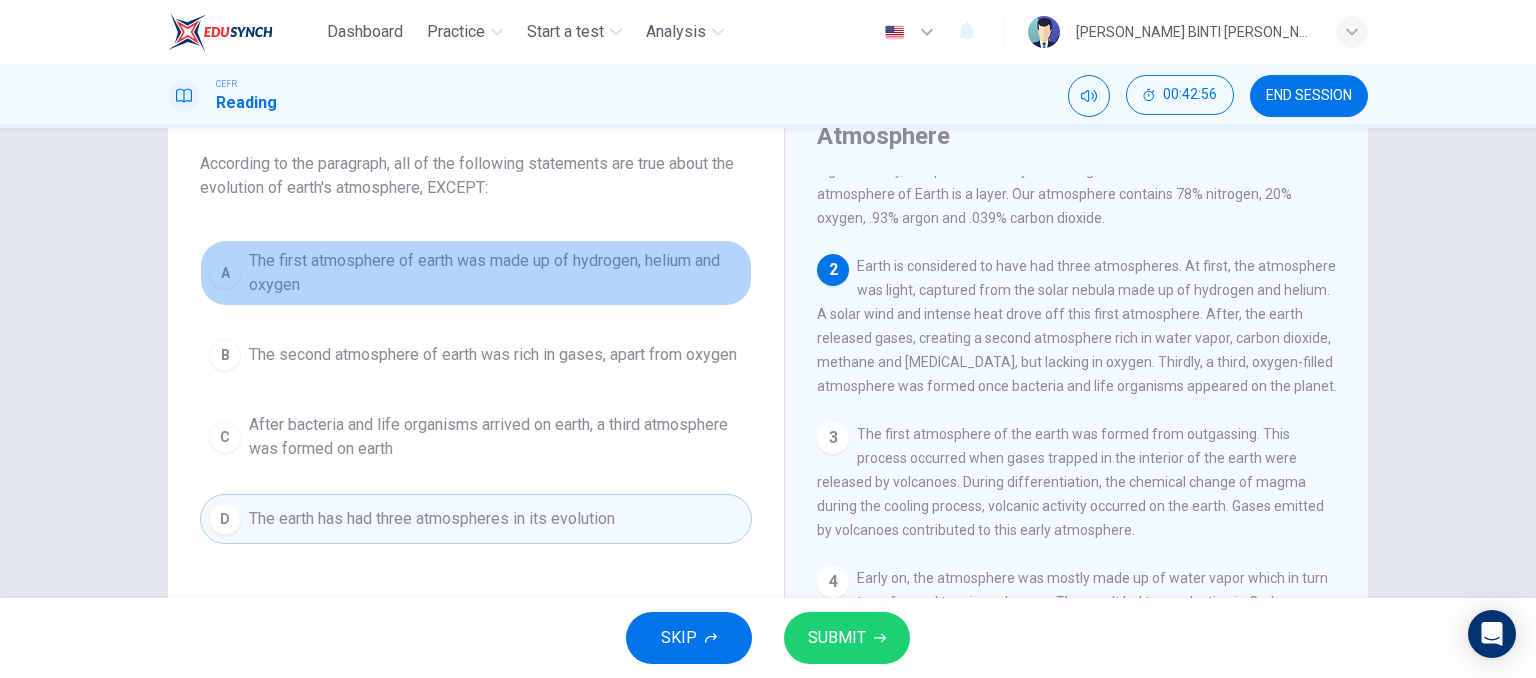 click on "The first atmosphere of earth was made up of hydrogen, helium and oxygen" at bounding box center [496, 273] 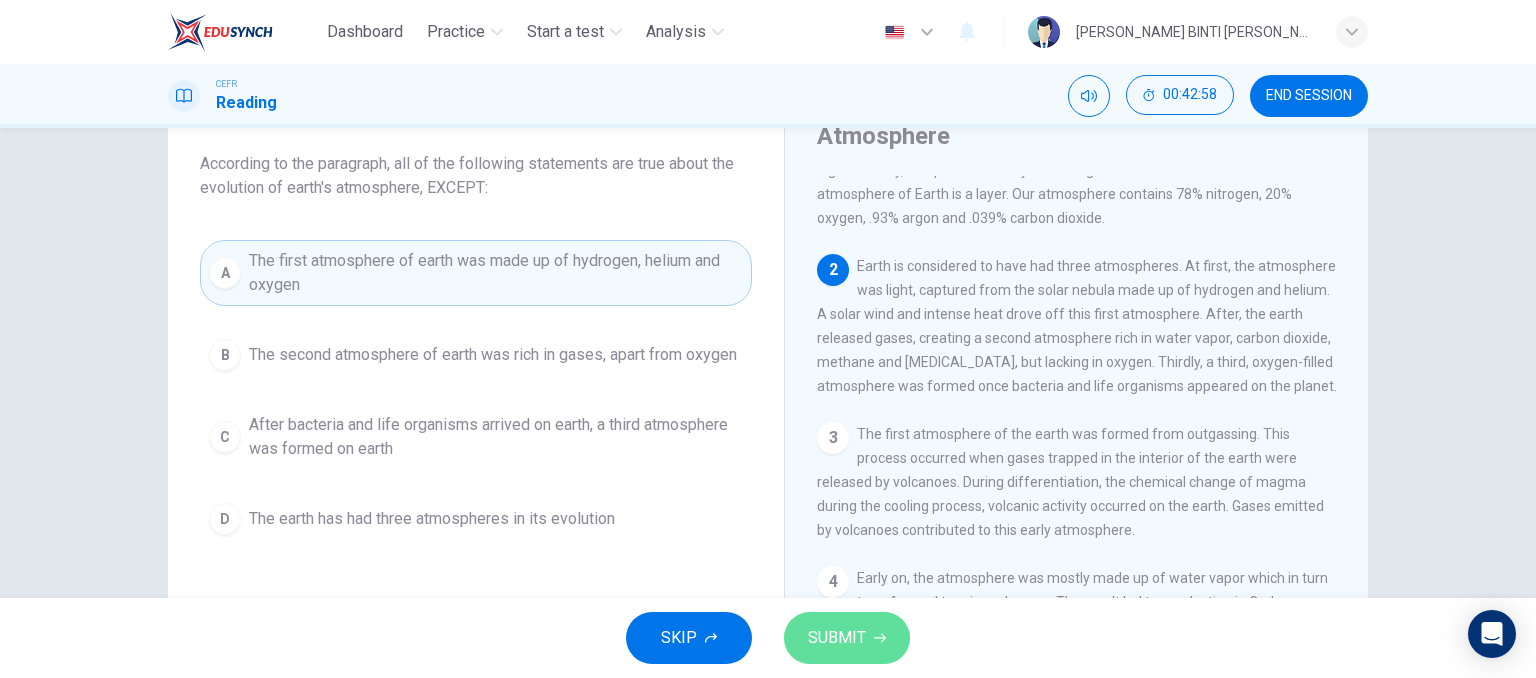 click on "SUBMIT" at bounding box center (837, 638) 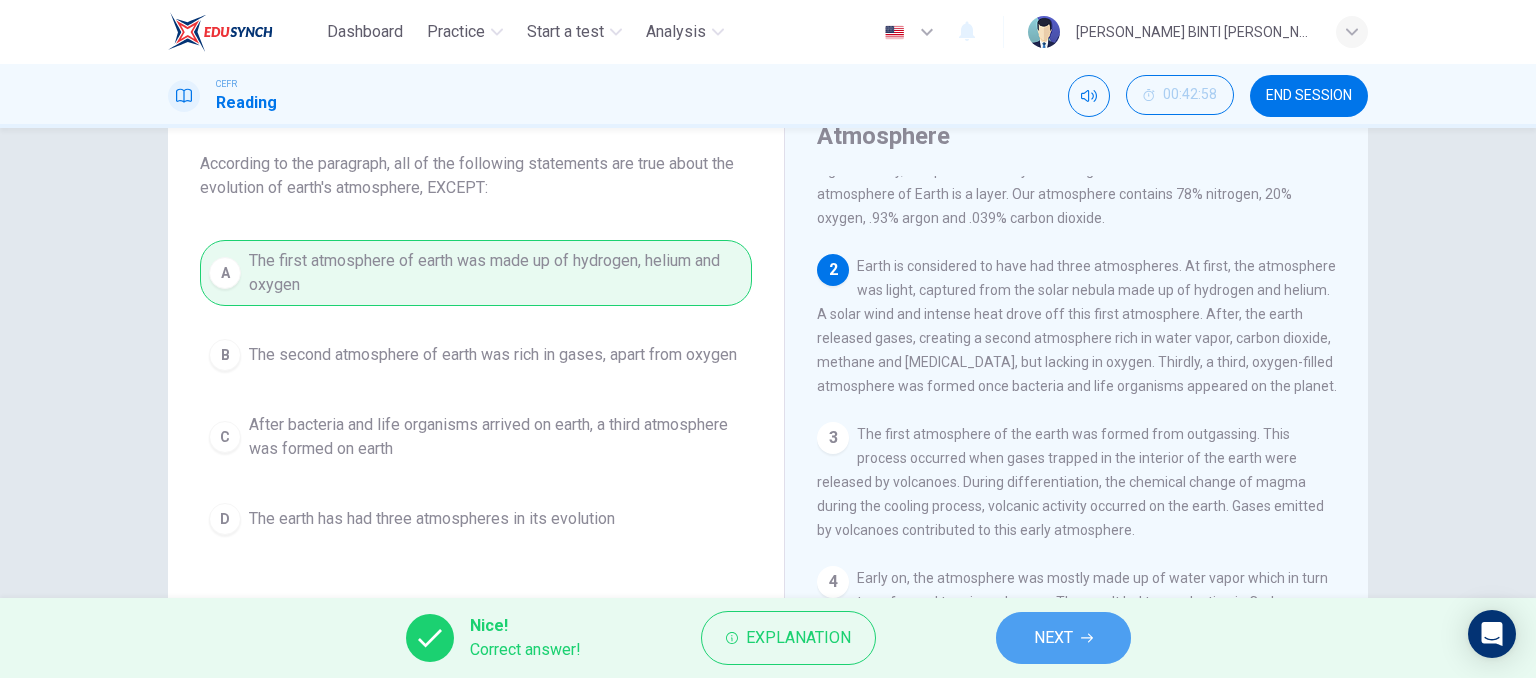 click on "NEXT" at bounding box center [1063, 638] 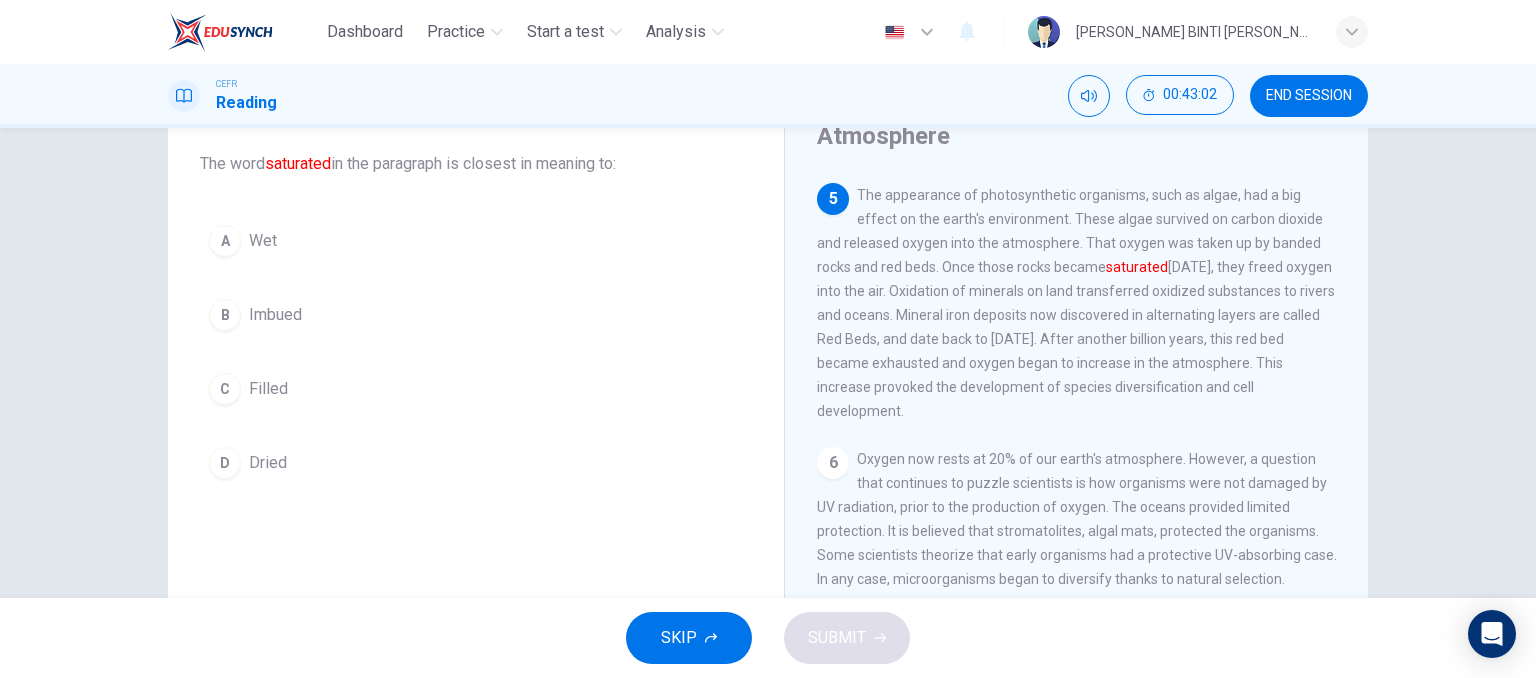 scroll, scrollTop: 682, scrollLeft: 0, axis: vertical 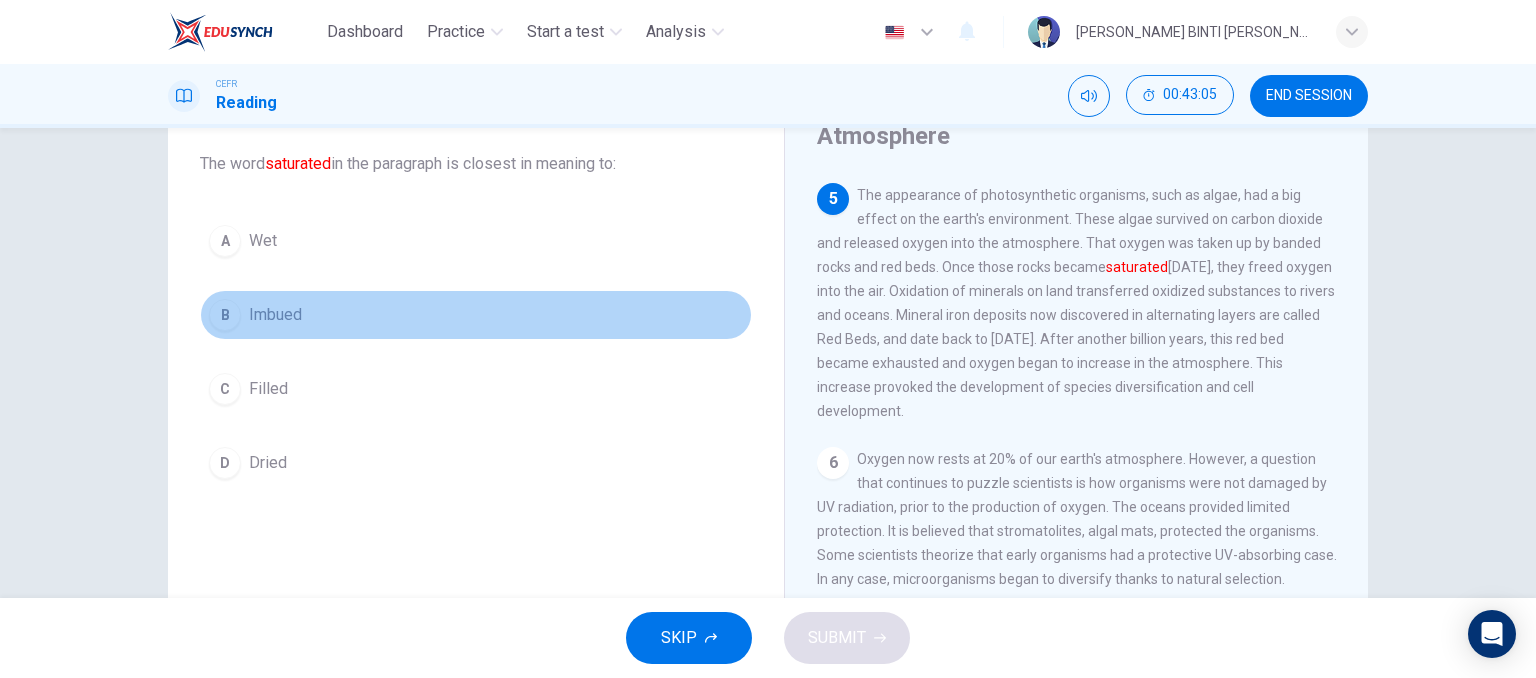 click on "Imbued" at bounding box center (275, 315) 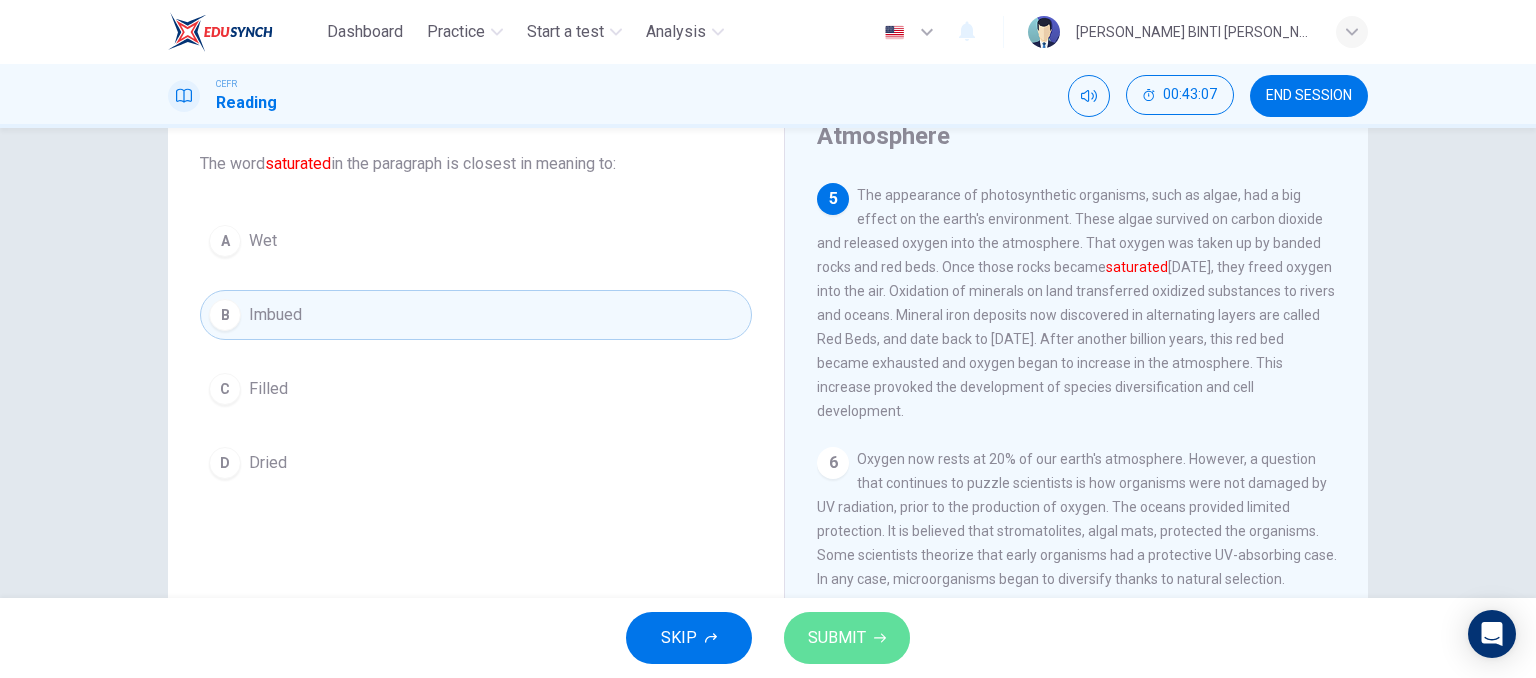 click on "SUBMIT" at bounding box center [847, 638] 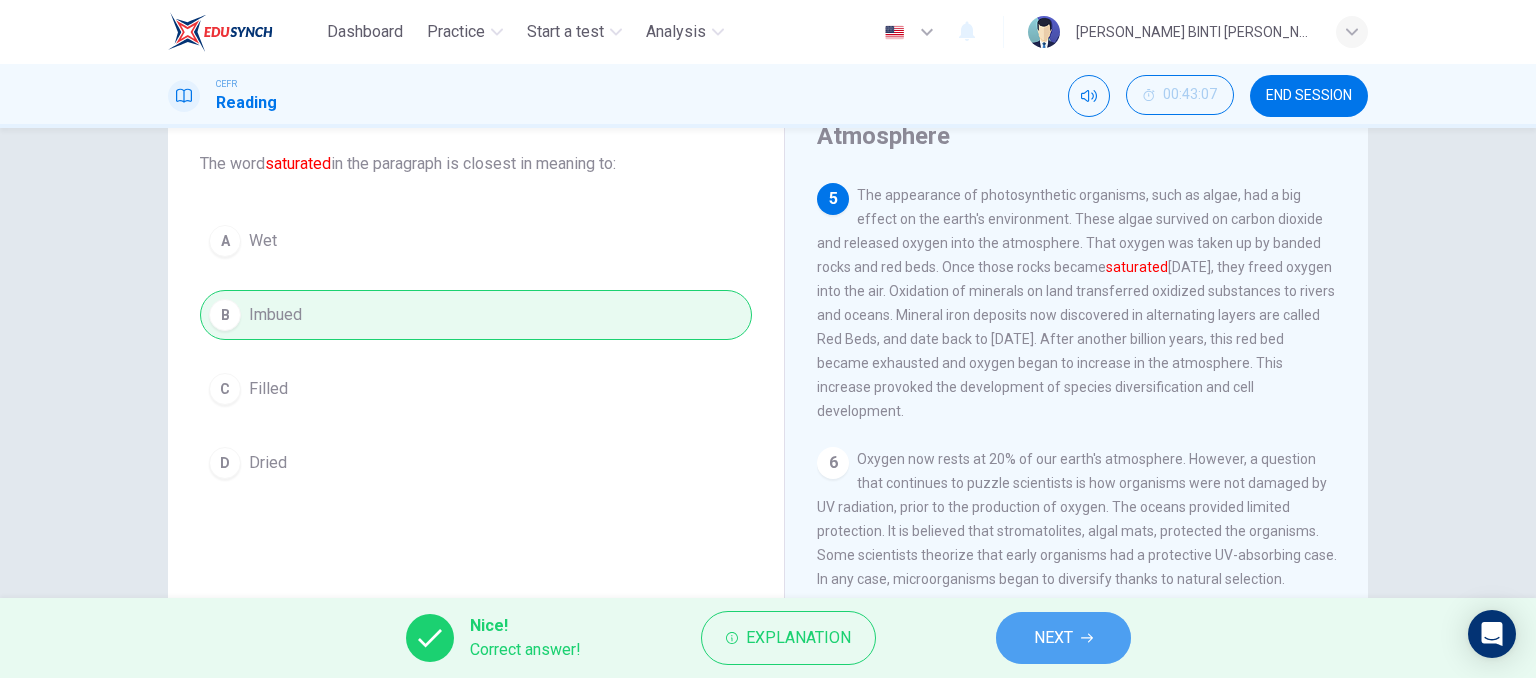 click on "NEXT" at bounding box center (1053, 638) 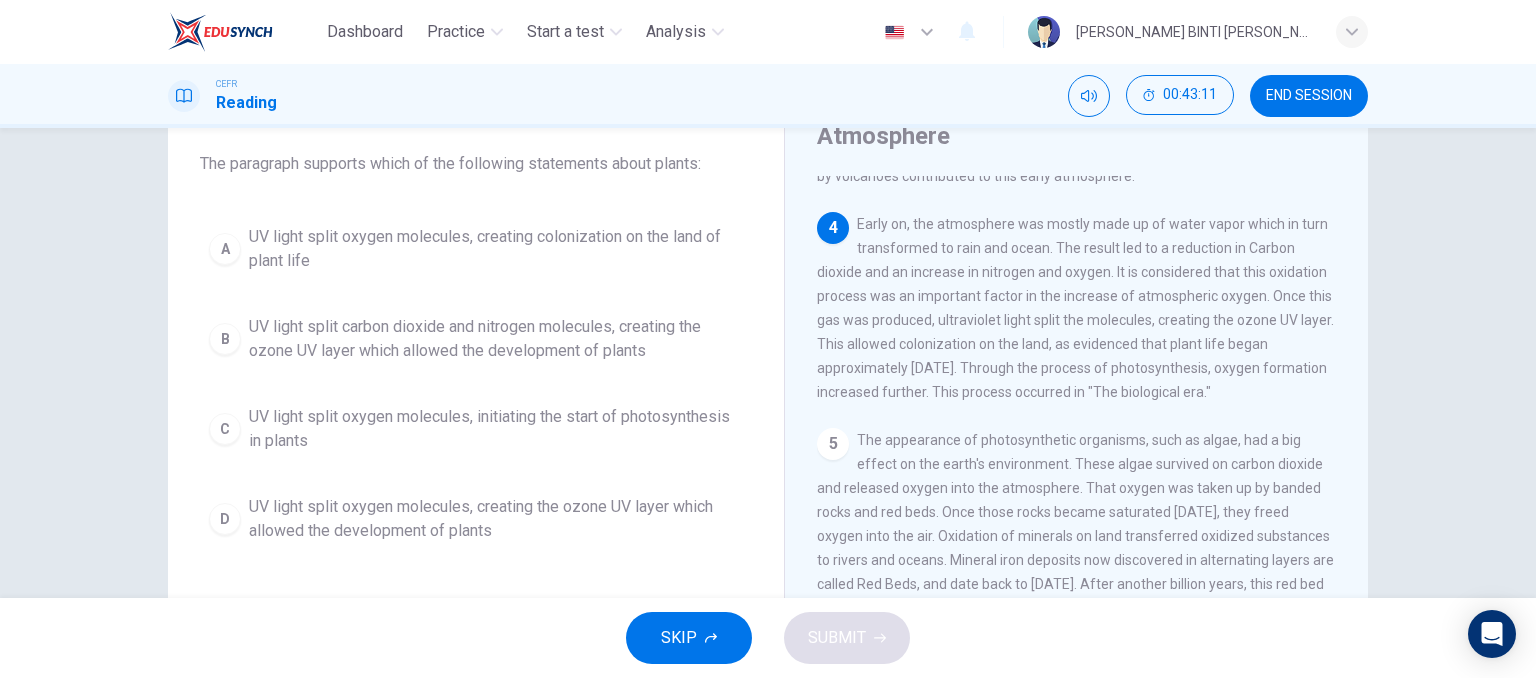 scroll, scrollTop: 451, scrollLeft: 0, axis: vertical 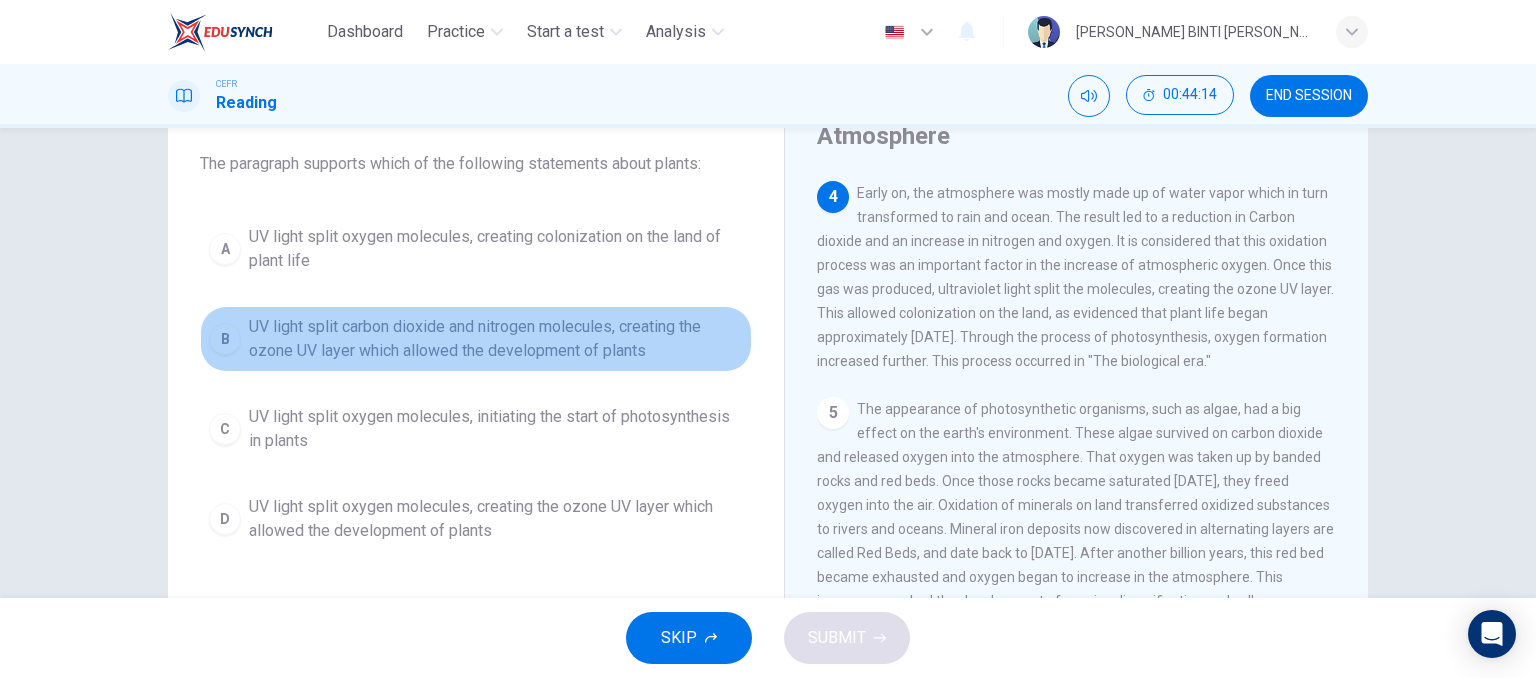 click on "B UV light split carbon dioxide and nitrogen molecules, creating the ozone UV layer which allowed the development of plants" at bounding box center (476, 339) 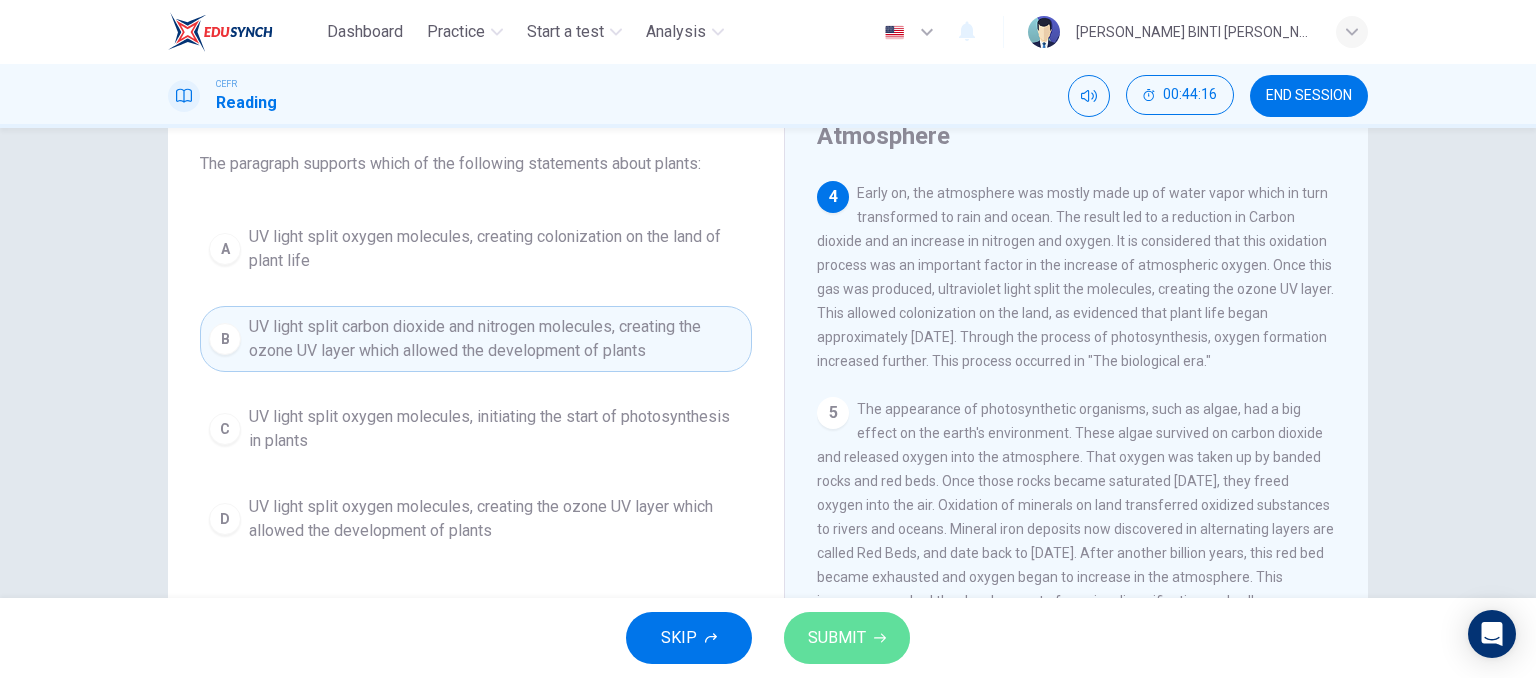 click on "SUBMIT" at bounding box center (837, 638) 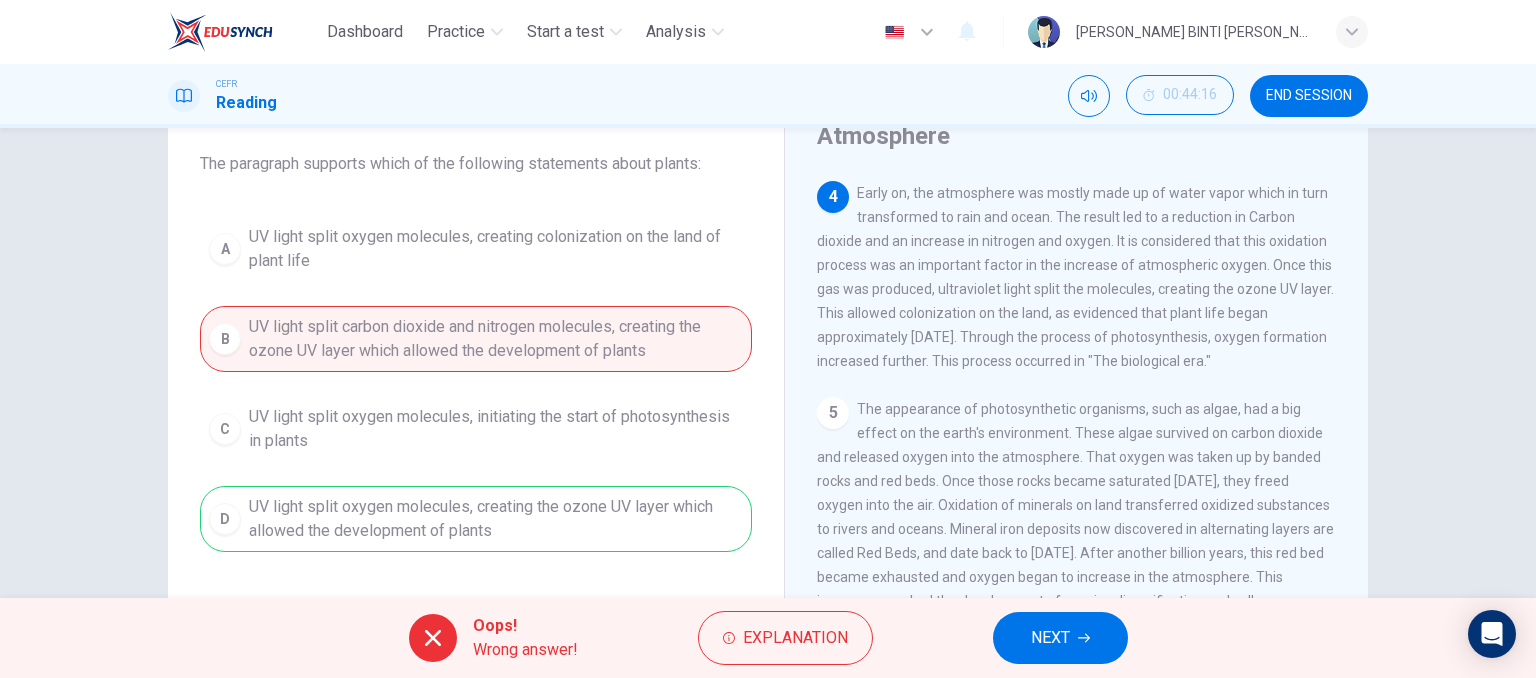 click on "NEXT" at bounding box center [1060, 638] 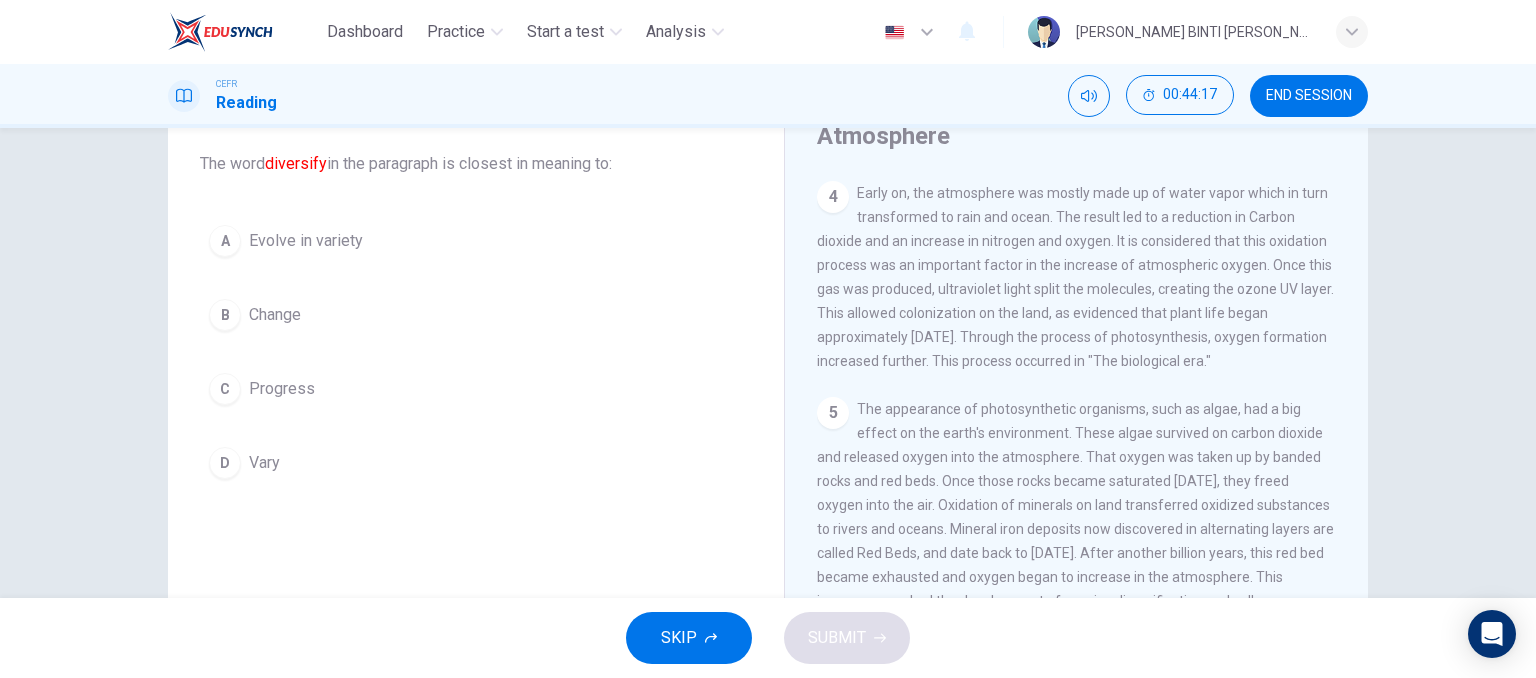 scroll, scrollTop: 701, scrollLeft: 0, axis: vertical 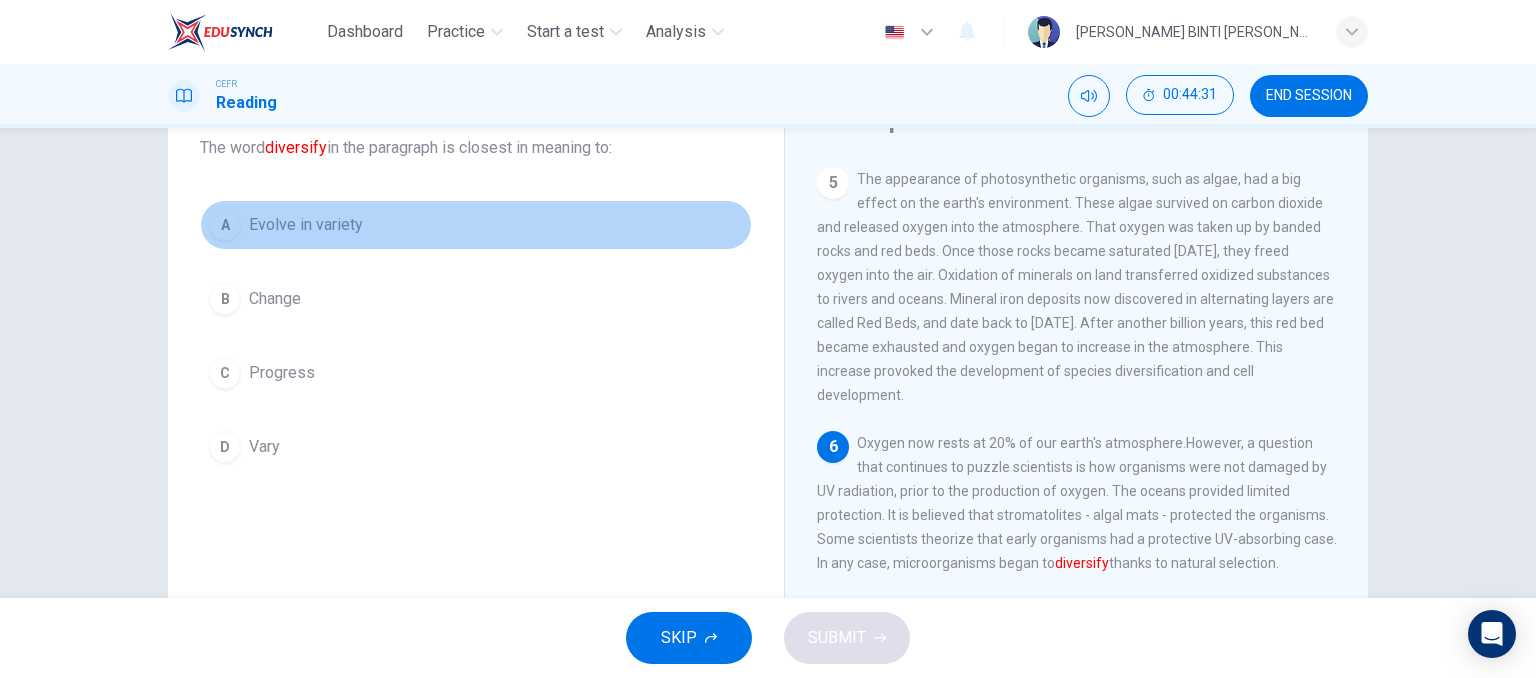 click on "A Evolve in variety" at bounding box center (476, 225) 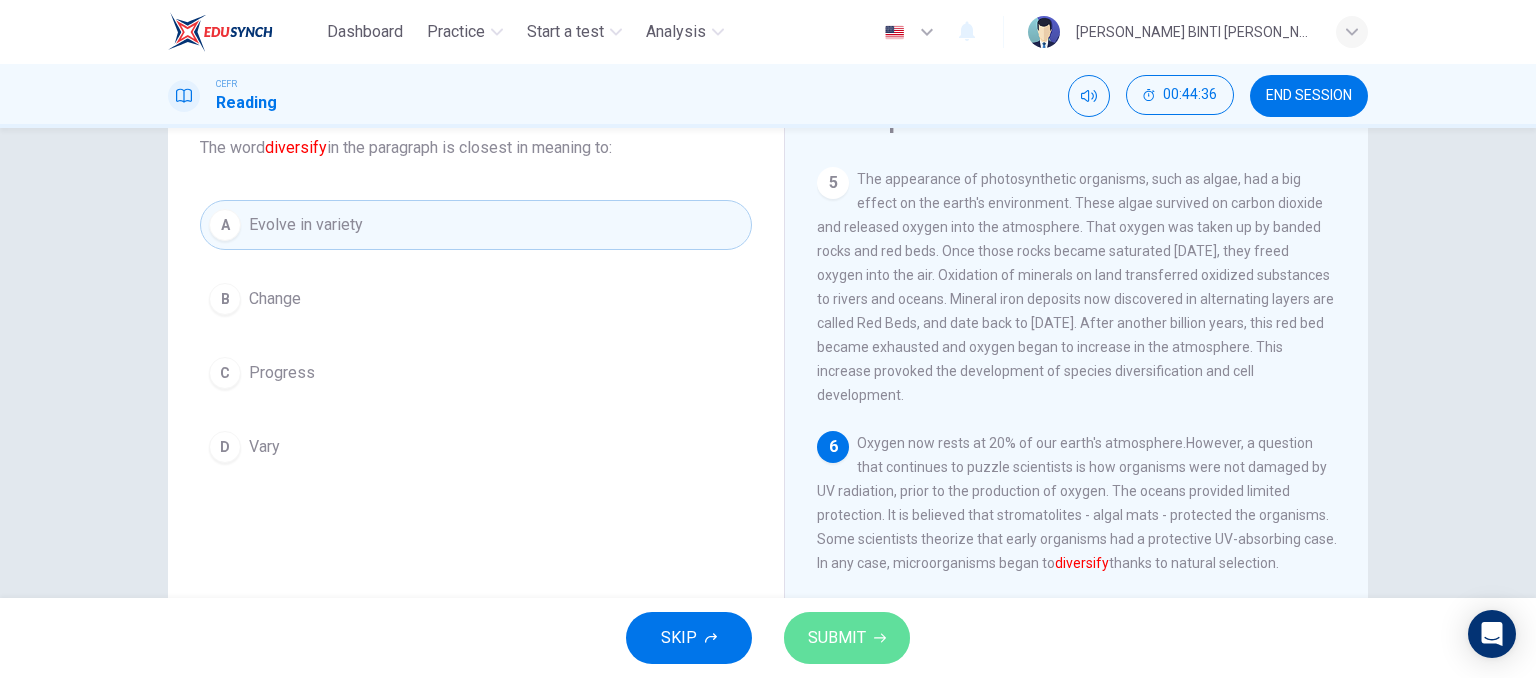 click on "SUBMIT" at bounding box center (847, 638) 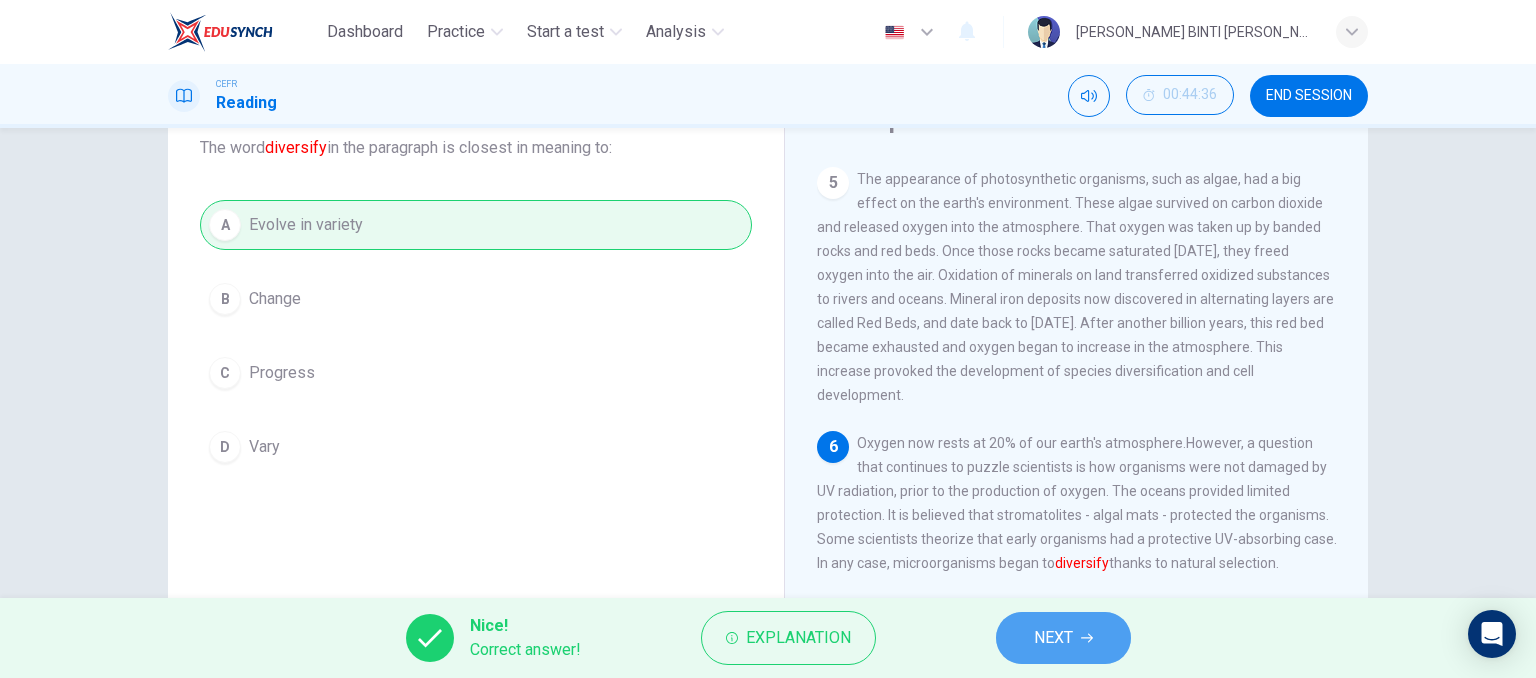 click on "NEXT" at bounding box center (1063, 638) 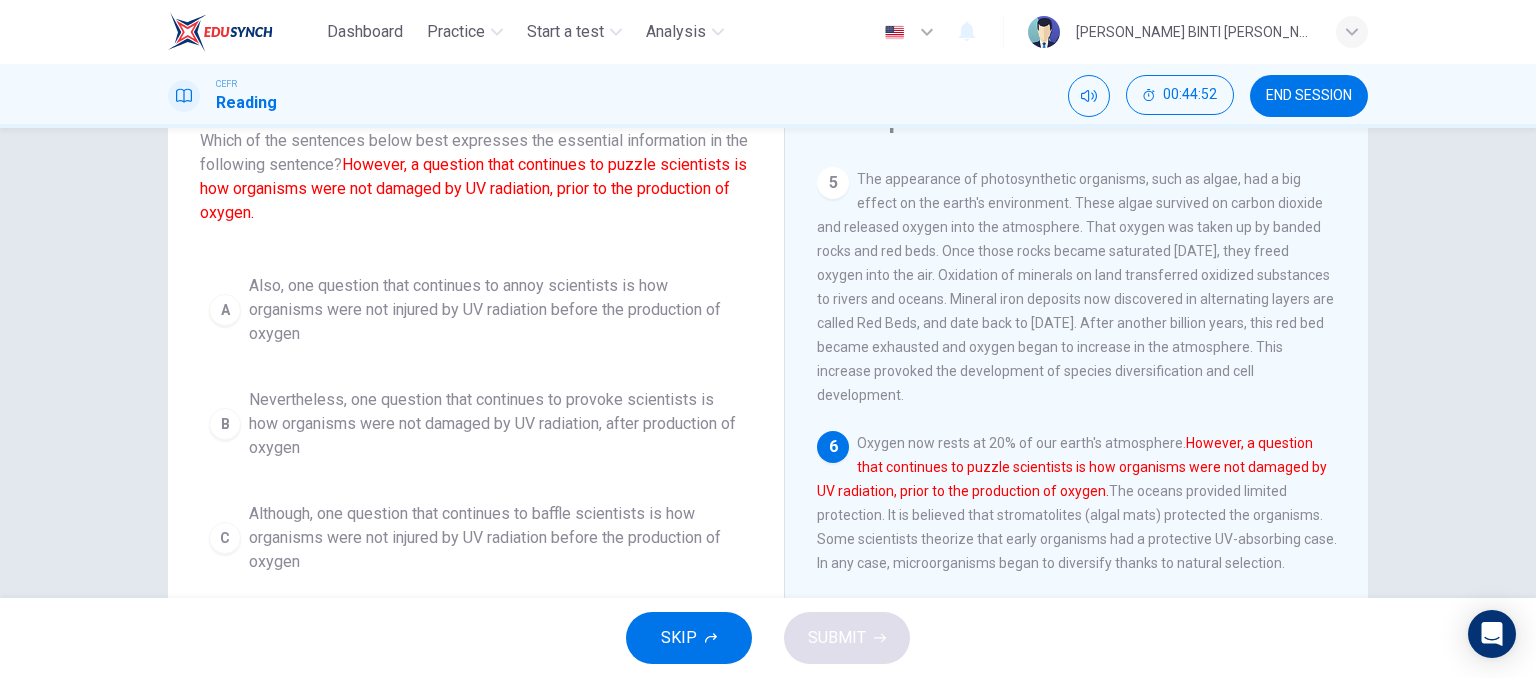 scroll, scrollTop: 6, scrollLeft: 0, axis: vertical 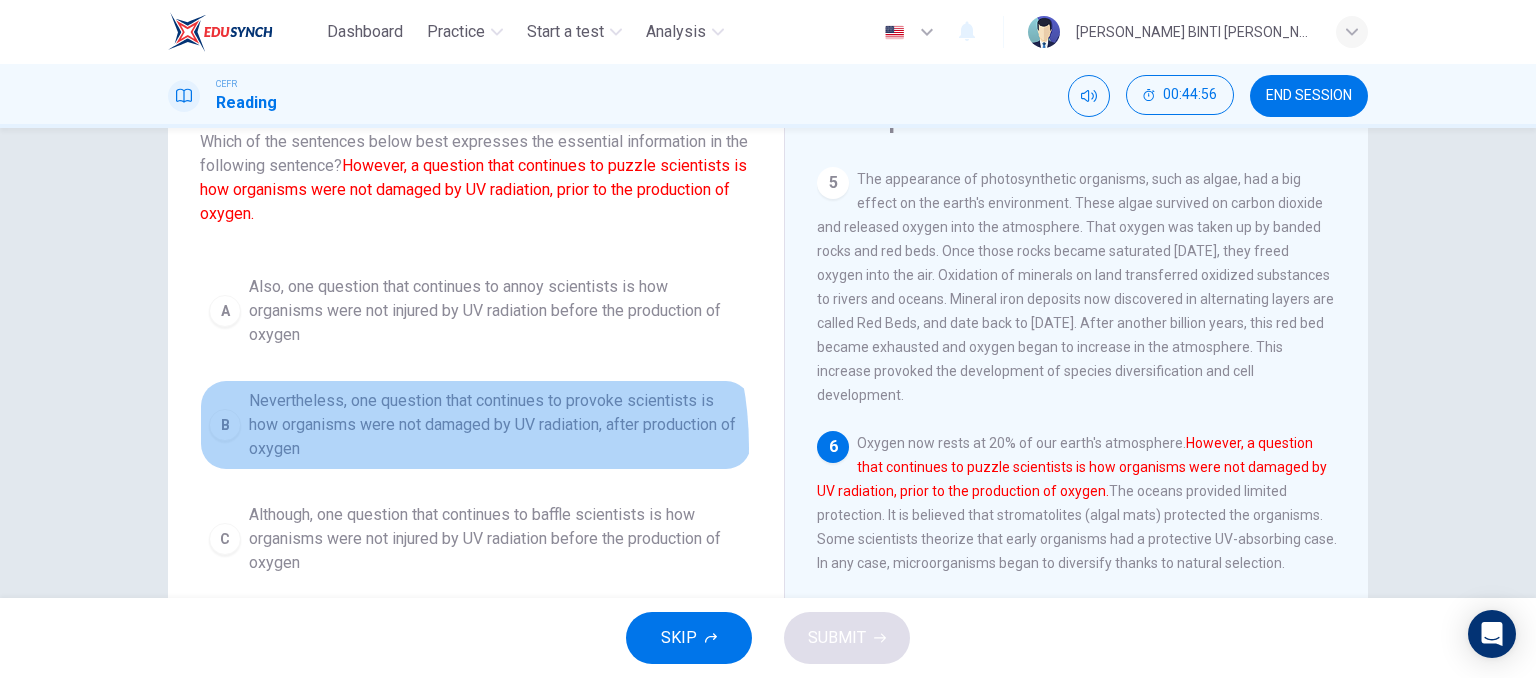 click on "Nevertheless, one question that continues to provoke scientists is how organisms were not damaged by UV radiation, after production of oxygen" at bounding box center (496, 425) 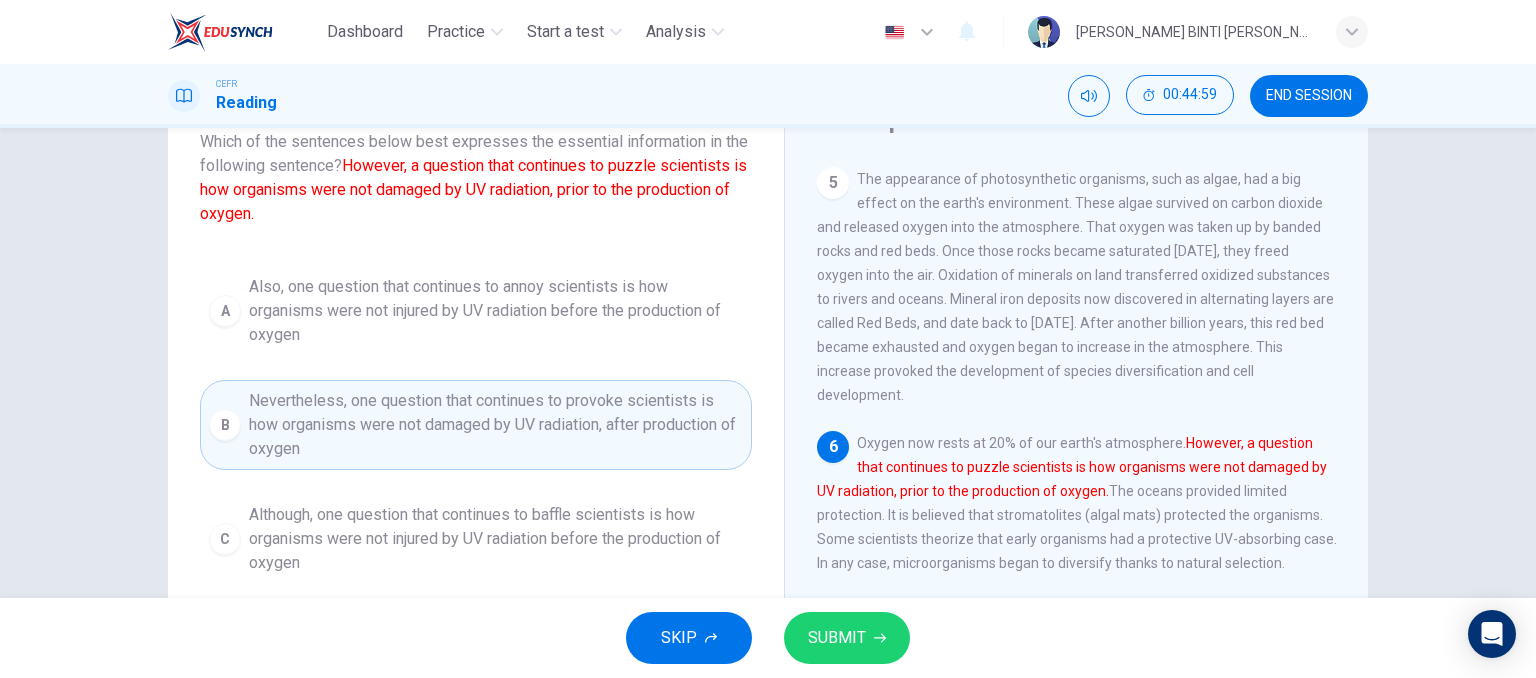 scroll, scrollTop: 7, scrollLeft: 0, axis: vertical 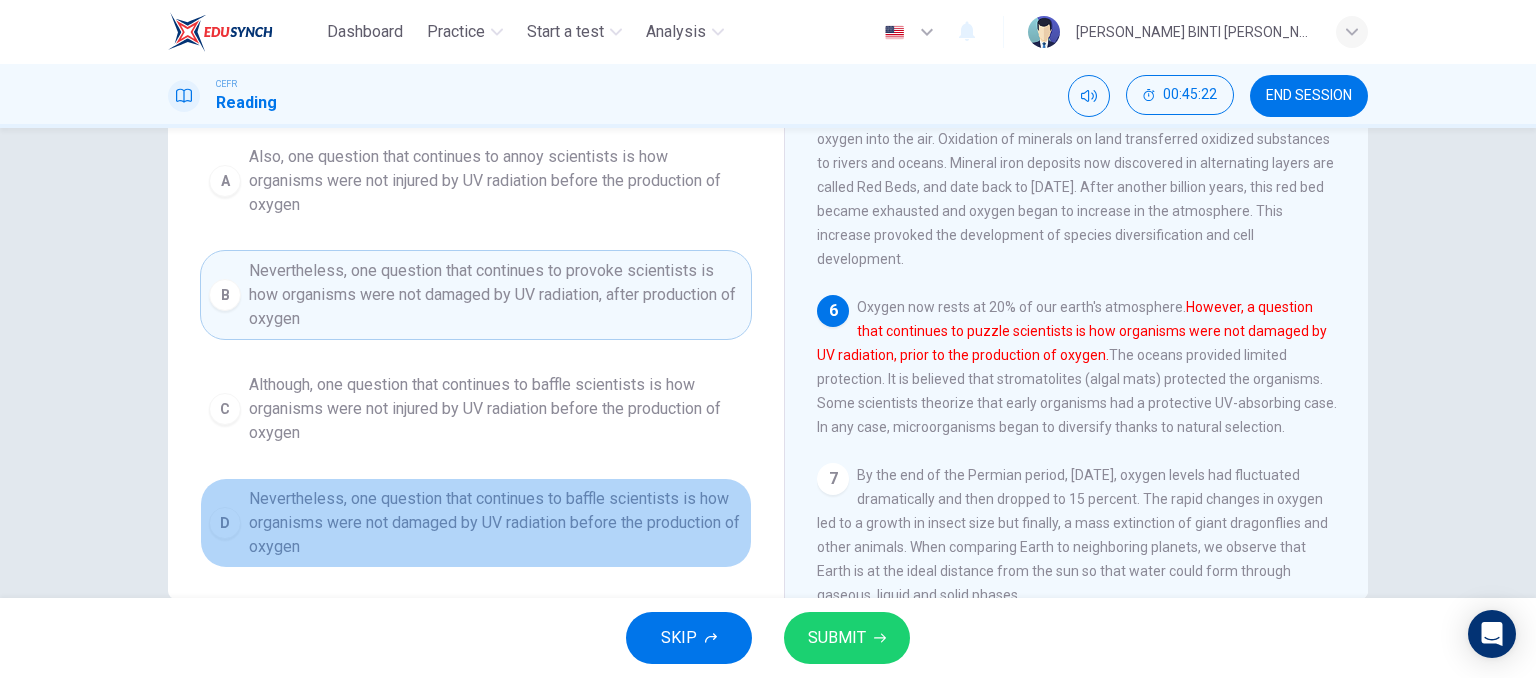 click on "Nevertheless, one question that continues to baffle scientists is how organisms were not damaged by UV radiation before the production of oxygen" at bounding box center [496, 523] 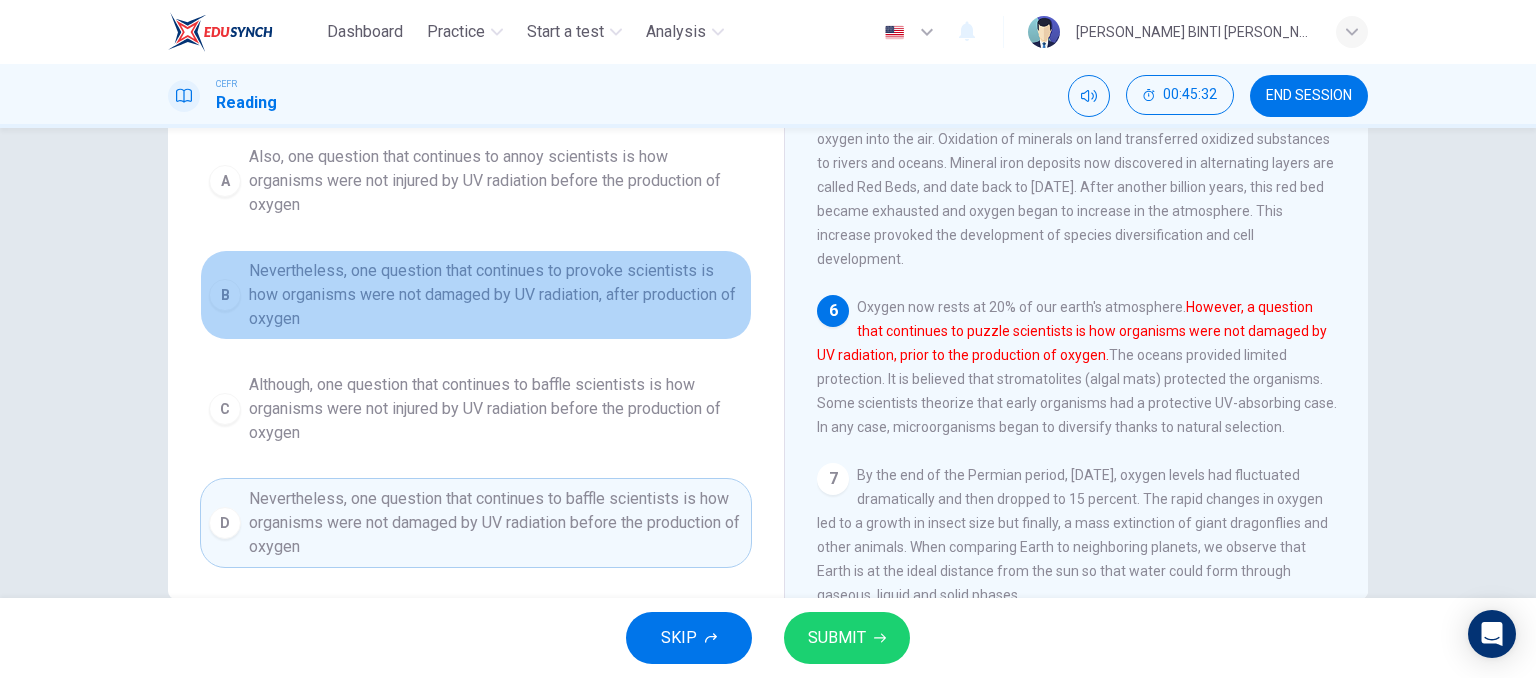 click on "Nevertheless, one question that continues to provoke scientists is how organisms were not damaged by UV radiation, after production of oxygen" at bounding box center (496, 295) 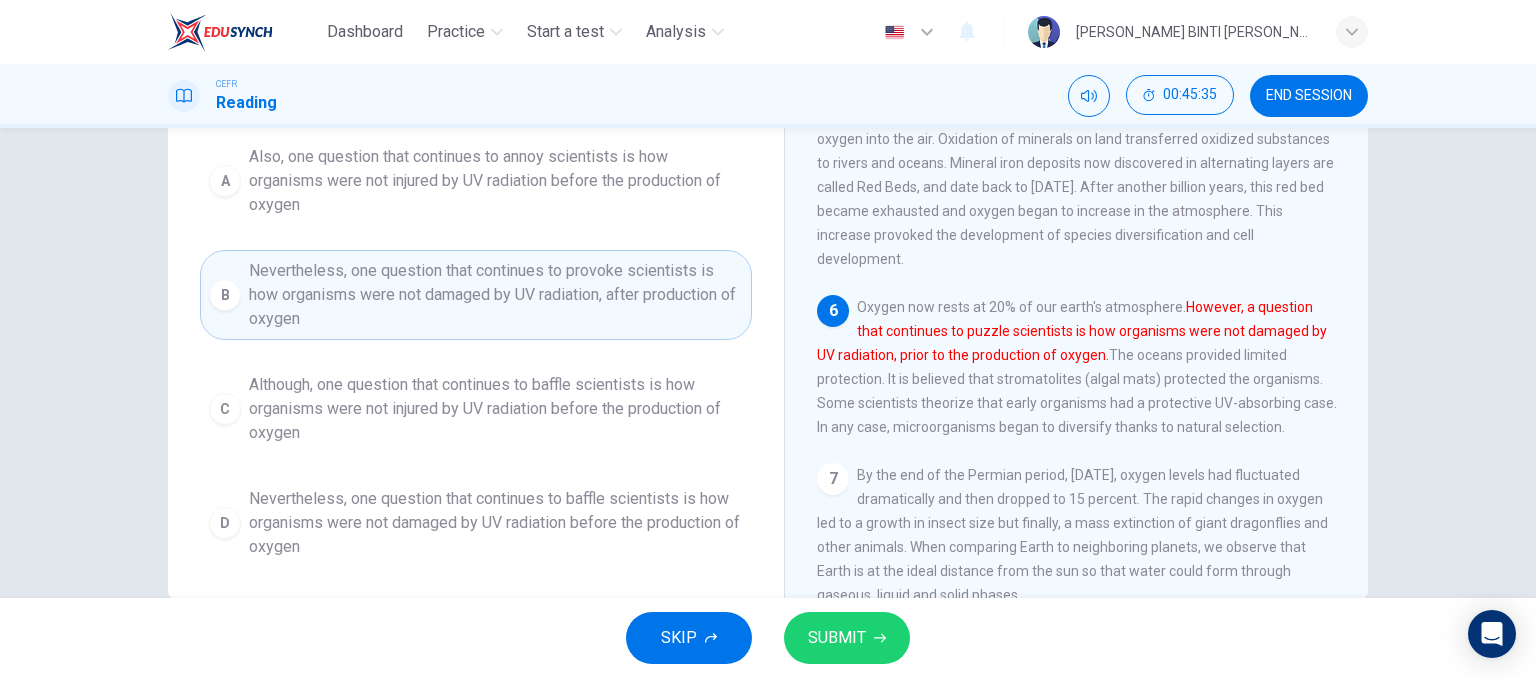 click on "SKIP SUBMIT" at bounding box center [768, 638] 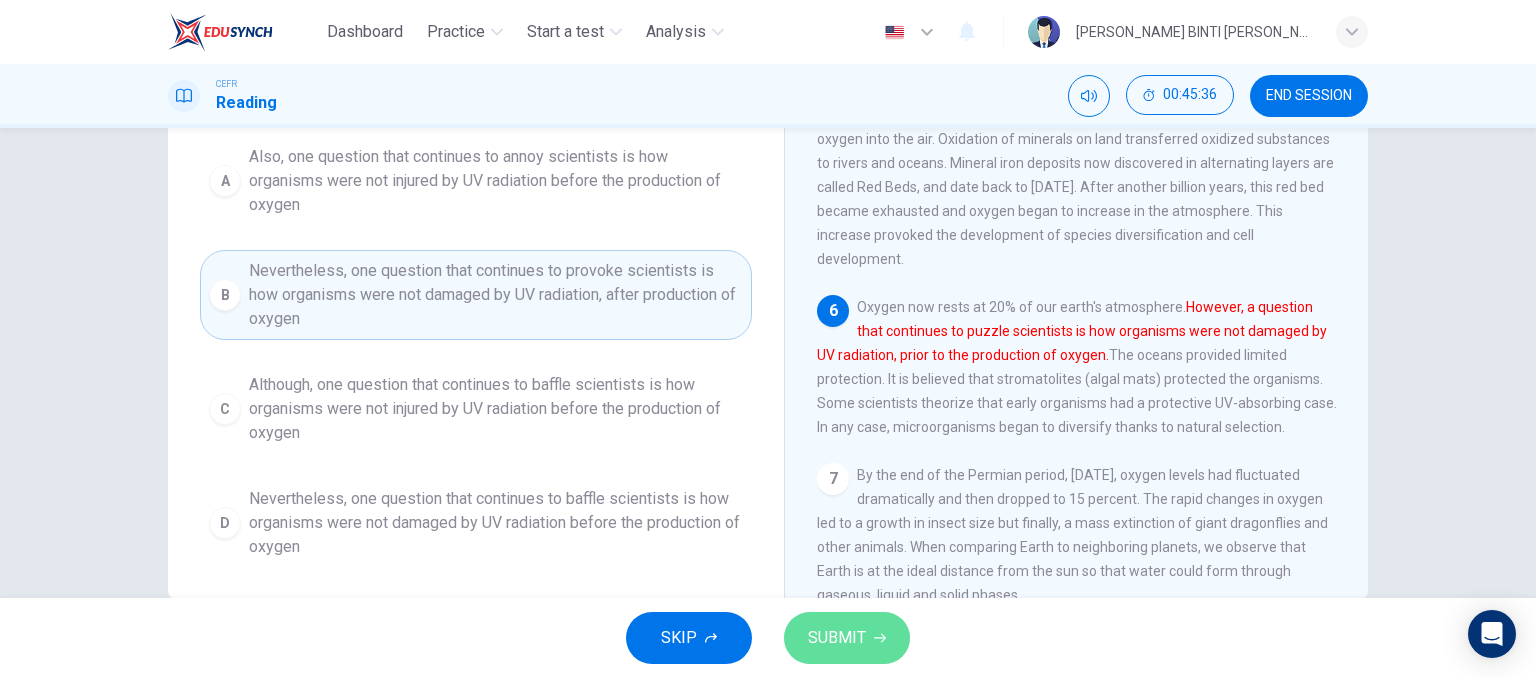 click on "SUBMIT" at bounding box center (847, 638) 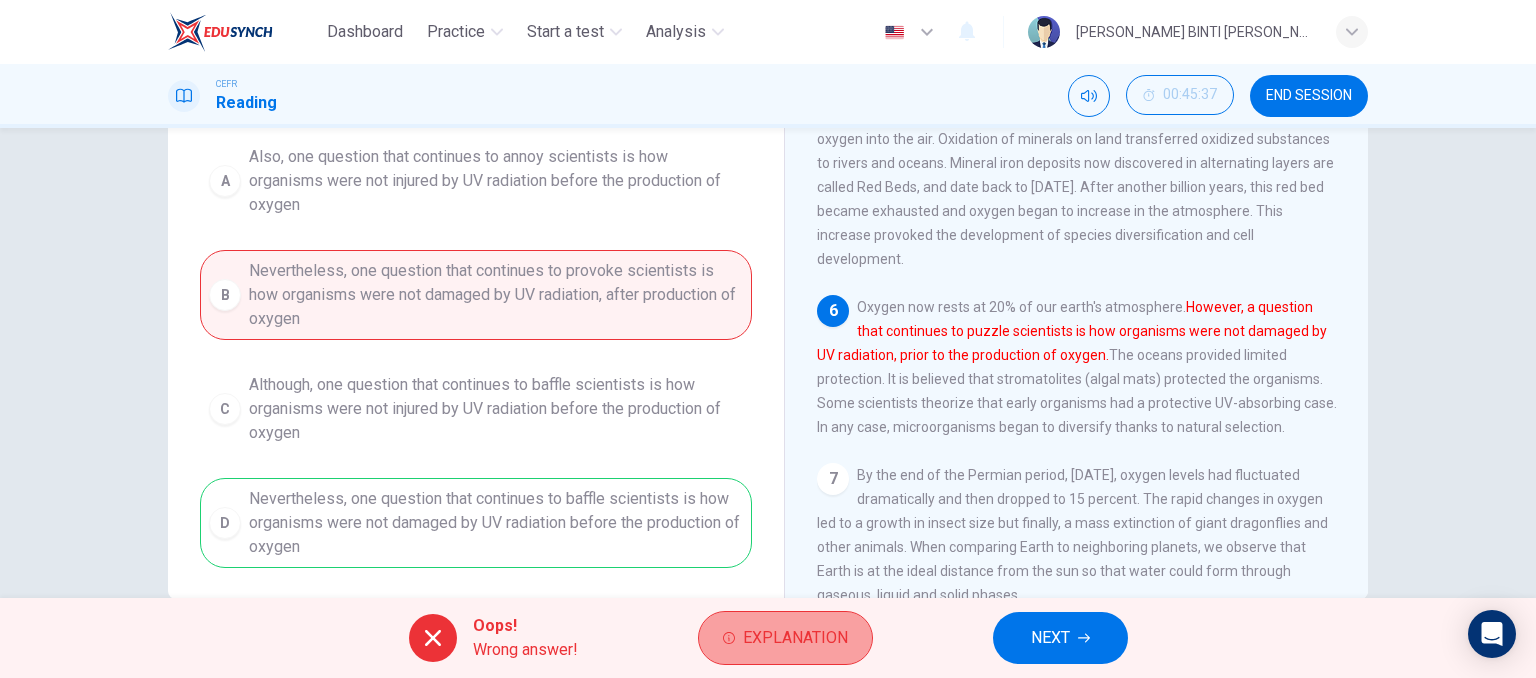 click on "Explanation" at bounding box center [785, 638] 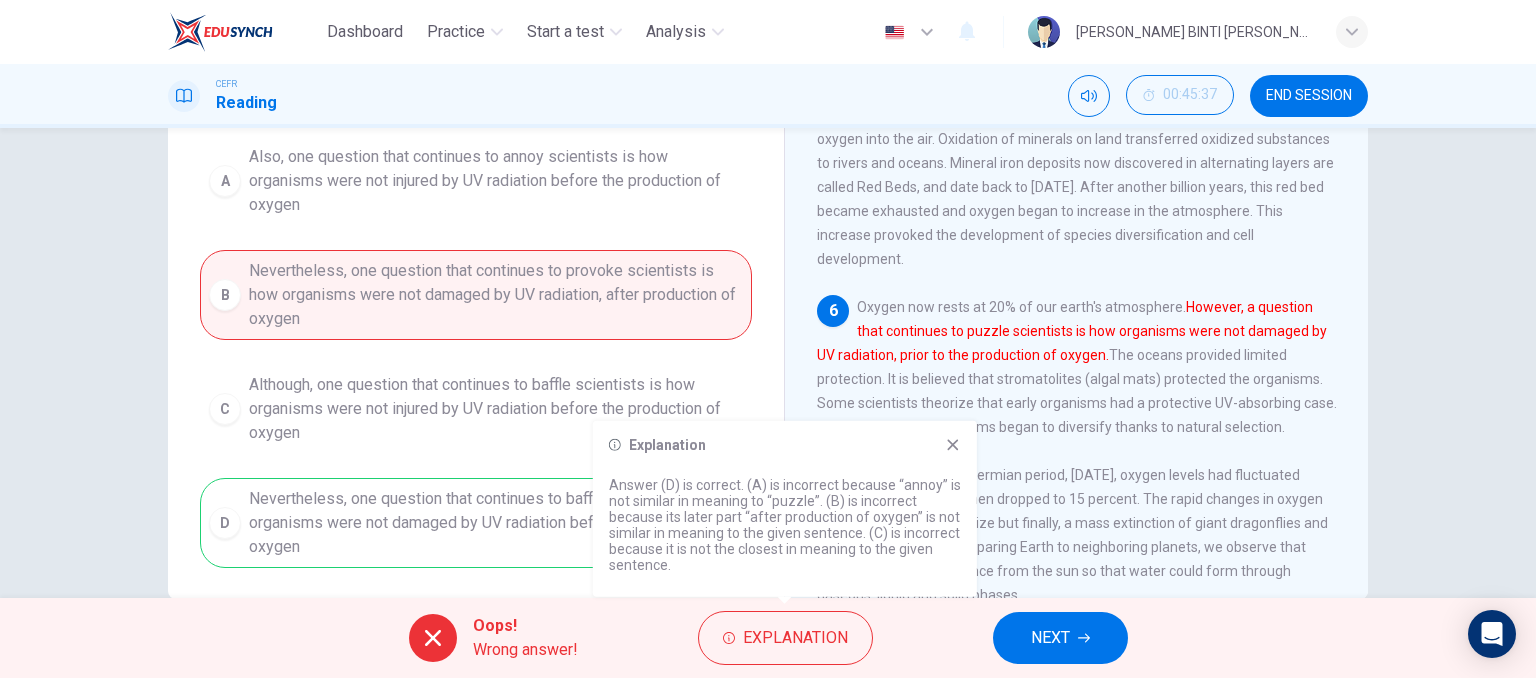 drag, startPoint x: 677, startPoint y: 515, endPoint x: 825, endPoint y: 532, distance: 148.97314 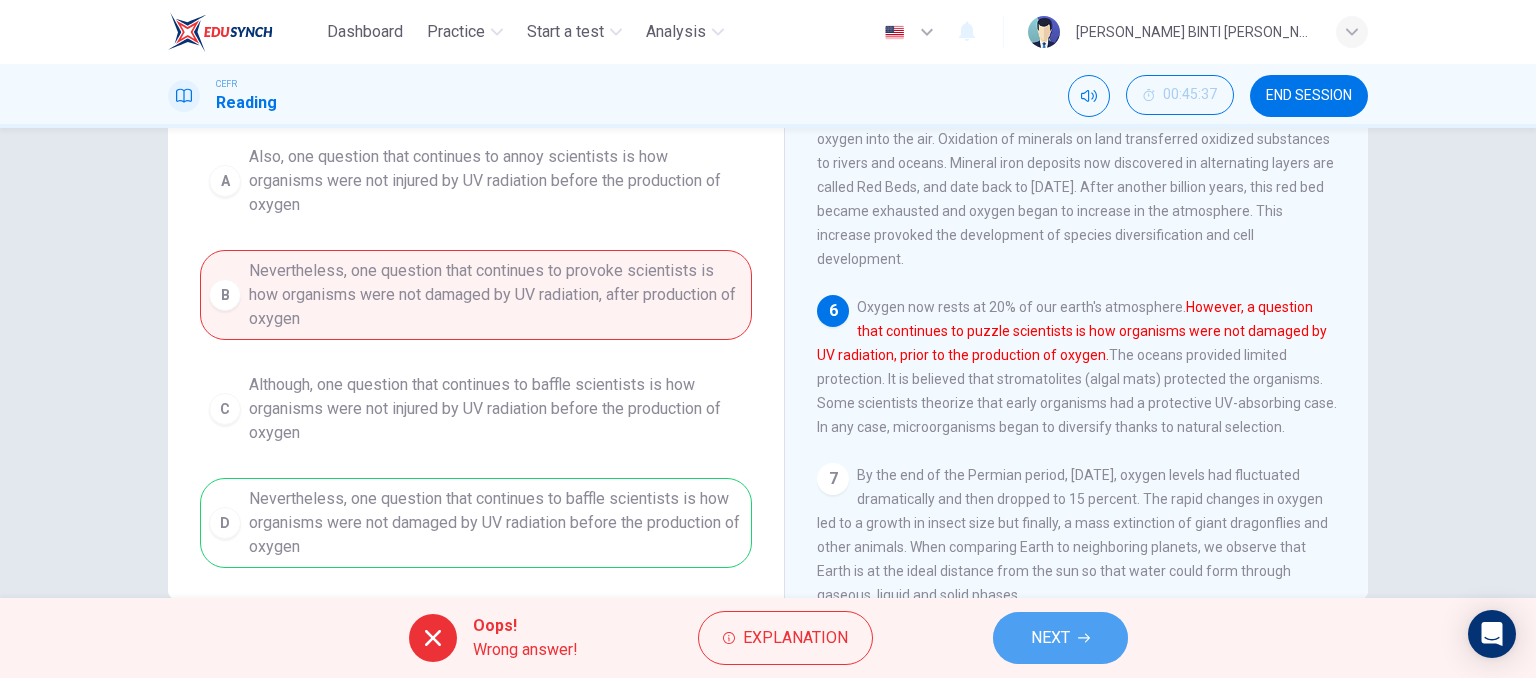 click on "NEXT" at bounding box center [1050, 638] 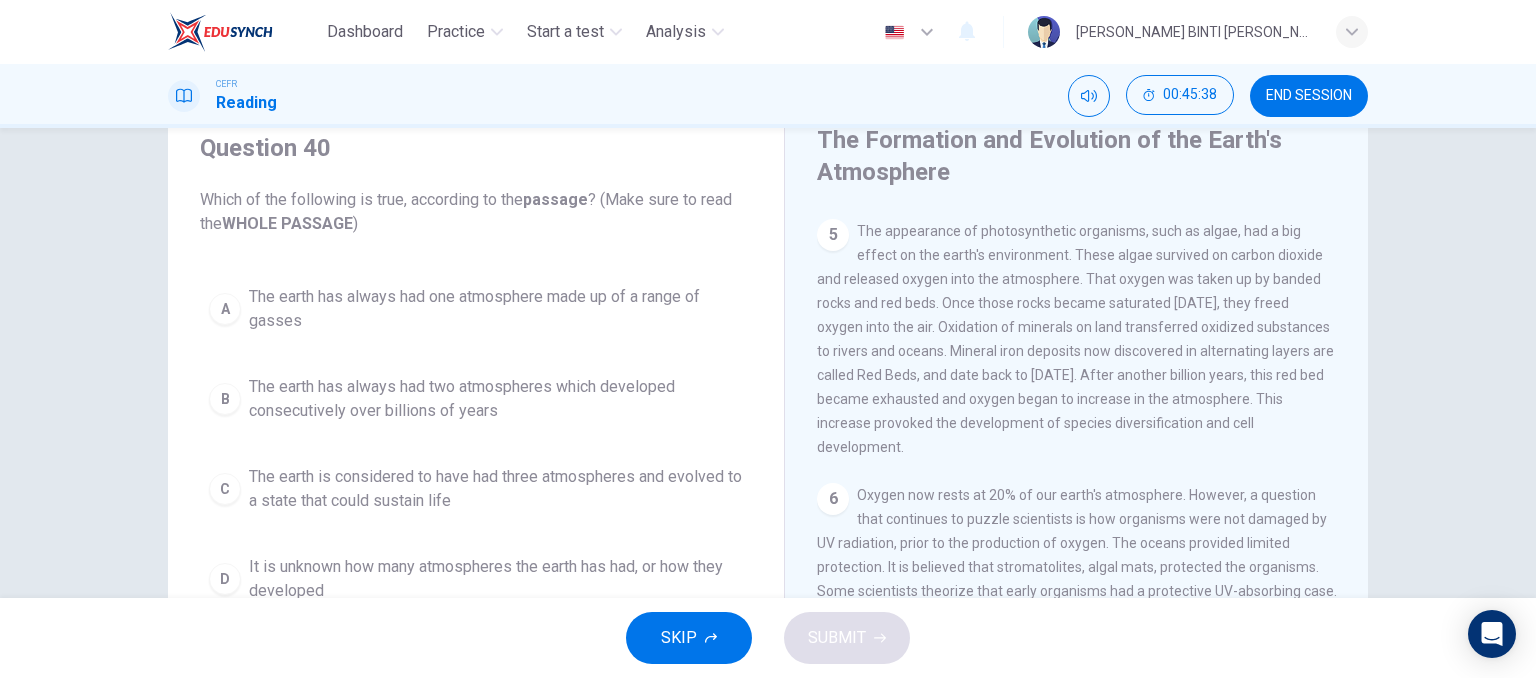 scroll, scrollTop: 79, scrollLeft: 0, axis: vertical 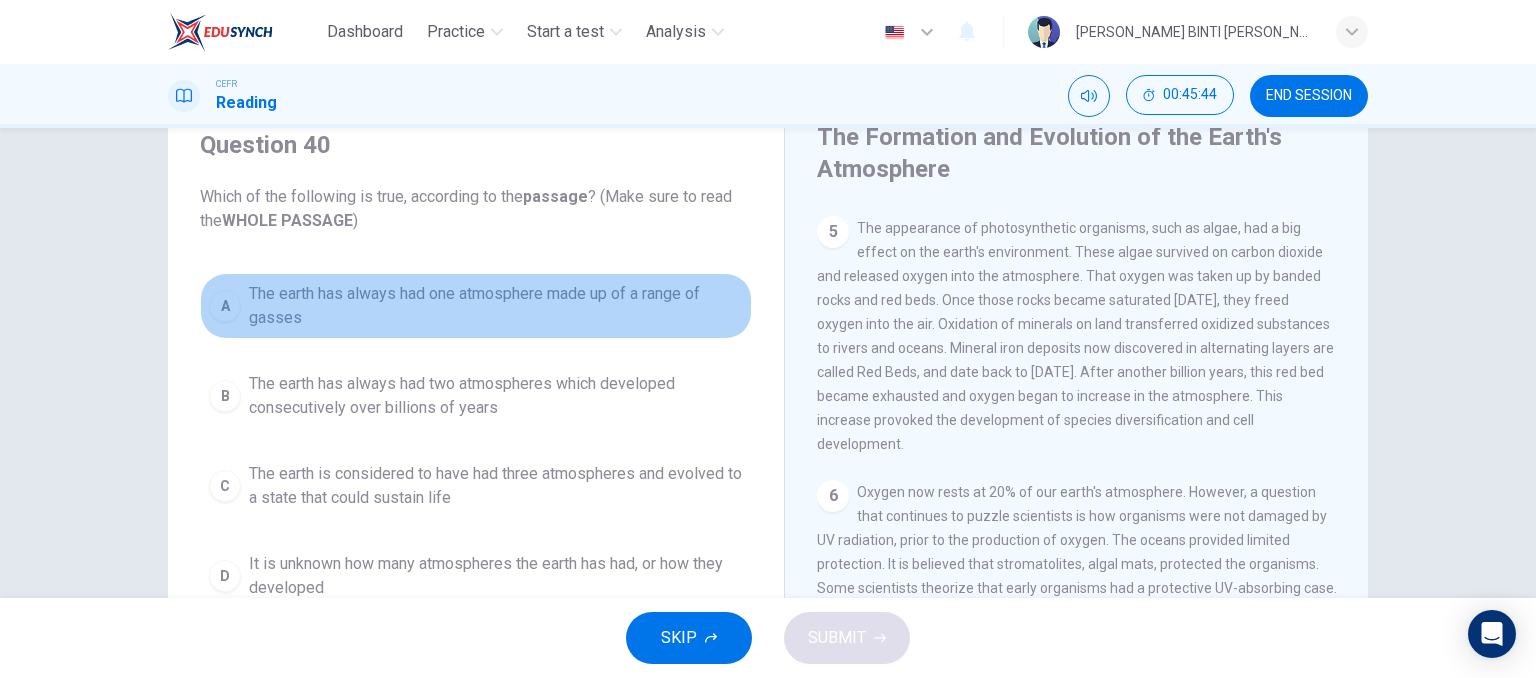 click on "The earth has always had one atmosphere made up of a range of gasses" at bounding box center (496, 306) 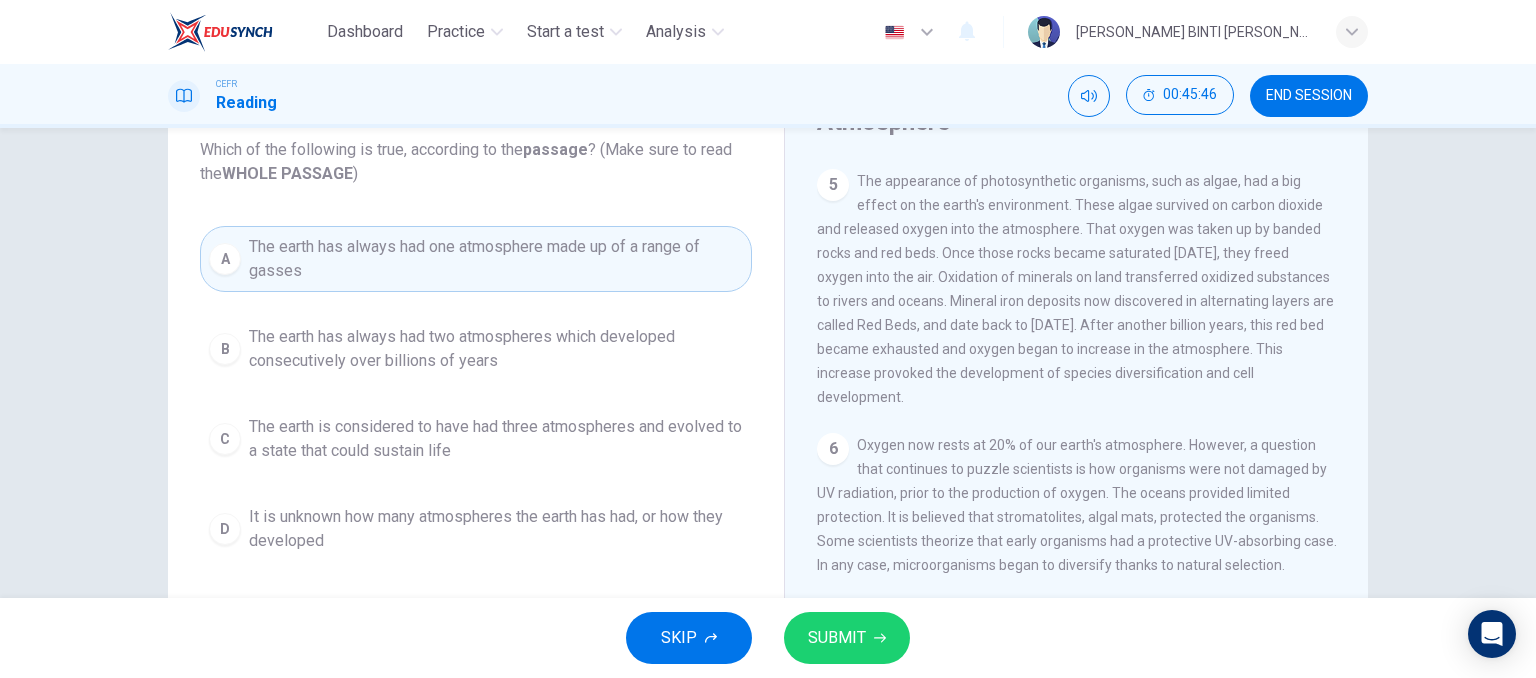 scroll, scrollTop: 127, scrollLeft: 0, axis: vertical 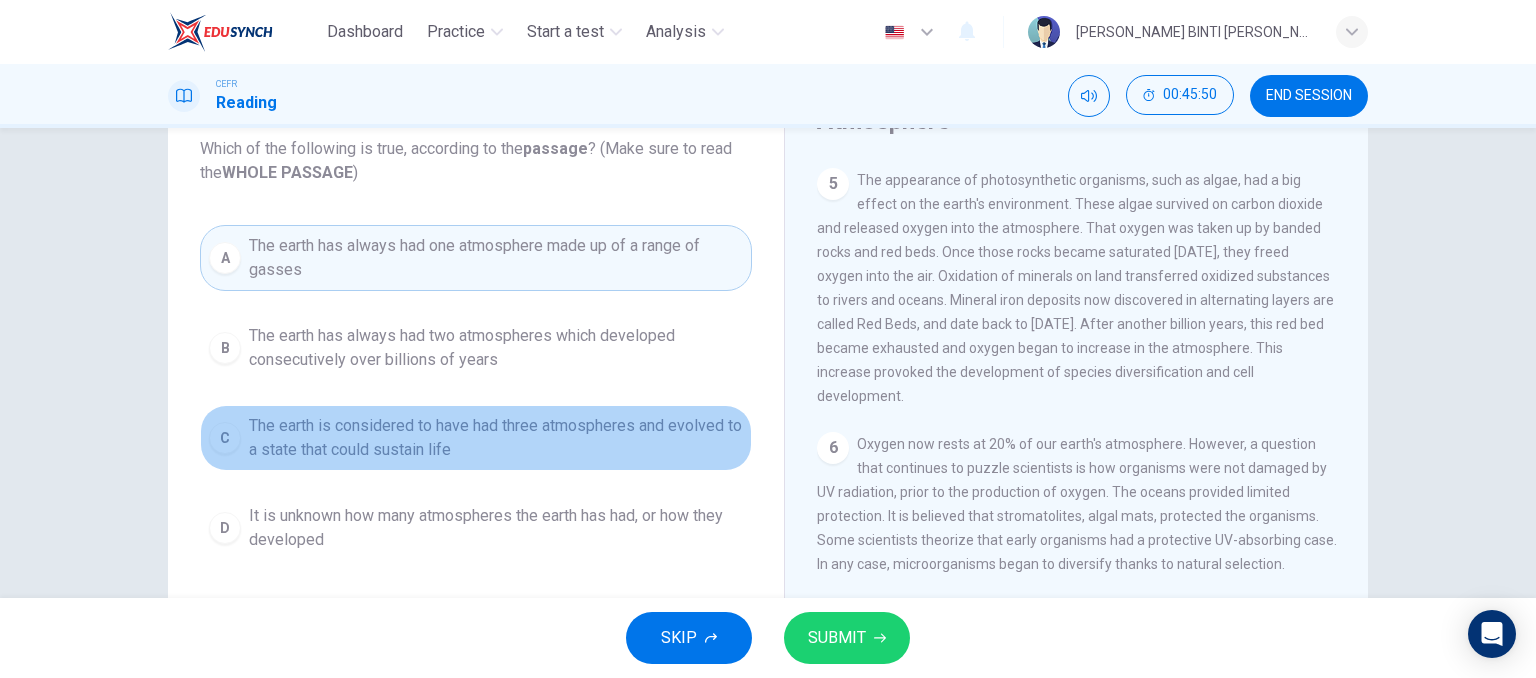 click on "The earth is considered to have had three atmospheres and evolved to a state that could sustain life" at bounding box center (496, 438) 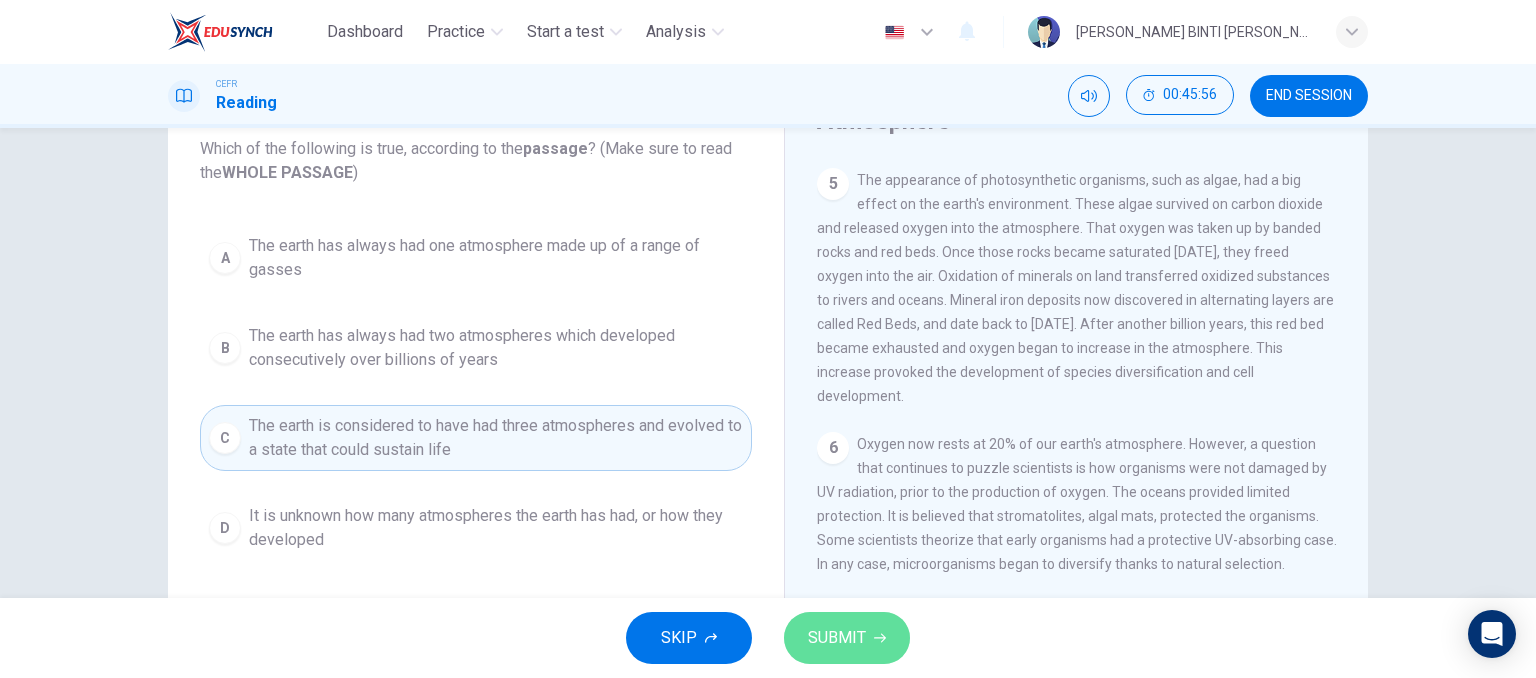 click on "SUBMIT" at bounding box center (837, 638) 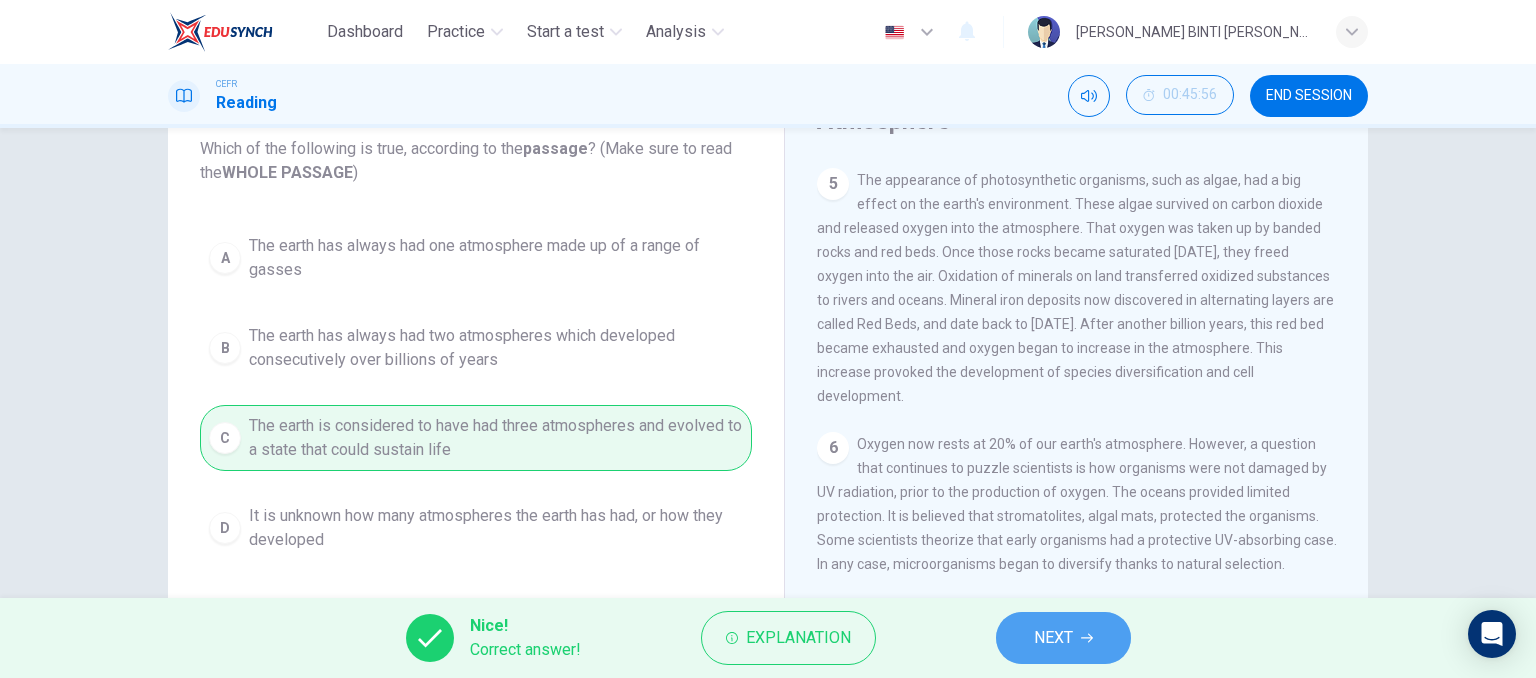 click 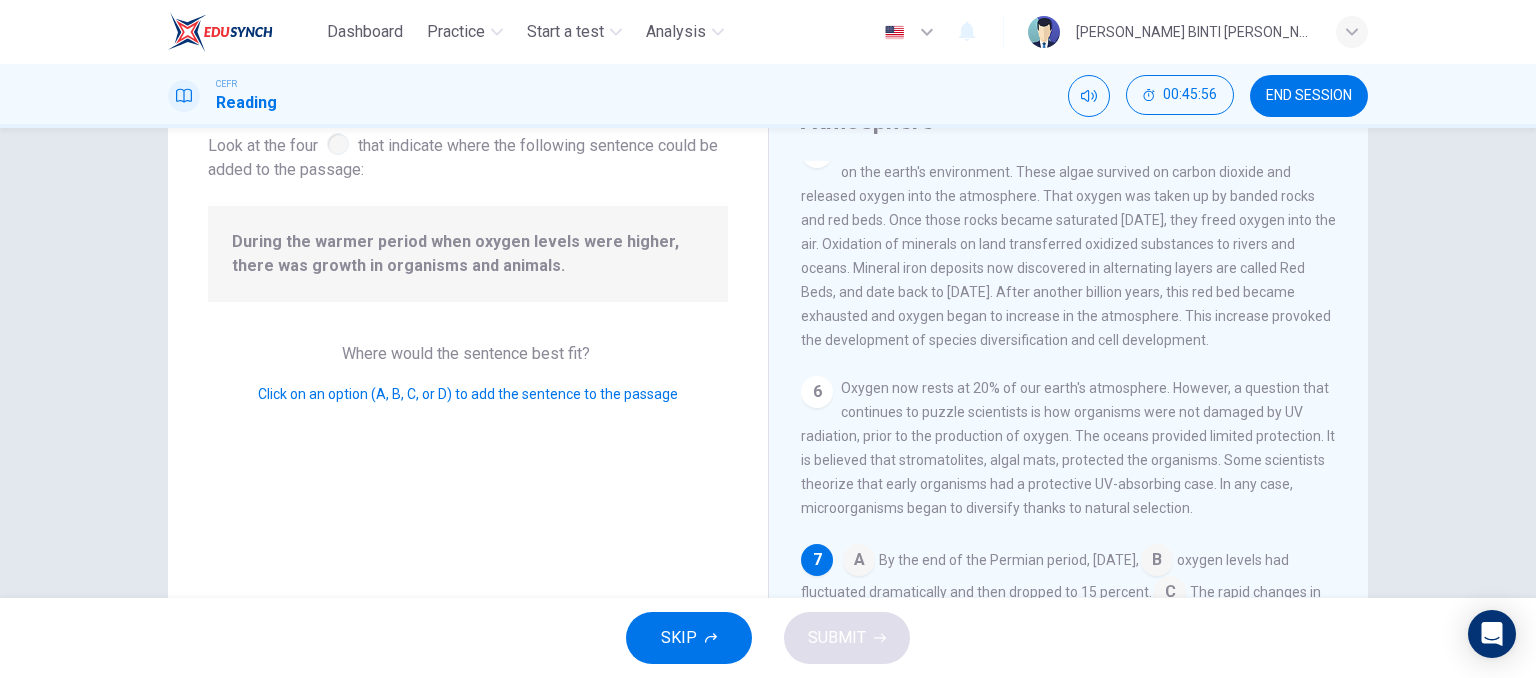scroll, scrollTop: 728, scrollLeft: 0, axis: vertical 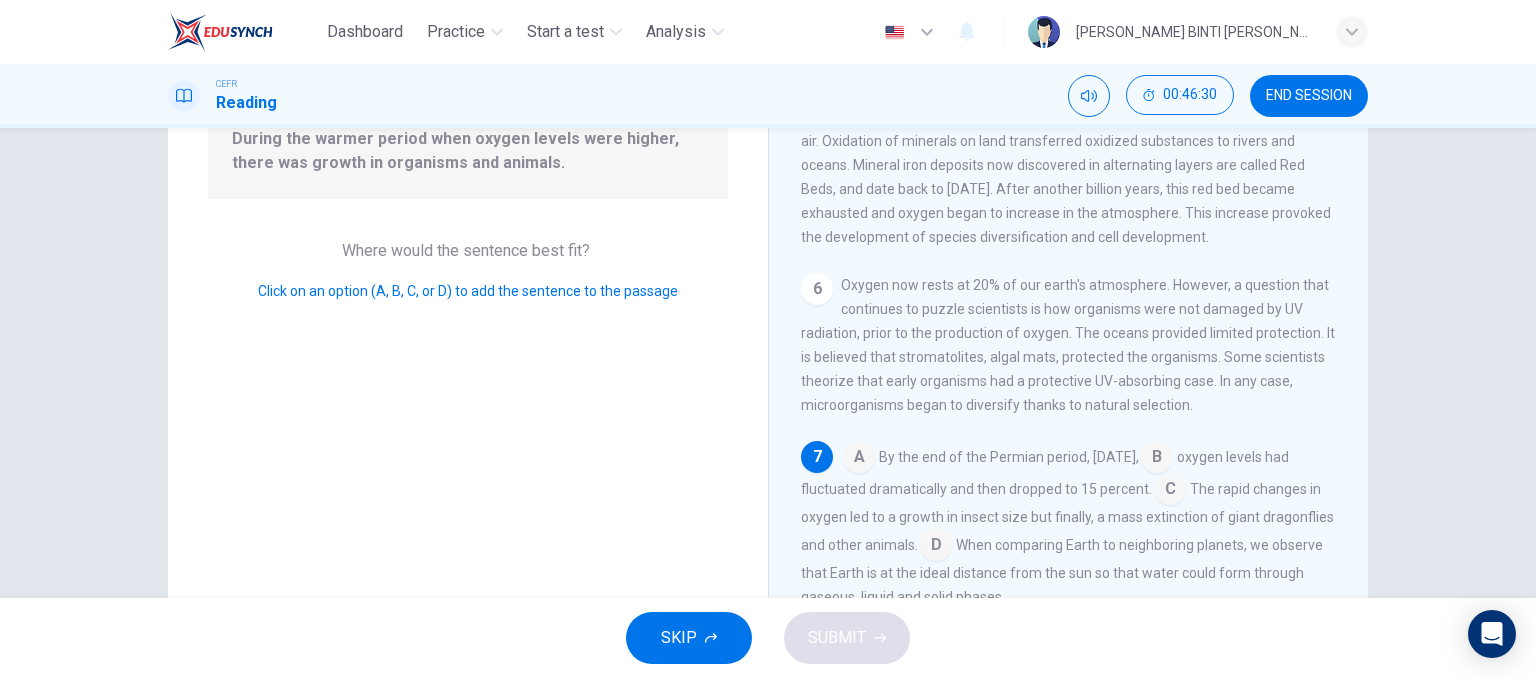 click on "7" at bounding box center [817, 457] 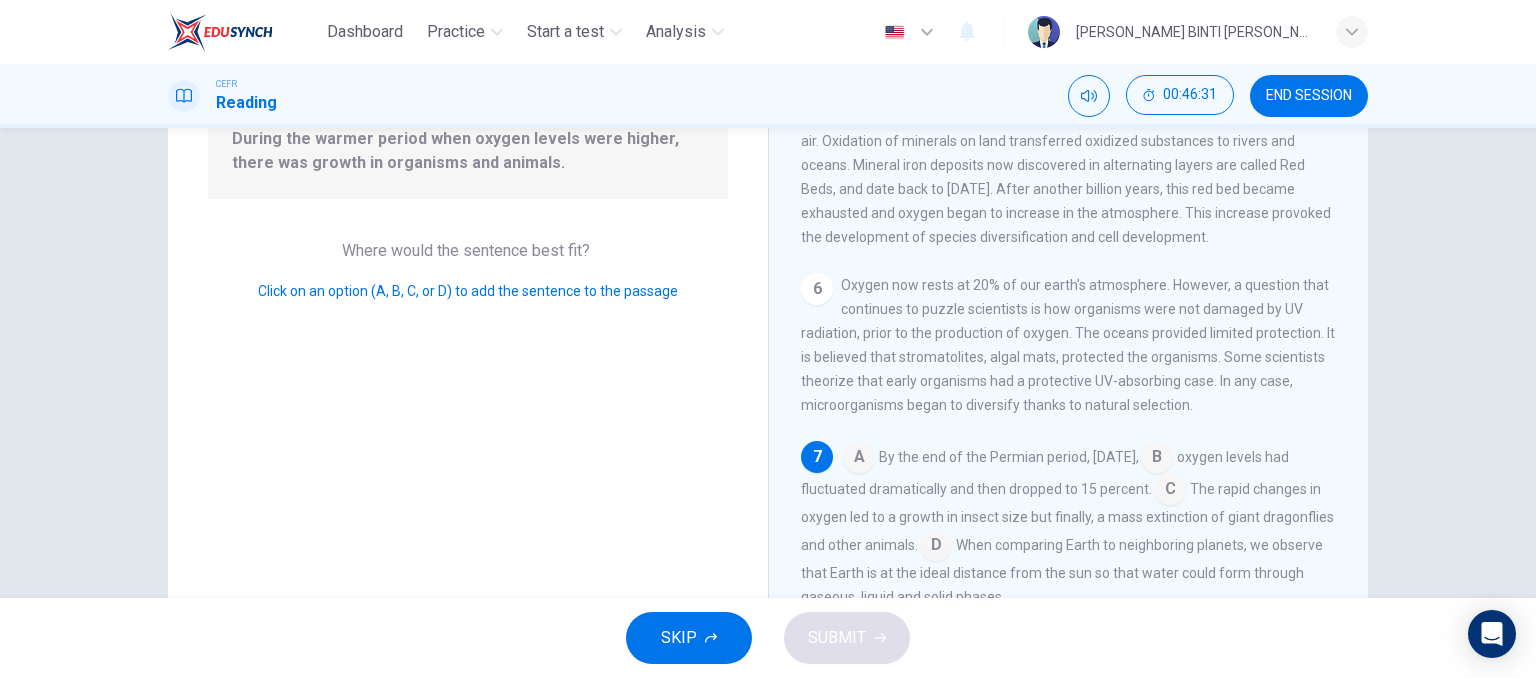 click on "7" at bounding box center (817, 457) 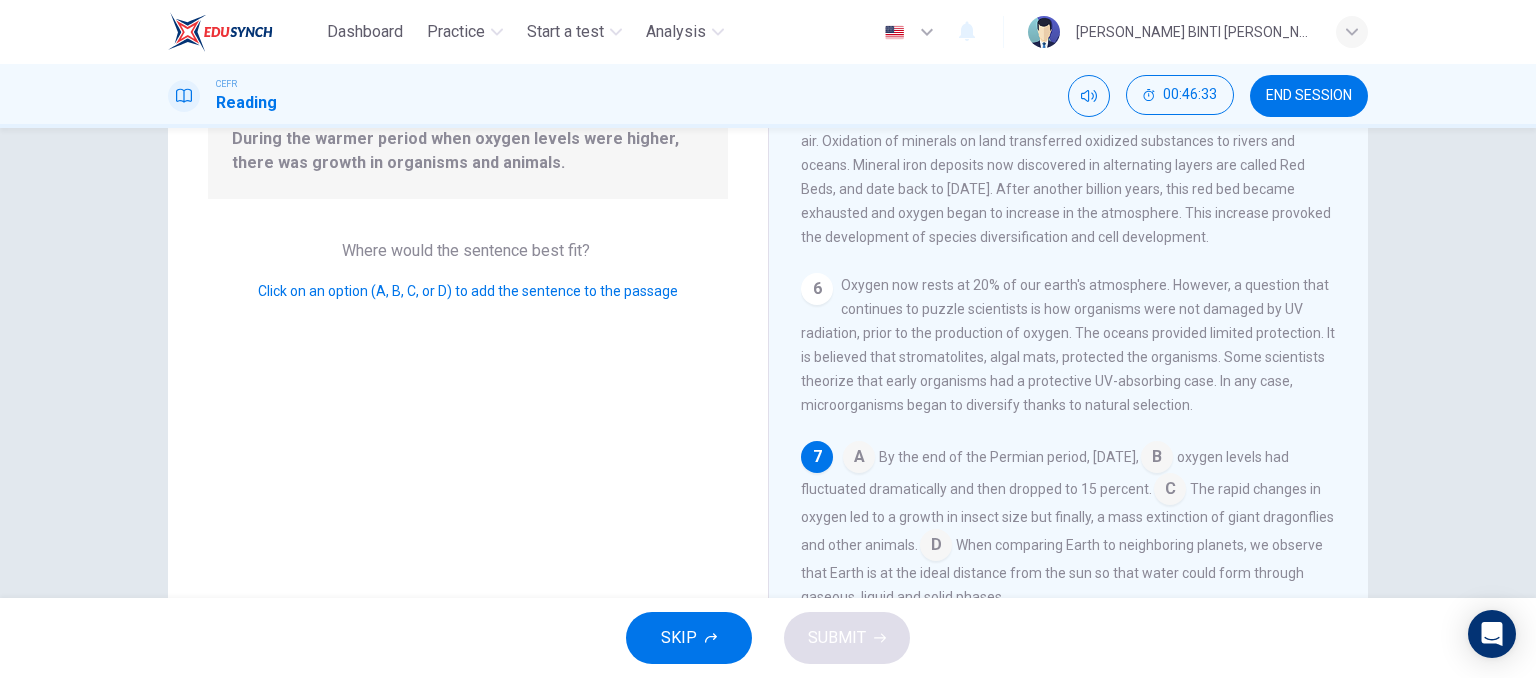 scroll, scrollTop: 337, scrollLeft: 0, axis: vertical 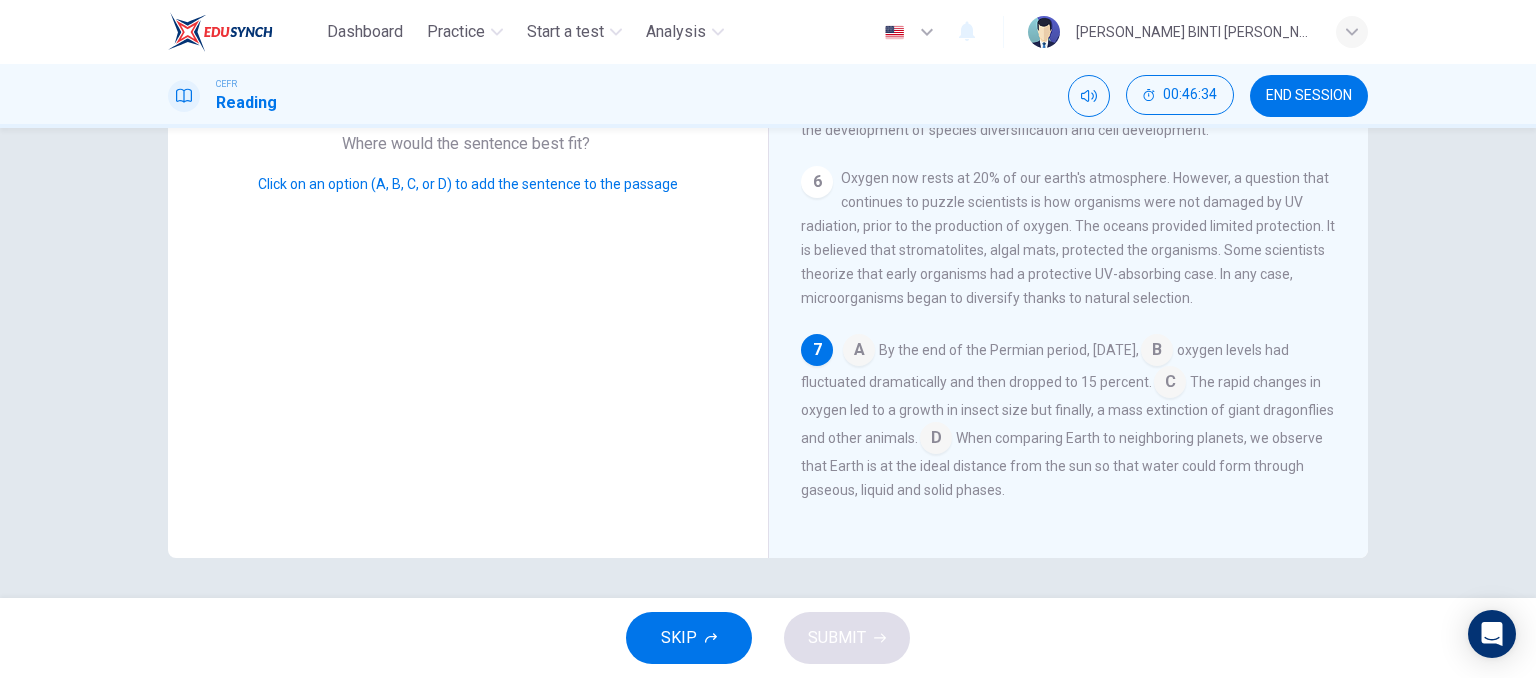 click at bounding box center (859, 352) 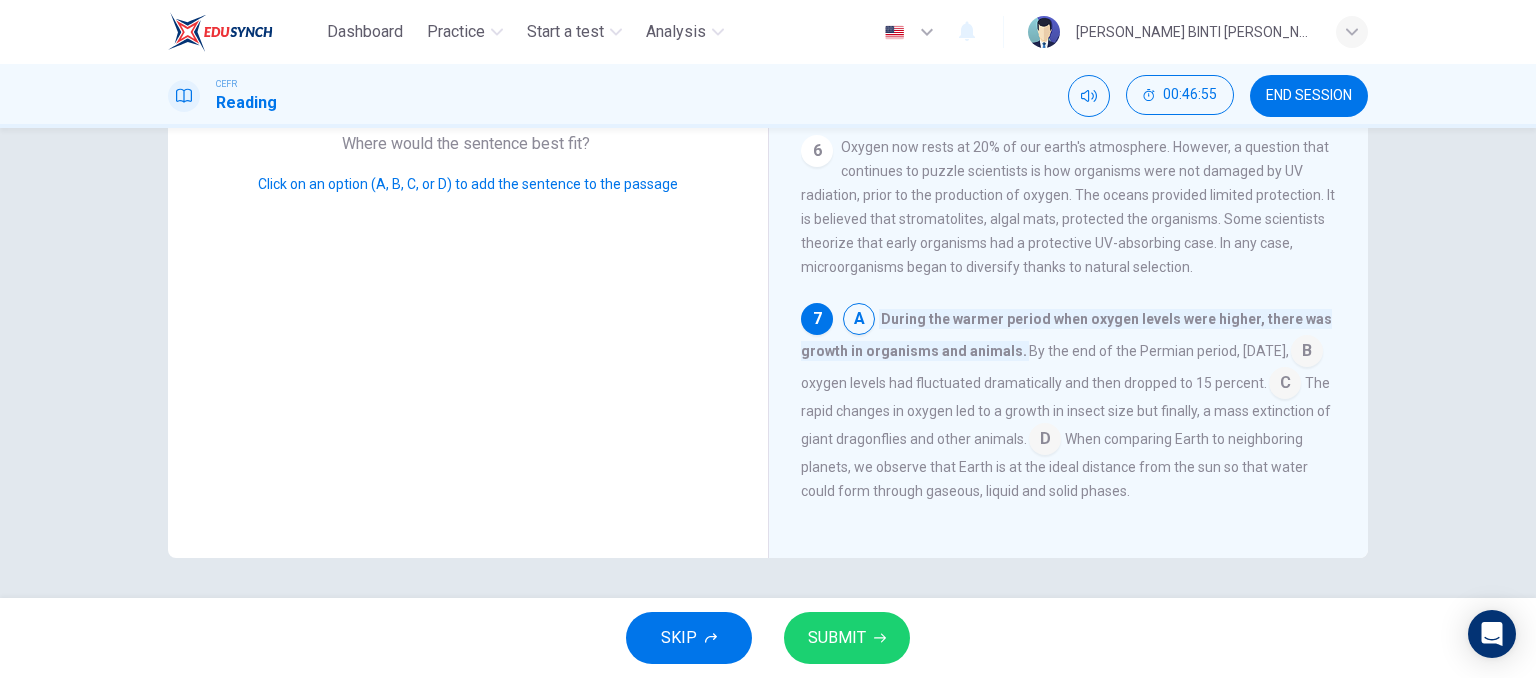 scroll, scrollTop: 760, scrollLeft: 0, axis: vertical 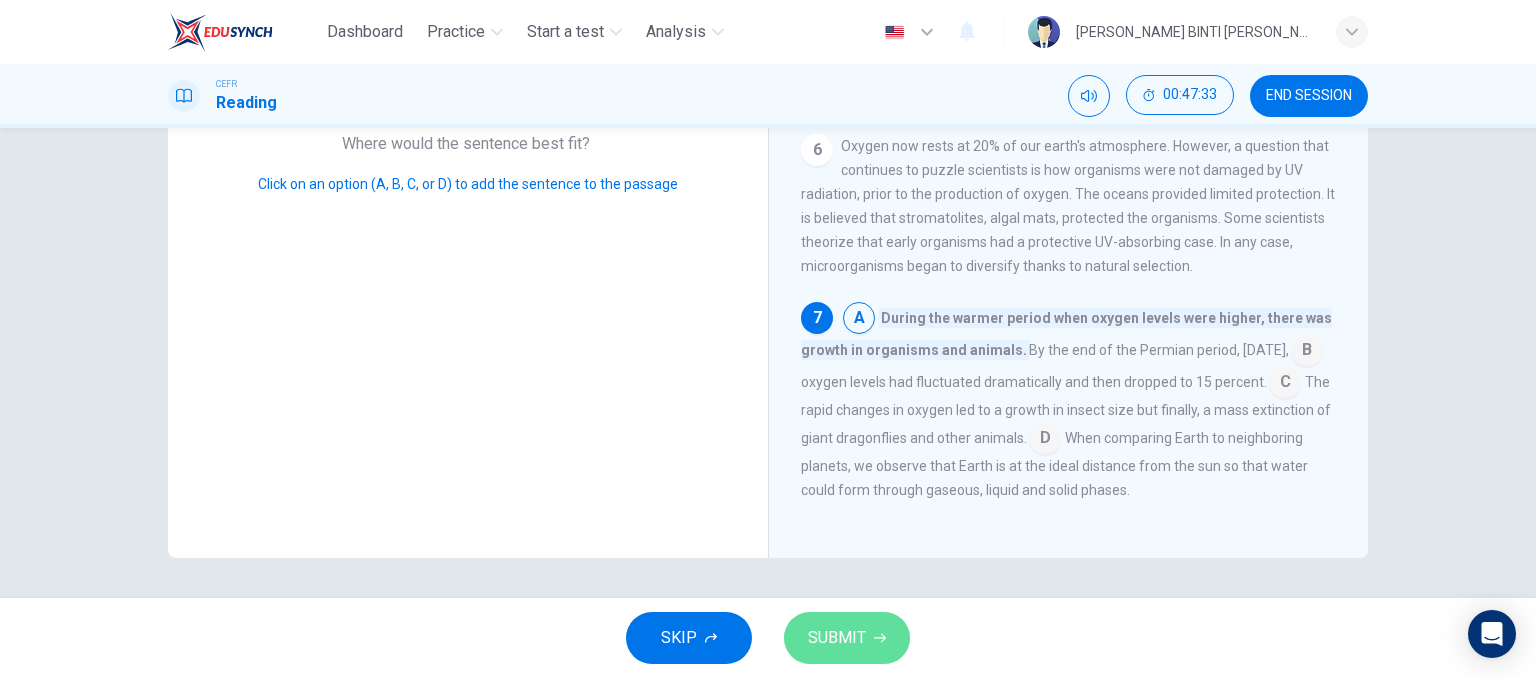click on "SUBMIT" at bounding box center (837, 638) 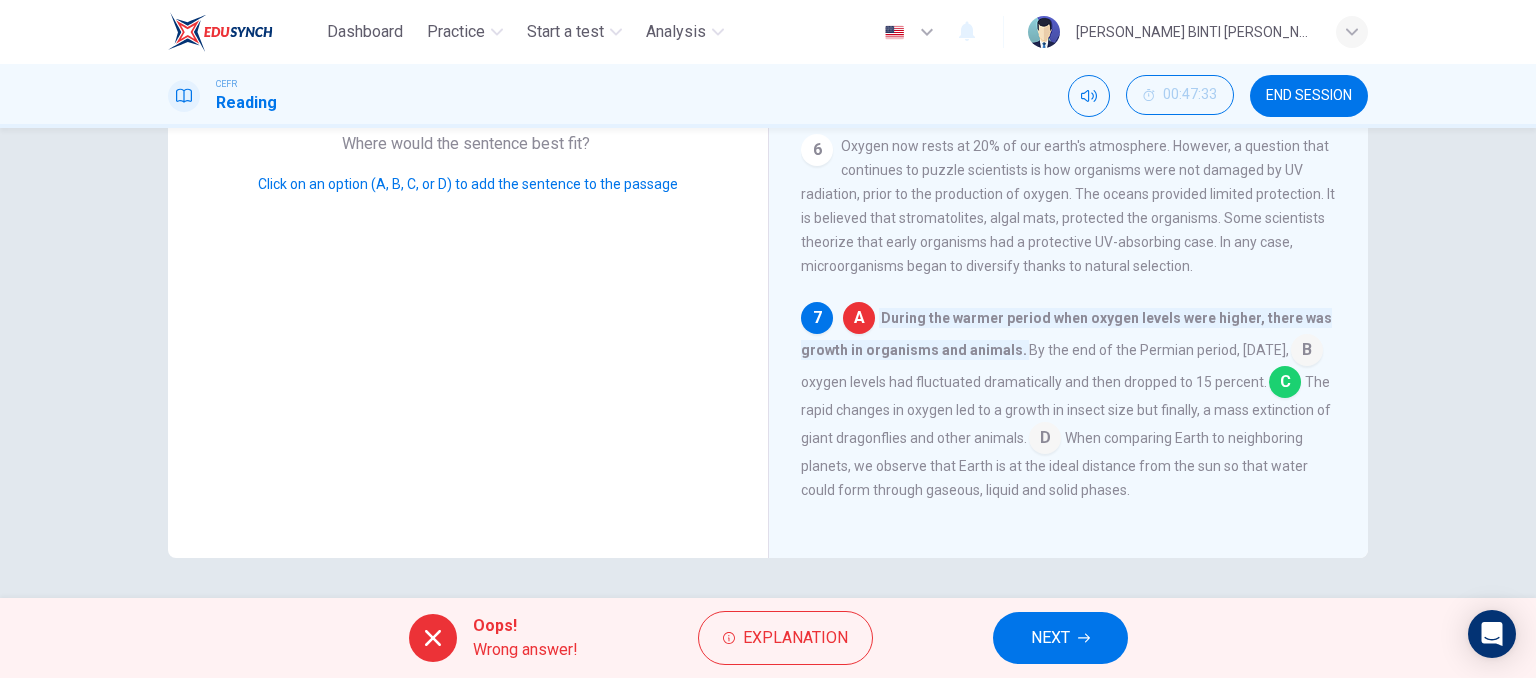 scroll, scrollTop: 760, scrollLeft: 0, axis: vertical 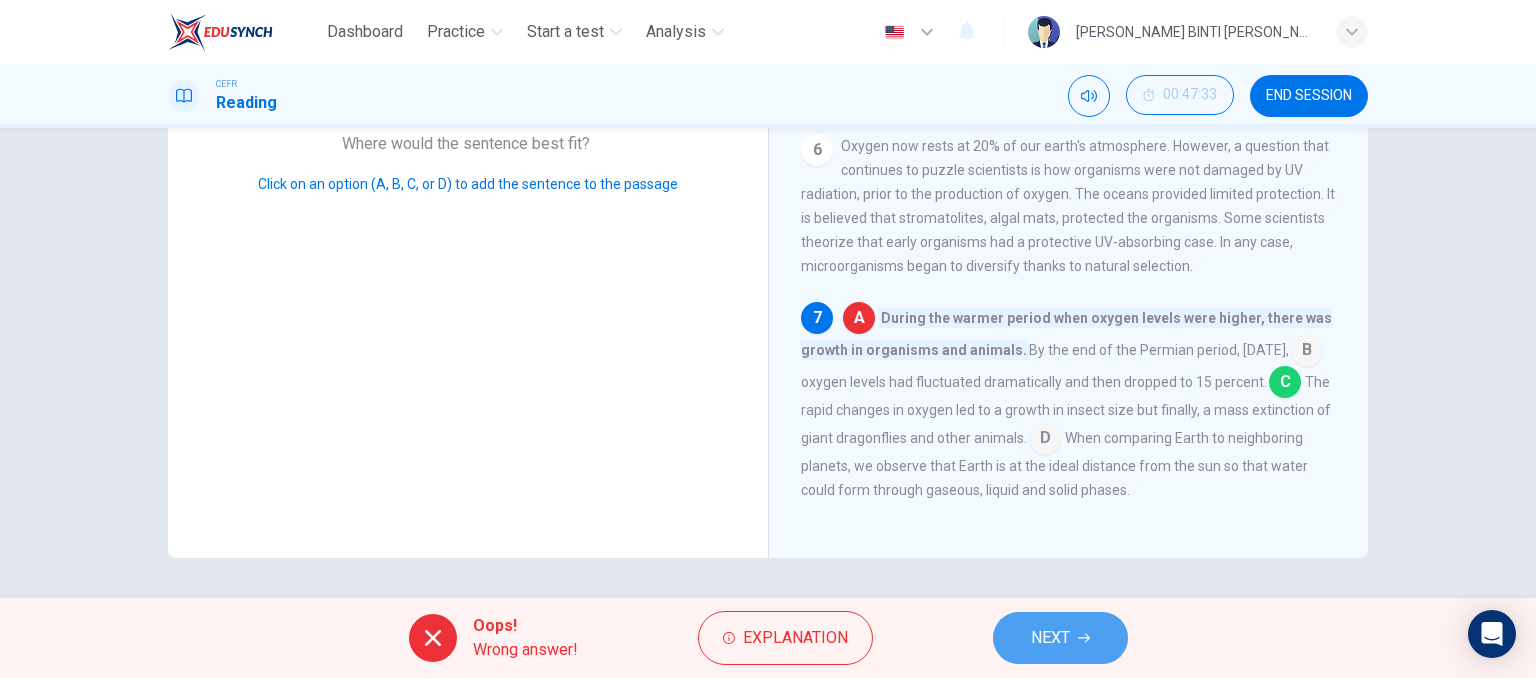click on "NEXT" at bounding box center [1060, 638] 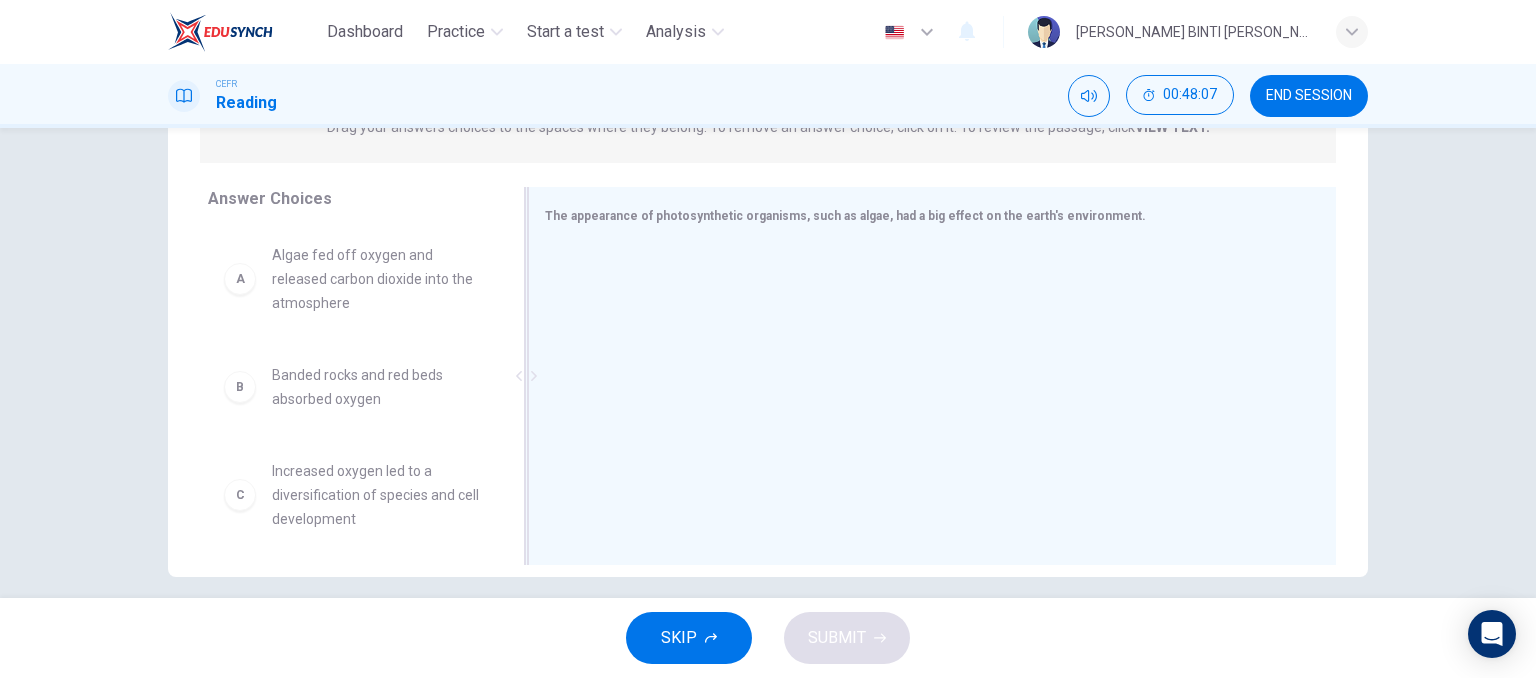 scroll, scrollTop: 291, scrollLeft: 0, axis: vertical 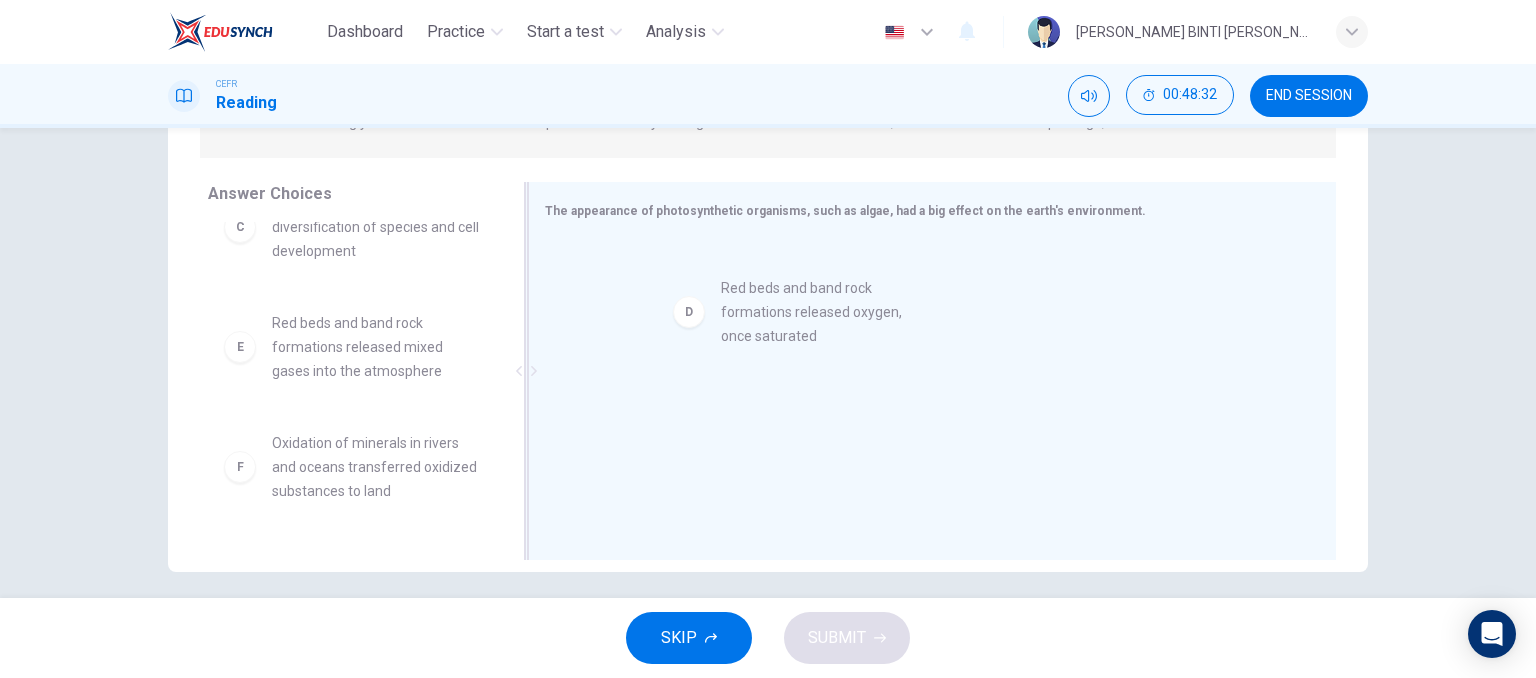 drag, startPoint x: 385, startPoint y: 357, endPoint x: 844, endPoint y: 324, distance: 460.18475 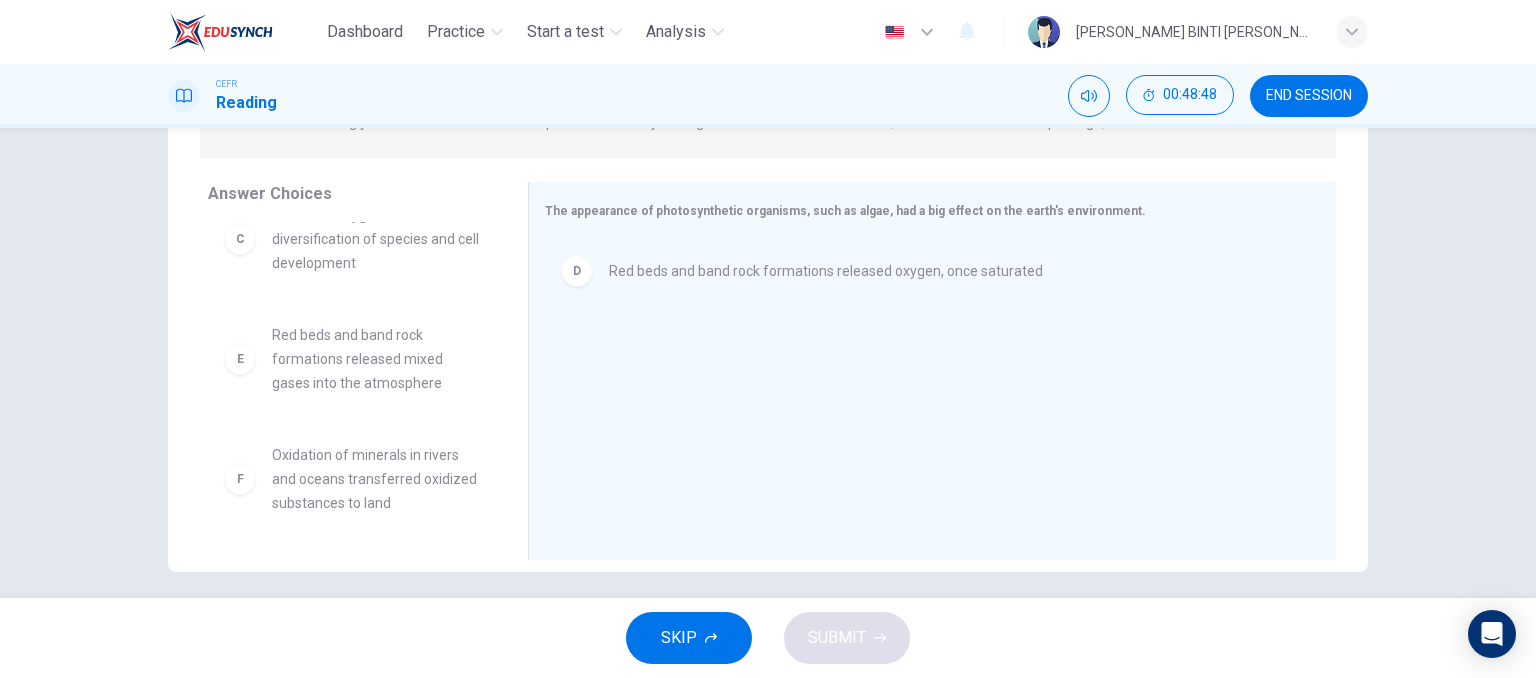 scroll, scrollTop: 0, scrollLeft: 0, axis: both 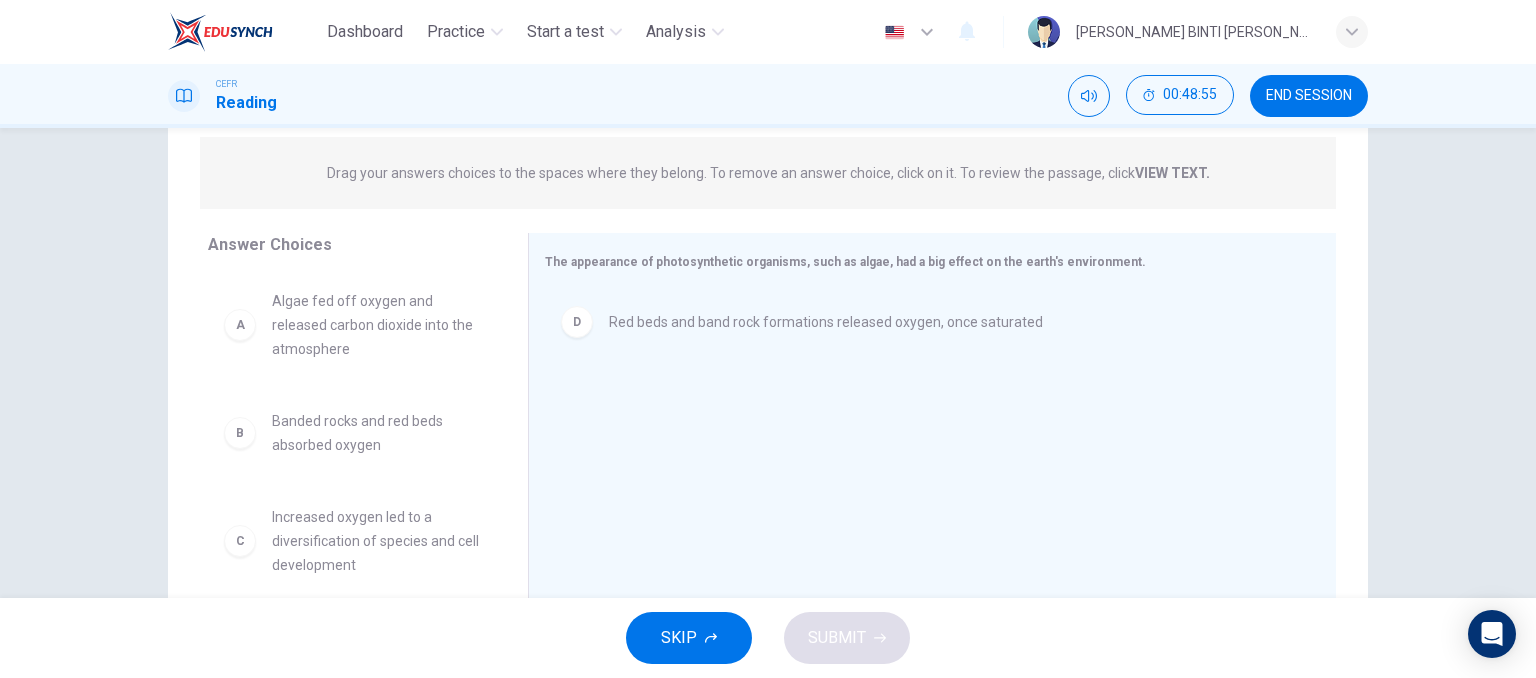 click on "VIEW TEXT." at bounding box center [1172, 173] 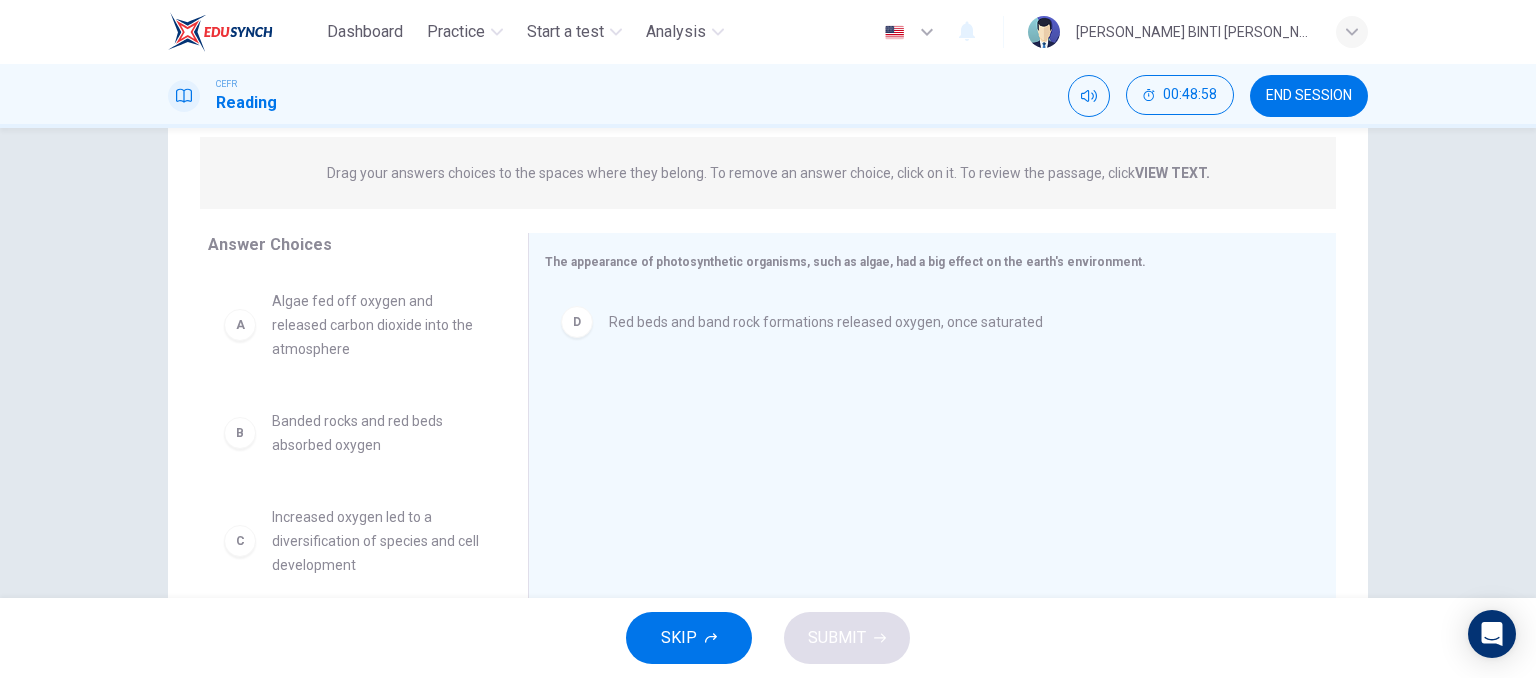 click on "A" at bounding box center (240, 325) 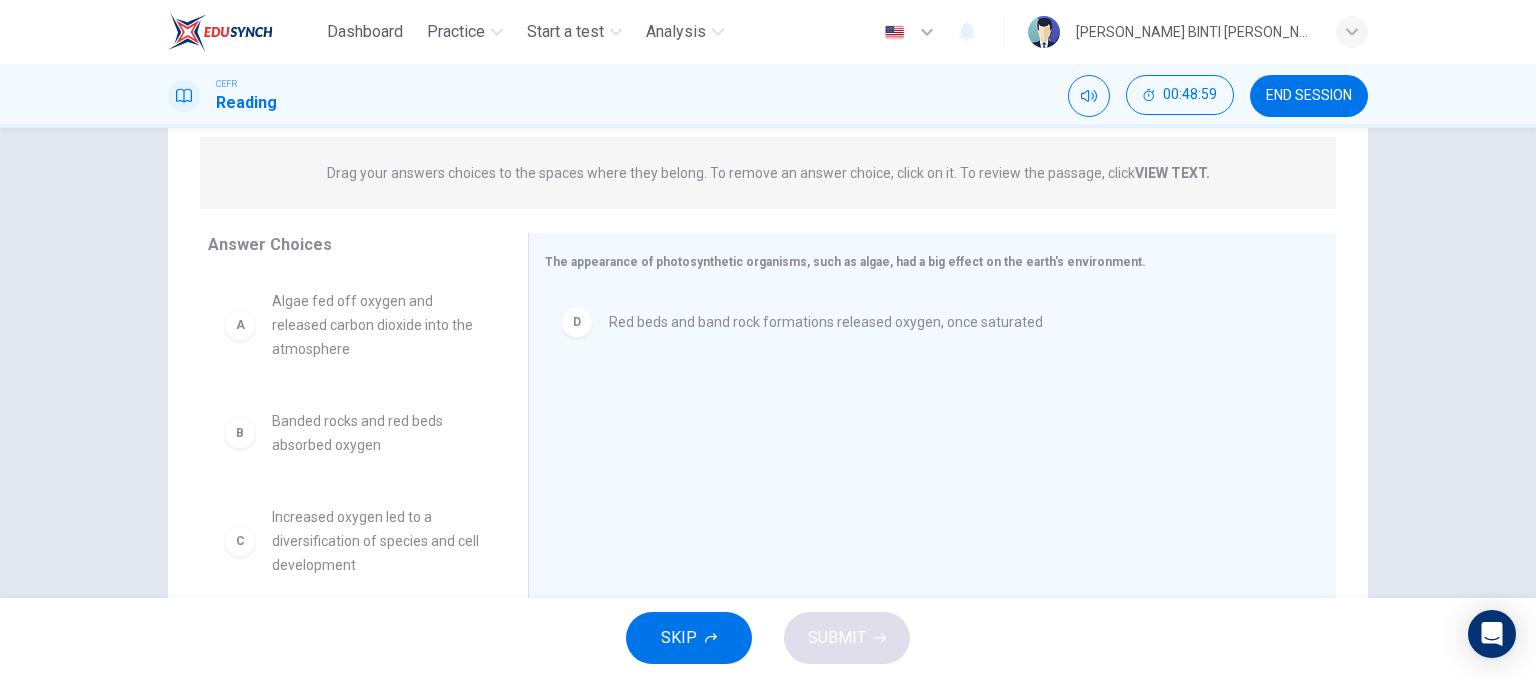 click on "Algae fed off oxygen and released carbon dioxide into the atmosphere" at bounding box center (376, 325) 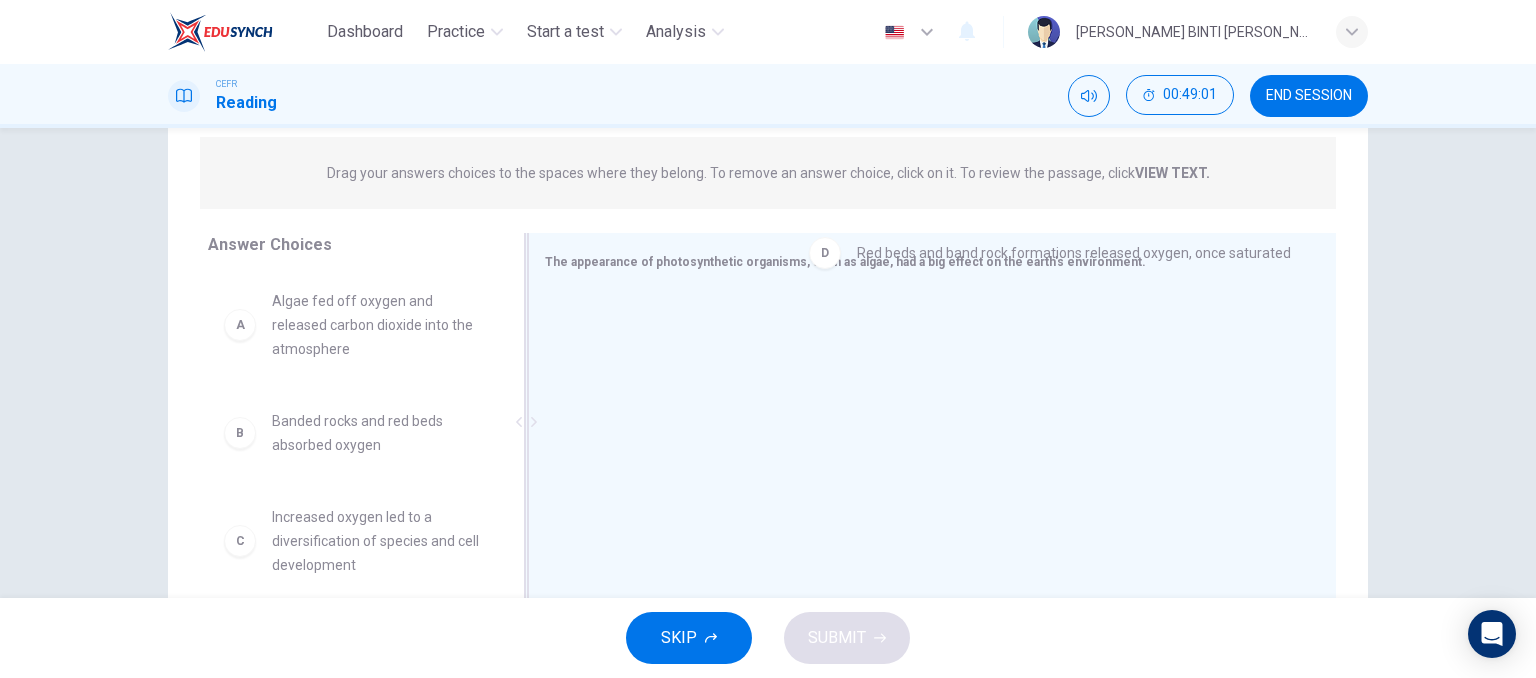 drag, startPoint x: 576, startPoint y: 318, endPoint x: 838, endPoint y: 244, distance: 272.24988 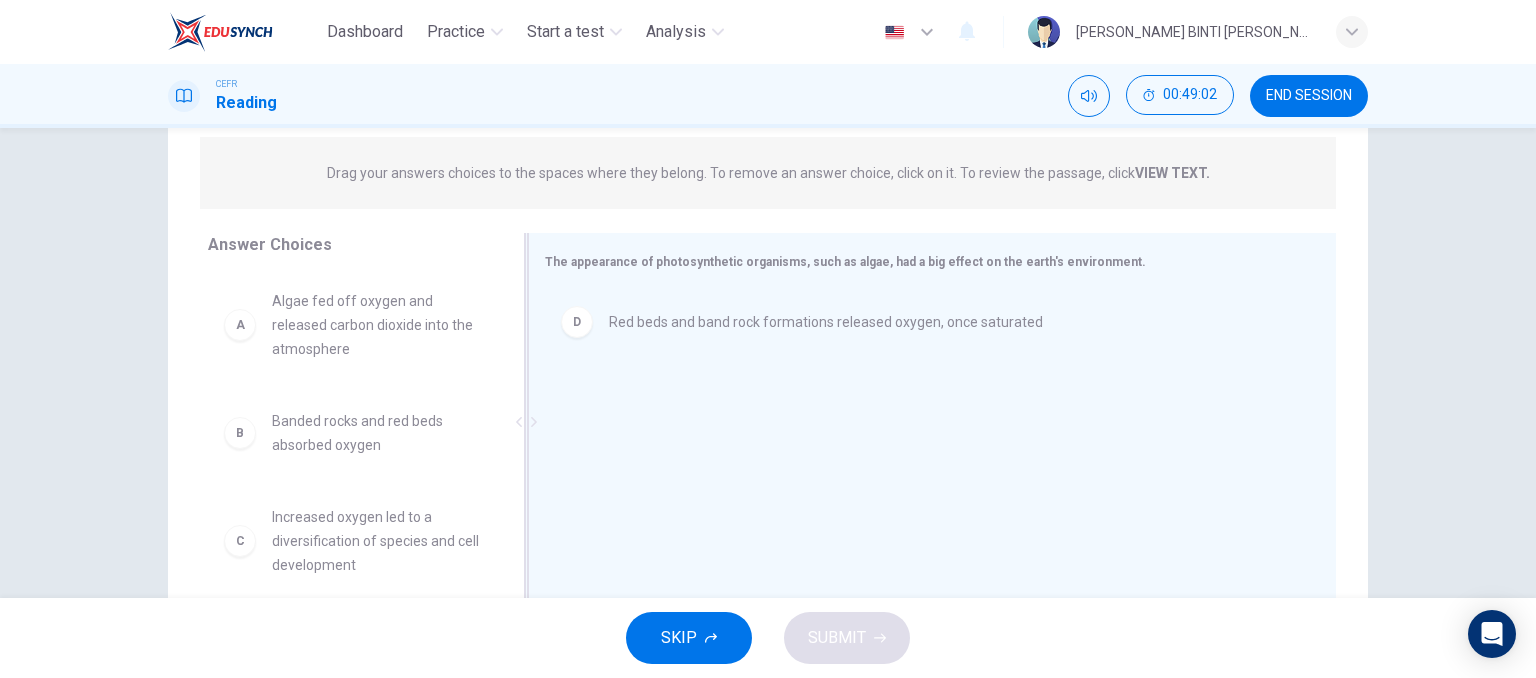 click on "The appearance of photosynthetic organisms, such as algae, had a big effect on the earth's environment. D Red beds and band rock formations released oxygen, once saturated" at bounding box center [932, 422] 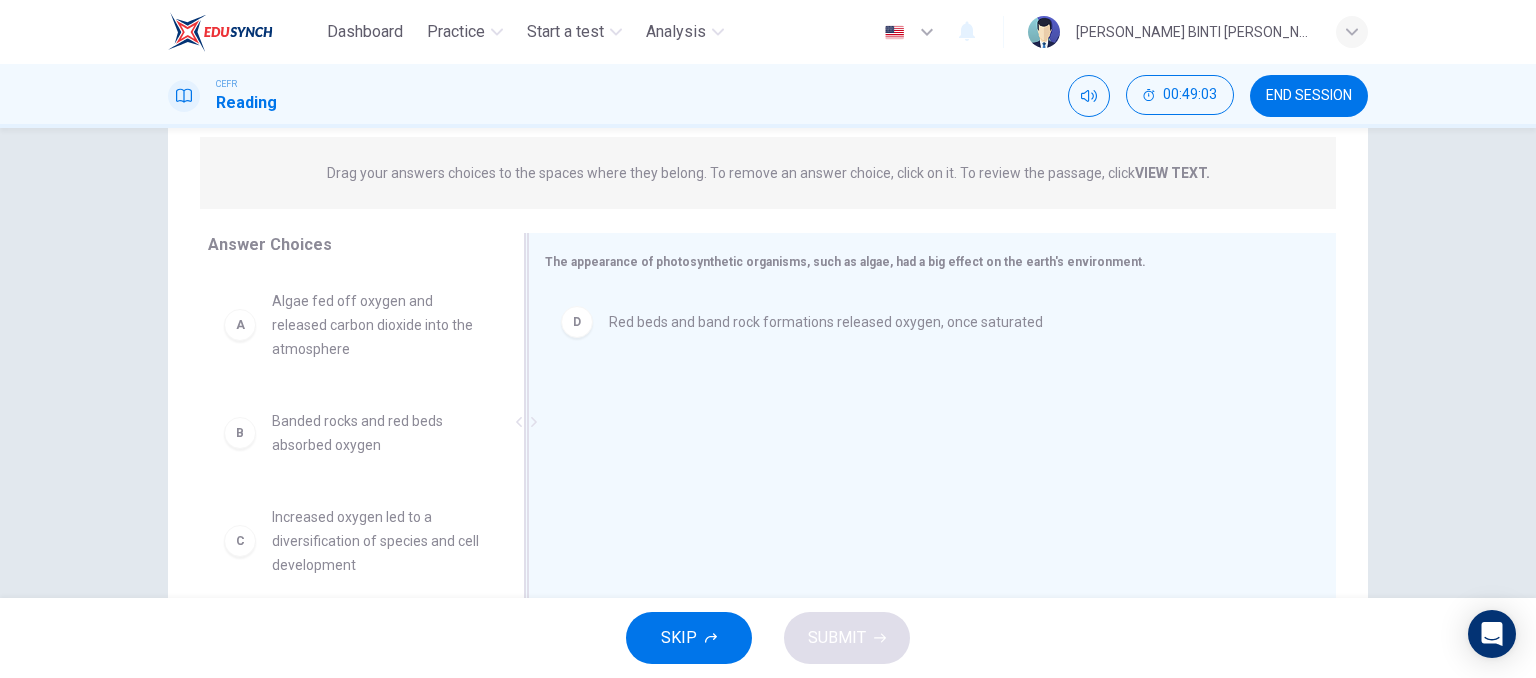 click on "The appearance of photosynthetic organisms, such as algae, had a big effect on the earth's environment." at bounding box center [845, 262] 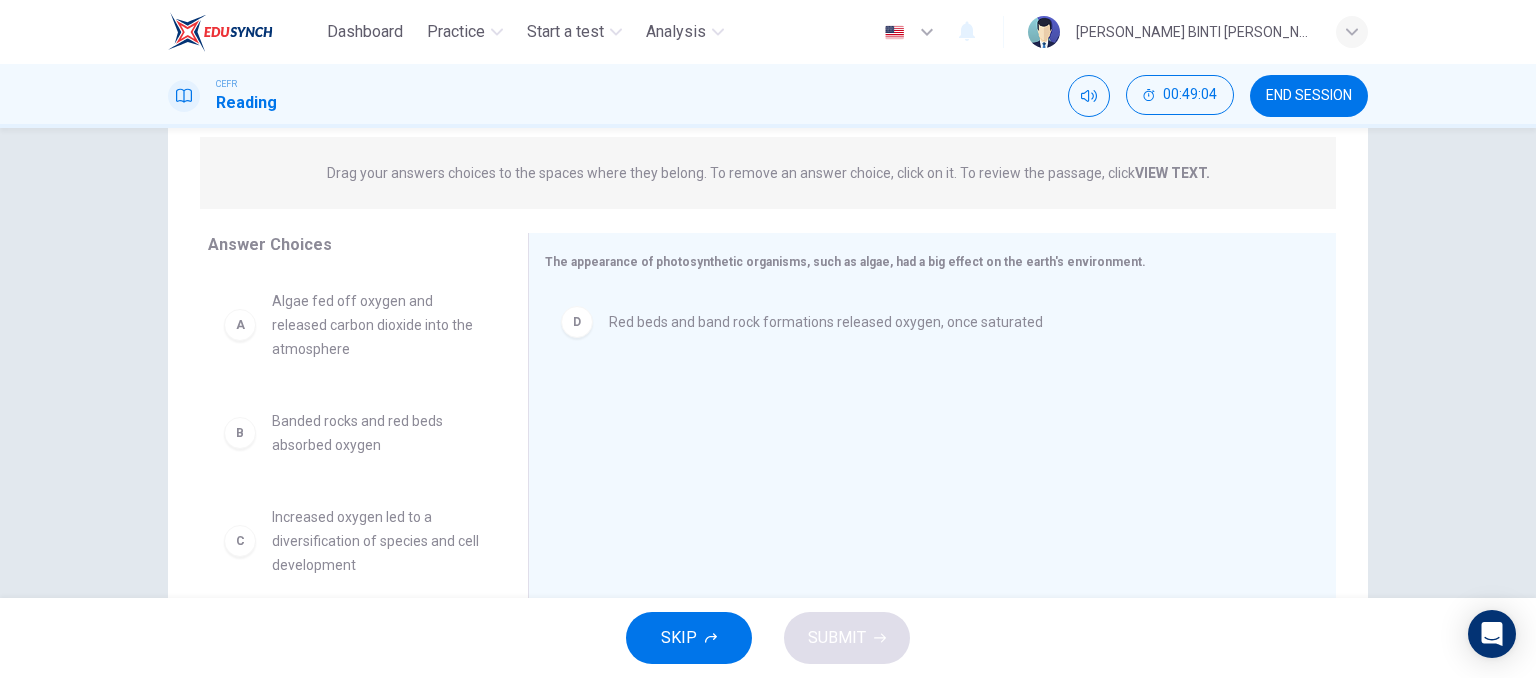 click on "Drag your answers choices to the spaces where they belong. To remove an answer choice, click on it. To review the passage, click   VIEW TEXT. Click on the answer choices below to select your answers. To remove an answer choice, go to the Answers tab and click on it. To review the passage, click the PASSAGE tab." at bounding box center (768, 173) 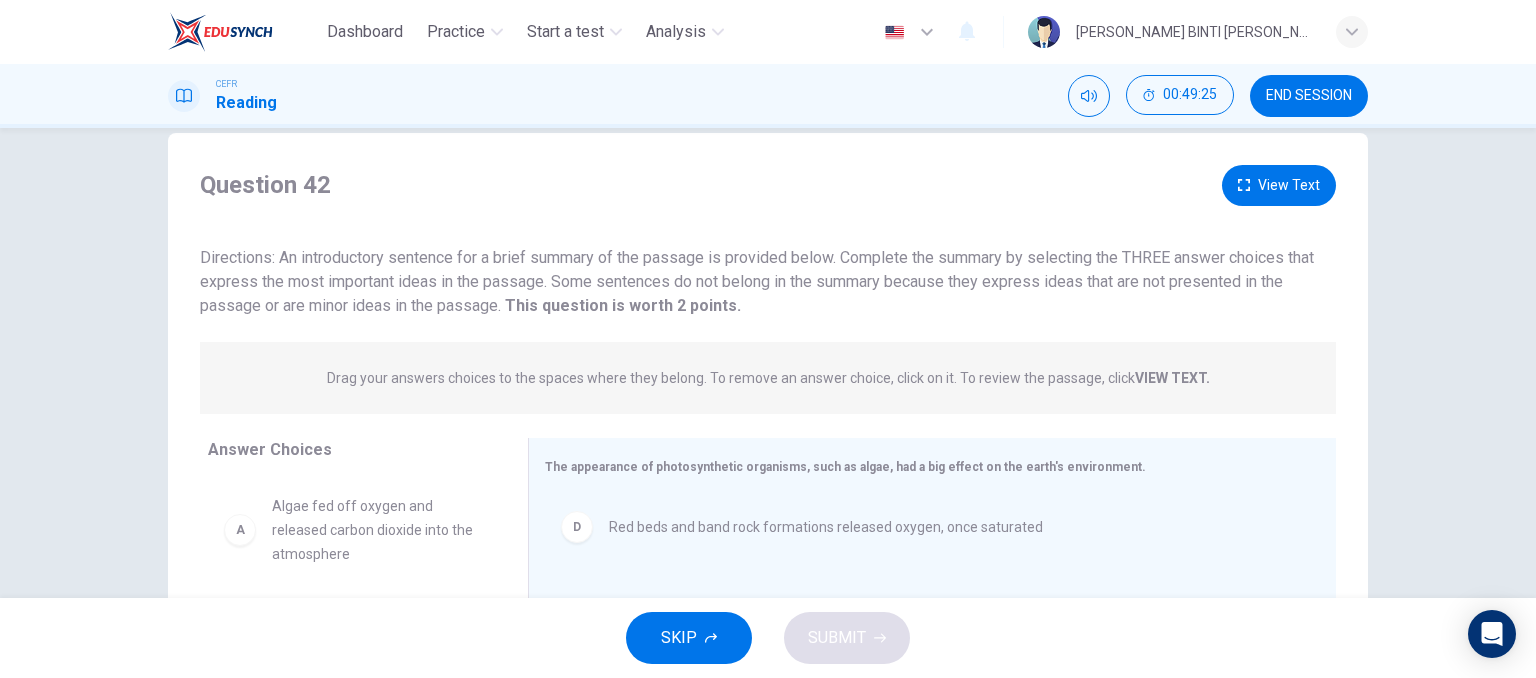 scroll, scrollTop: 0, scrollLeft: 0, axis: both 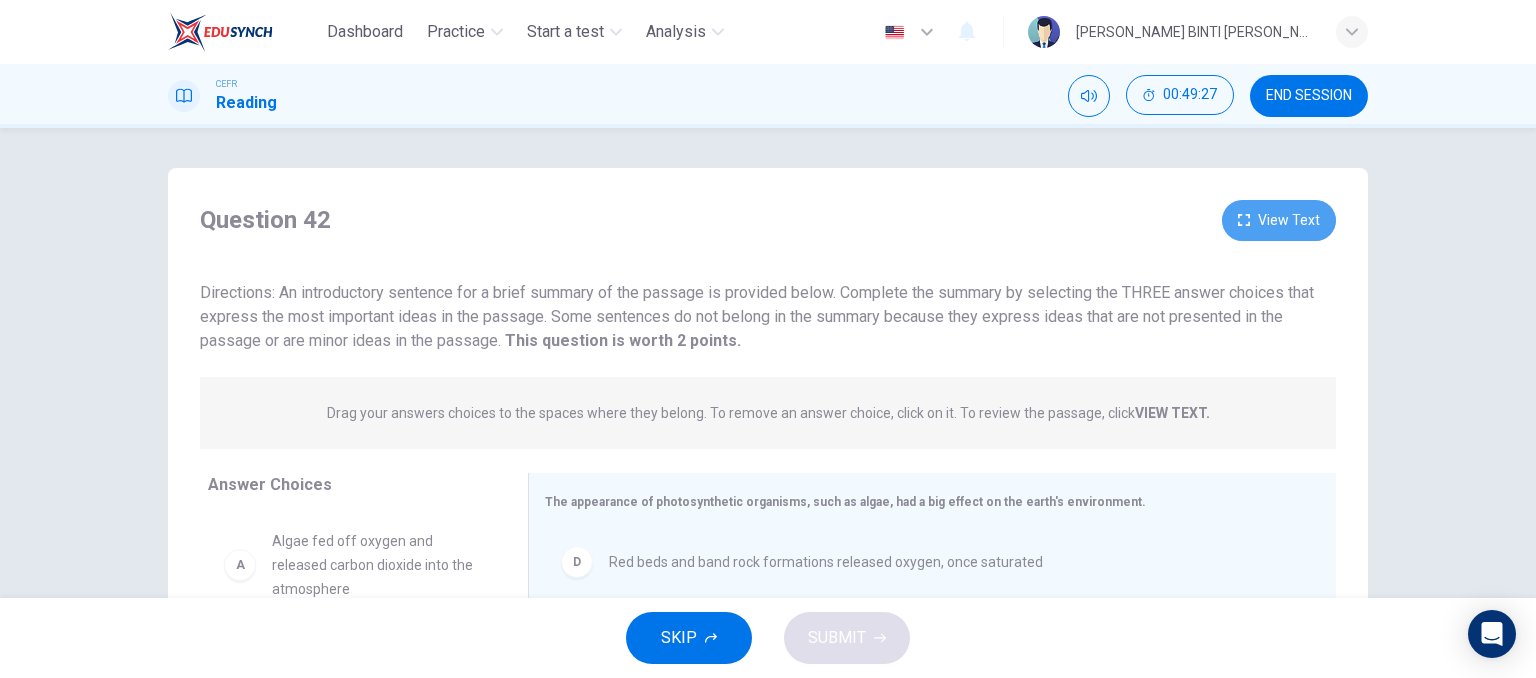 click on "View Text" at bounding box center [1279, 220] 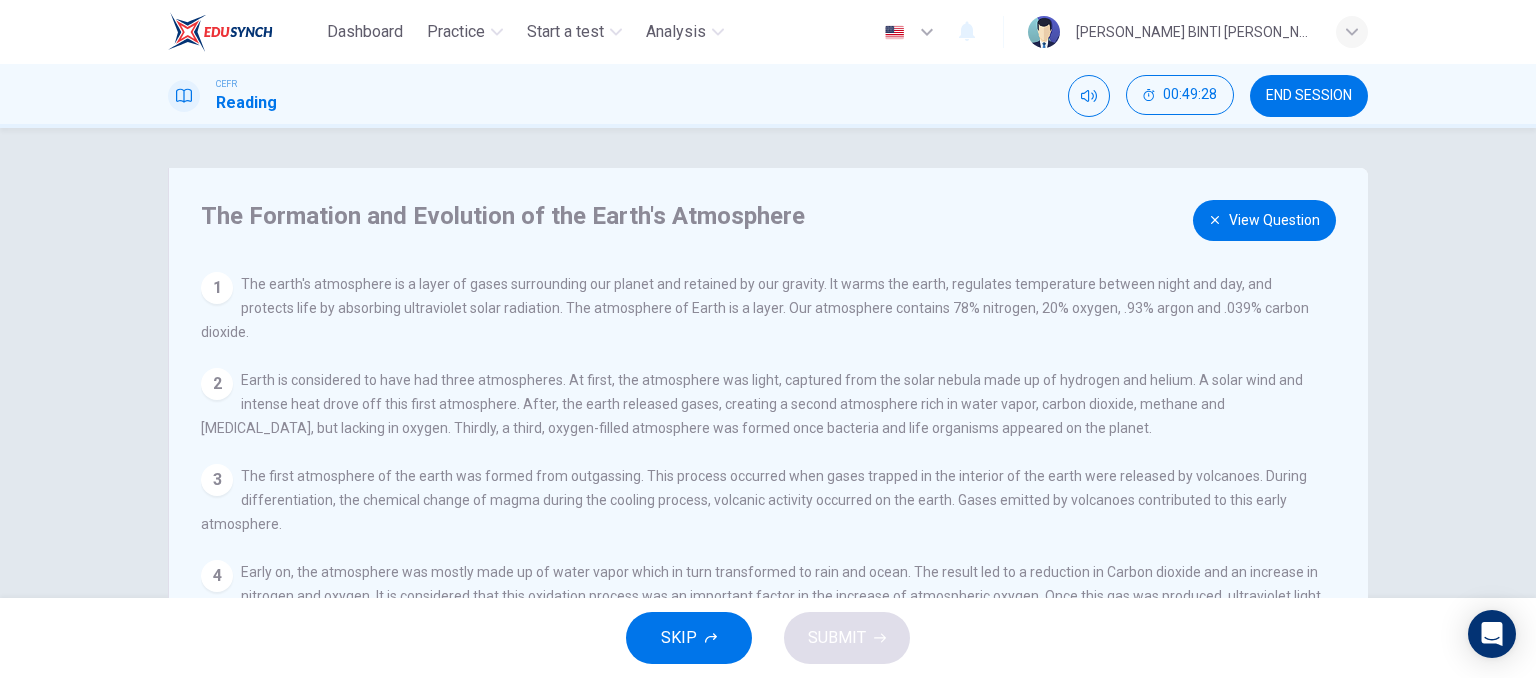 scroll, scrollTop: 163, scrollLeft: 0, axis: vertical 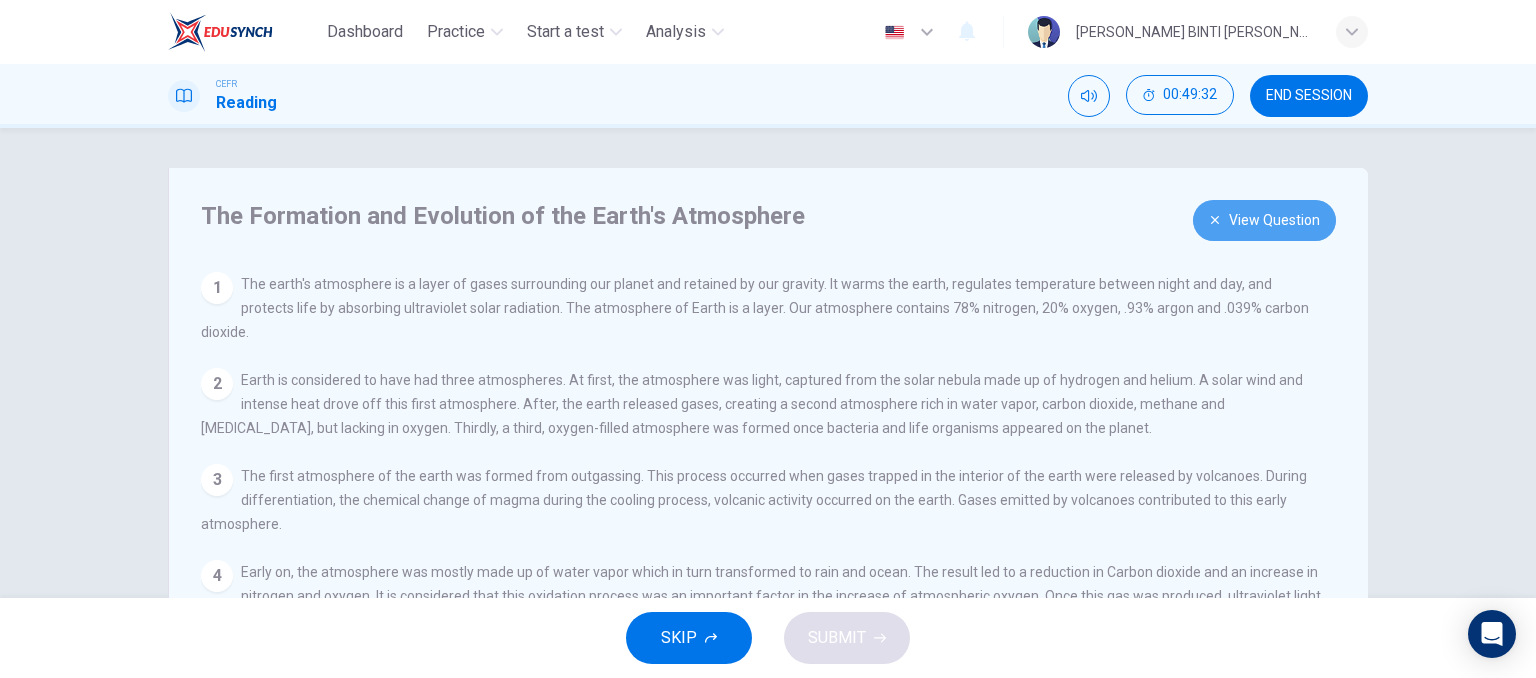 click 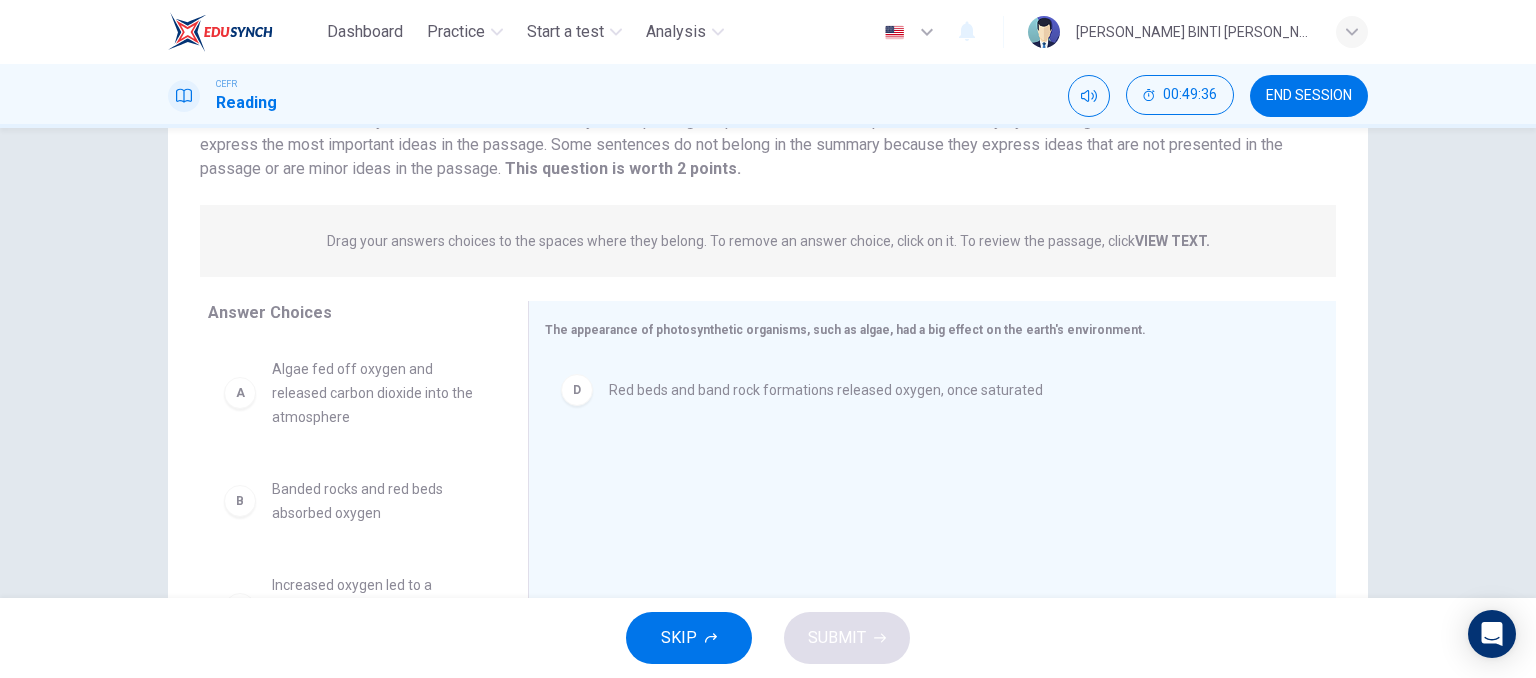 scroll, scrollTop: 172, scrollLeft: 0, axis: vertical 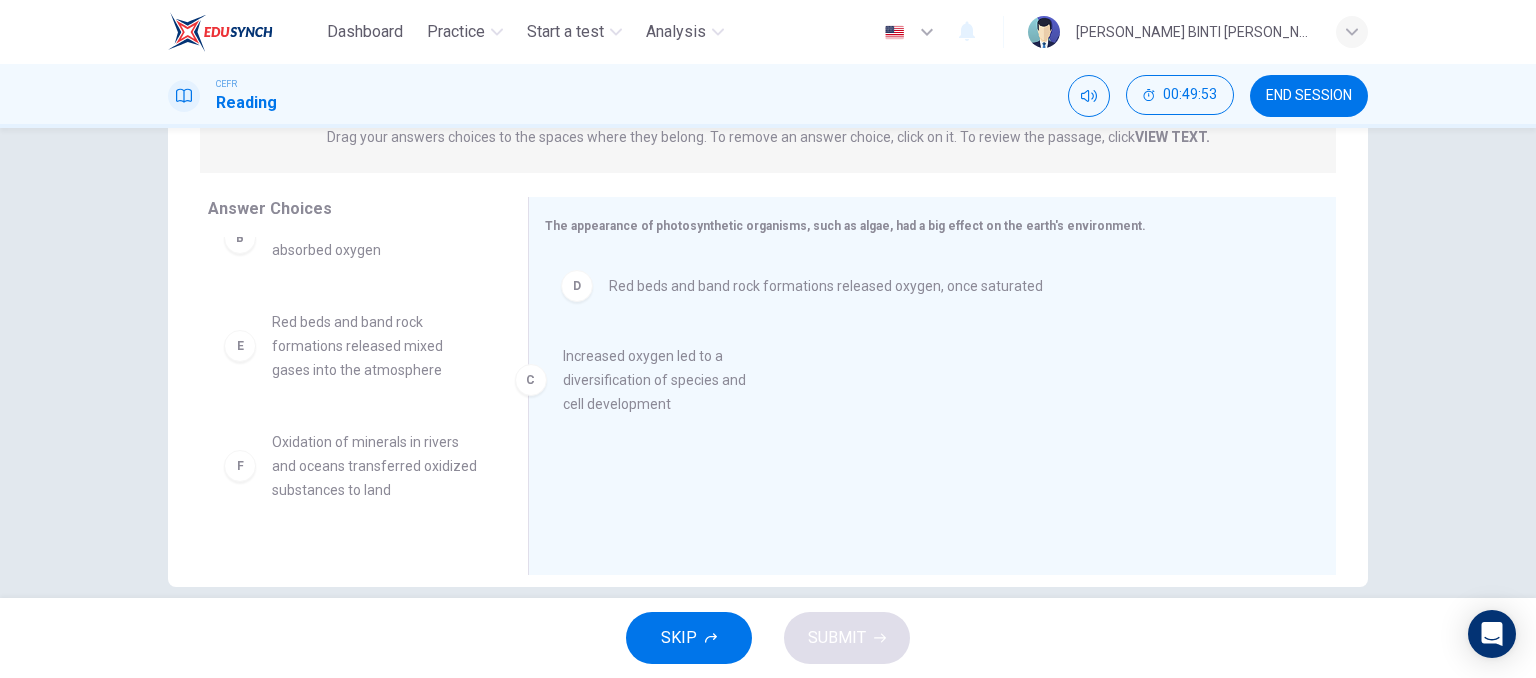 drag, startPoint x: 352, startPoint y: 361, endPoint x: 653, endPoint y: 394, distance: 302.80356 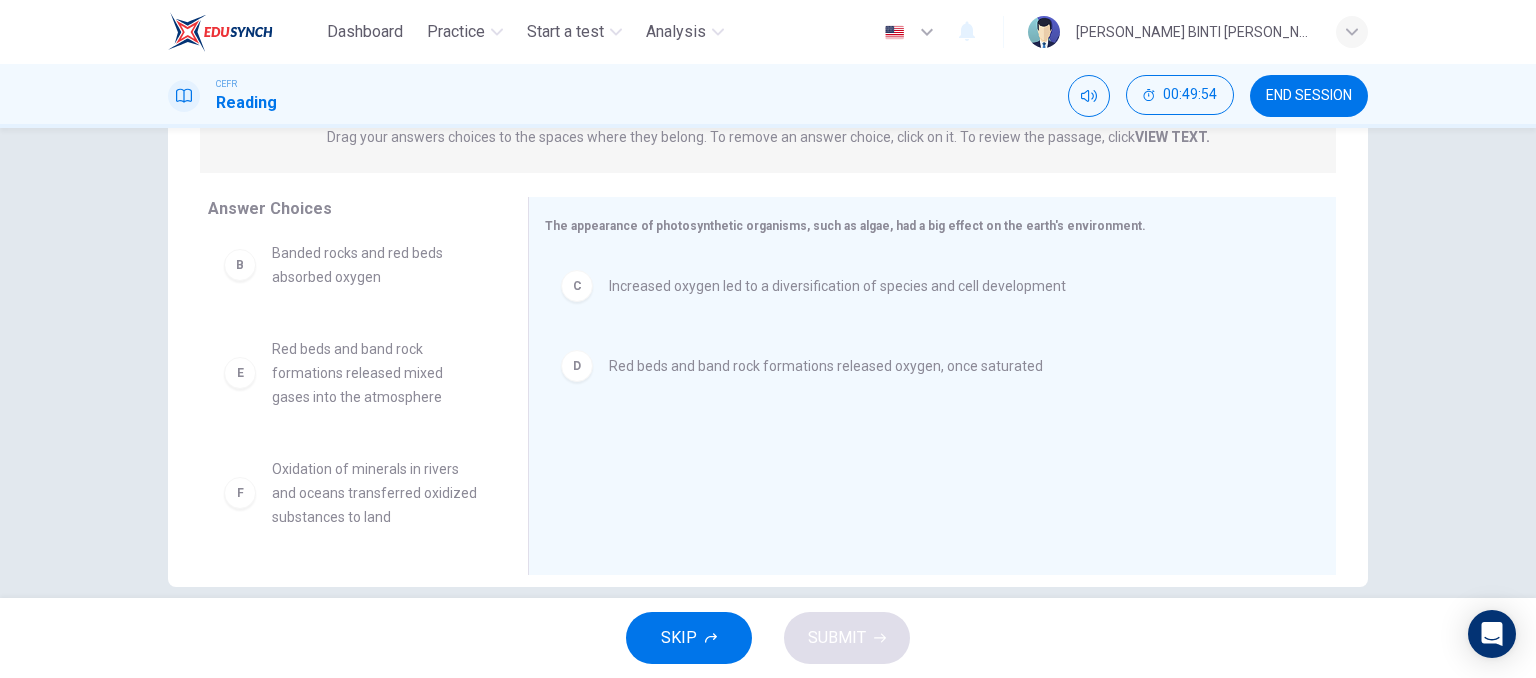 scroll, scrollTop: 132, scrollLeft: 0, axis: vertical 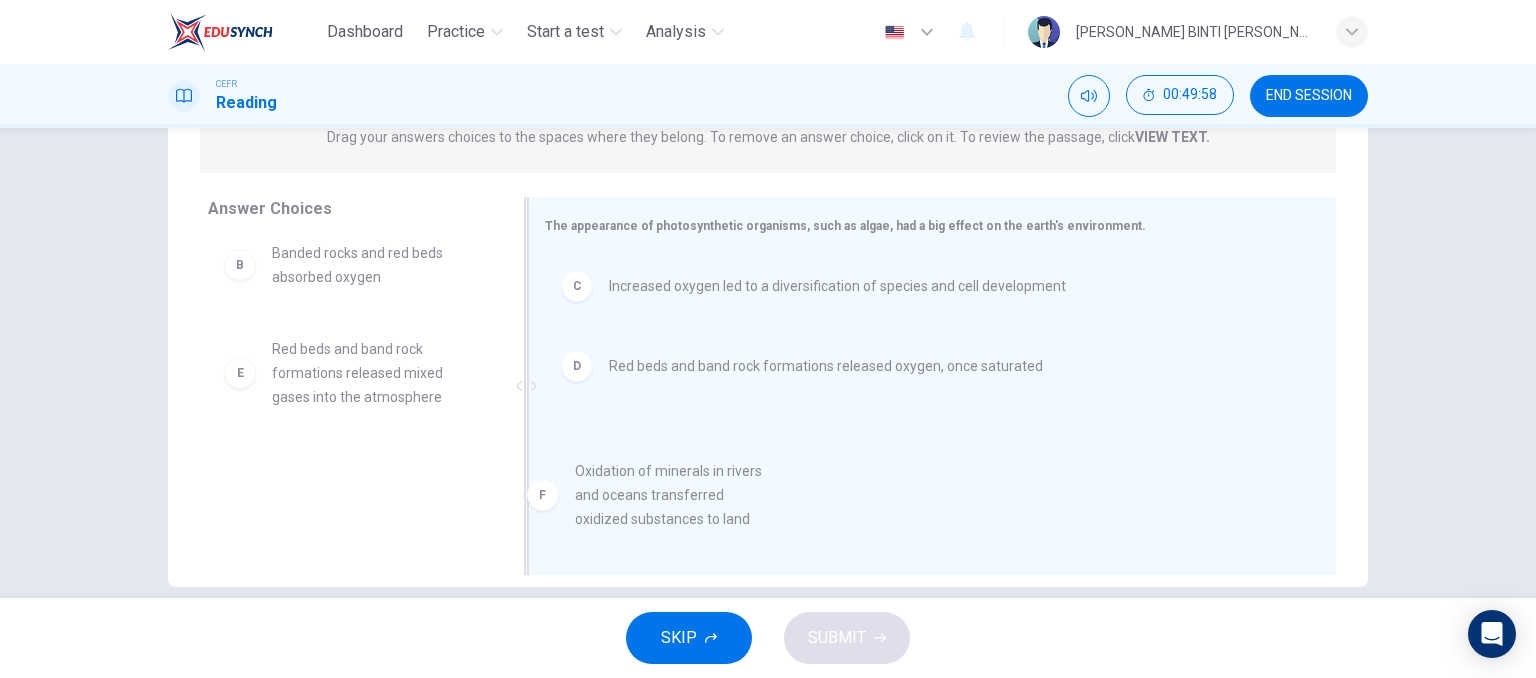 drag, startPoint x: 352, startPoint y: 495, endPoint x: 684, endPoint y: 493, distance: 332.006 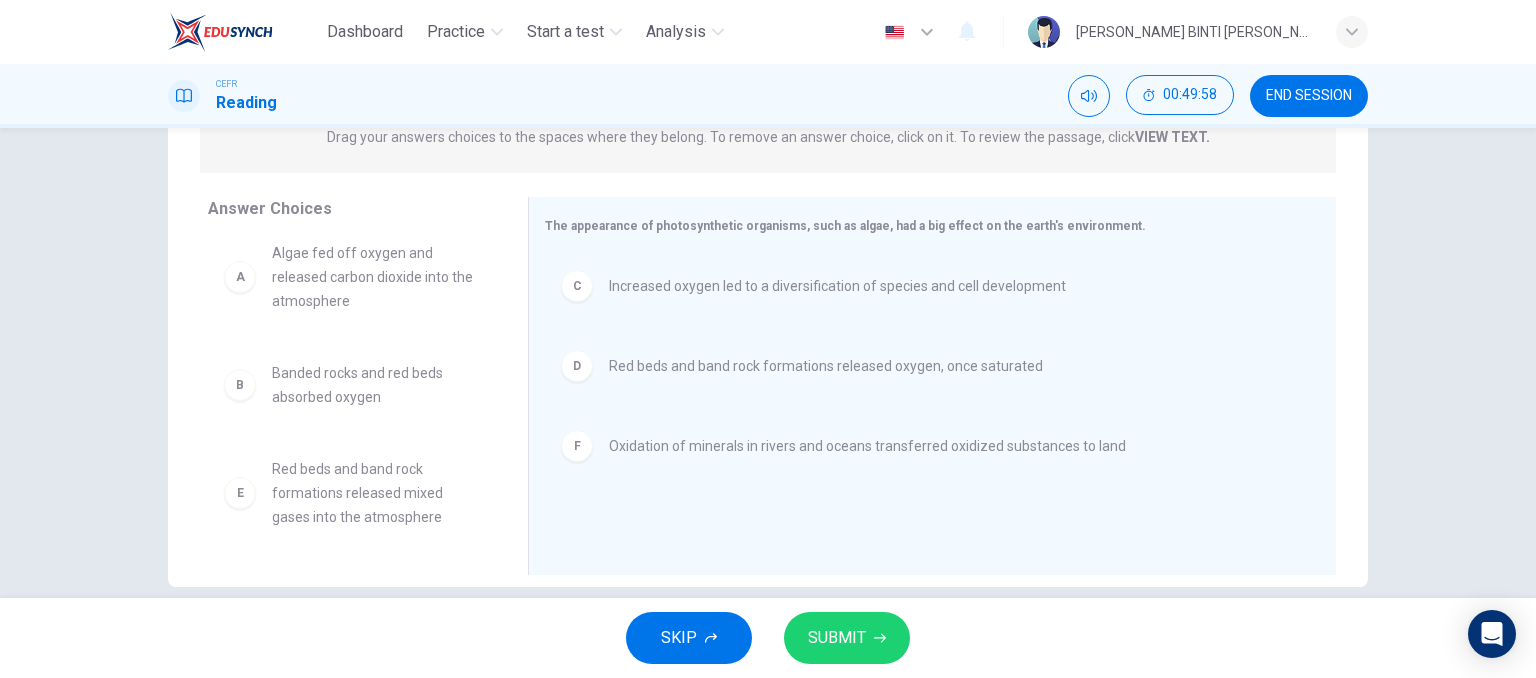 scroll, scrollTop: 12, scrollLeft: 0, axis: vertical 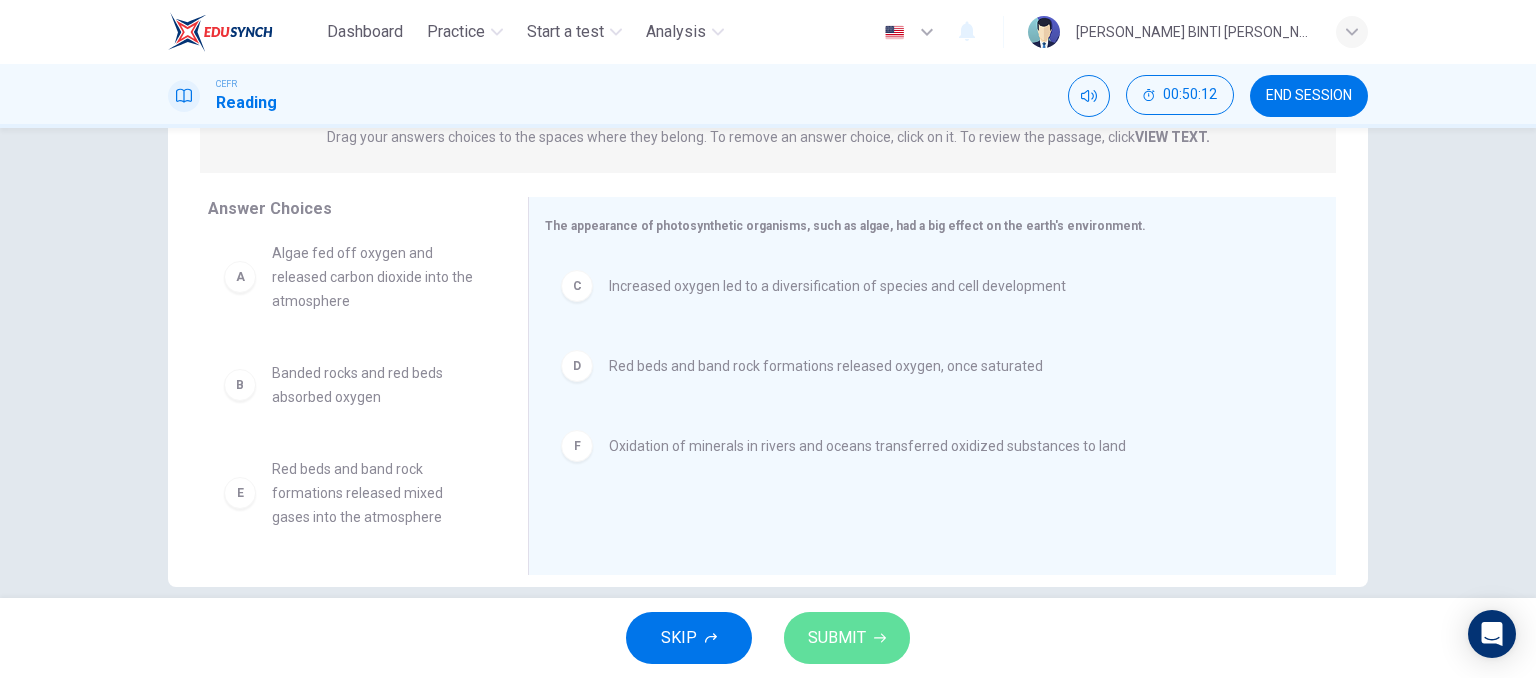 click on "SUBMIT" at bounding box center [837, 638] 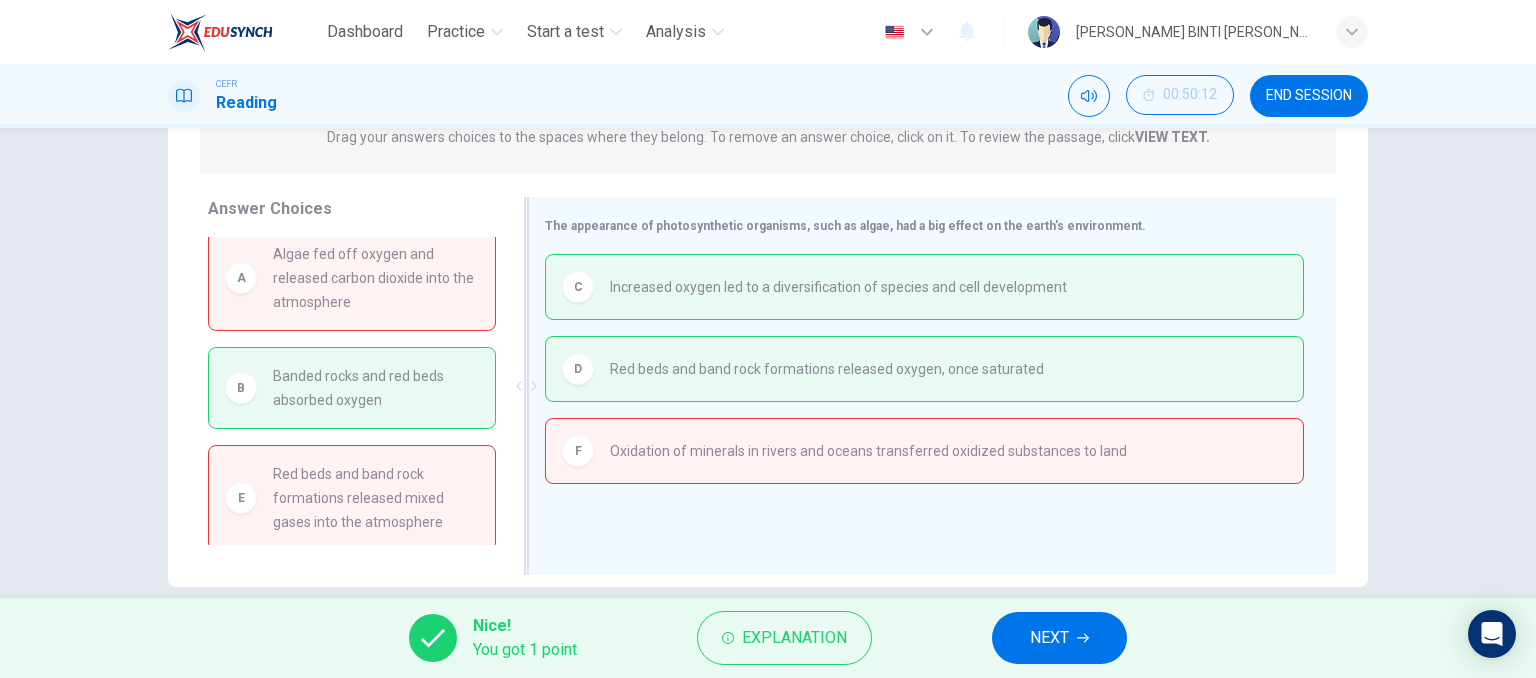 drag, startPoint x: 389, startPoint y: 373, endPoint x: 606, endPoint y: 420, distance: 222.03152 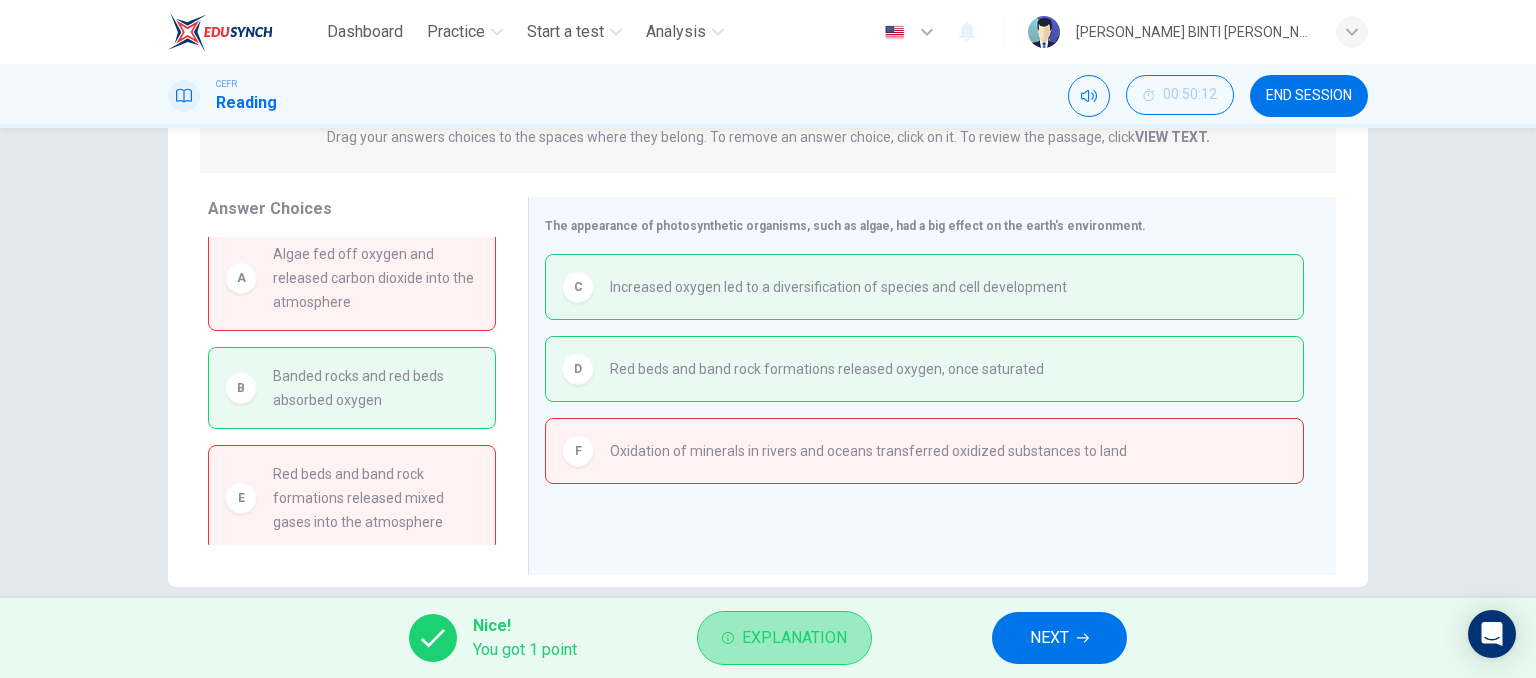 click on "Explanation" at bounding box center (794, 638) 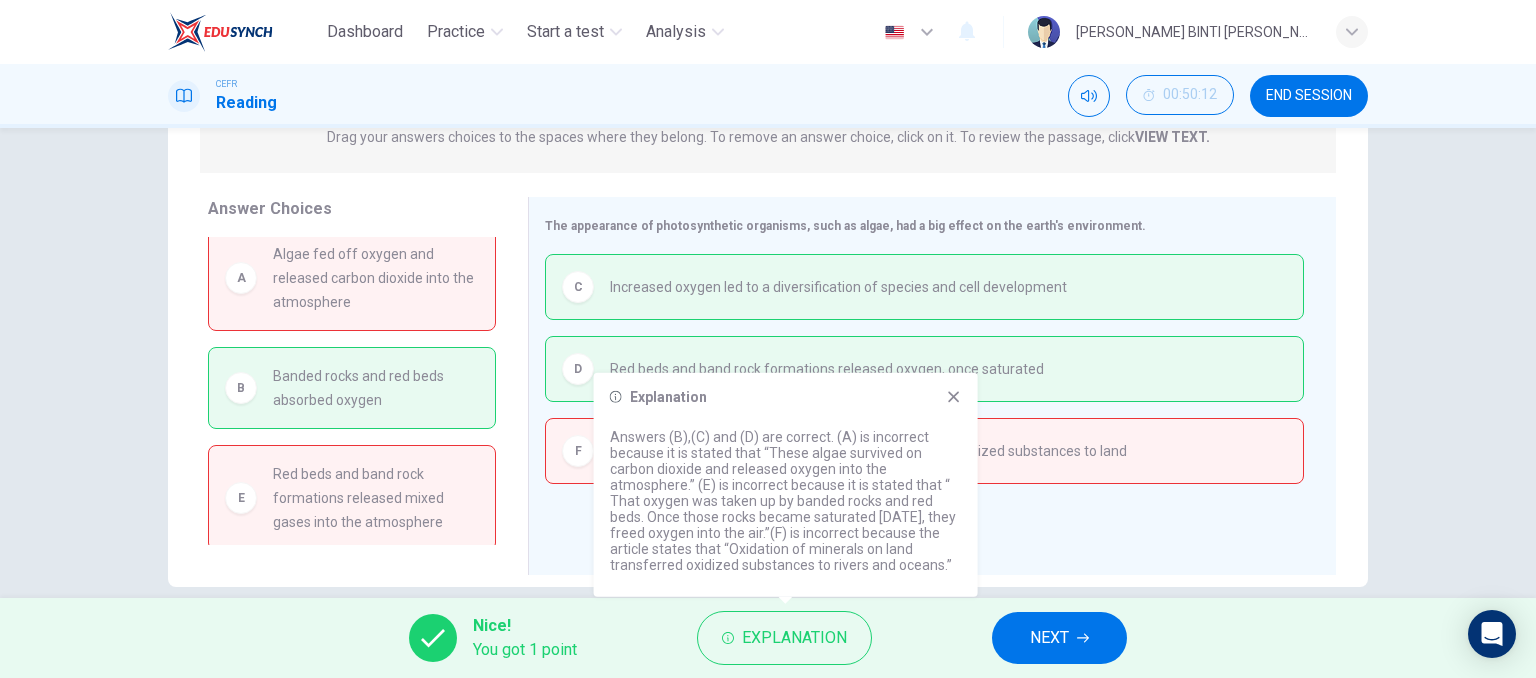 click 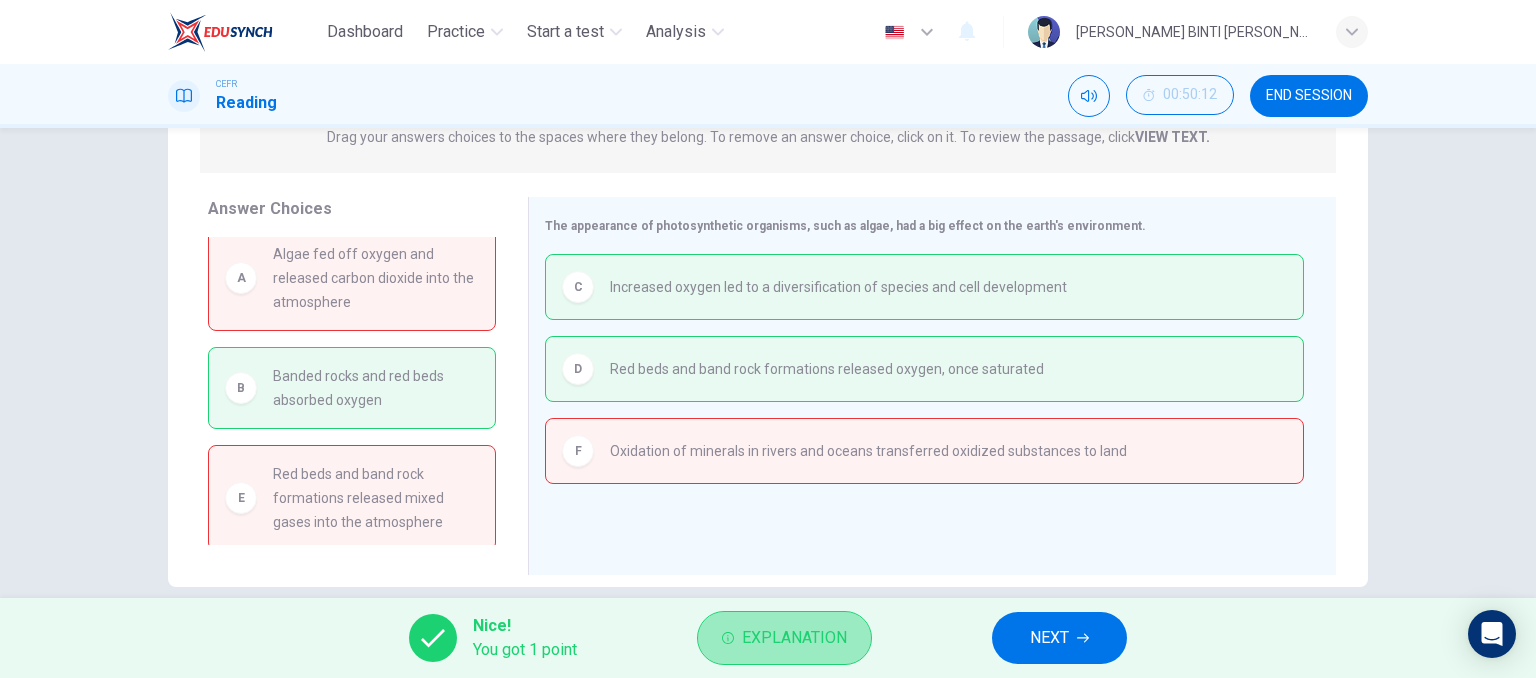click on "Explanation" at bounding box center (794, 638) 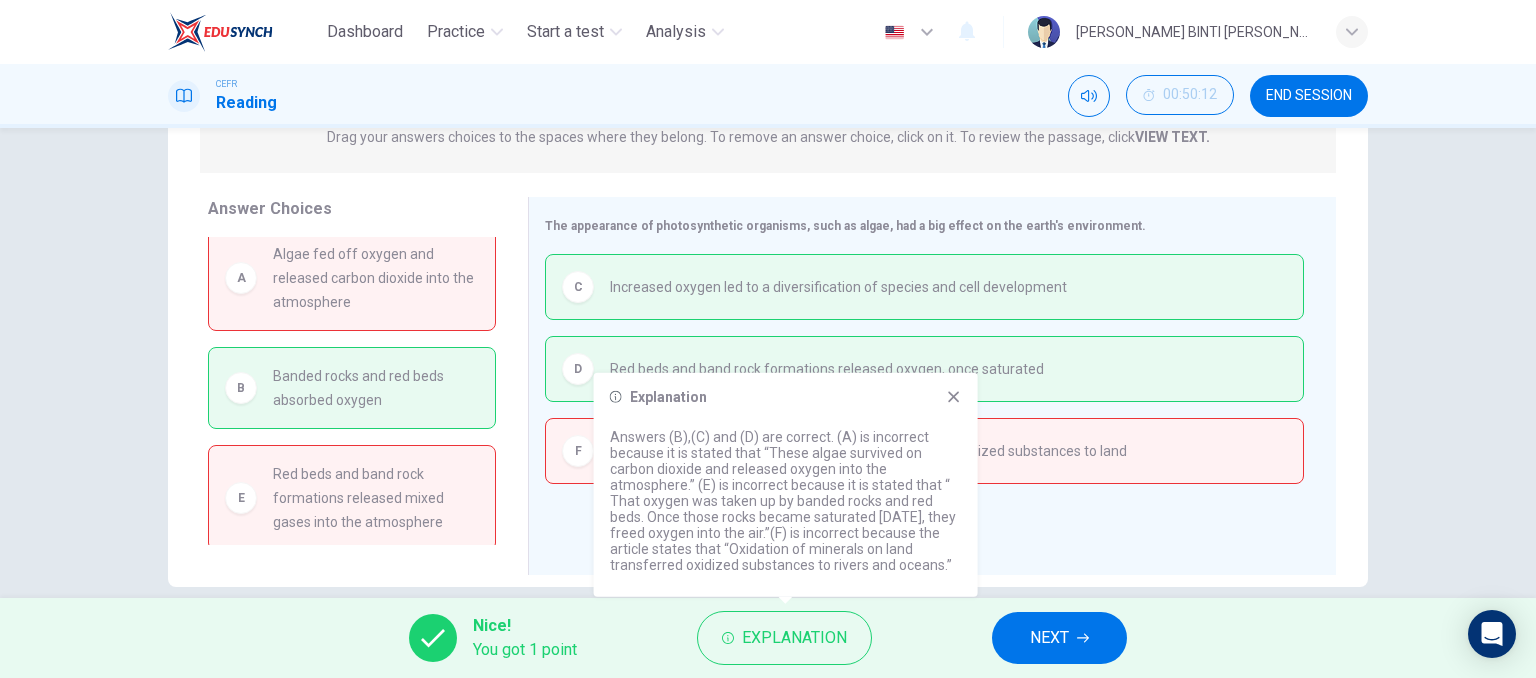 click on "Explanation Answers (B),(C) and (D) are correct. (A) is incorrect because it is stated that “These algae survived on carbon dioxide and released oxygen into the atmosphere.” (E) is incorrect because it is stated that “ That oxygen was taken up by banded rocks and red beds. Once those rocks became saturated [DATE], they freed oxygen into the air.”(F) is incorrect because the article states that “Oxidation of minerals on land transferred oxidized substances to rivers and oceans.”" at bounding box center [786, 485] 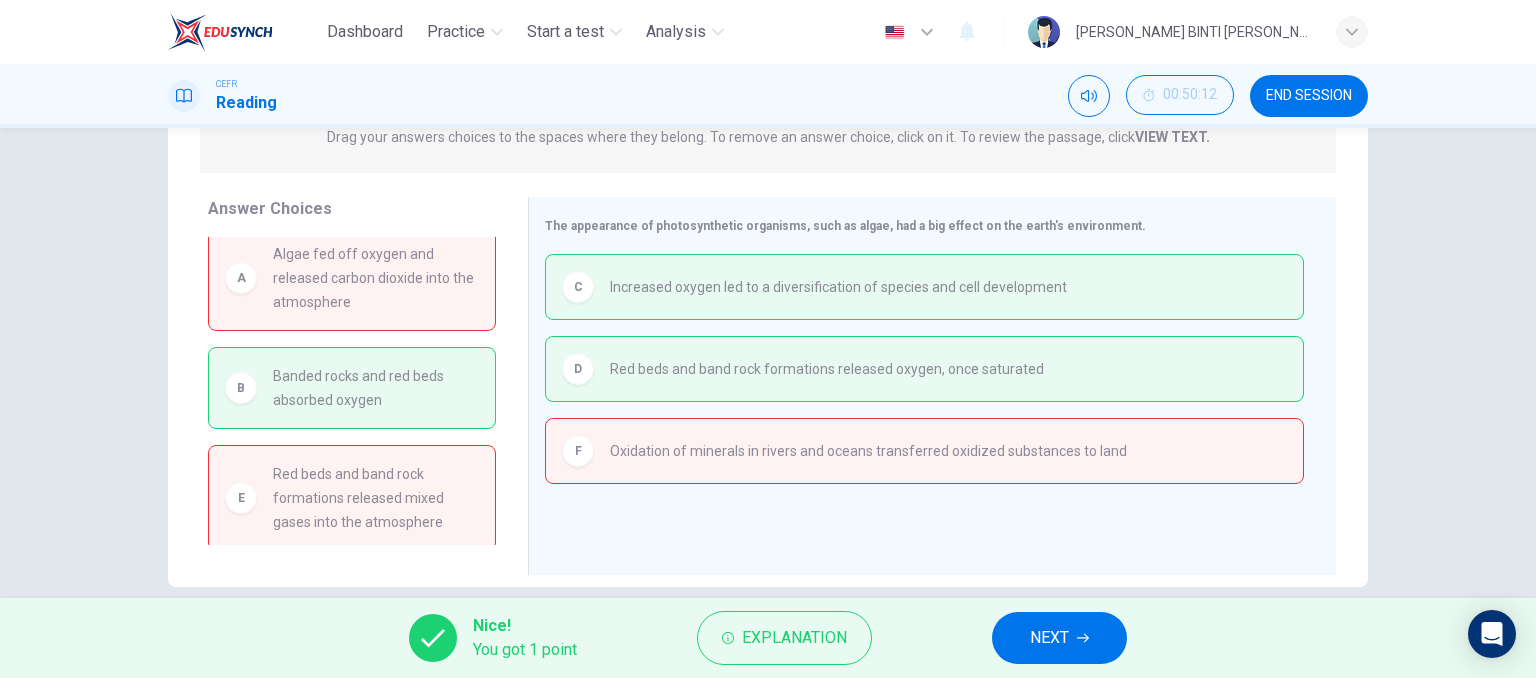 scroll, scrollTop: 0, scrollLeft: 0, axis: both 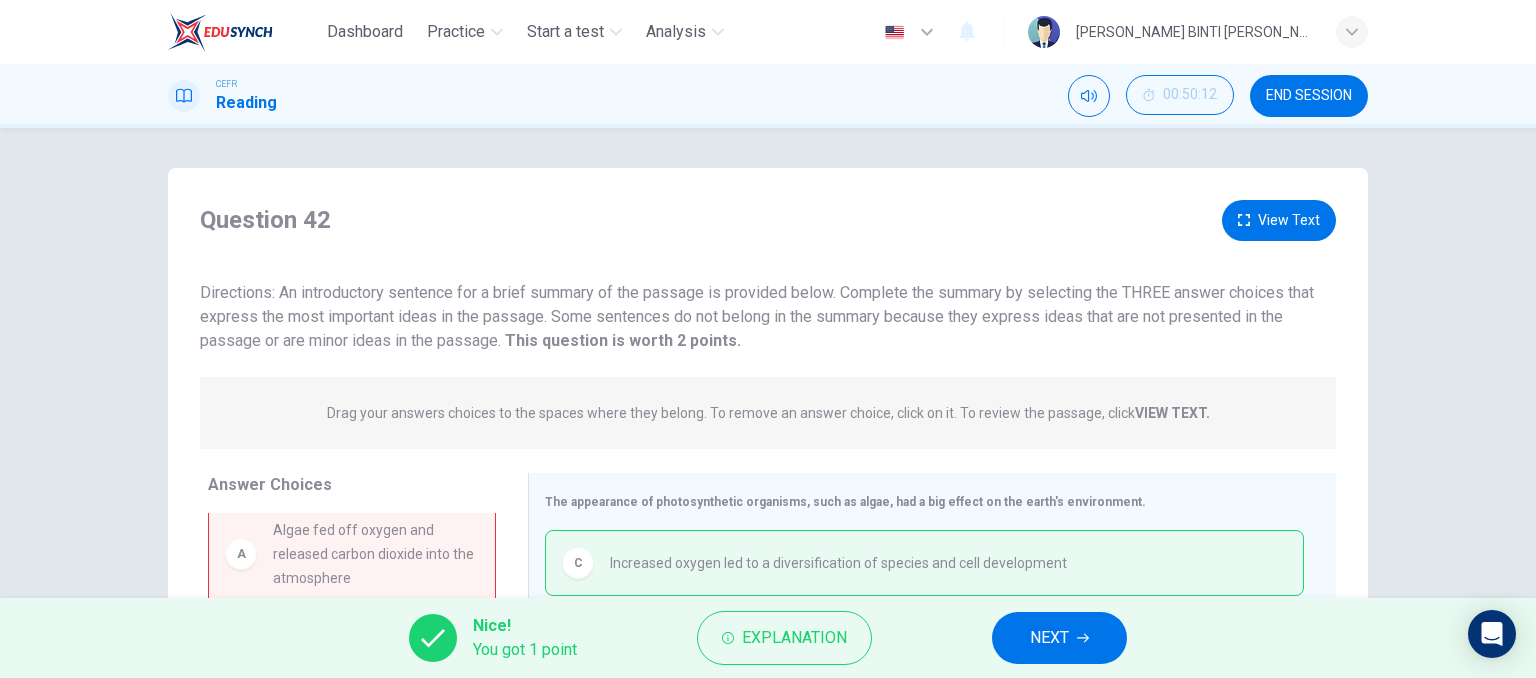 click on "View Text" at bounding box center (1279, 220) 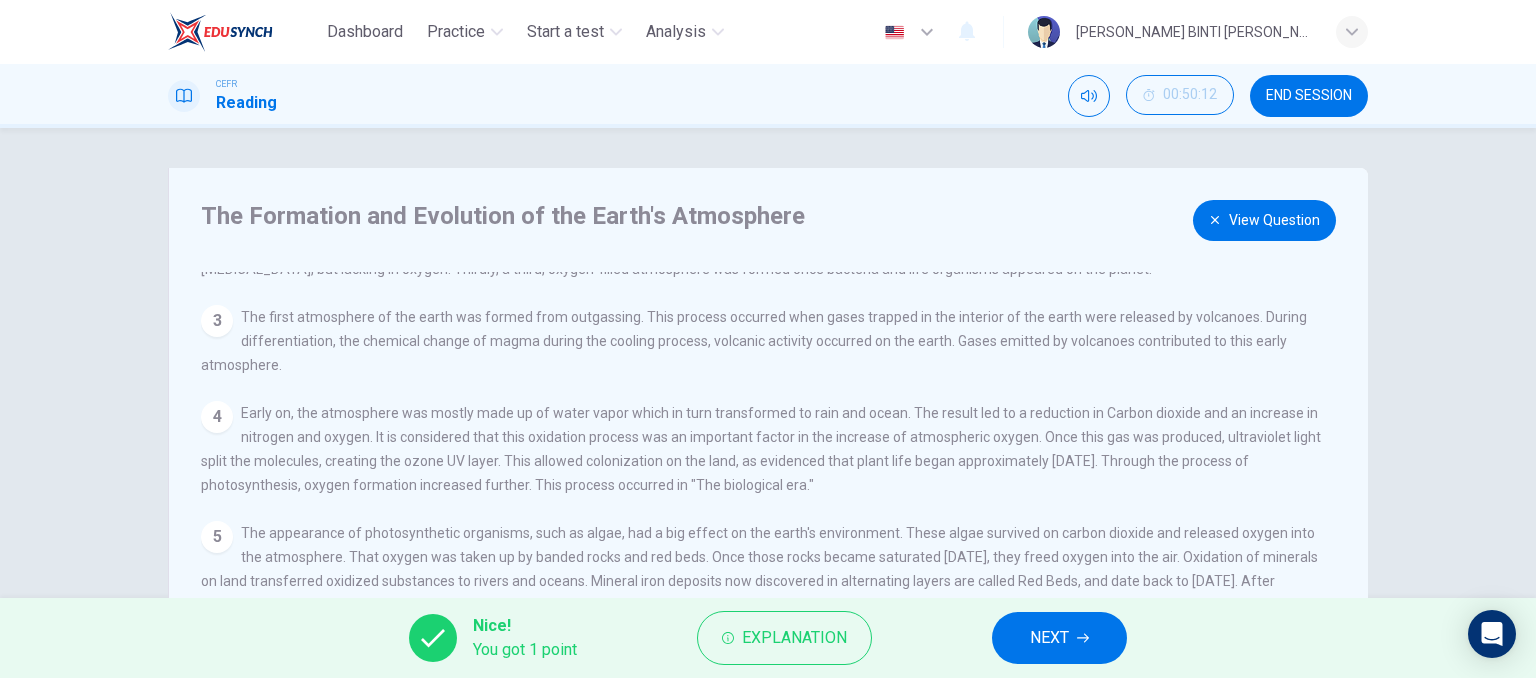 scroll, scrollTop: 163, scrollLeft: 0, axis: vertical 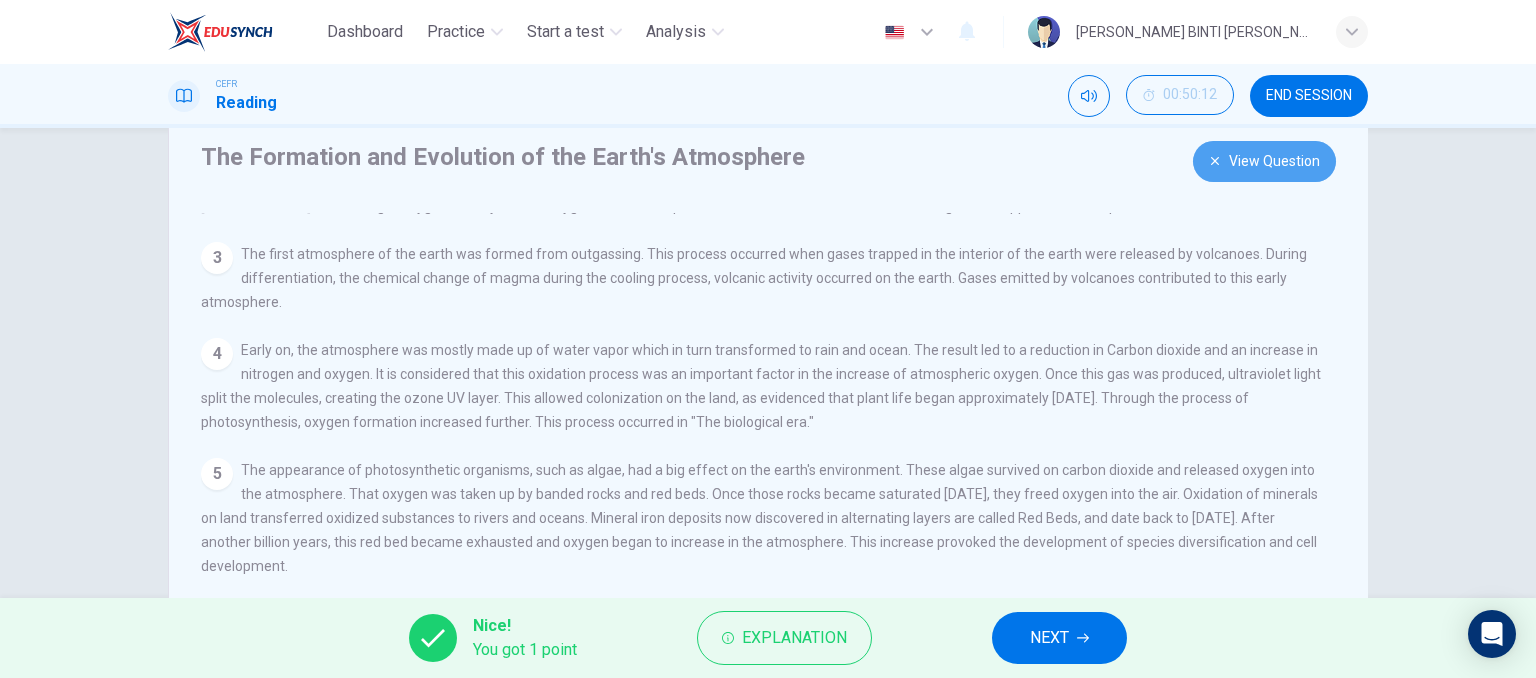 click on "View Question" at bounding box center (1264, 161) 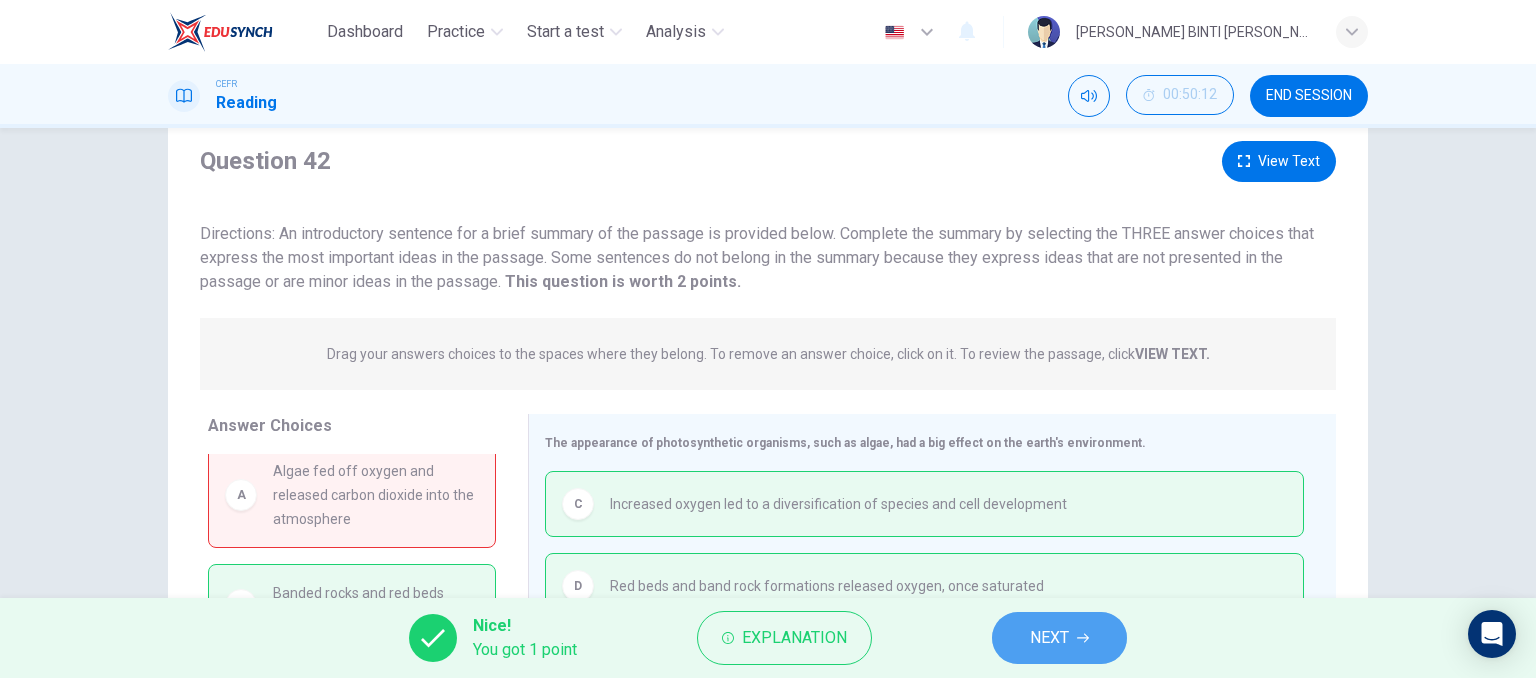 click on "NEXT" at bounding box center [1049, 638] 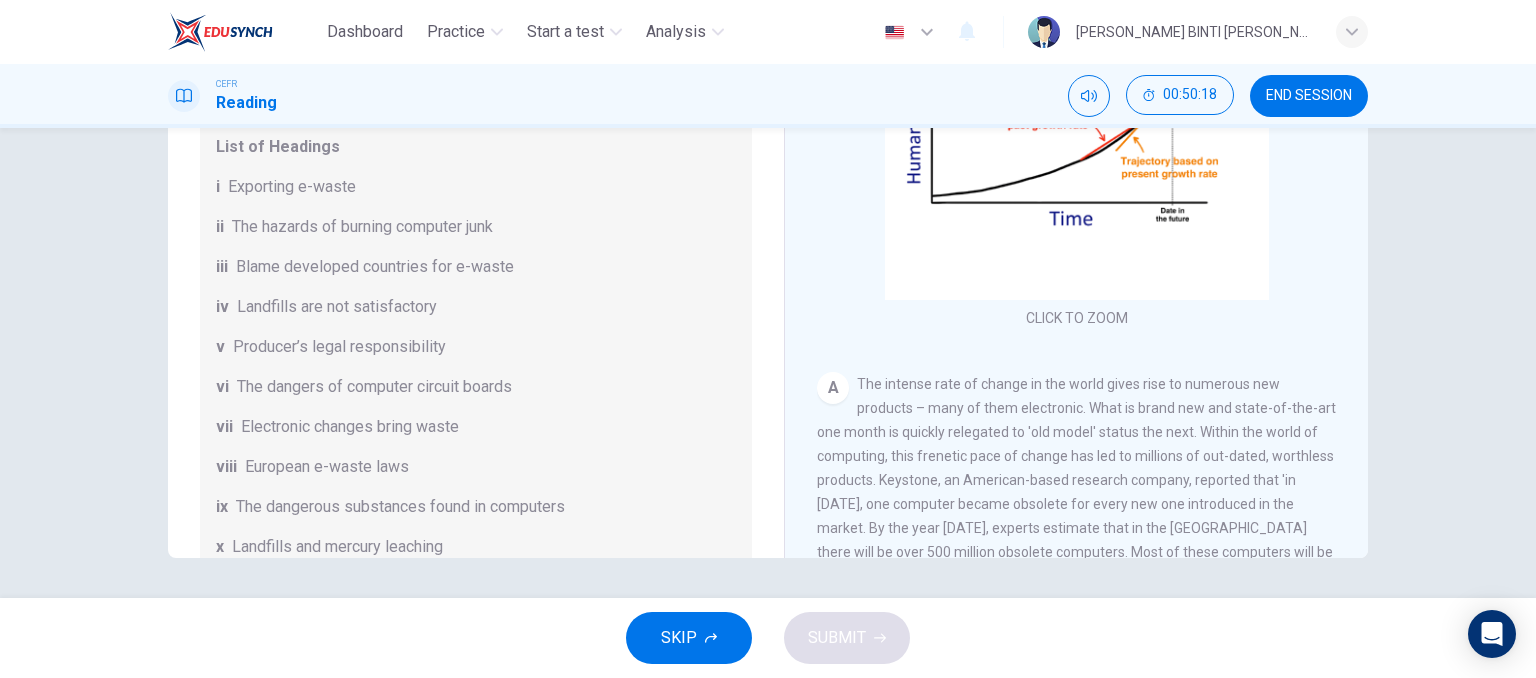 scroll, scrollTop: 61, scrollLeft: 0, axis: vertical 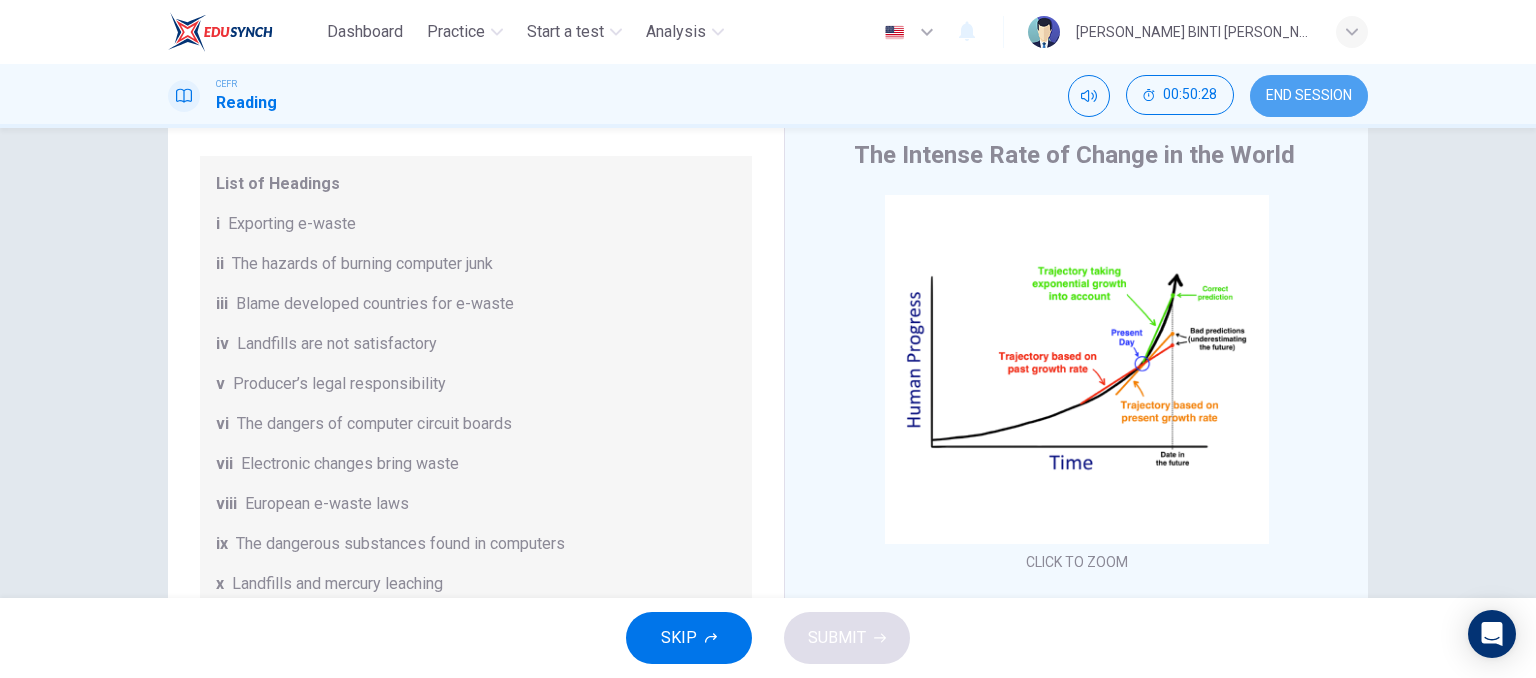 click on "END SESSION" at bounding box center (1309, 96) 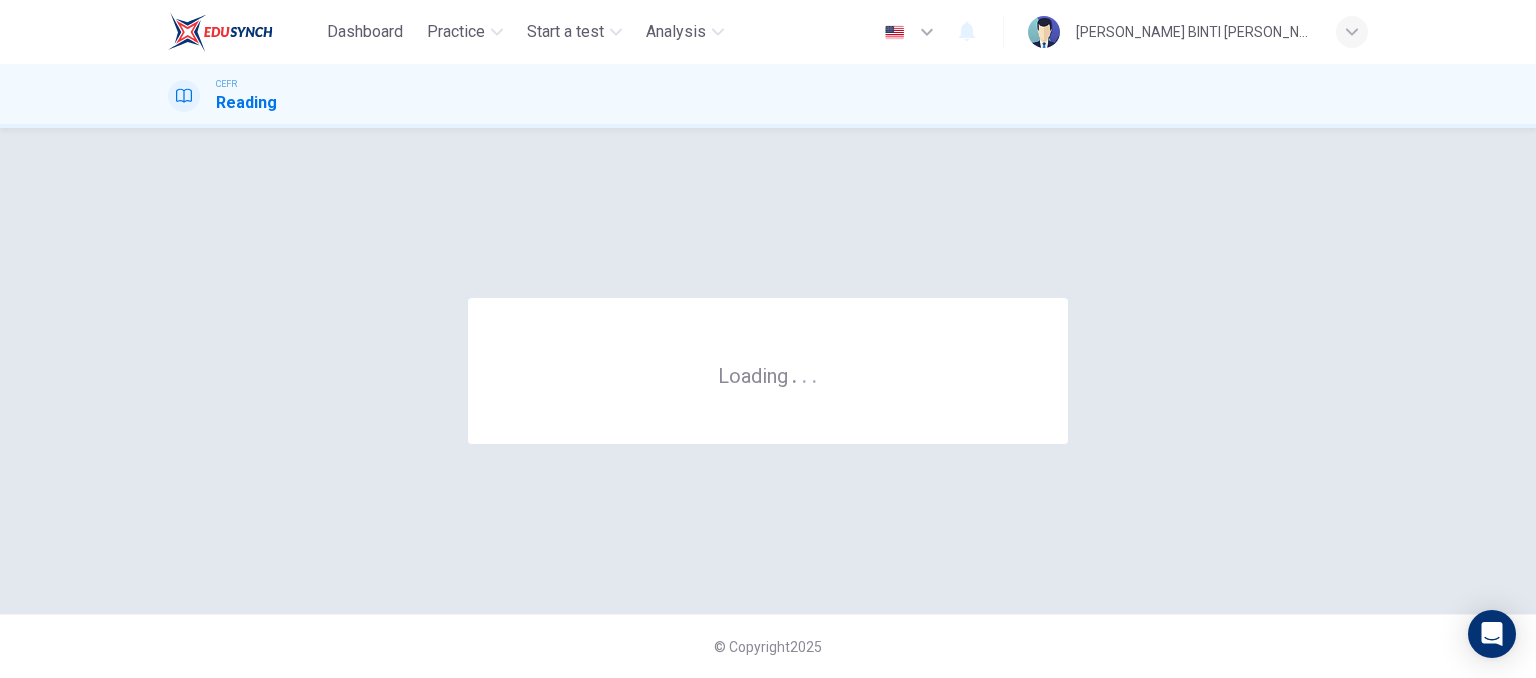 scroll, scrollTop: 0, scrollLeft: 0, axis: both 